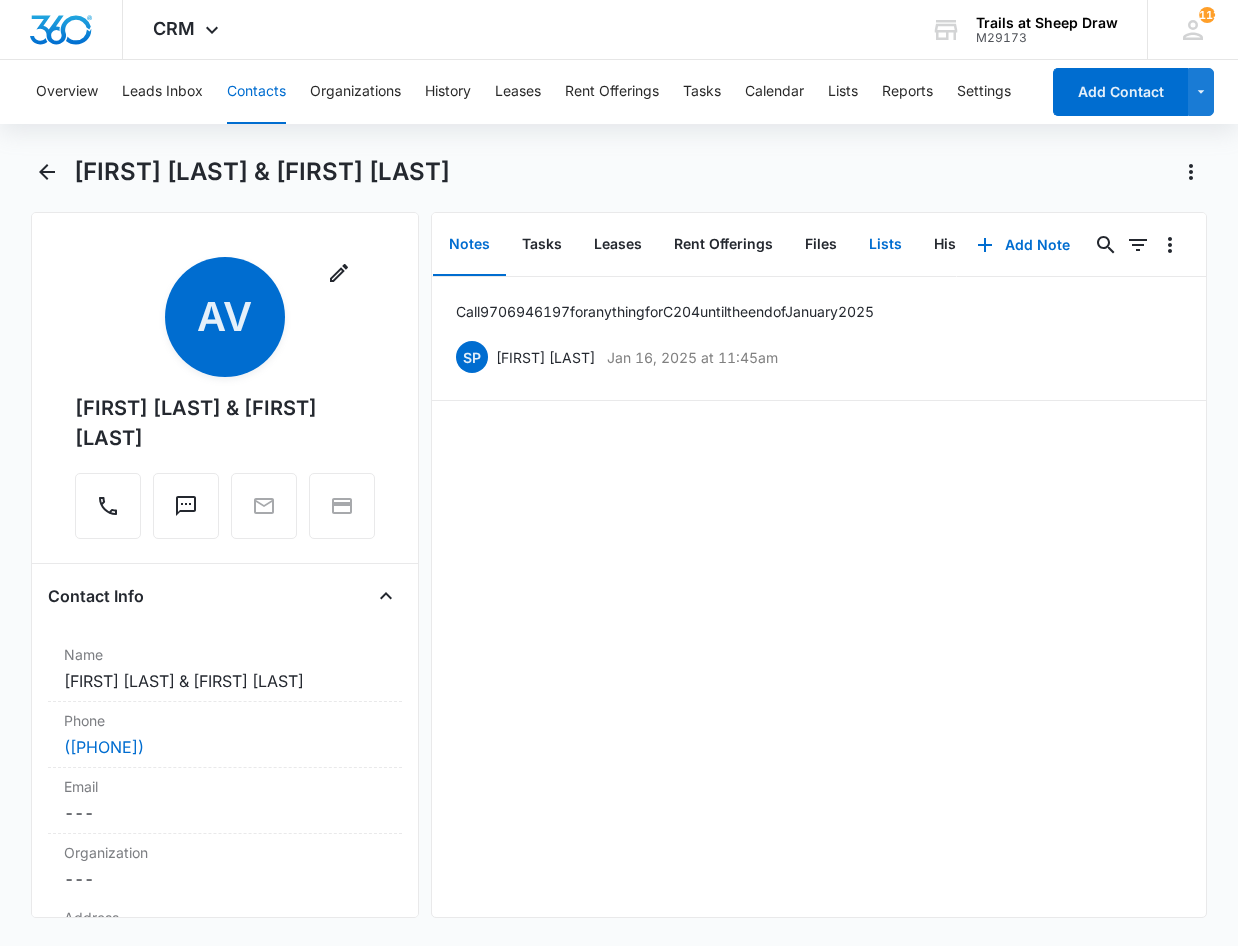 scroll, scrollTop: 0, scrollLeft: 0, axis: both 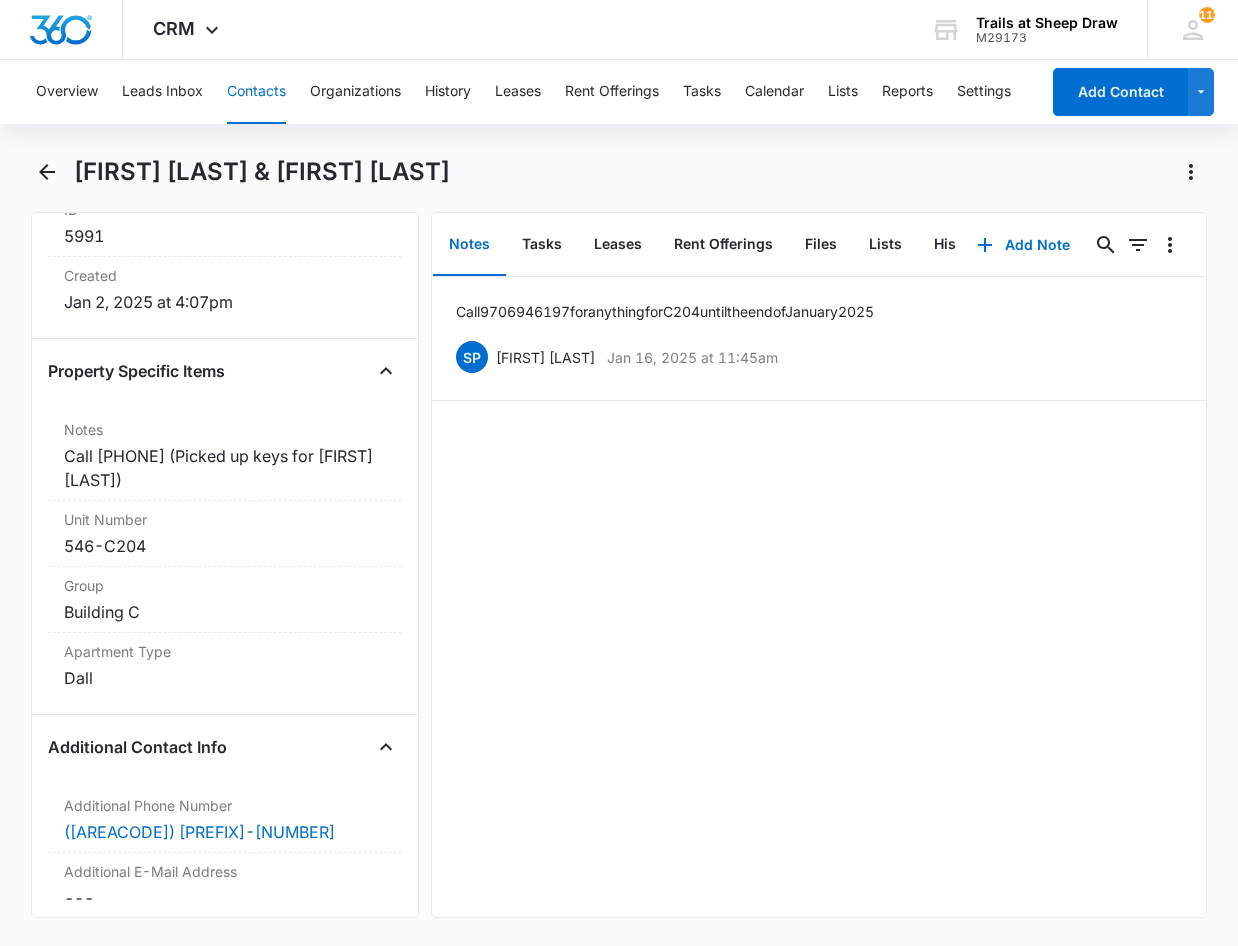click on "Contacts" at bounding box center [256, 92] 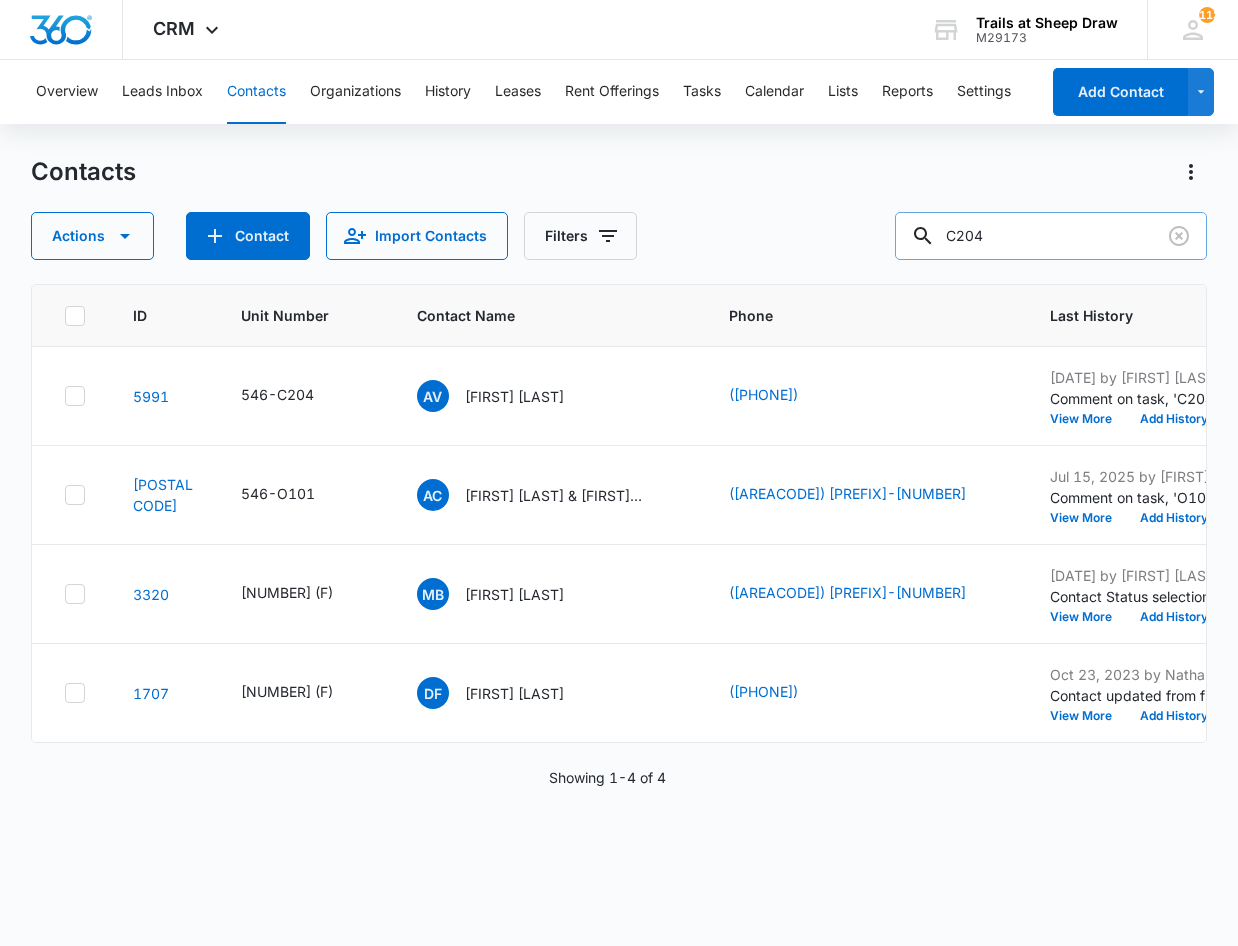 click on "C204" at bounding box center [1051, 236] 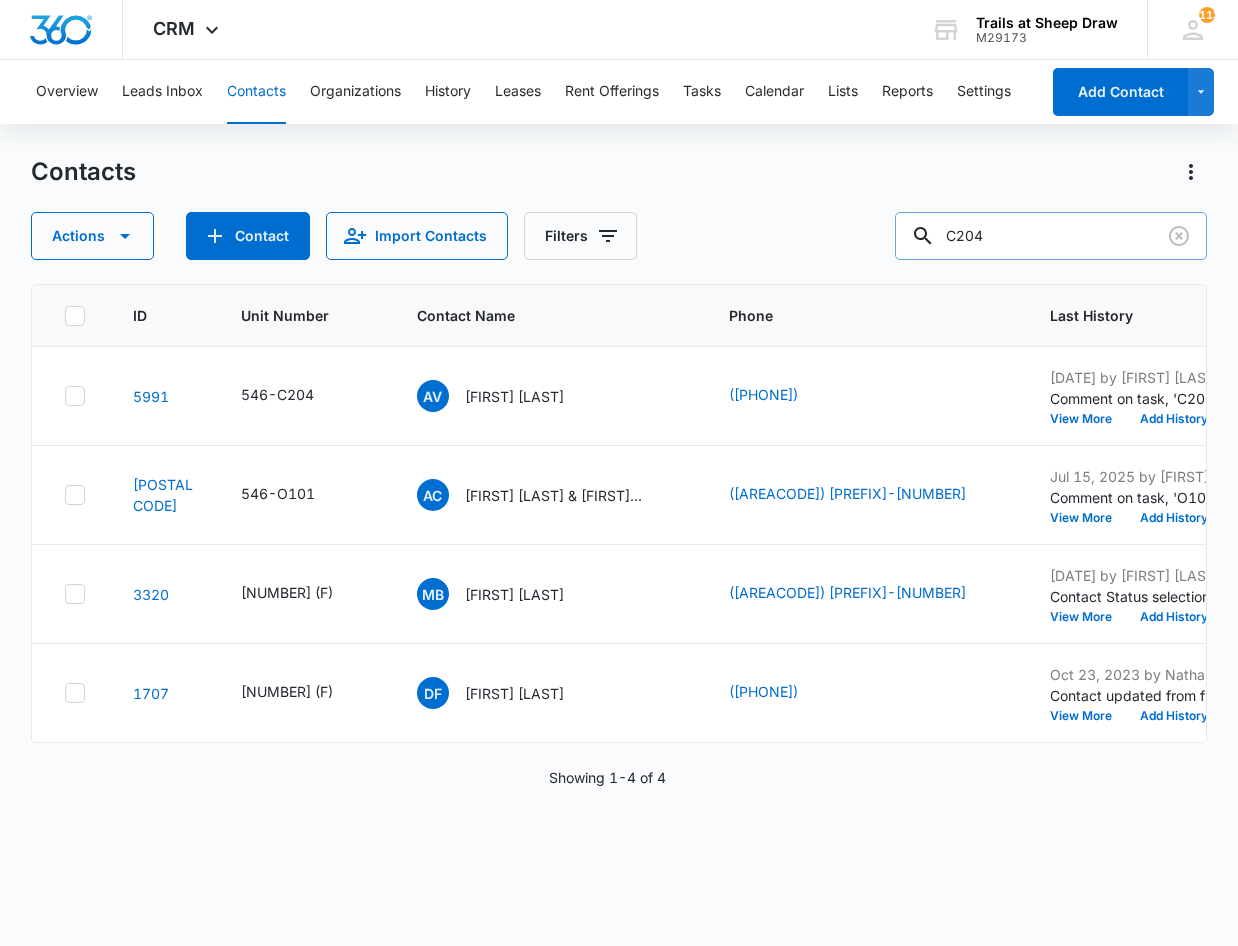 click on "C204" at bounding box center (1051, 236) 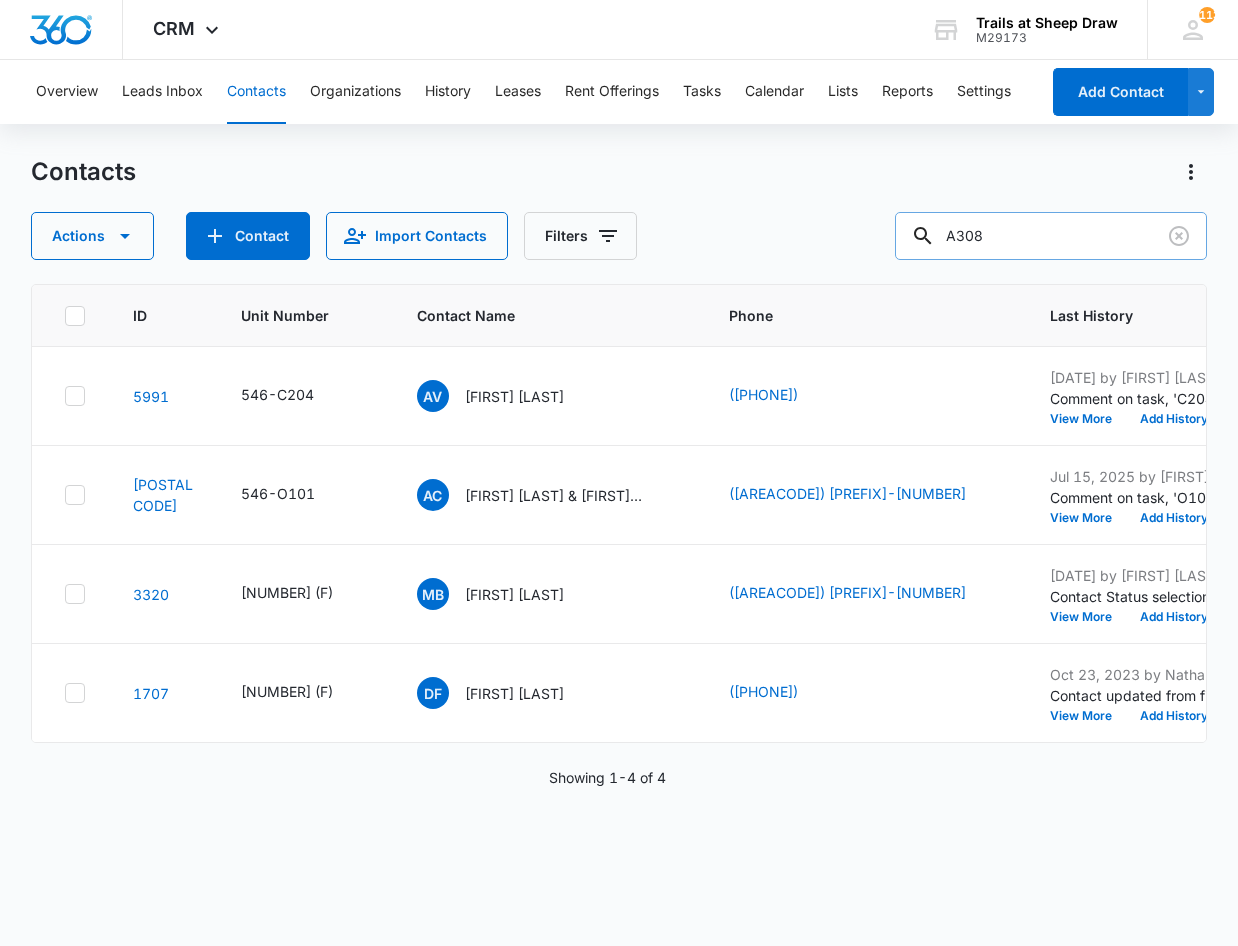type on "A308" 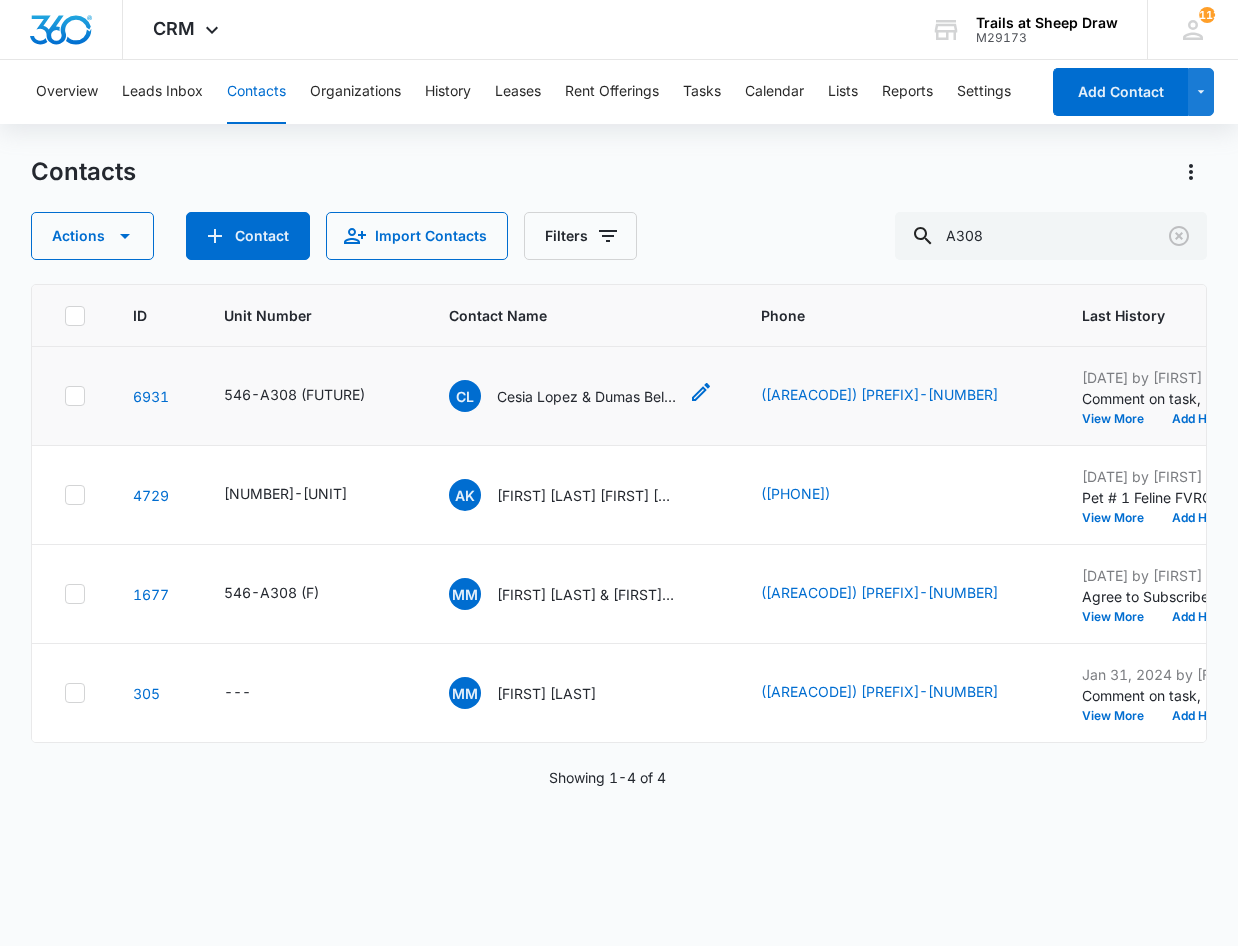 click on "Cesia Lopez & Dumas Beltran" at bounding box center [587, 396] 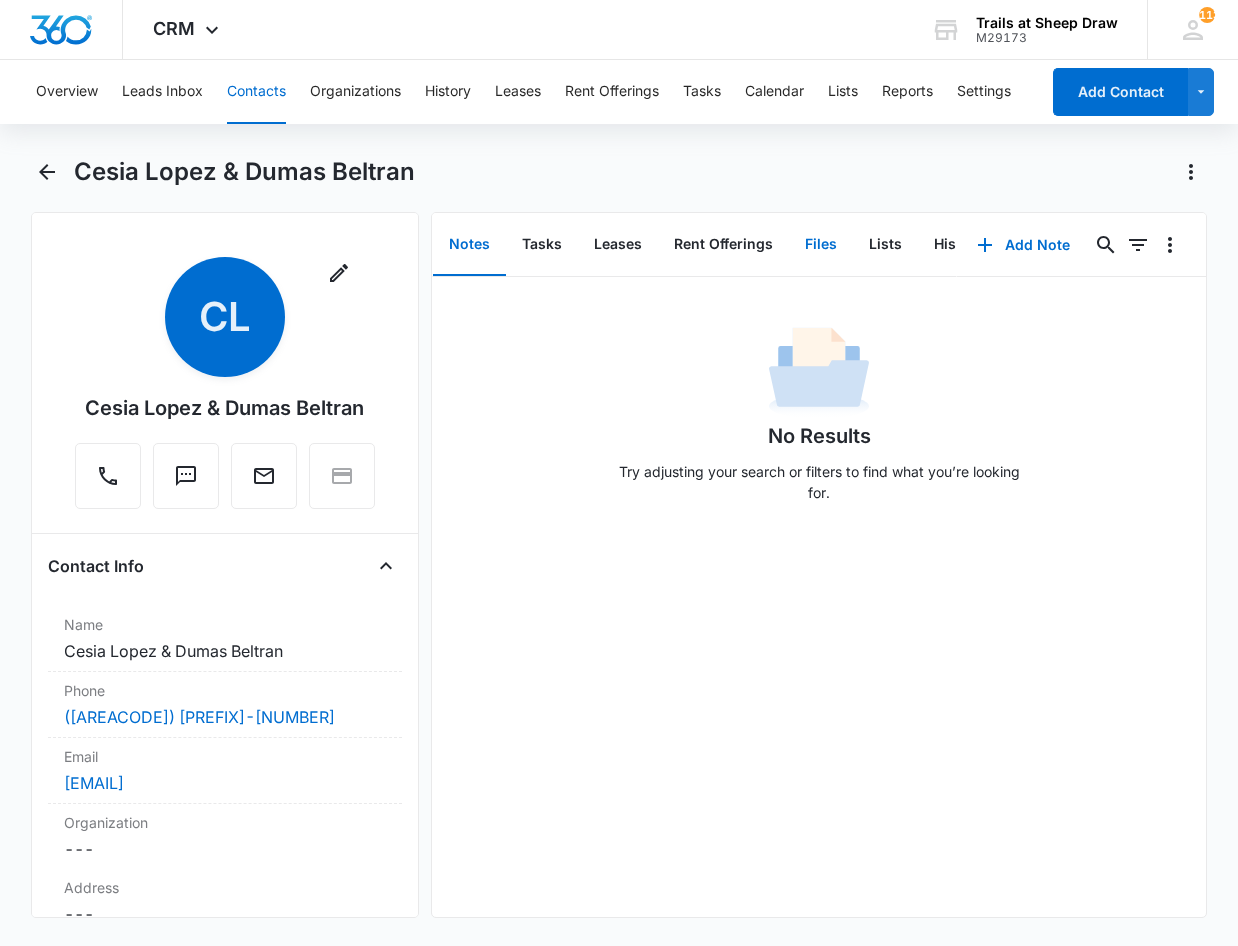 click on "Files" at bounding box center (821, 245) 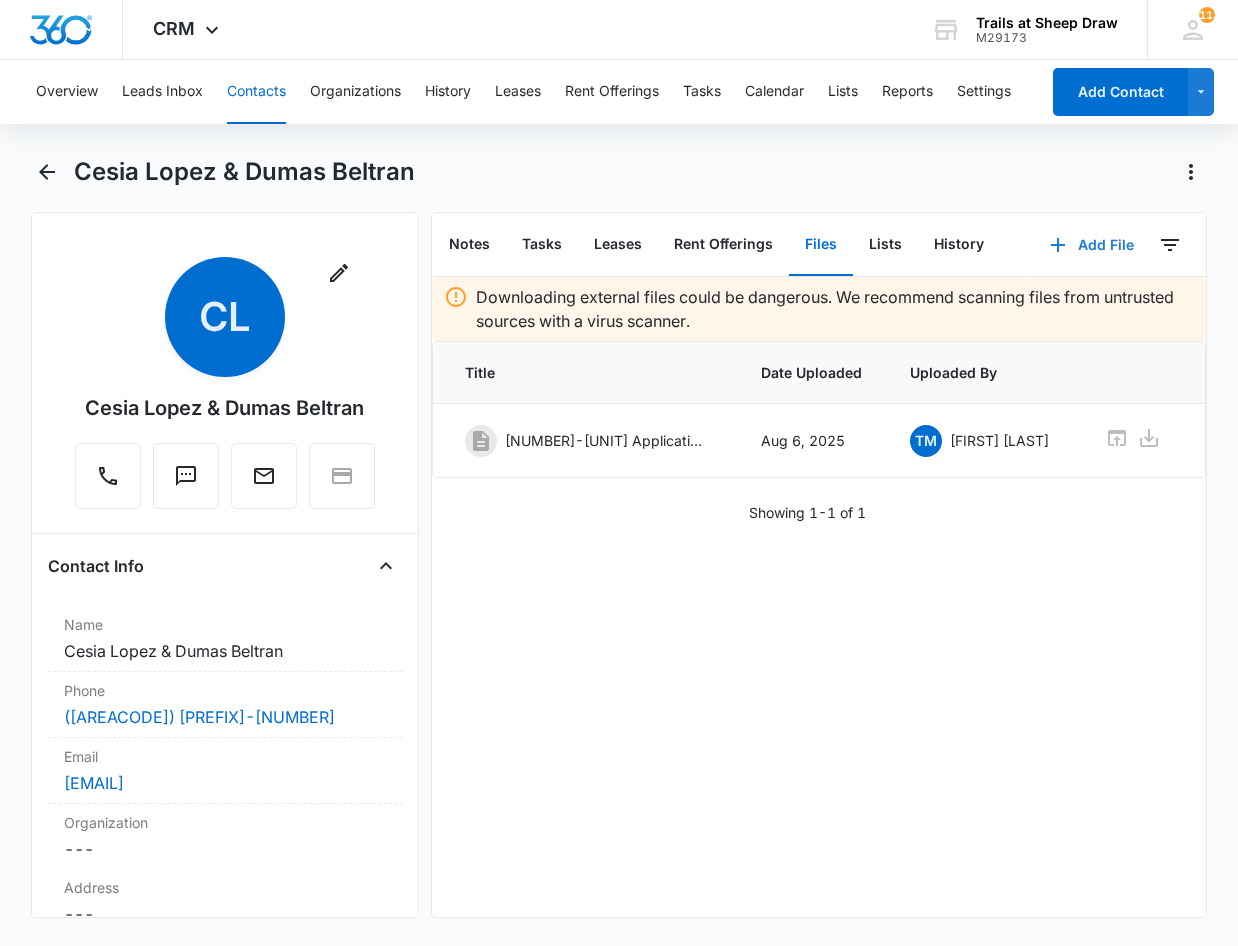 click on "Add File" at bounding box center (1092, 245) 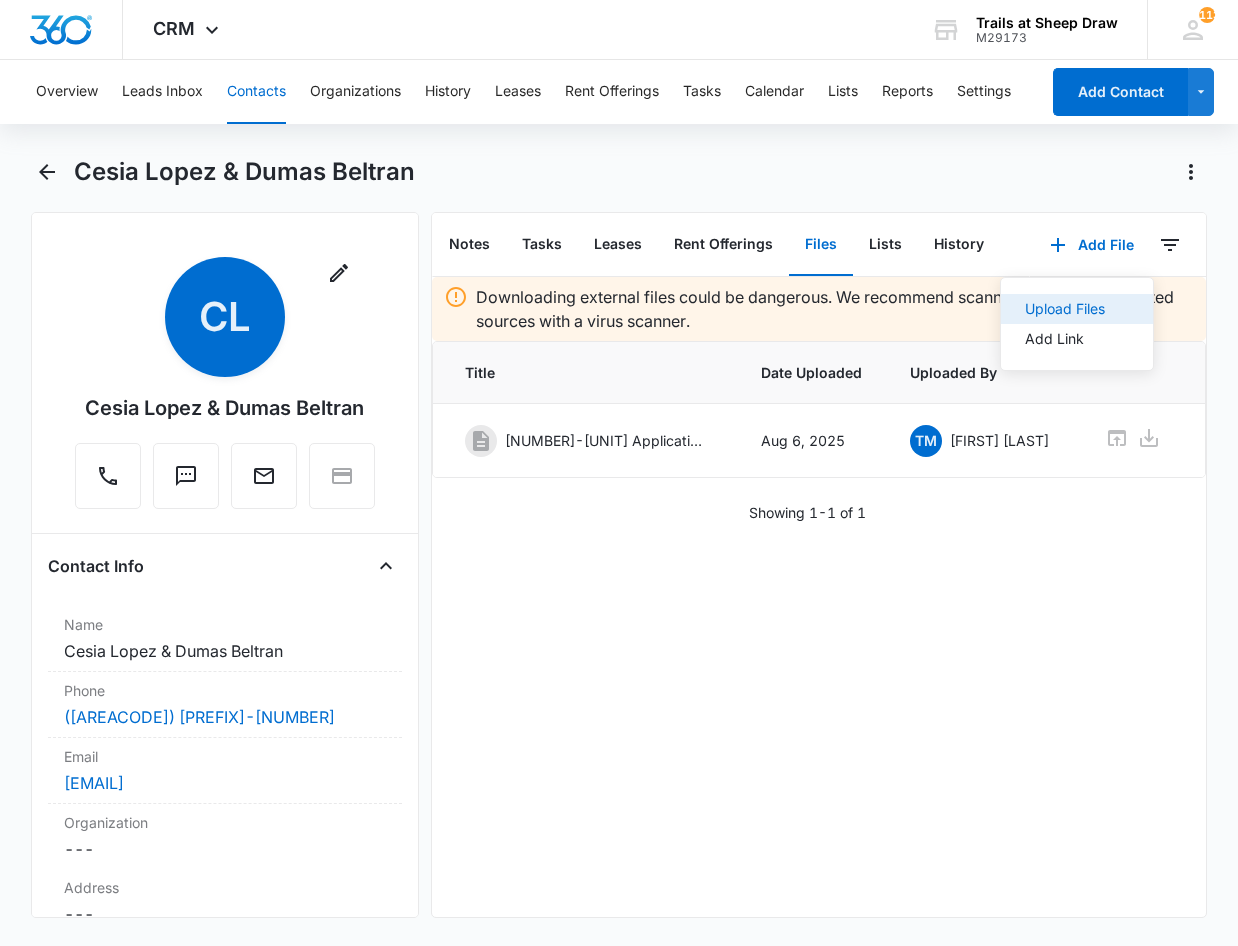 click on "Upload Files" at bounding box center (1065, 309) 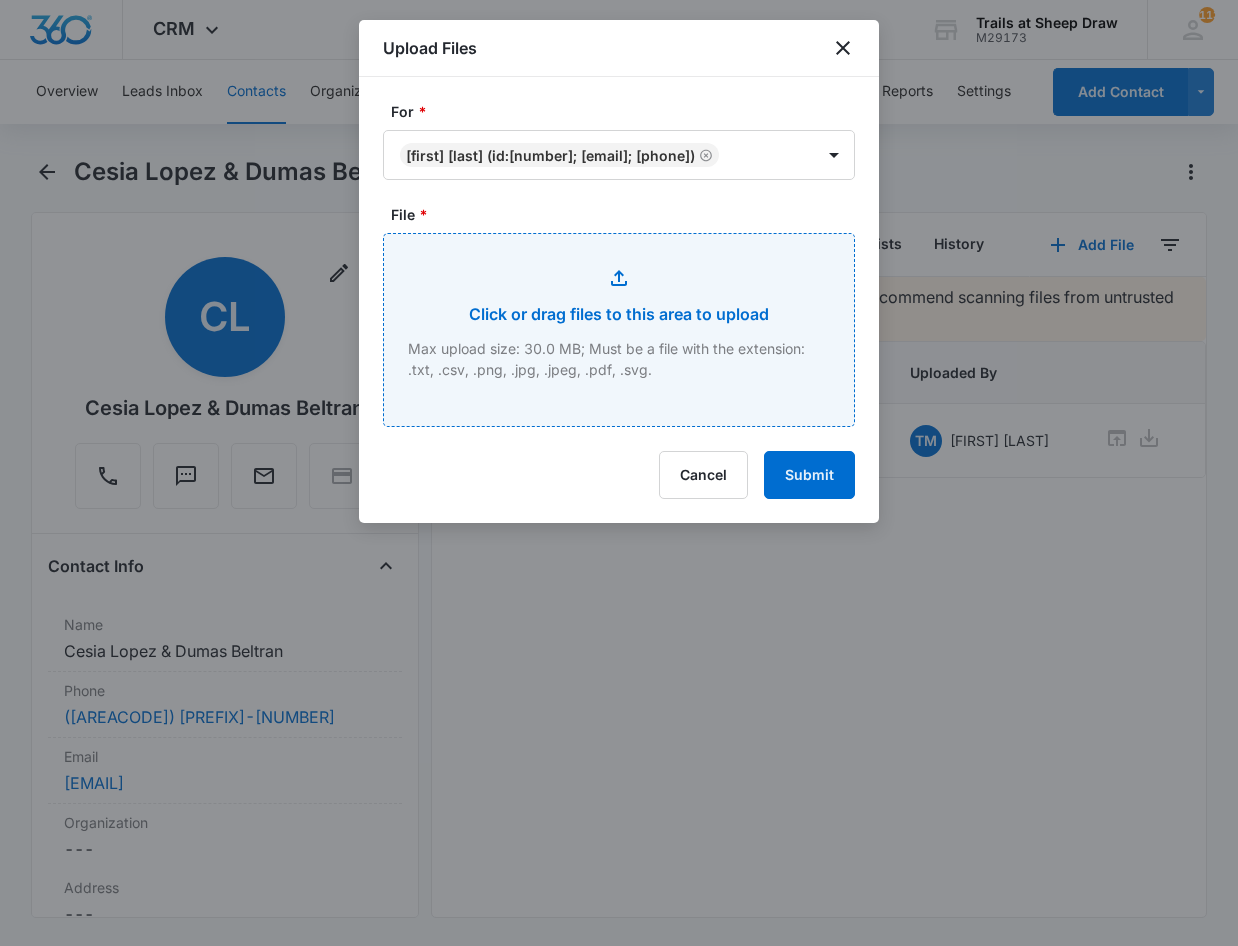 click on "File *" at bounding box center [619, 330] 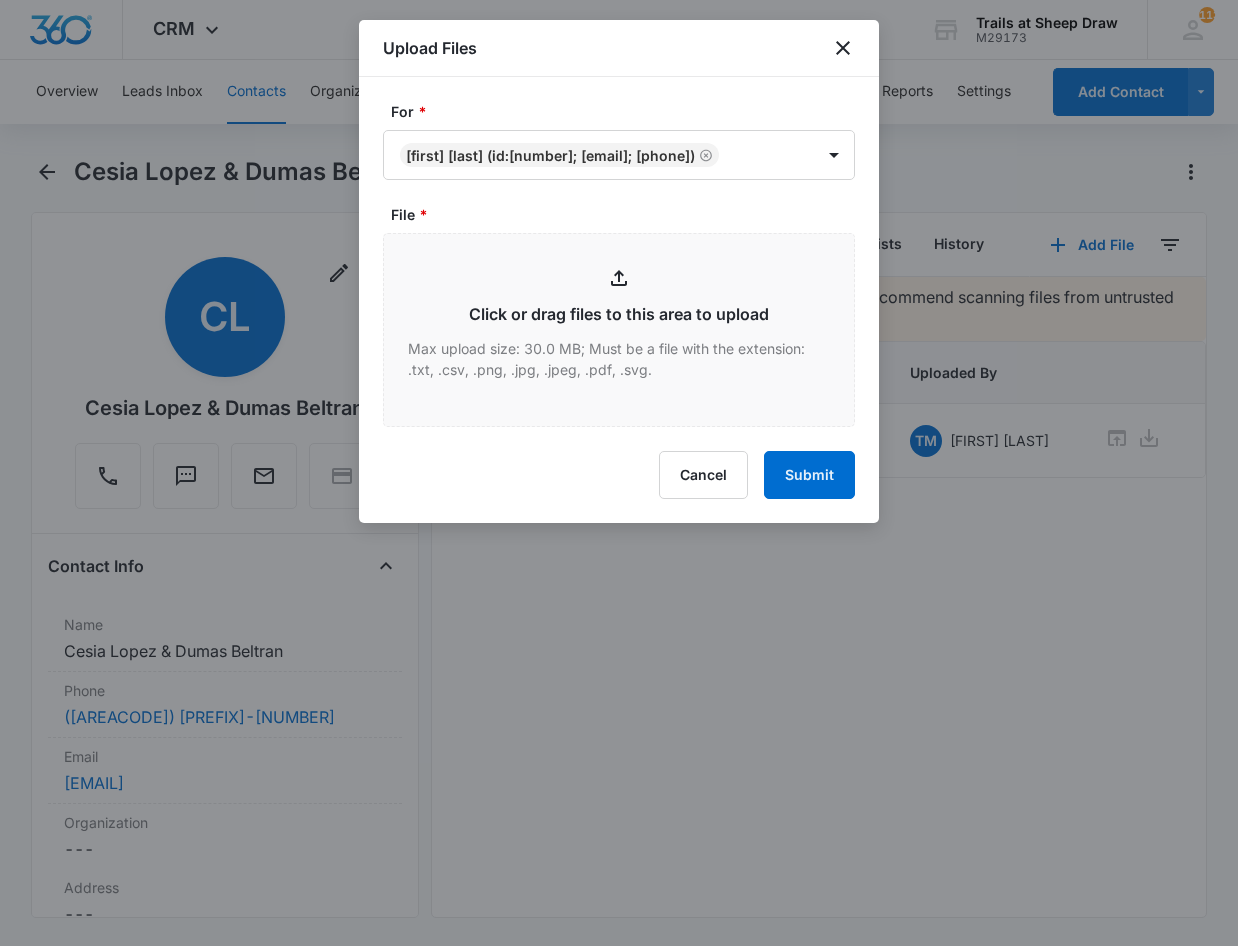click on "Cancel Submit" at bounding box center (619, 475) 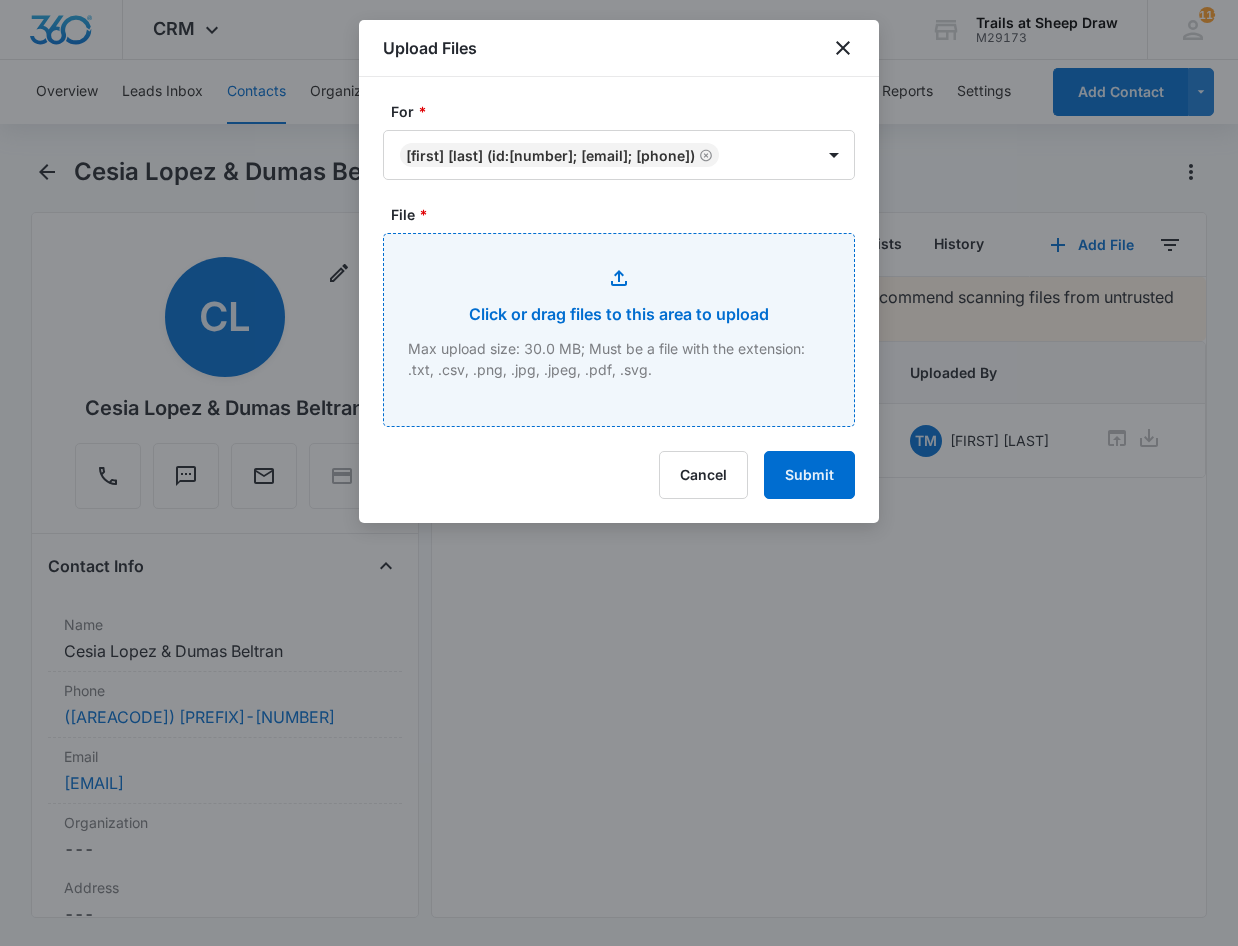 click on "File *" at bounding box center [619, 330] 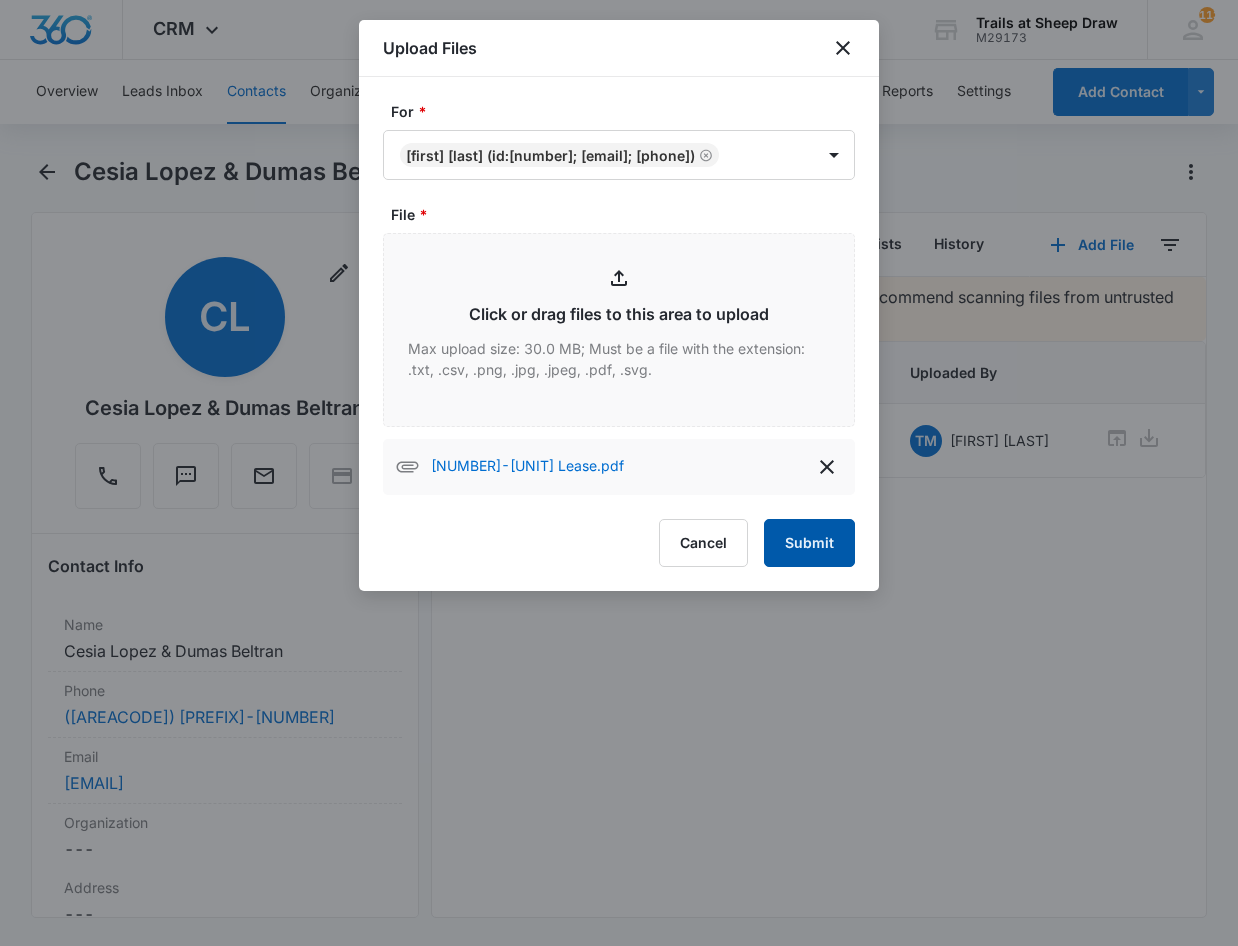 click on "Submit" at bounding box center [809, 543] 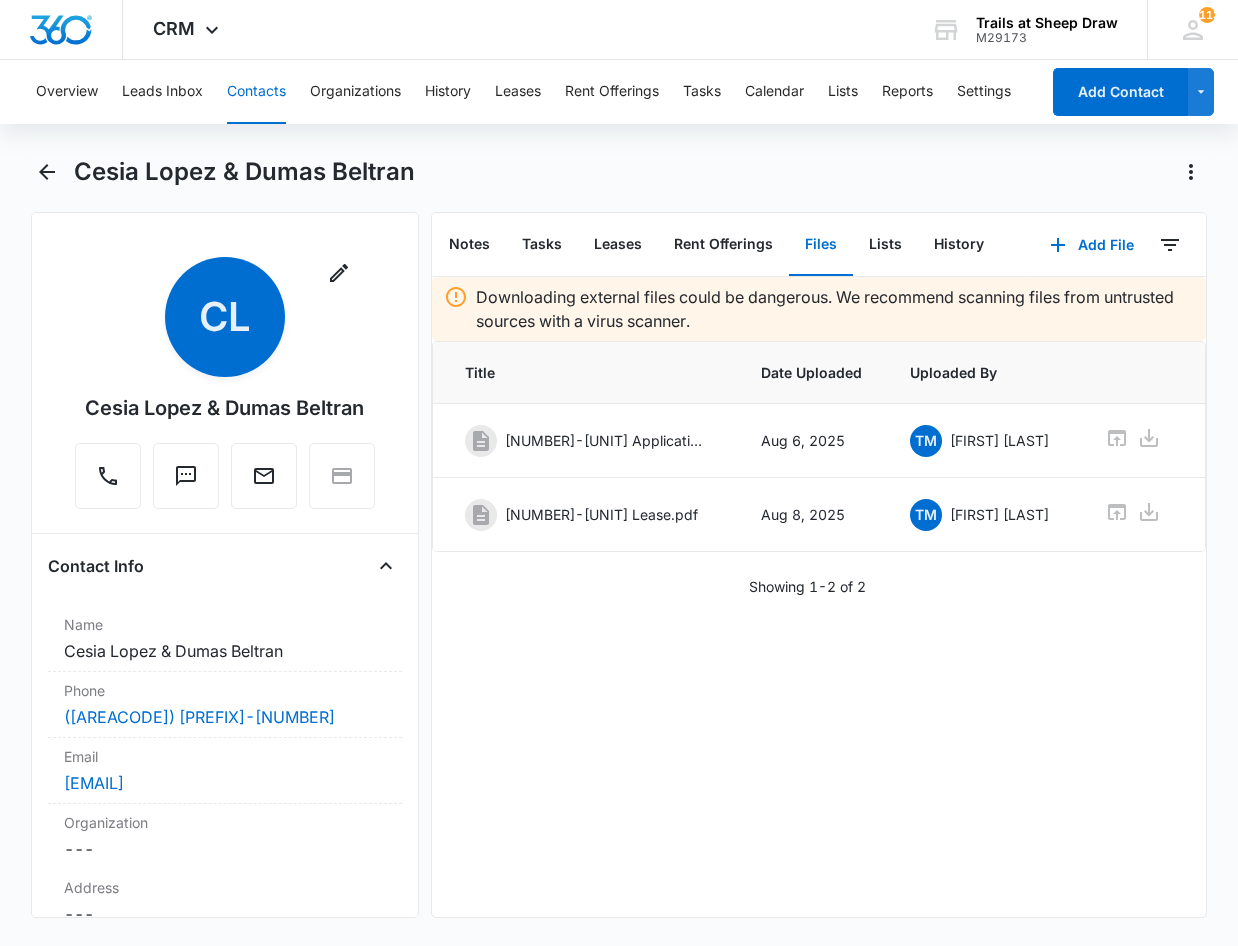 click on "Cesia Lopez & Dumas Beltran" at bounding box center [640, 172] 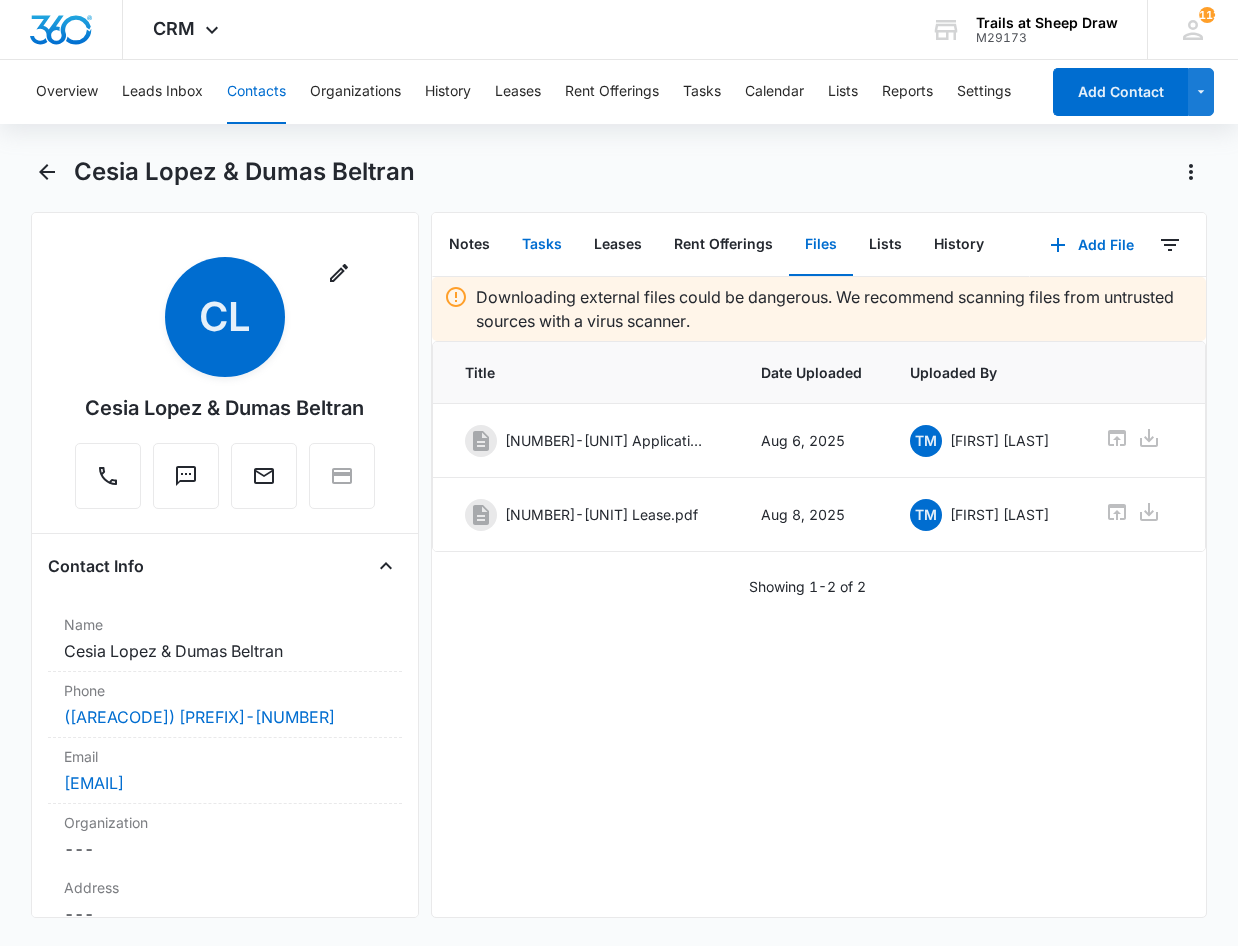 click on "Tasks" at bounding box center [542, 245] 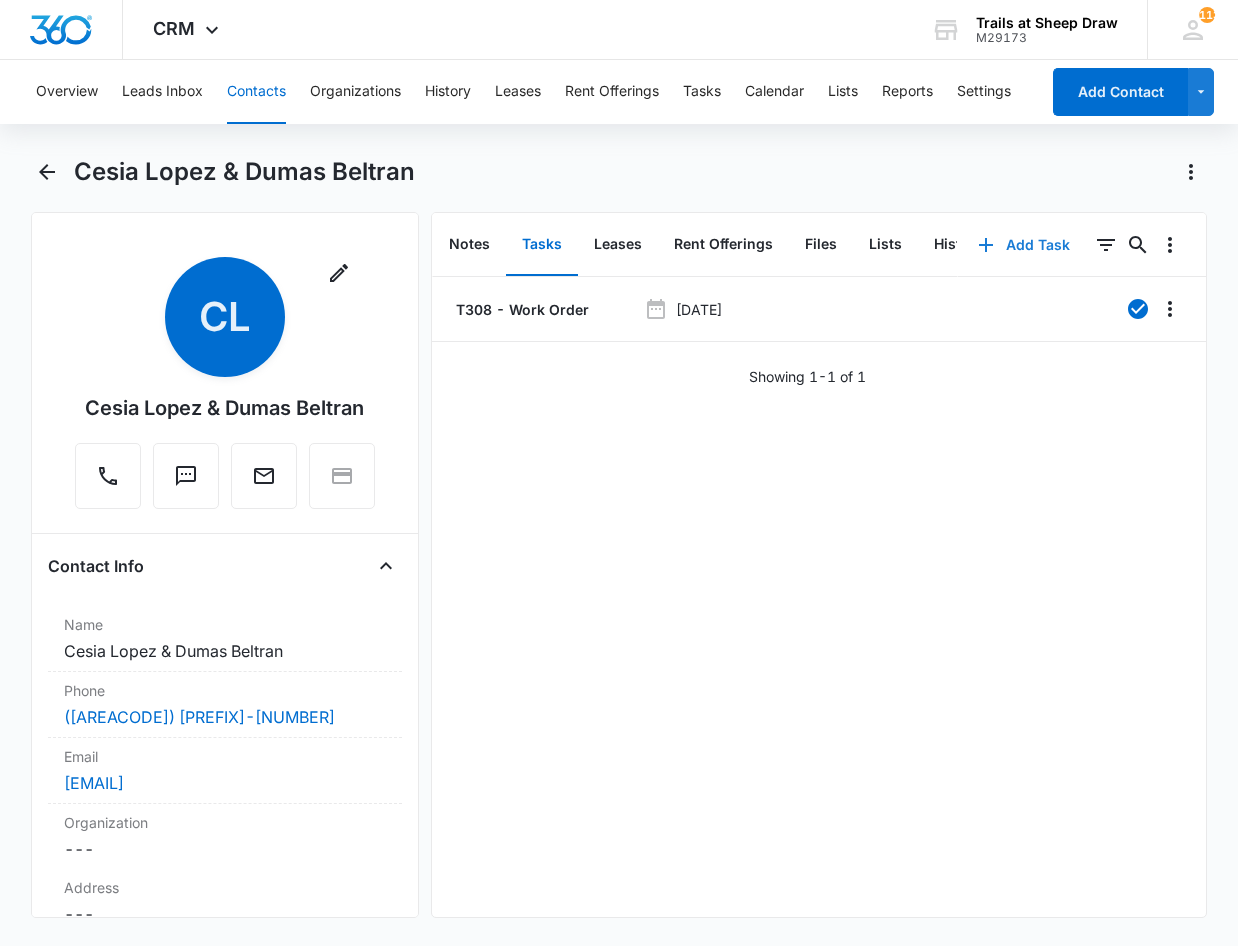 click on "Add Task" at bounding box center (1024, 245) 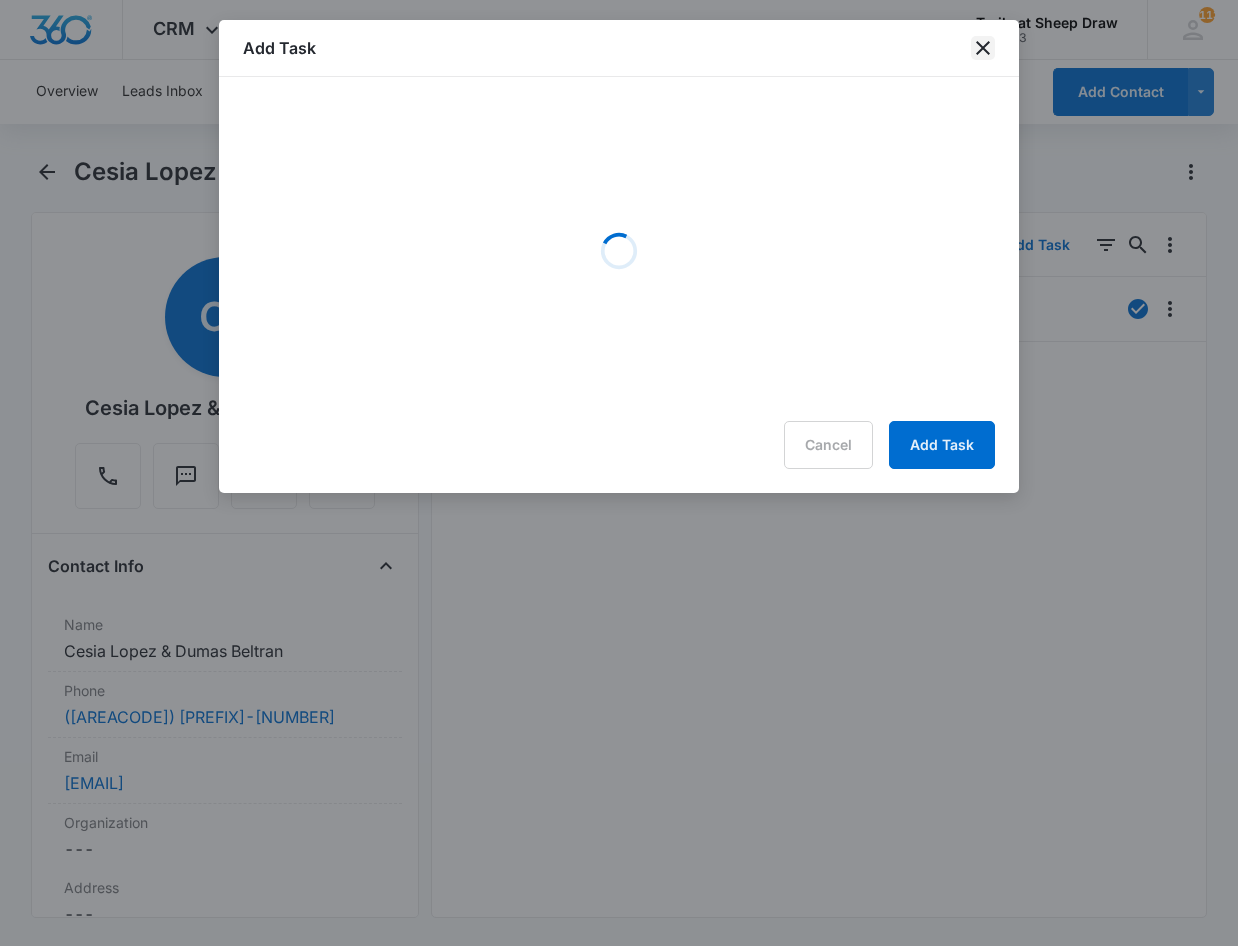 click 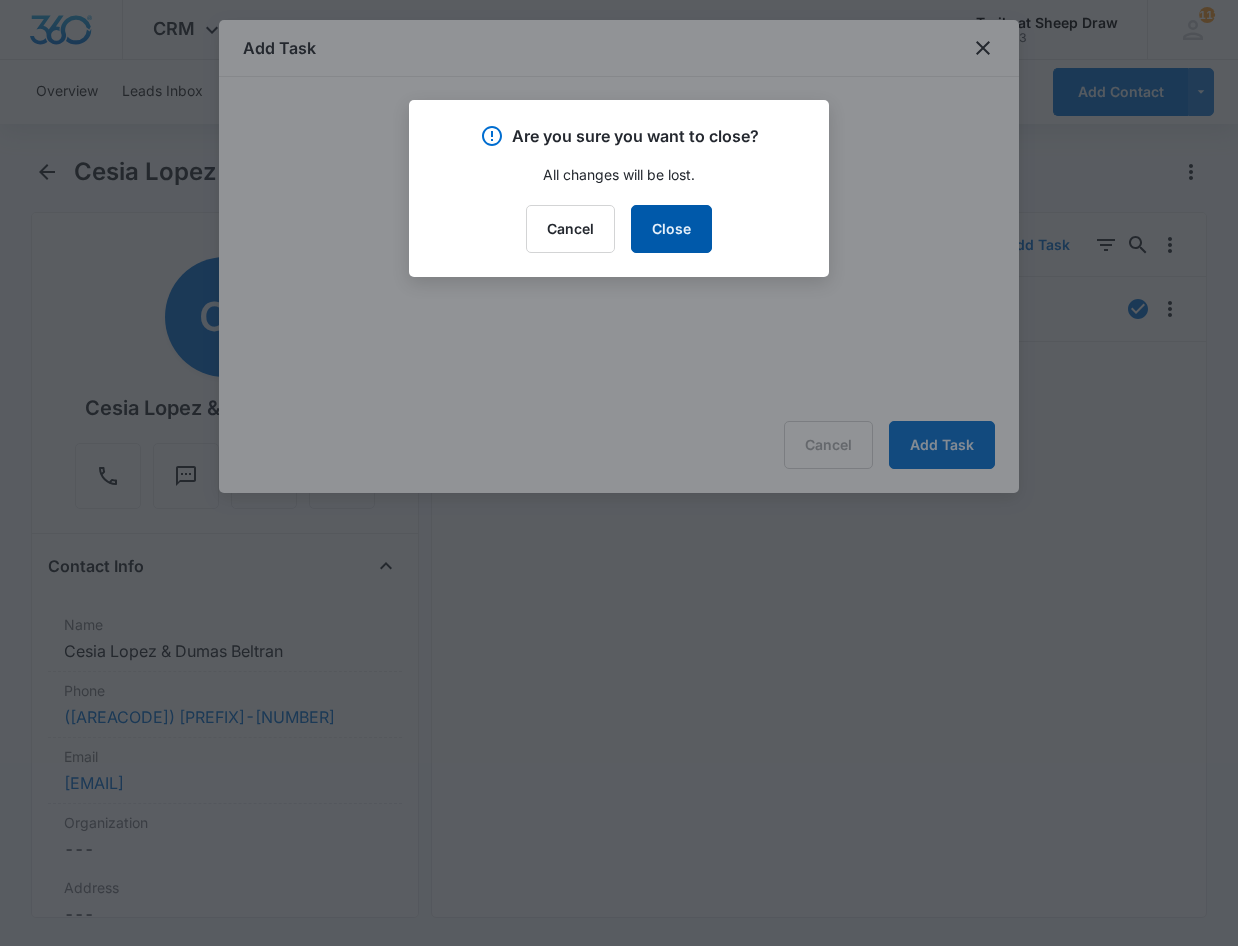 click on "Close" at bounding box center (671, 229) 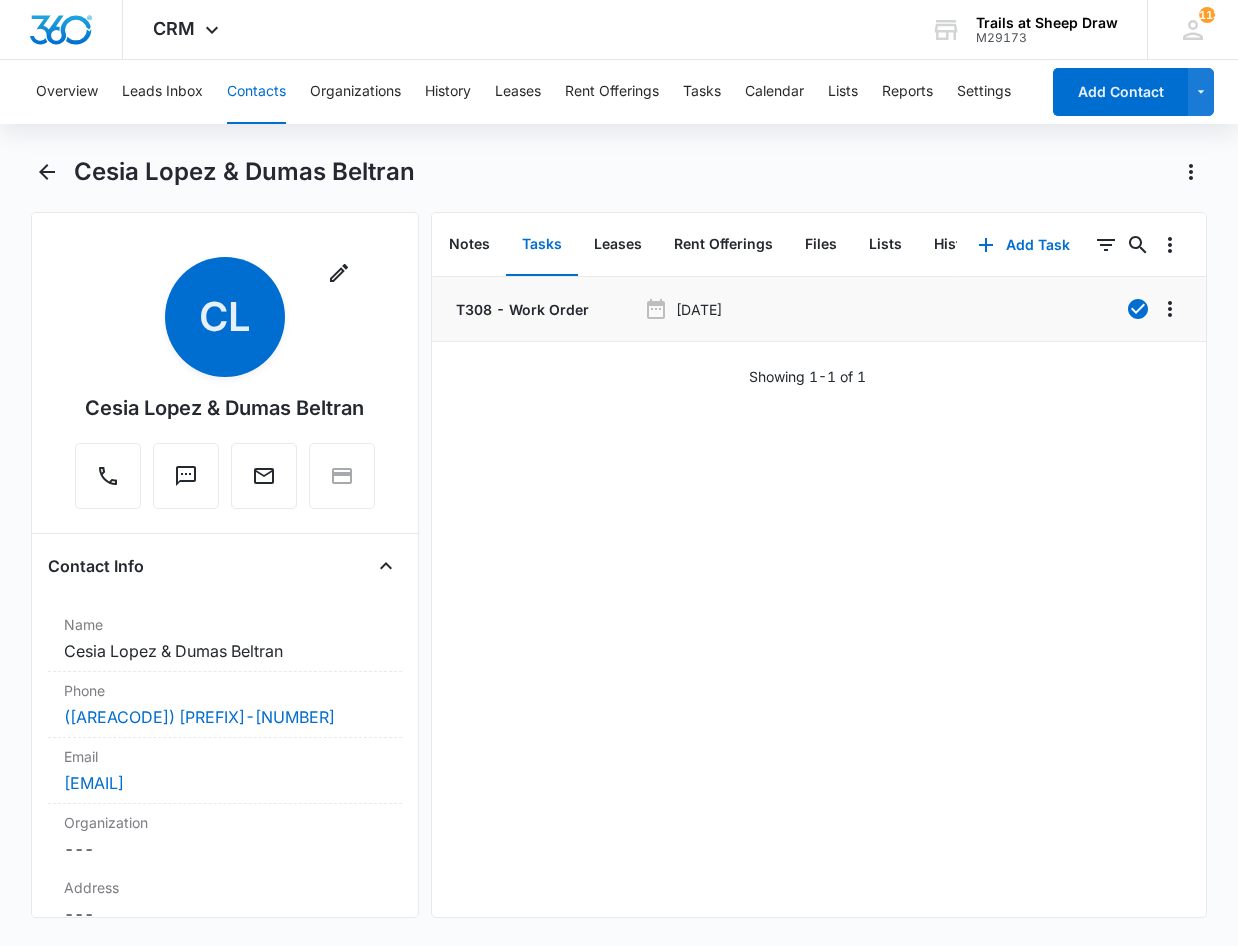 click on "Sep 24, 2025" at bounding box center (819, 309) 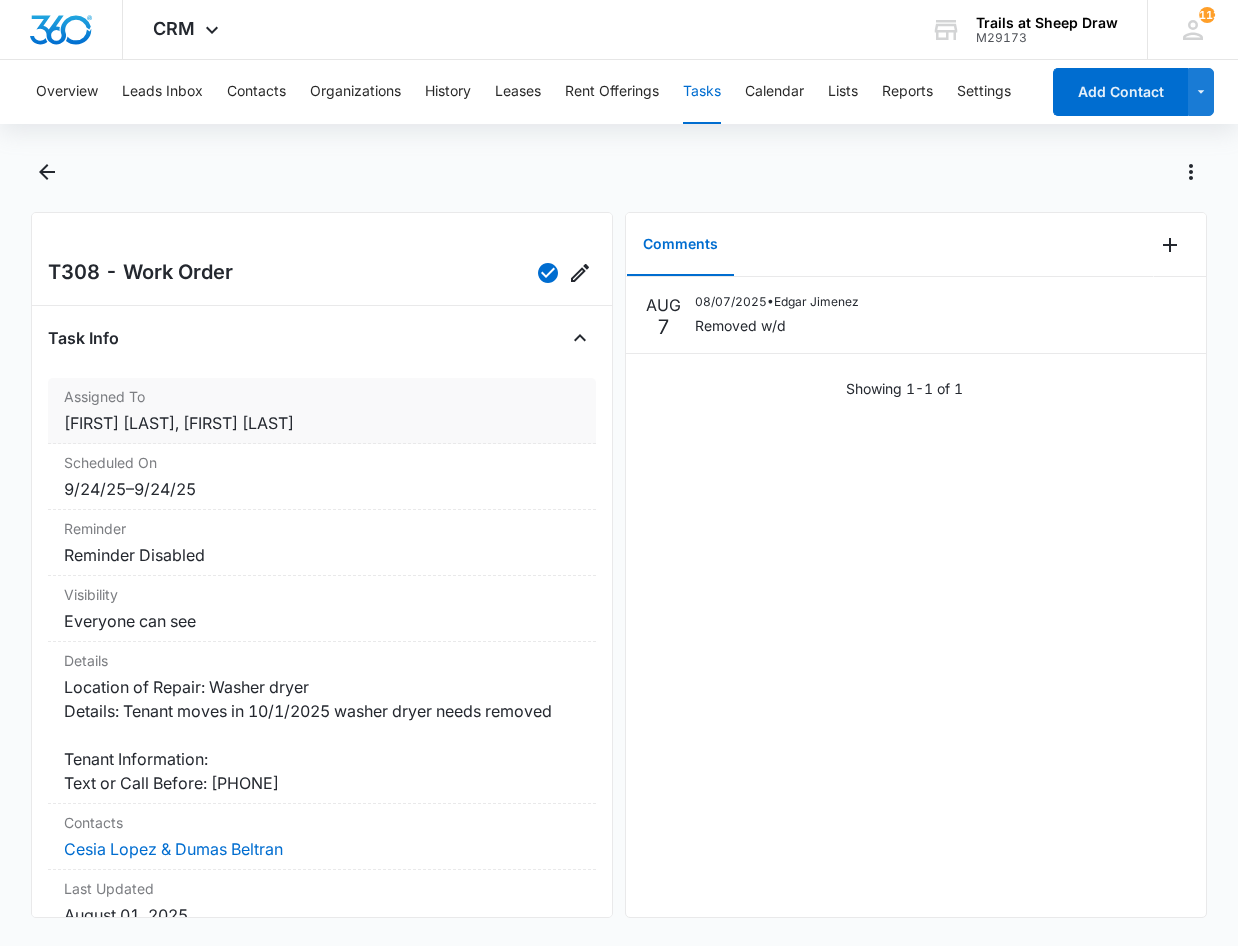 scroll, scrollTop: 223, scrollLeft: 0, axis: vertical 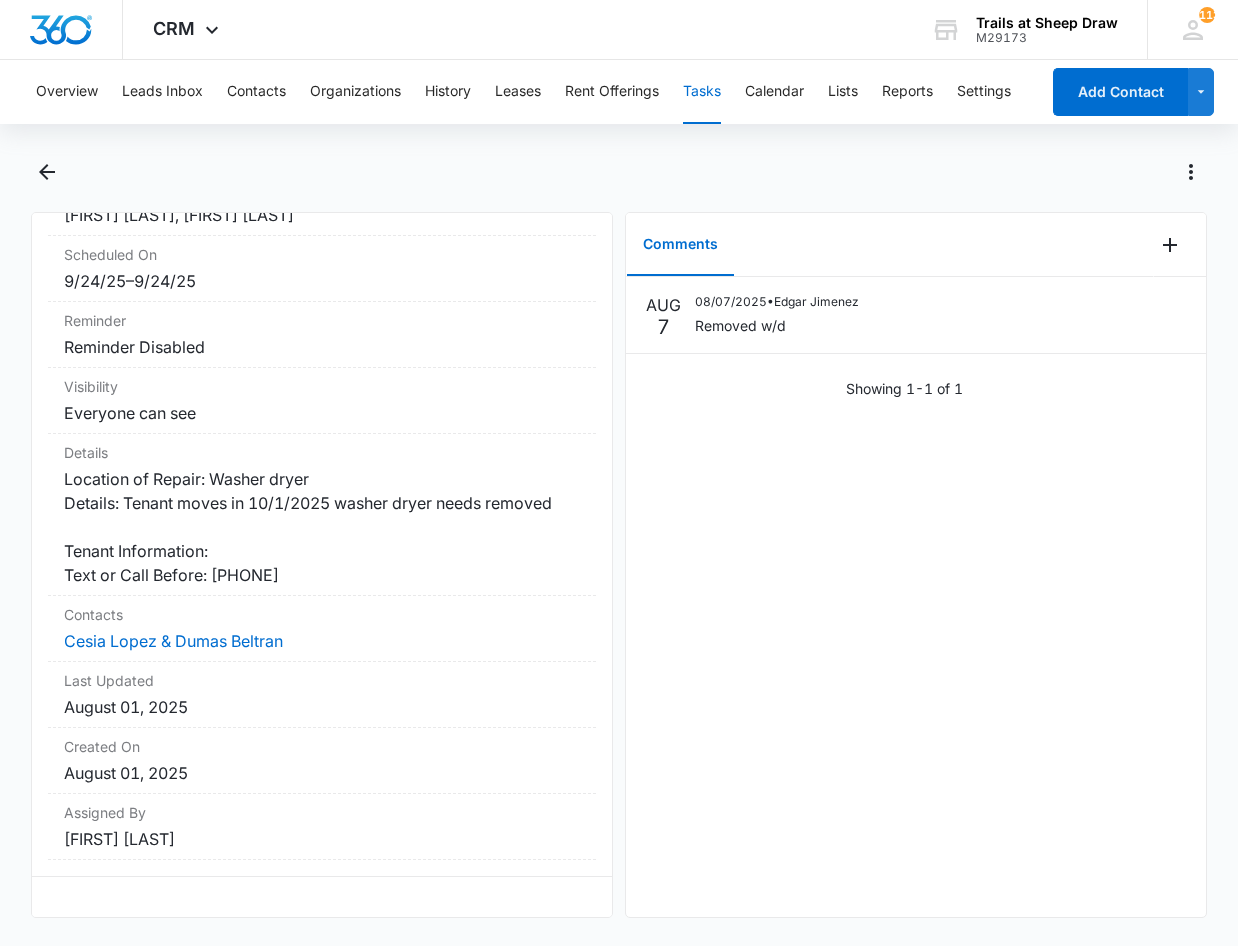 click on "T308 - Work Order  [DATE] Showing   1-1   of   1 Reminder Reminder Disabled Visibility Everyone can see Details Location of Repair: Washer dryer
Details: Tenant moves in [DATE] washer dryer needs removed
Tenant Information:
Text or Call Before: Contacts [FIRST] [LAST] & [FIRST] [LAST] Last Updated [DATE] Created On [DATE] Assigned By [FIRST] [LAST]" at bounding box center [322, 565] 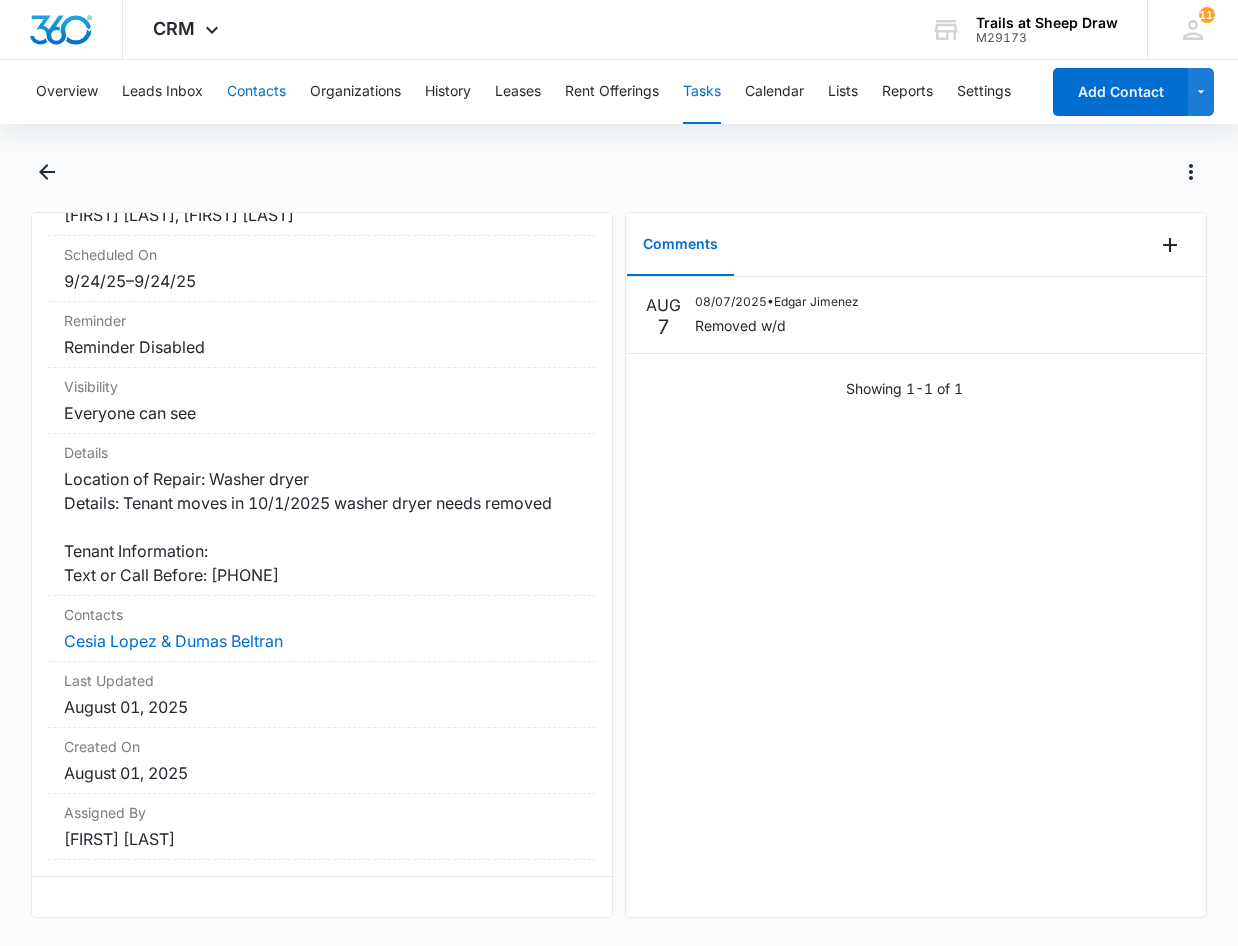 click on "Contacts" at bounding box center (256, 92) 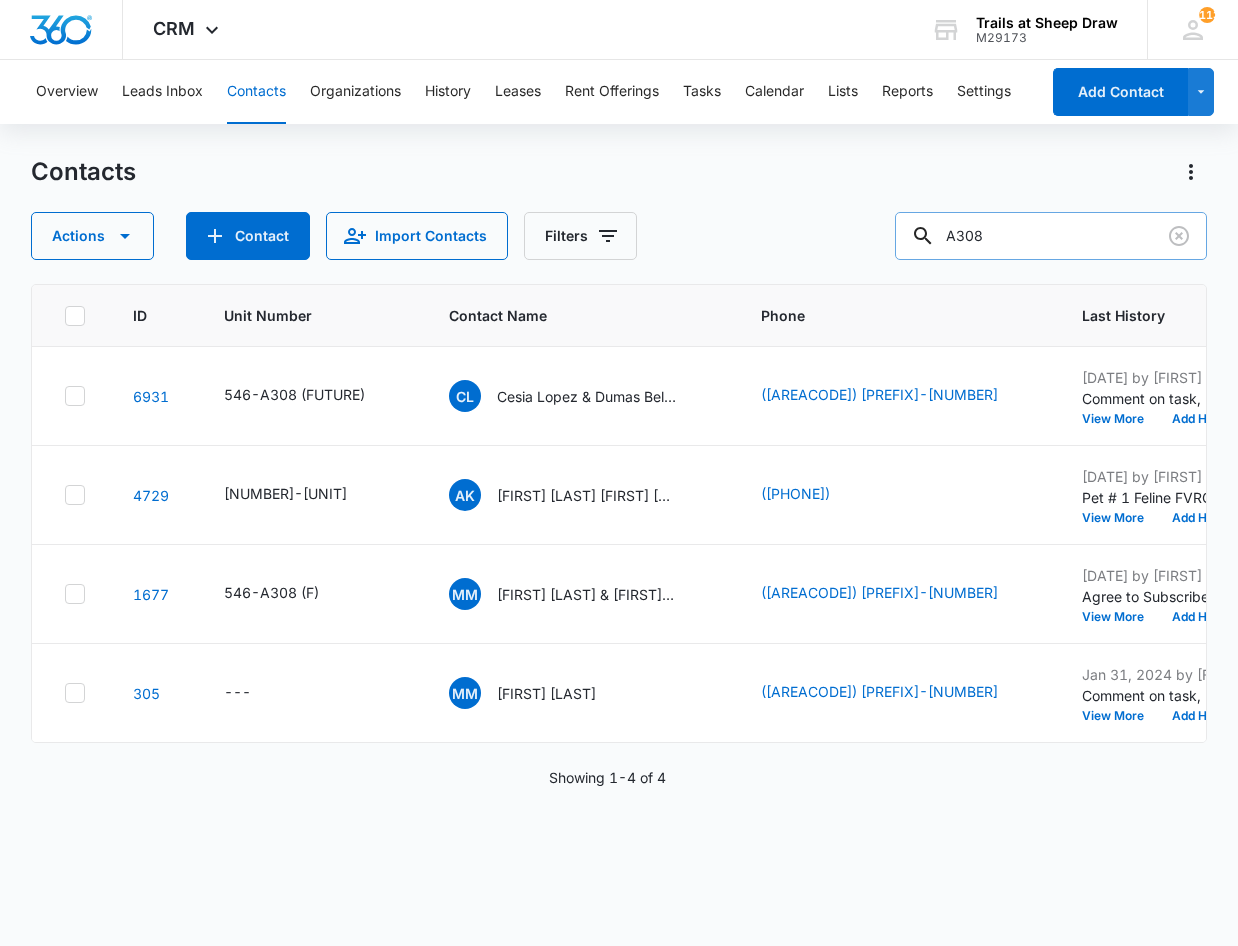 click on "A308" at bounding box center (1051, 236) 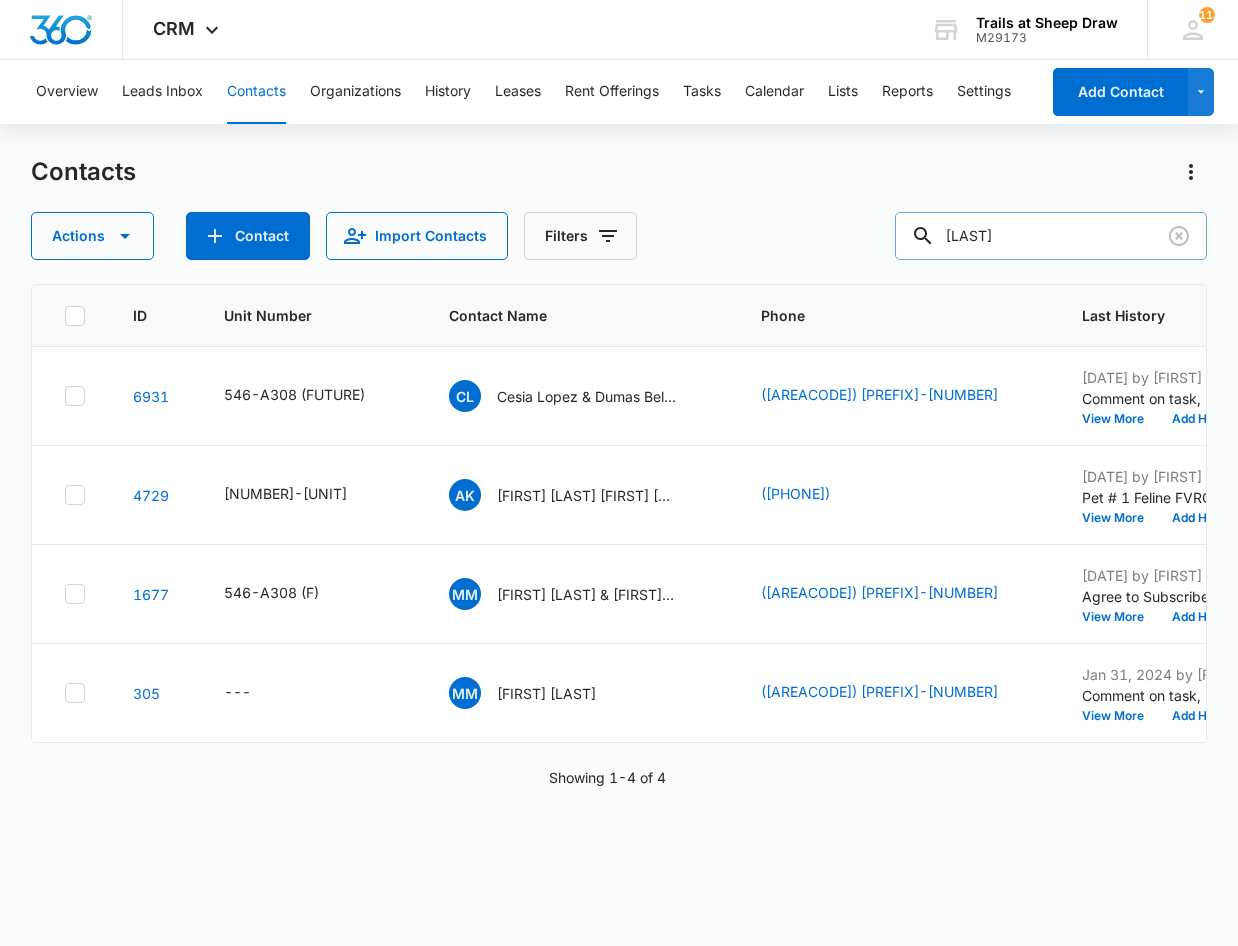 type on "[LAST]" 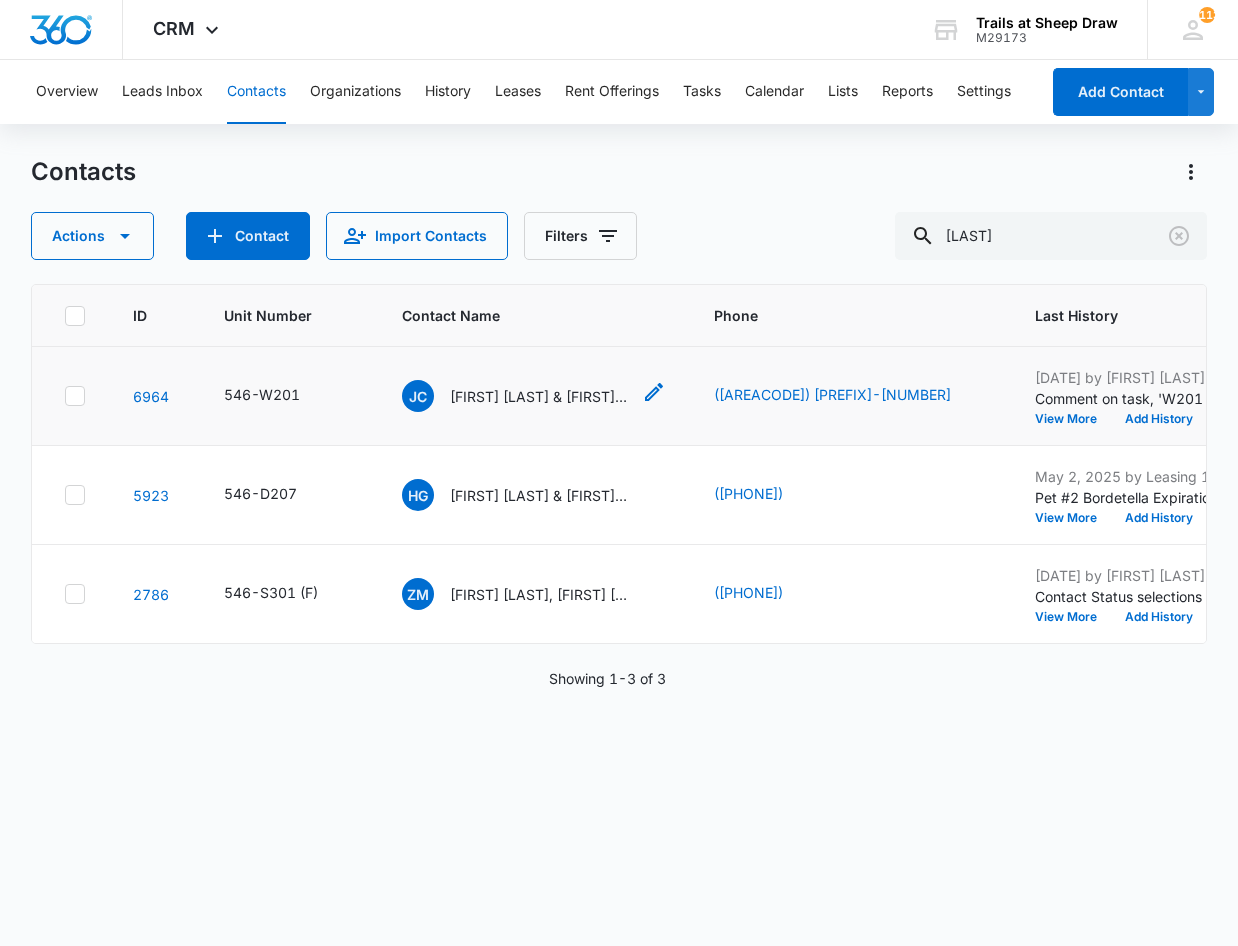 click on "[FIRST] [LAST] & [FIRST] [LAST]" at bounding box center (540, 396) 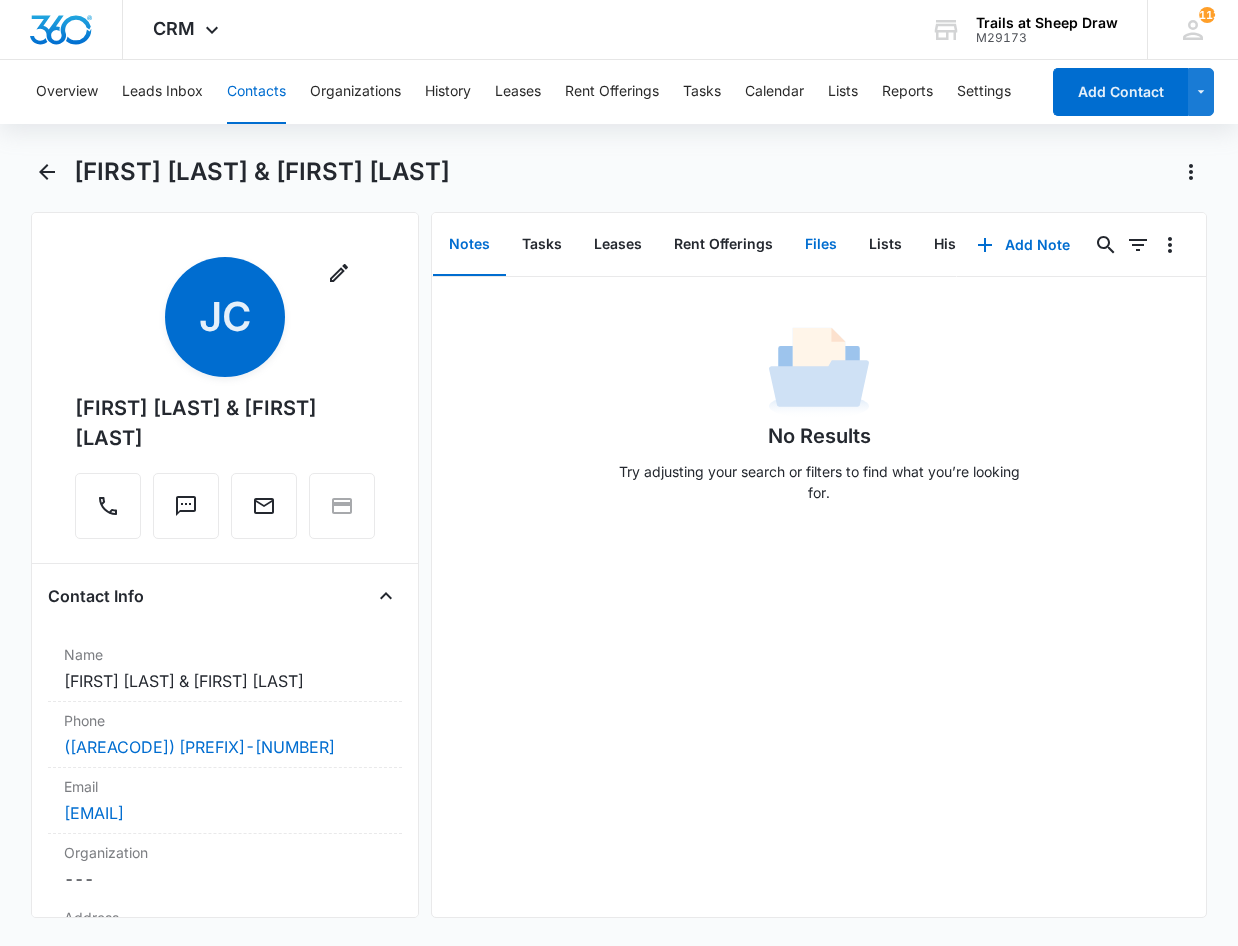 click on "Files" at bounding box center (821, 245) 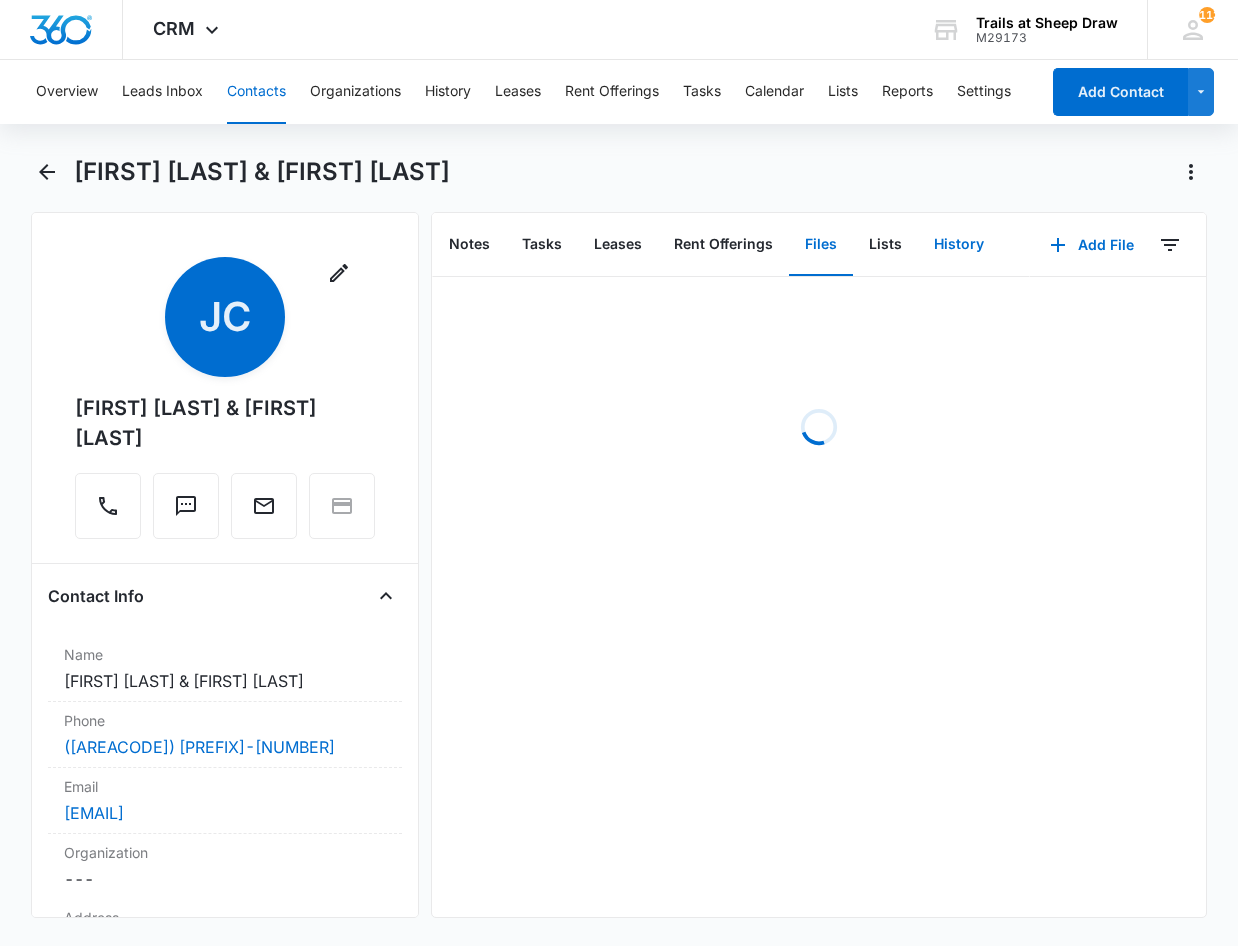click on "History" at bounding box center (959, 245) 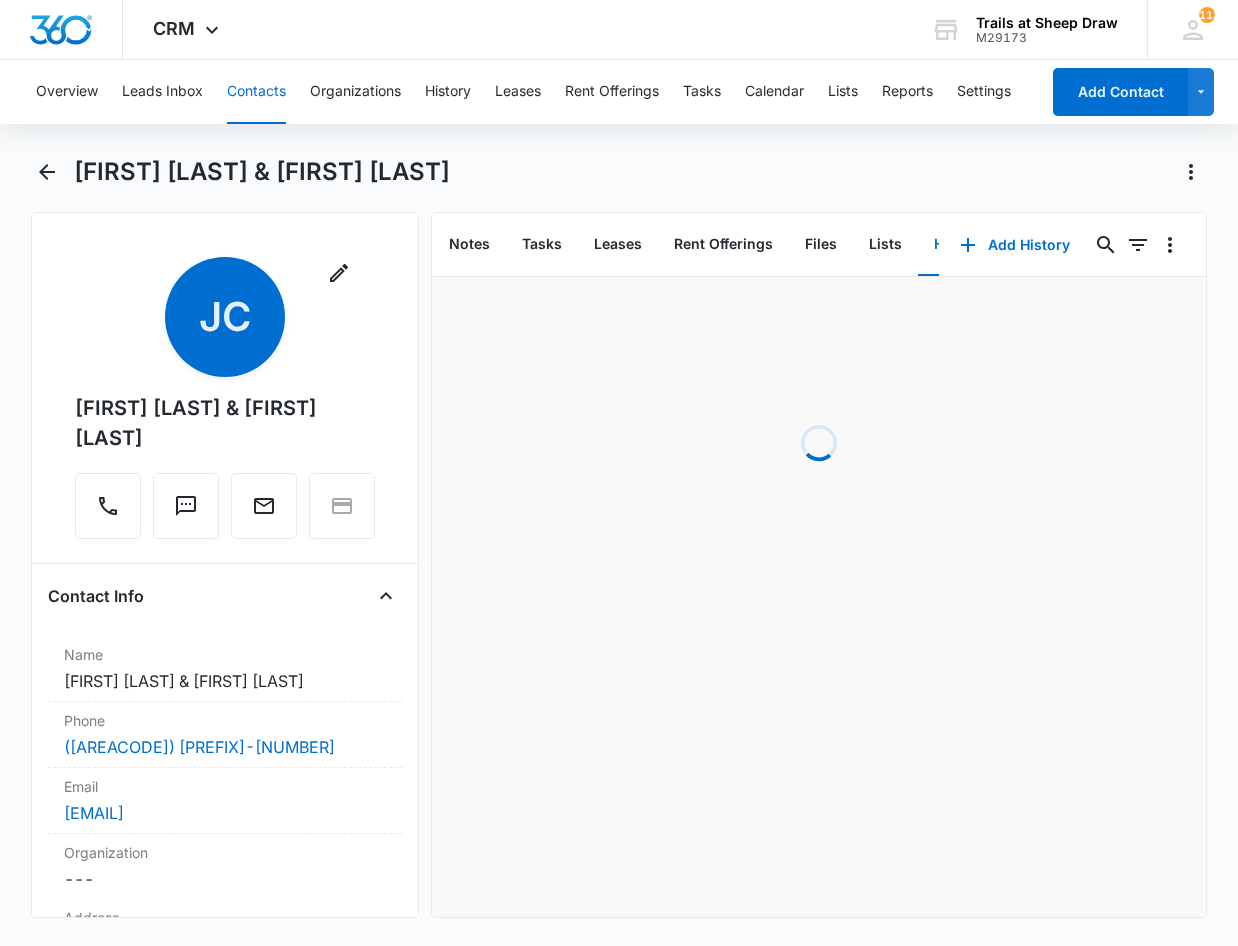 scroll, scrollTop: 0, scrollLeft: 89, axis: horizontal 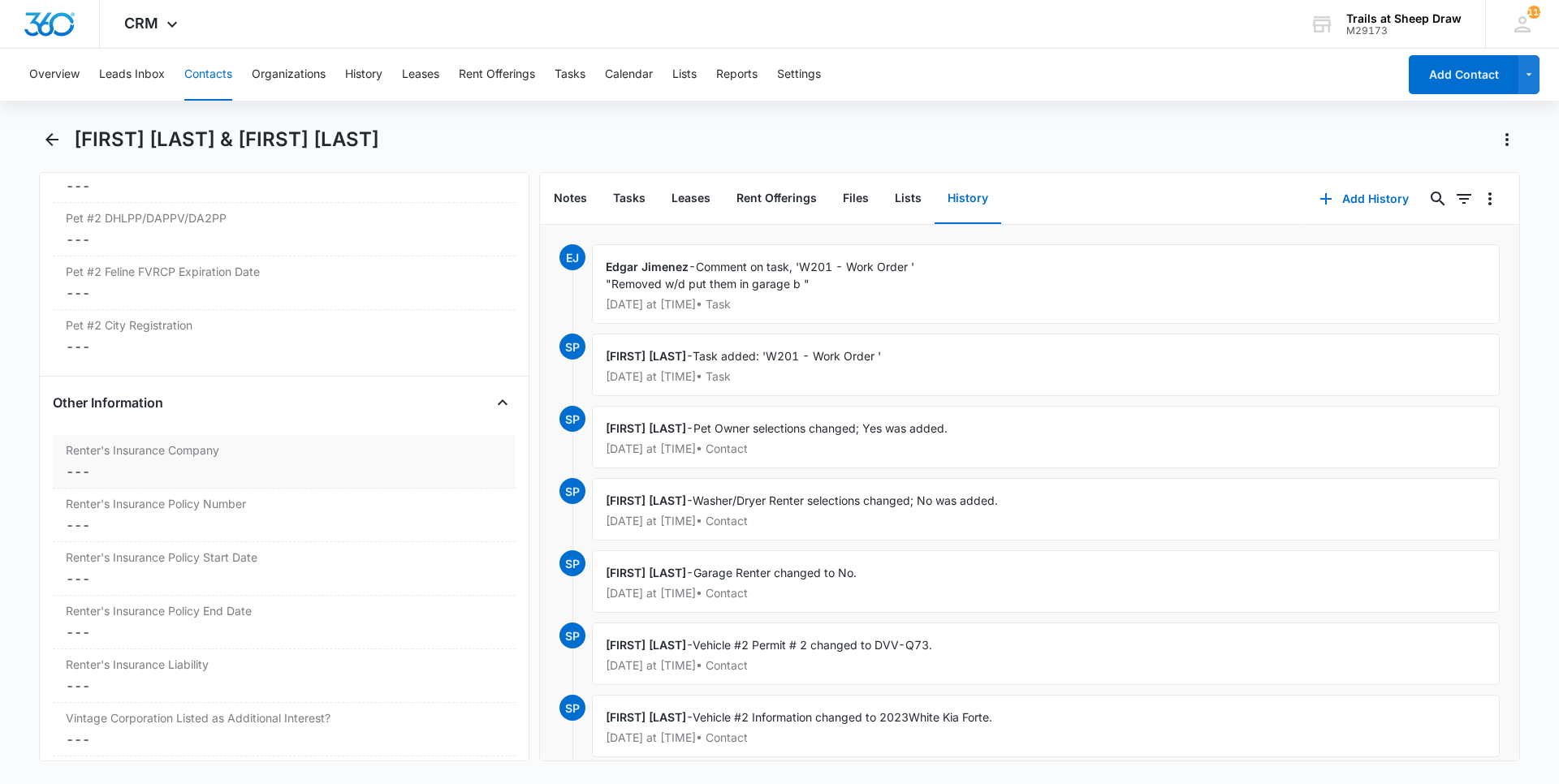 click on "Cancel Save Changes ---" at bounding box center (284, 472) 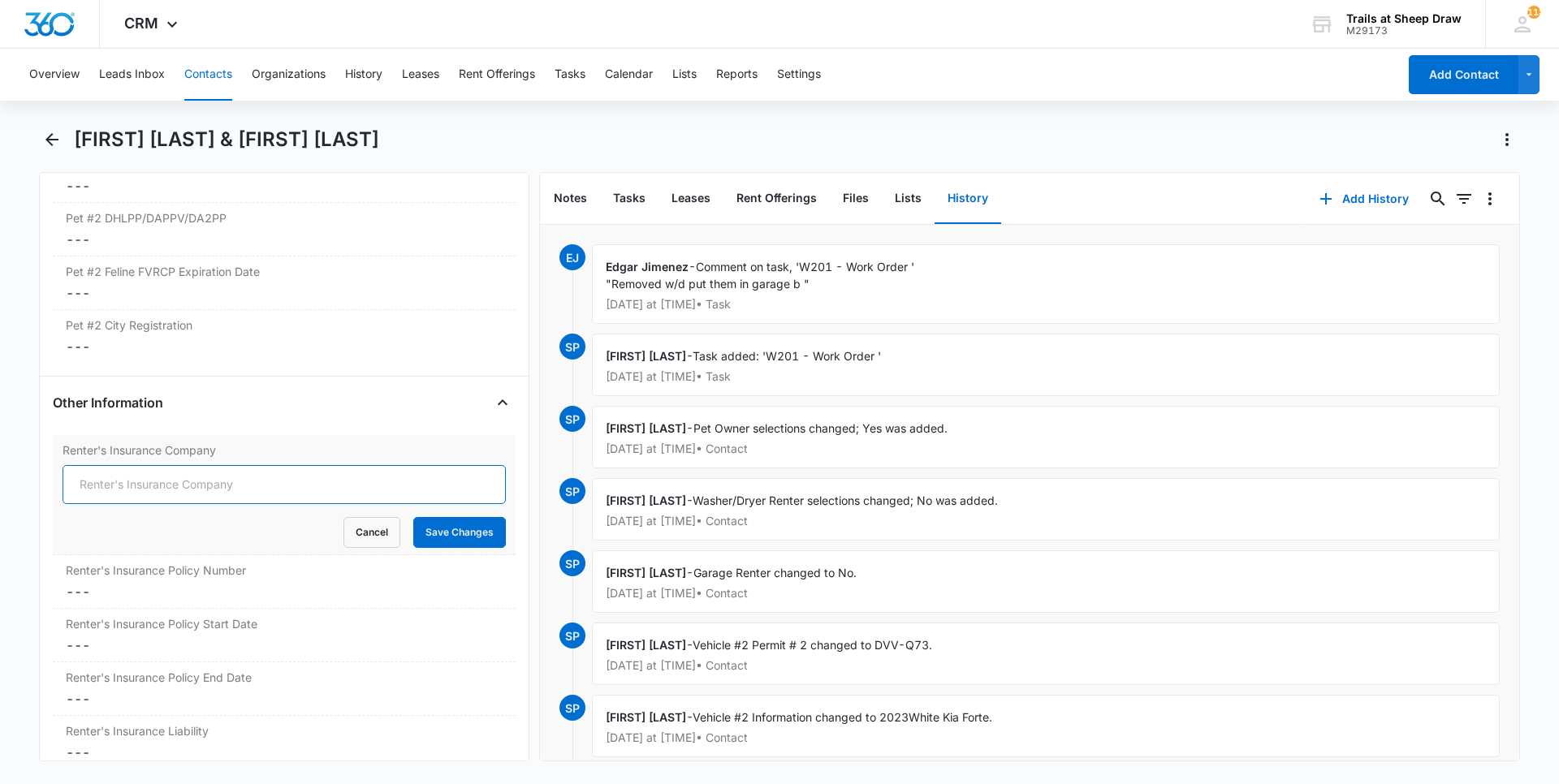 click on "Renter's Insurance Company" at bounding box center (284, 485) 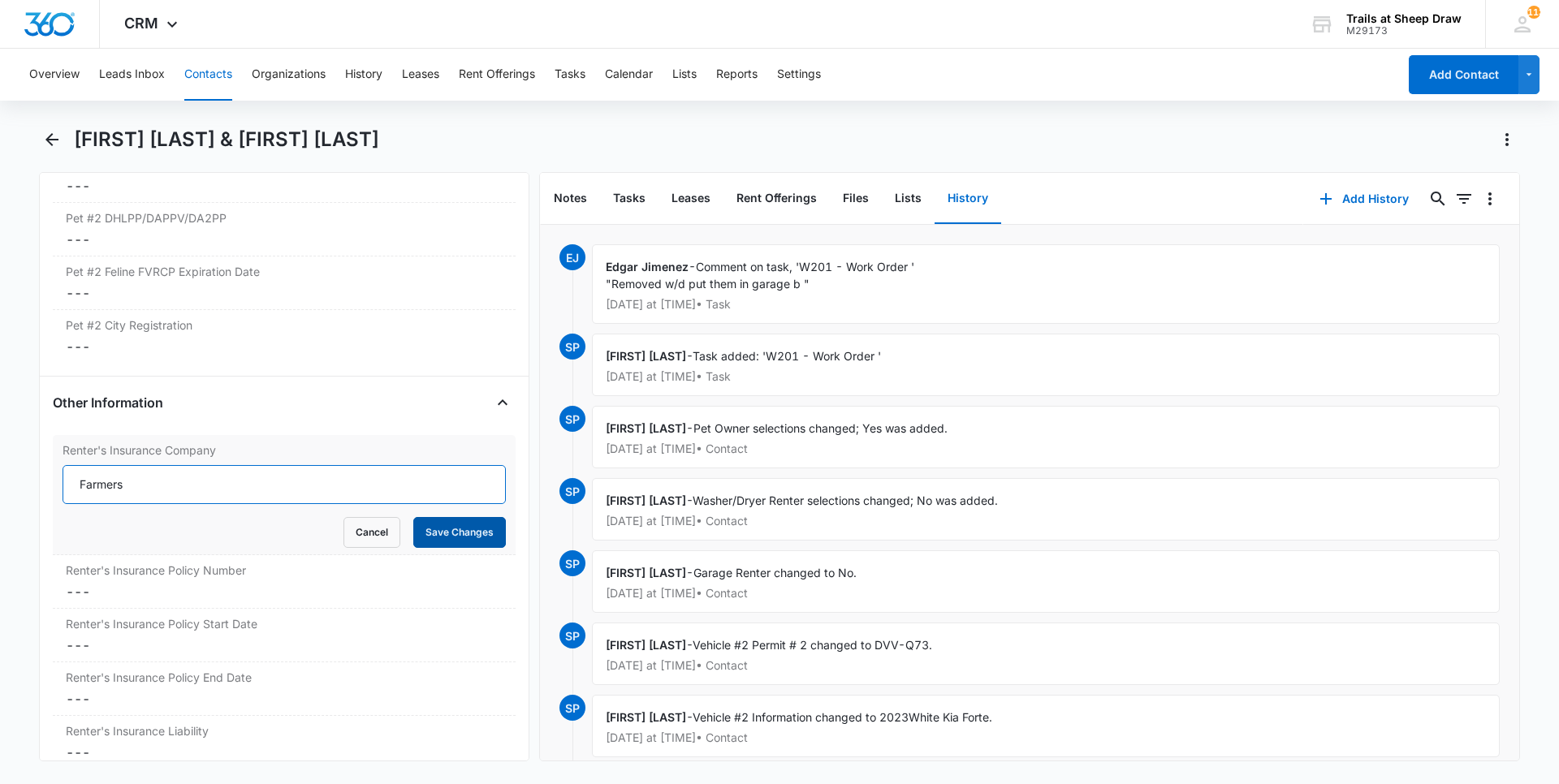 type on "Farmers" 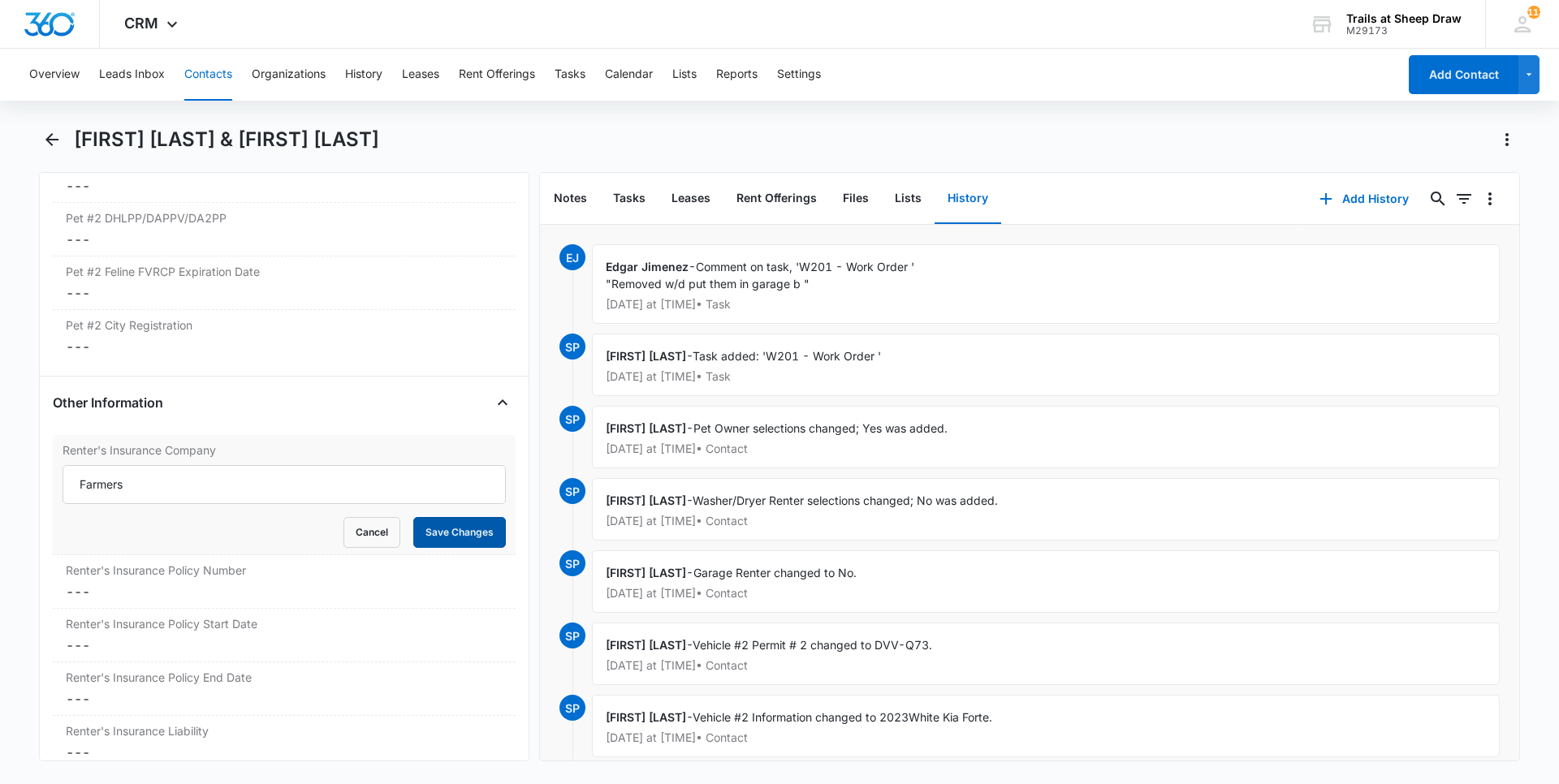 click on "Save Changes" at bounding box center [460, 532] 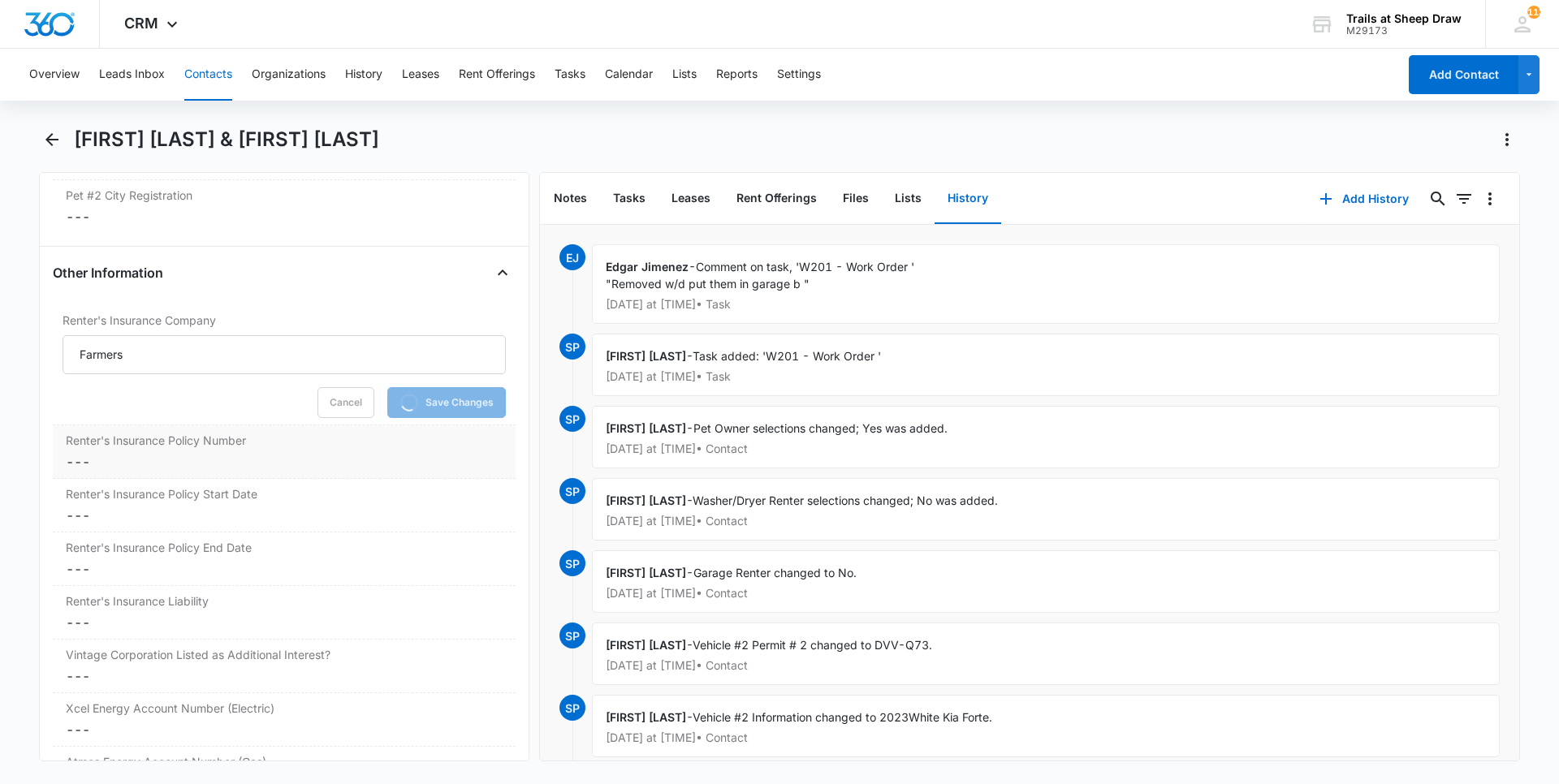 scroll, scrollTop: 3513, scrollLeft: 0, axis: vertical 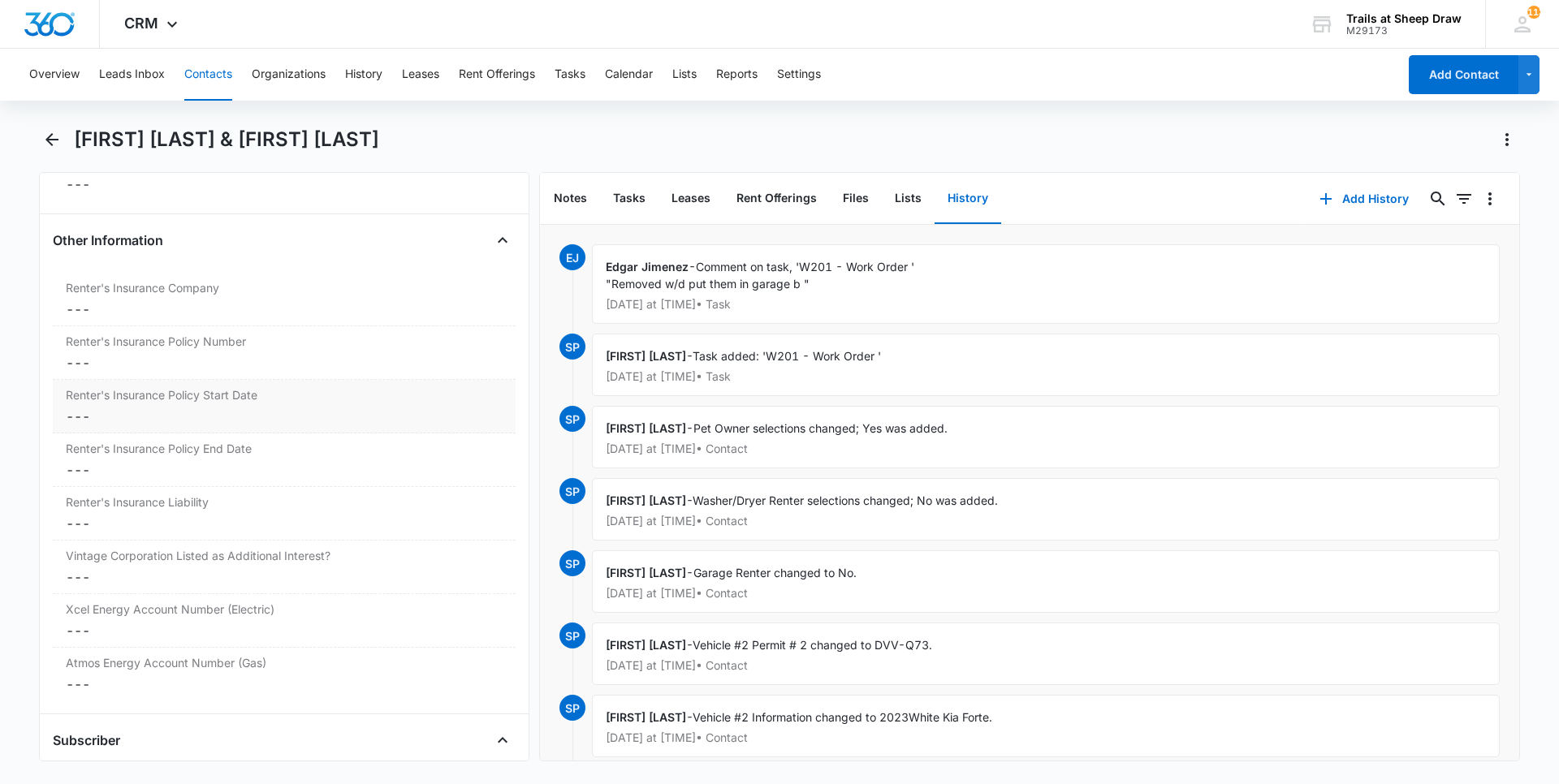 click on "Renter's Insurance Policy End Date Cancel Save Changes ---" at bounding box center (284, 460) 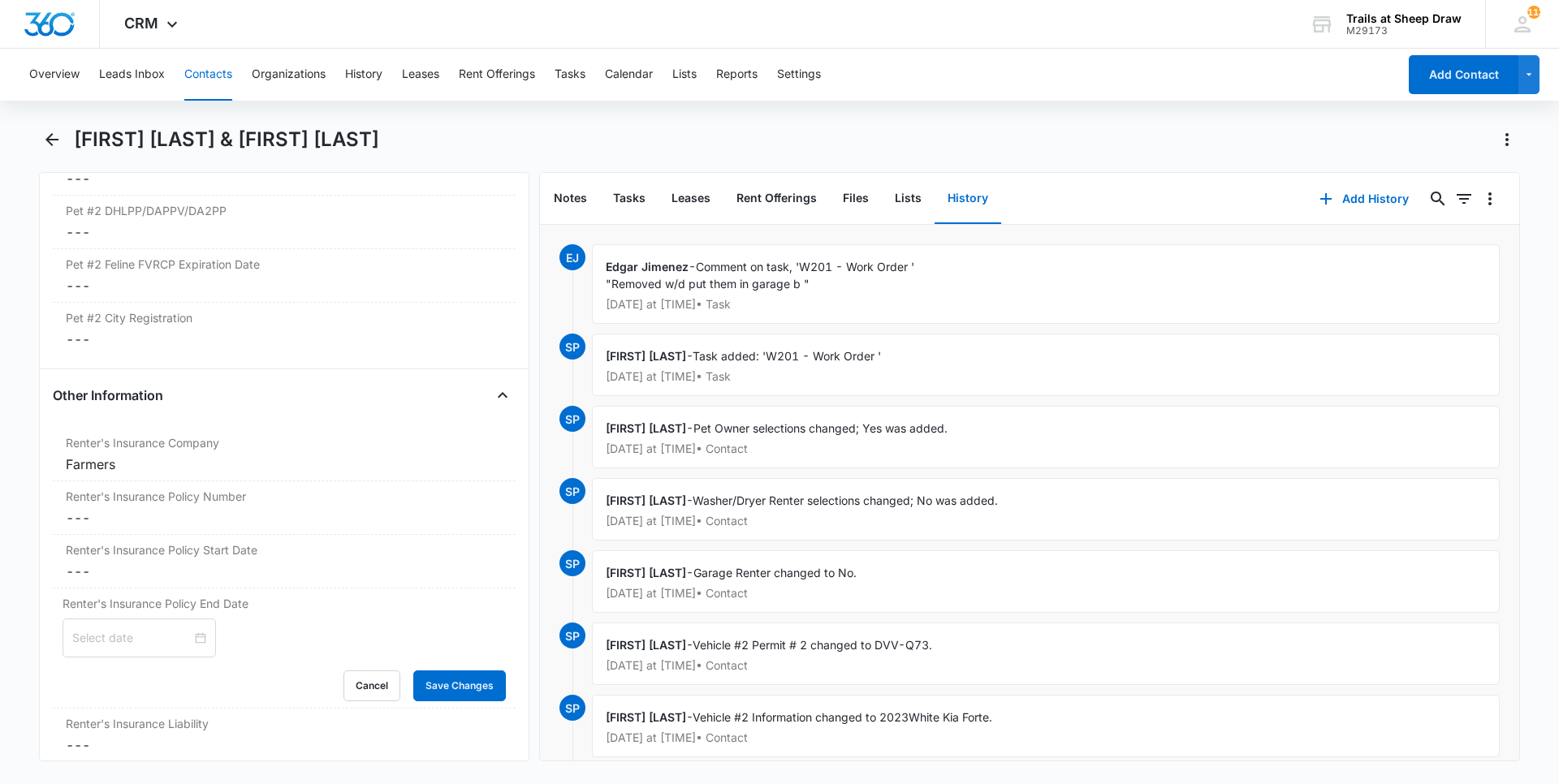 scroll, scrollTop: 3350, scrollLeft: 0, axis: vertical 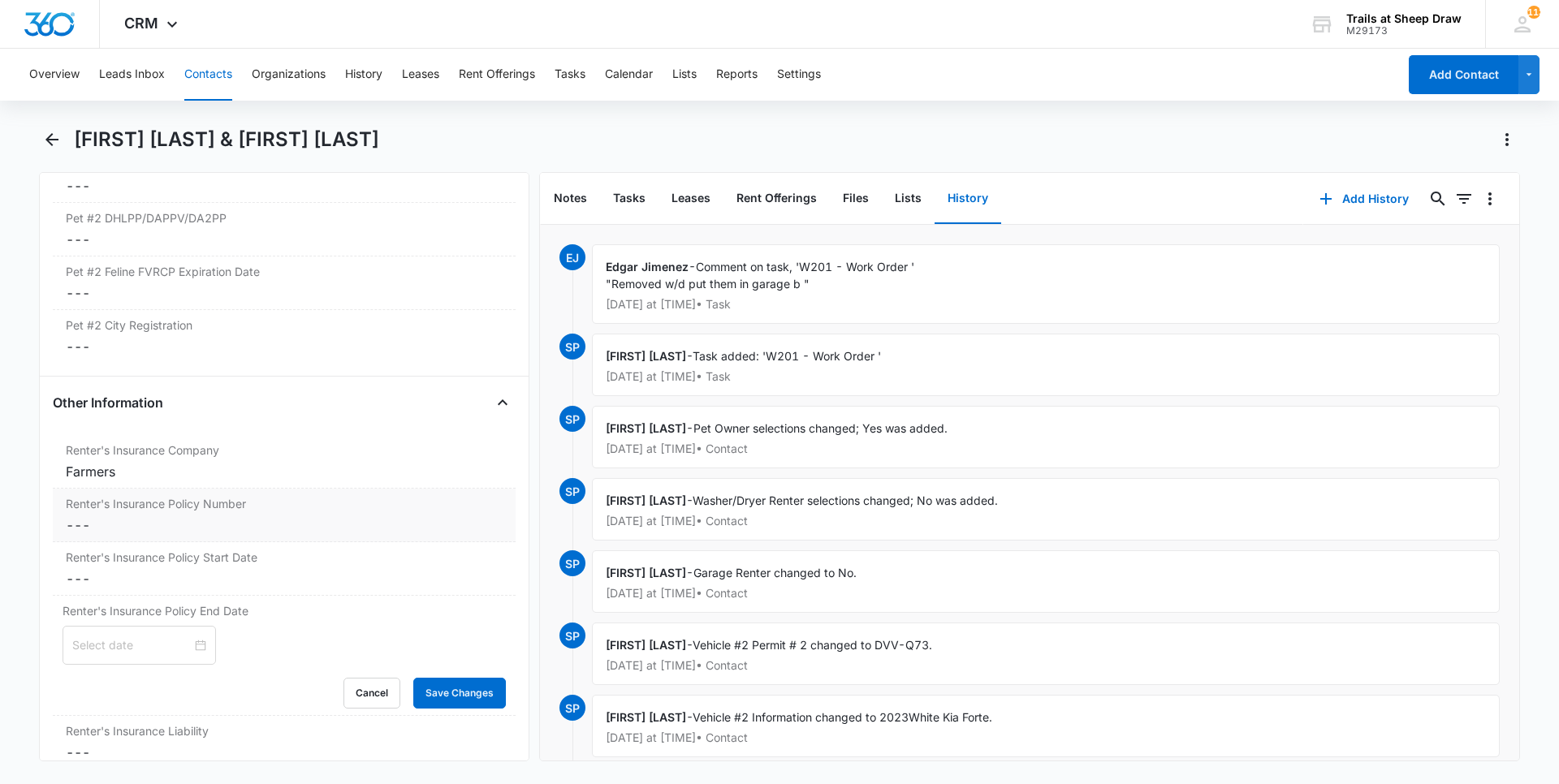 click on "Renter's Insurance Policy Number Cancel Save Changes ---" at bounding box center [284, 515] 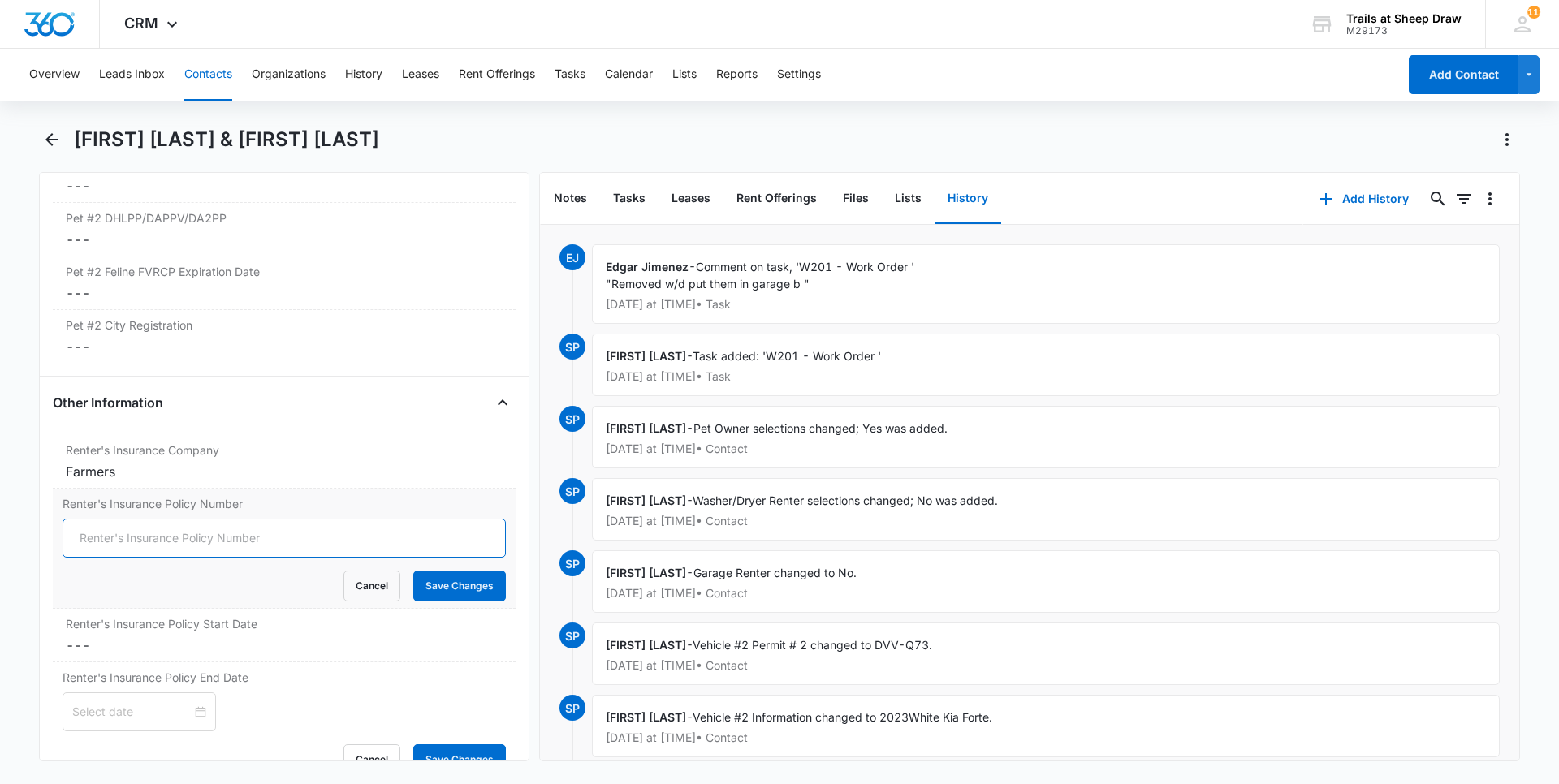 click on "Renter's Insurance Policy Number" at bounding box center [284, 538] 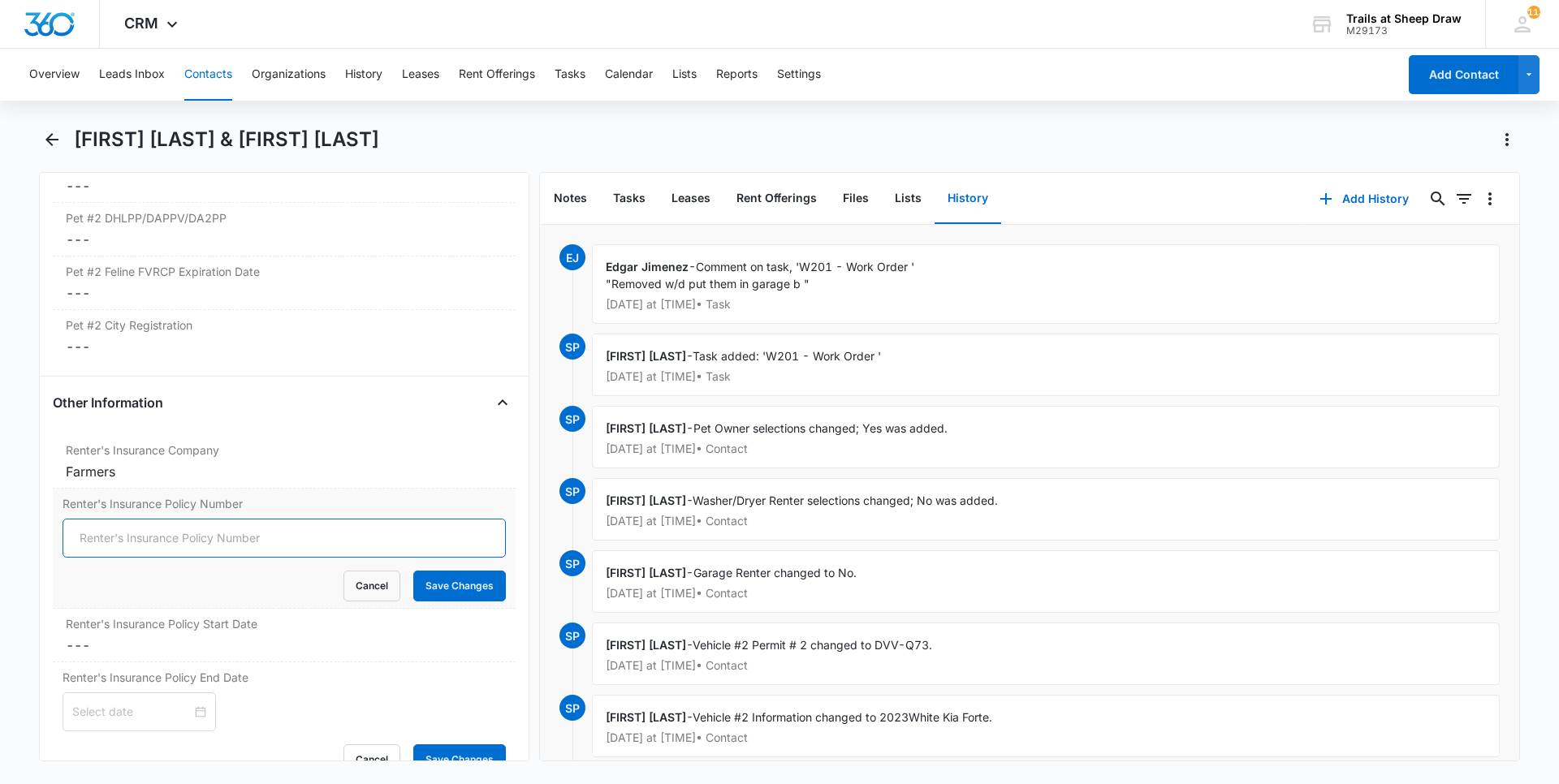 click on "Renter's Insurance Policy Number" at bounding box center [284, 538] 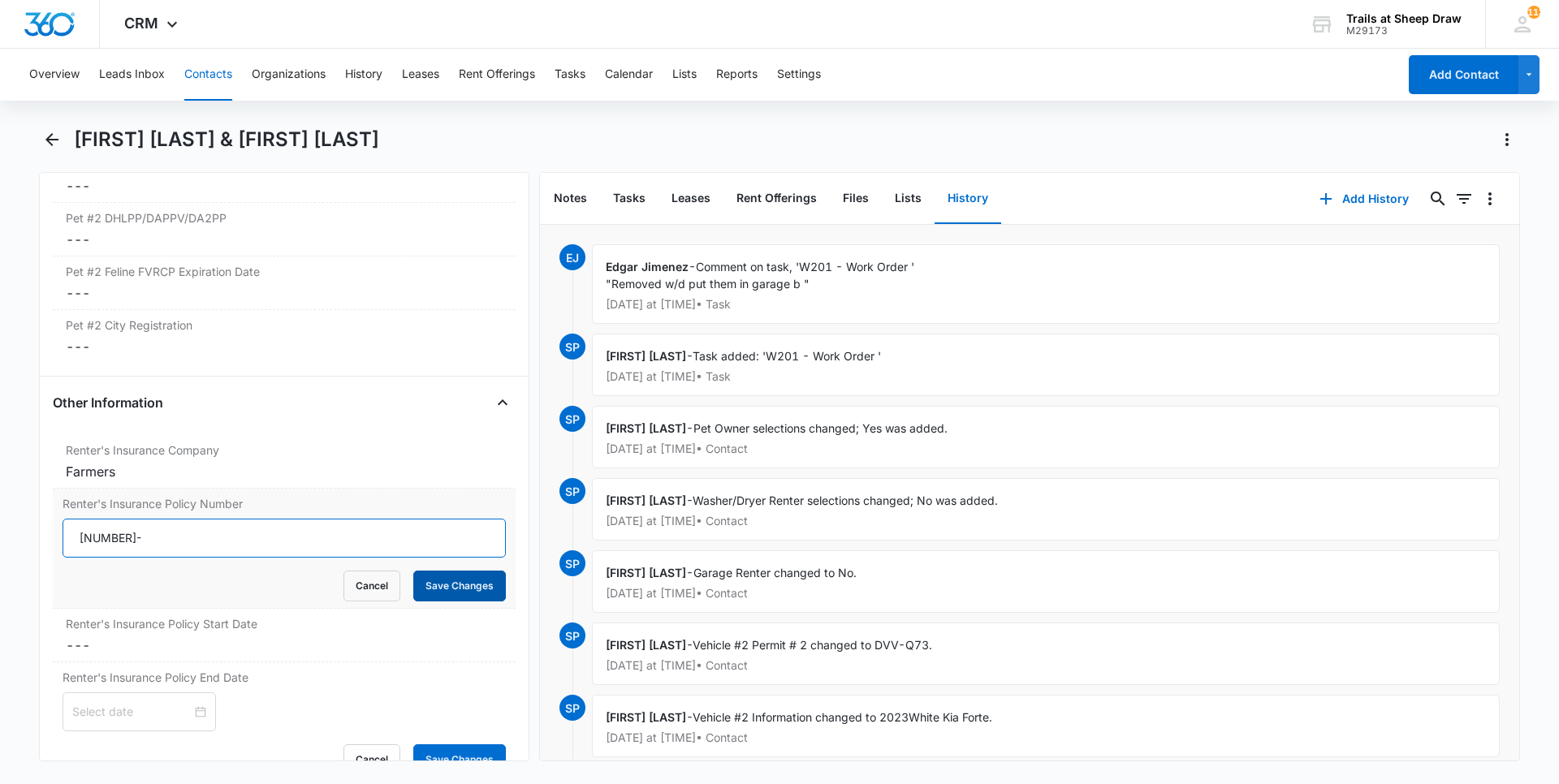 type on "[NUMBER]-" 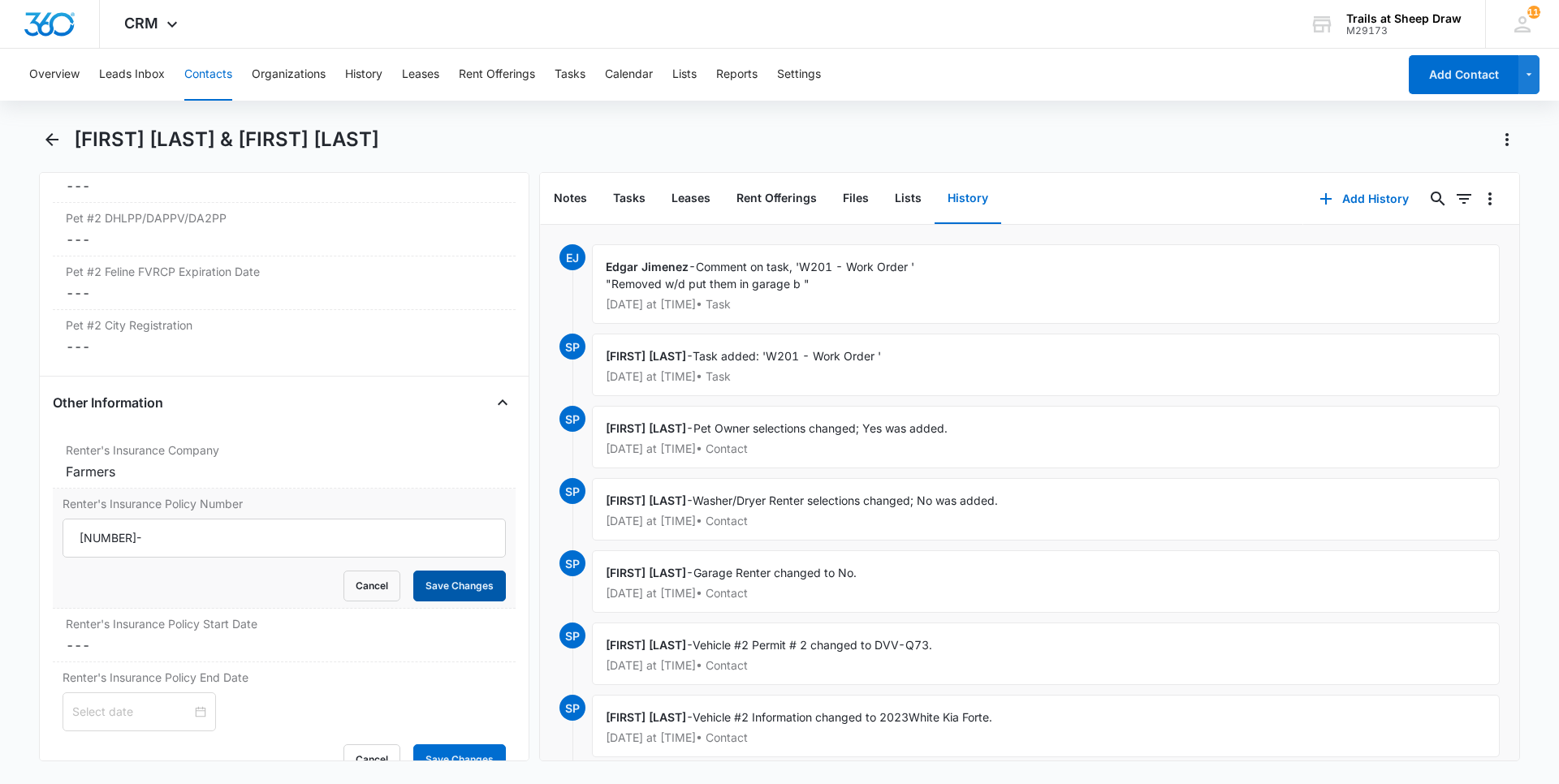 click on "Save Changes" at bounding box center [460, 586] 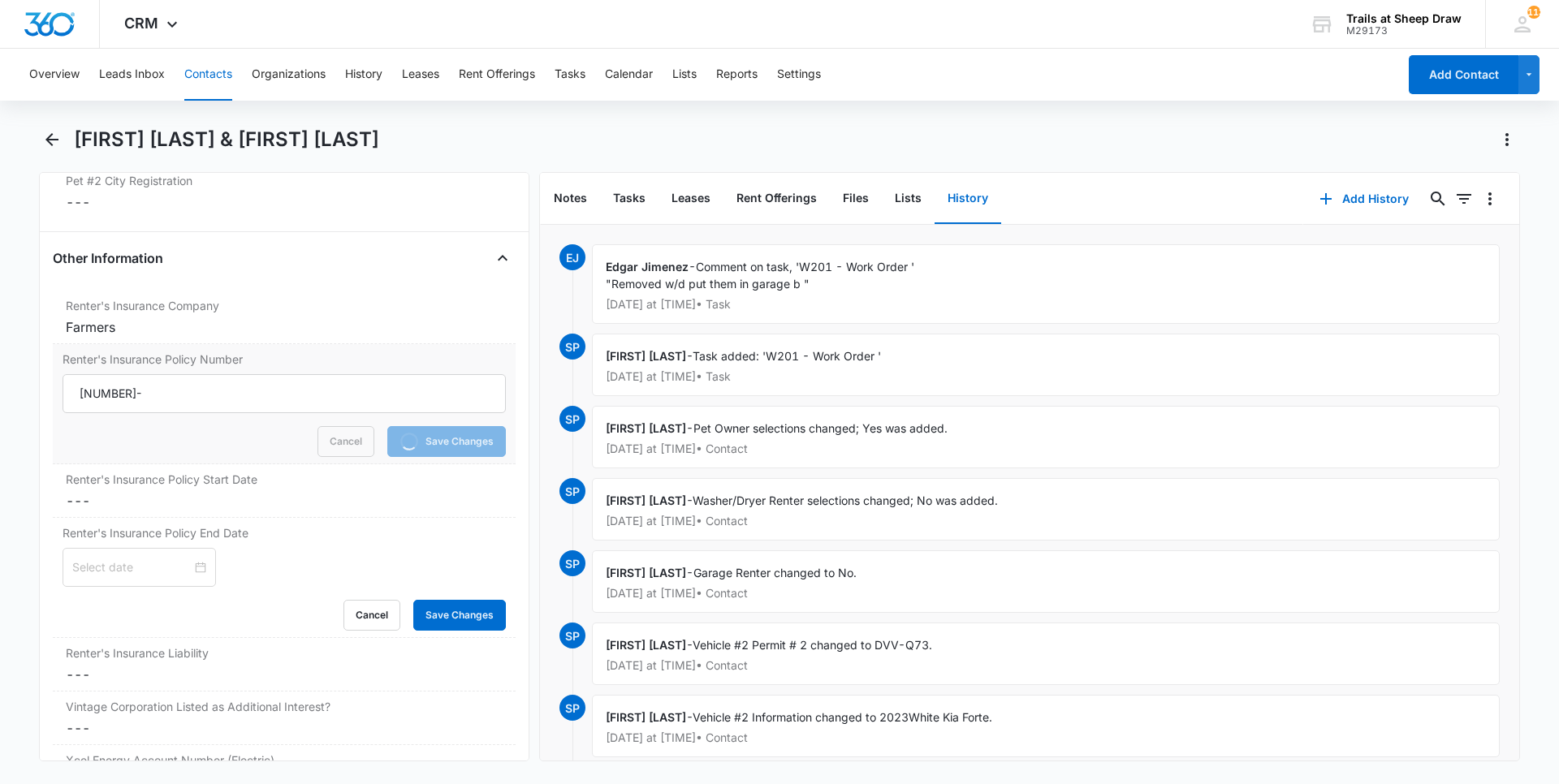scroll, scrollTop: 3513, scrollLeft: 0, axis: vertical 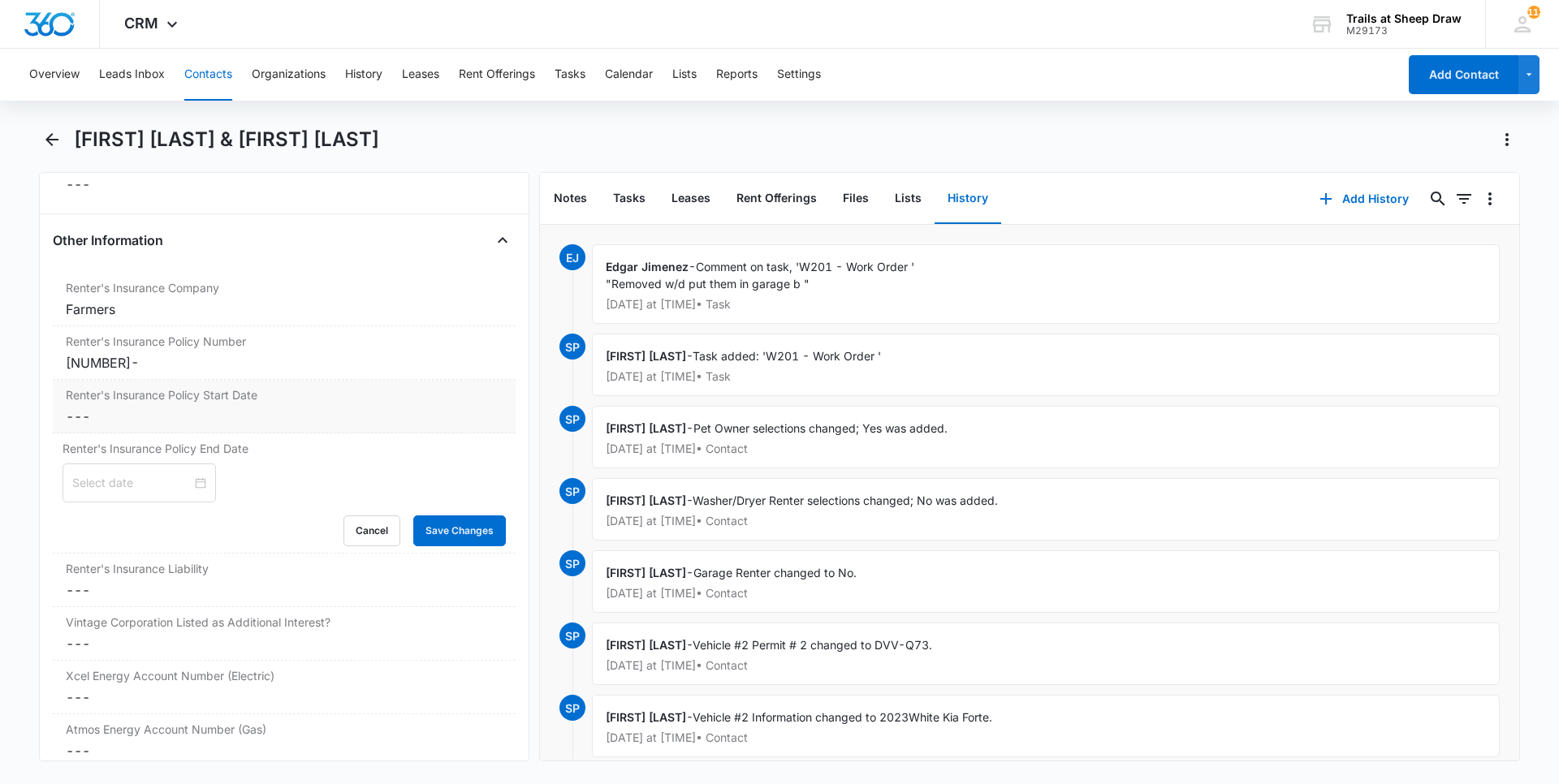 click on "Cancel Save Changes ---" at bounding box center (284, 416) 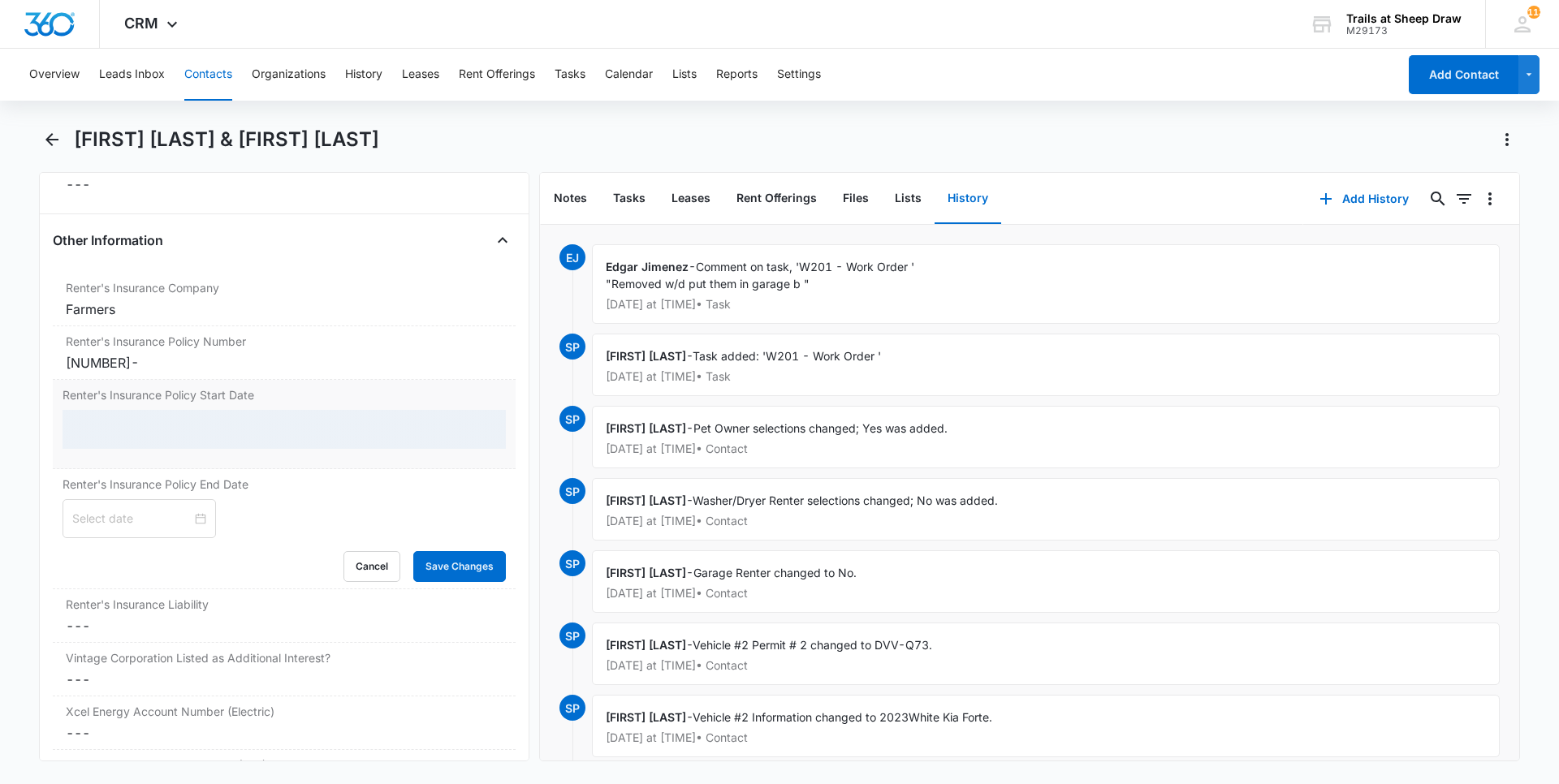 click at bounding box center (284, 429) 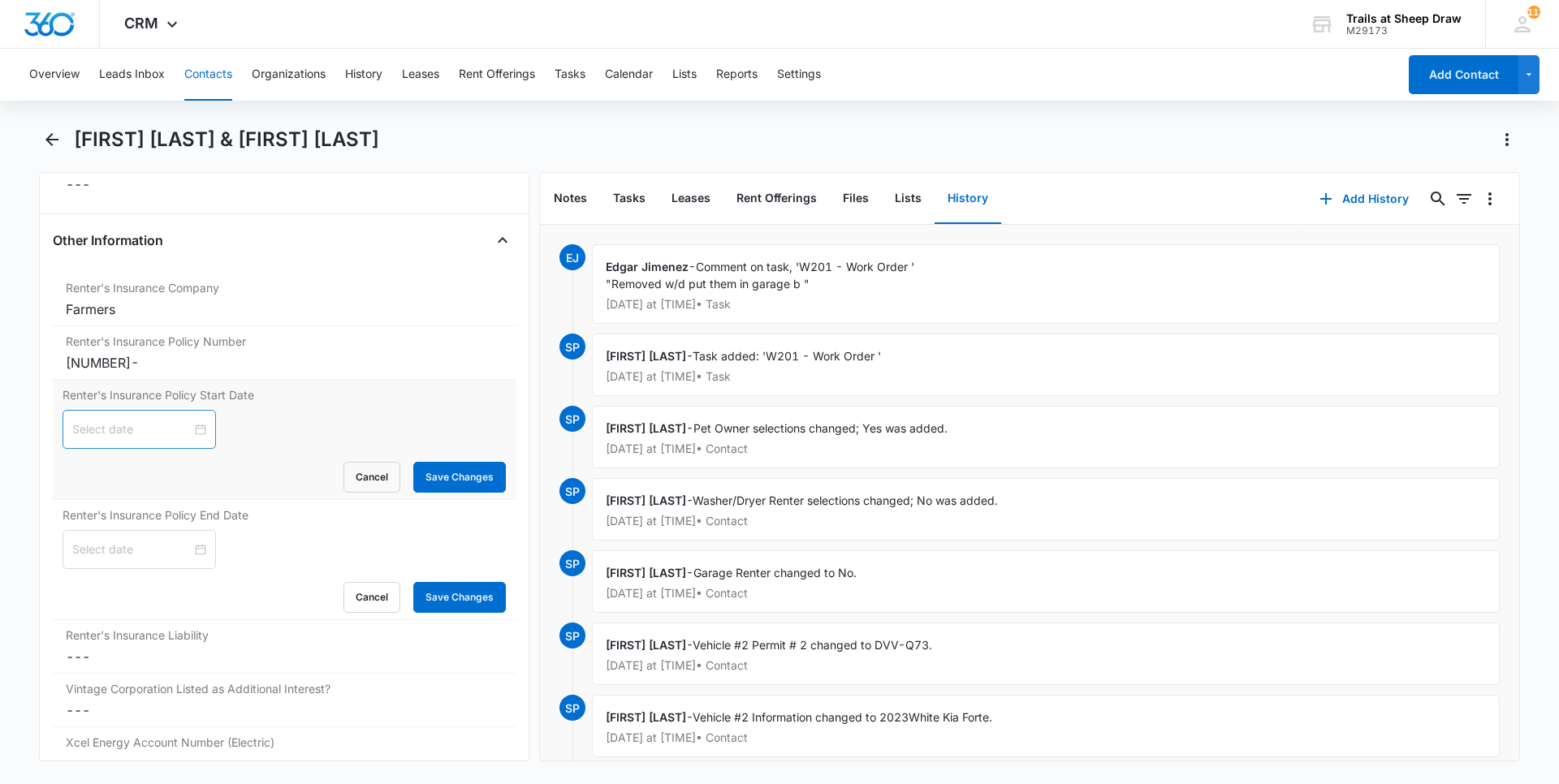 click at bounding box center (139, 429) 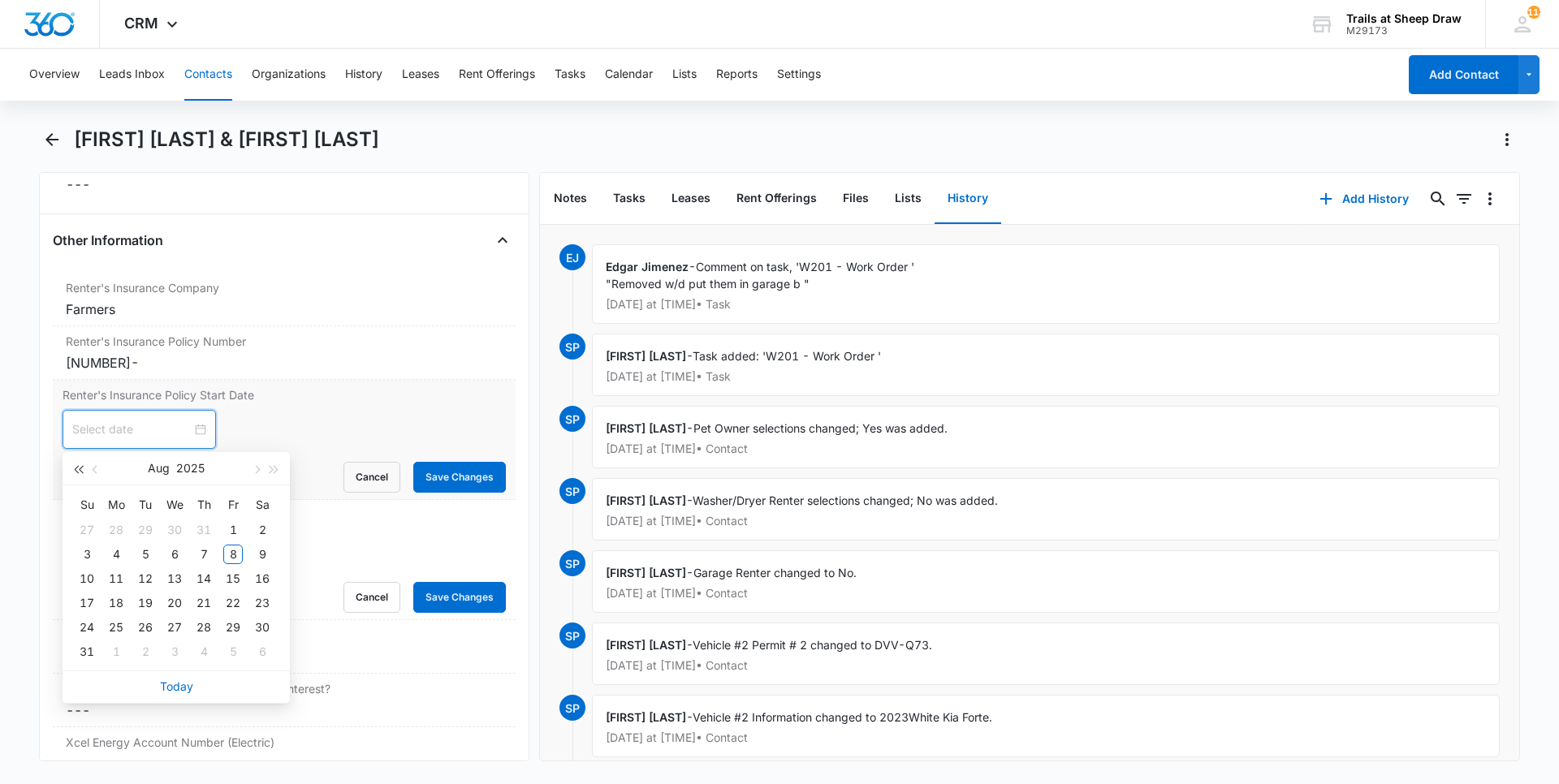 click at bounding box center (78, 470) 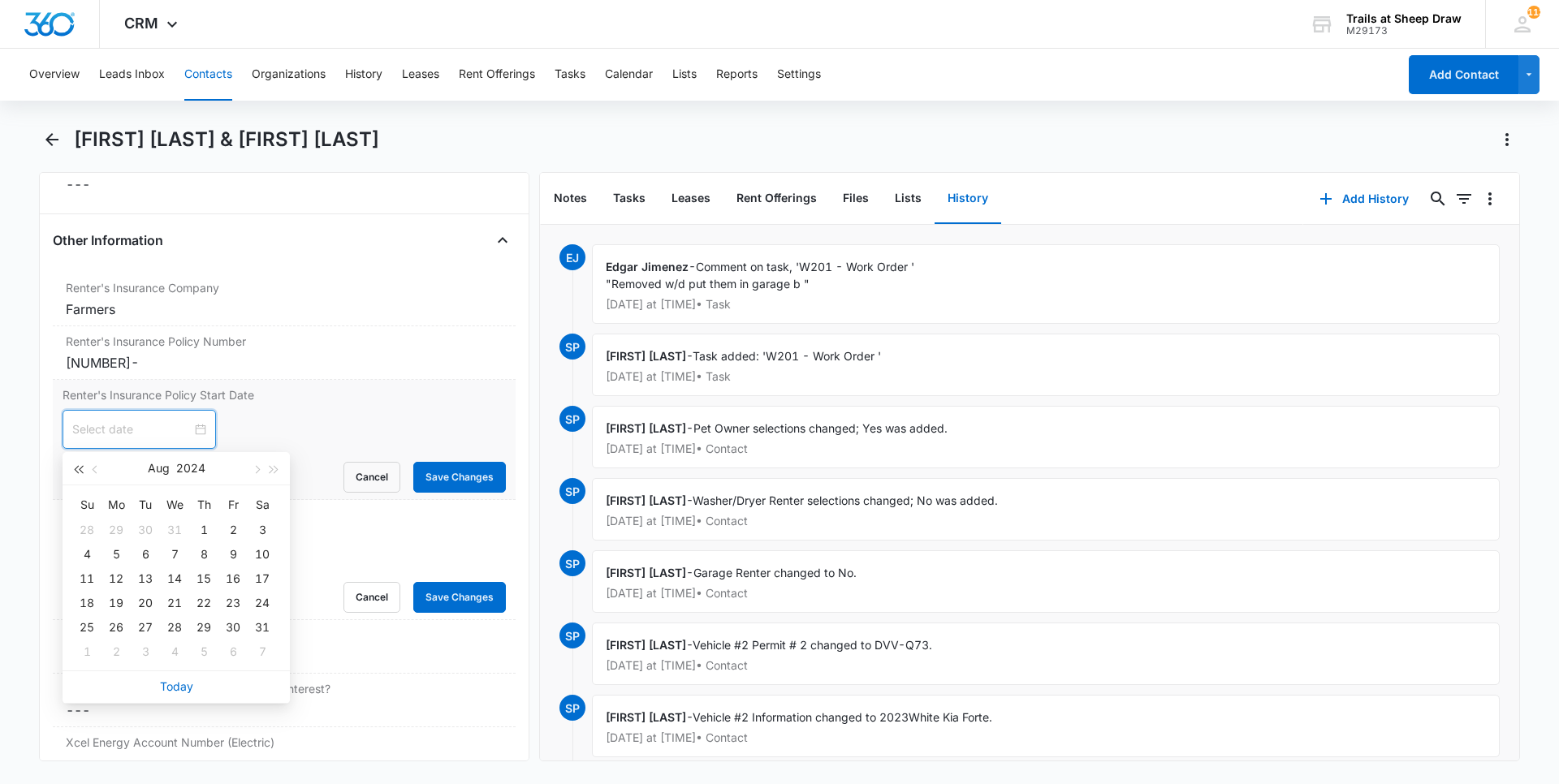 click at bounding box center (78, 470) 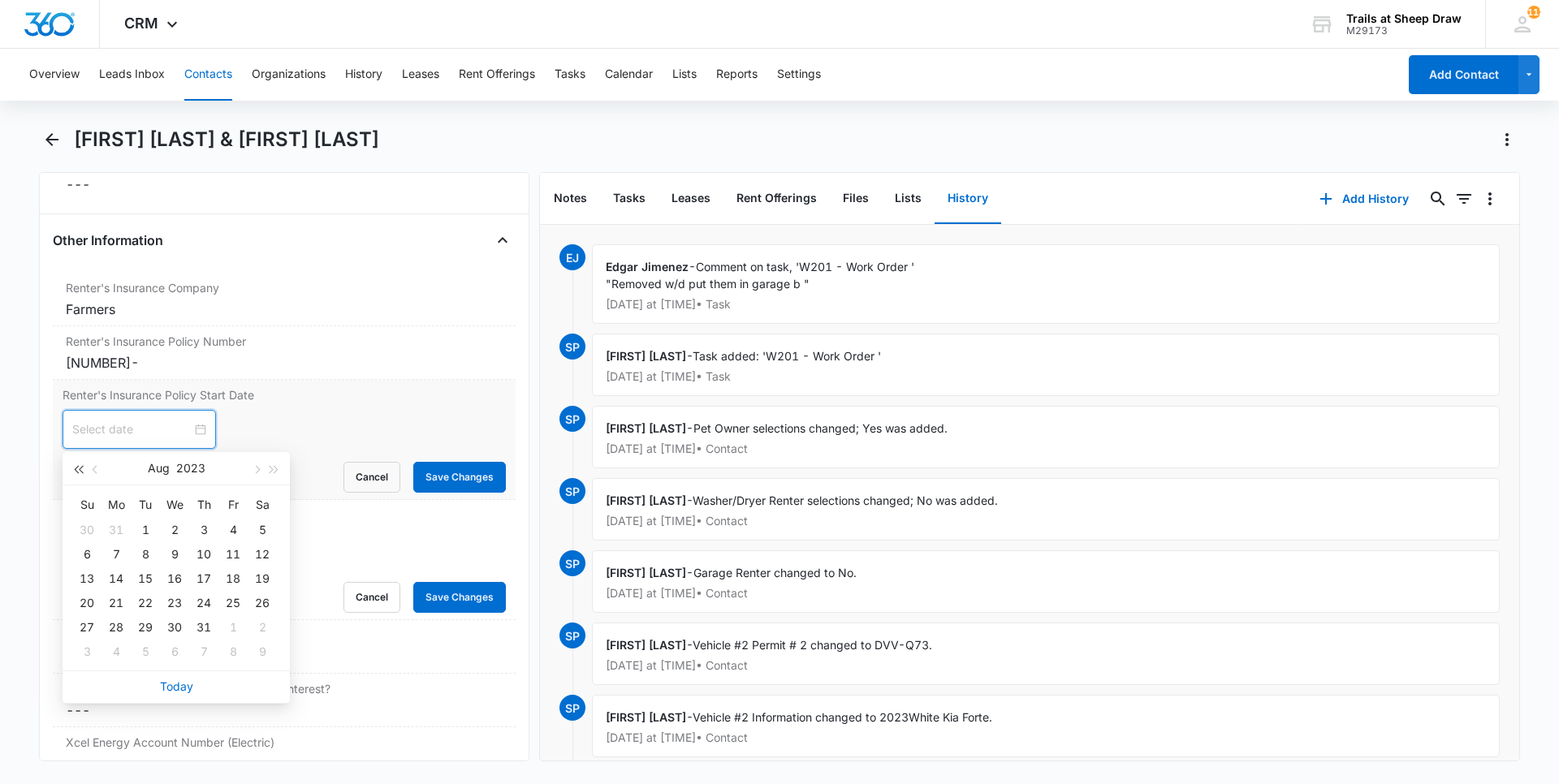 click at bounding box center (78, 470) 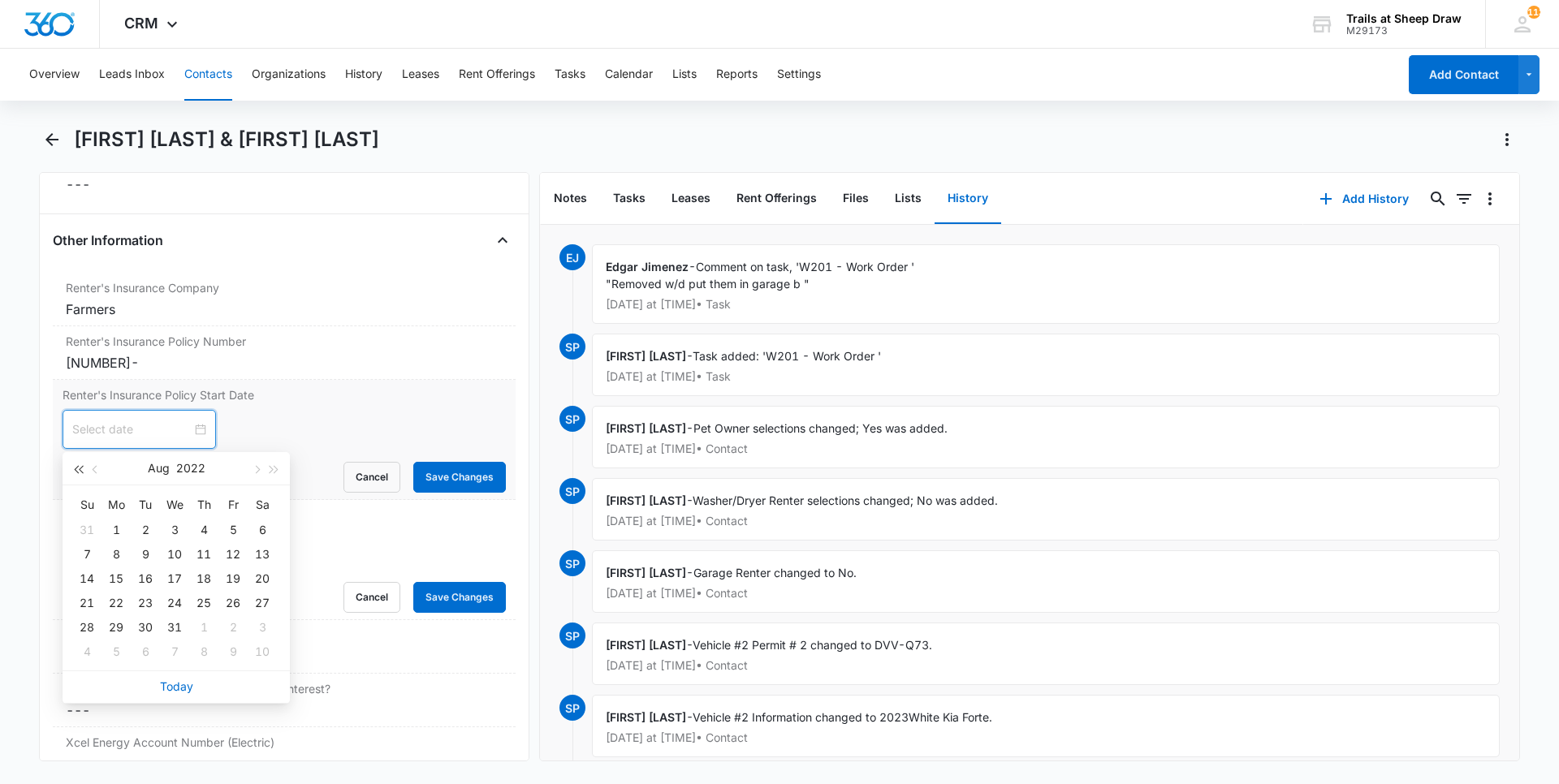 click at bounding box center (78, 470) 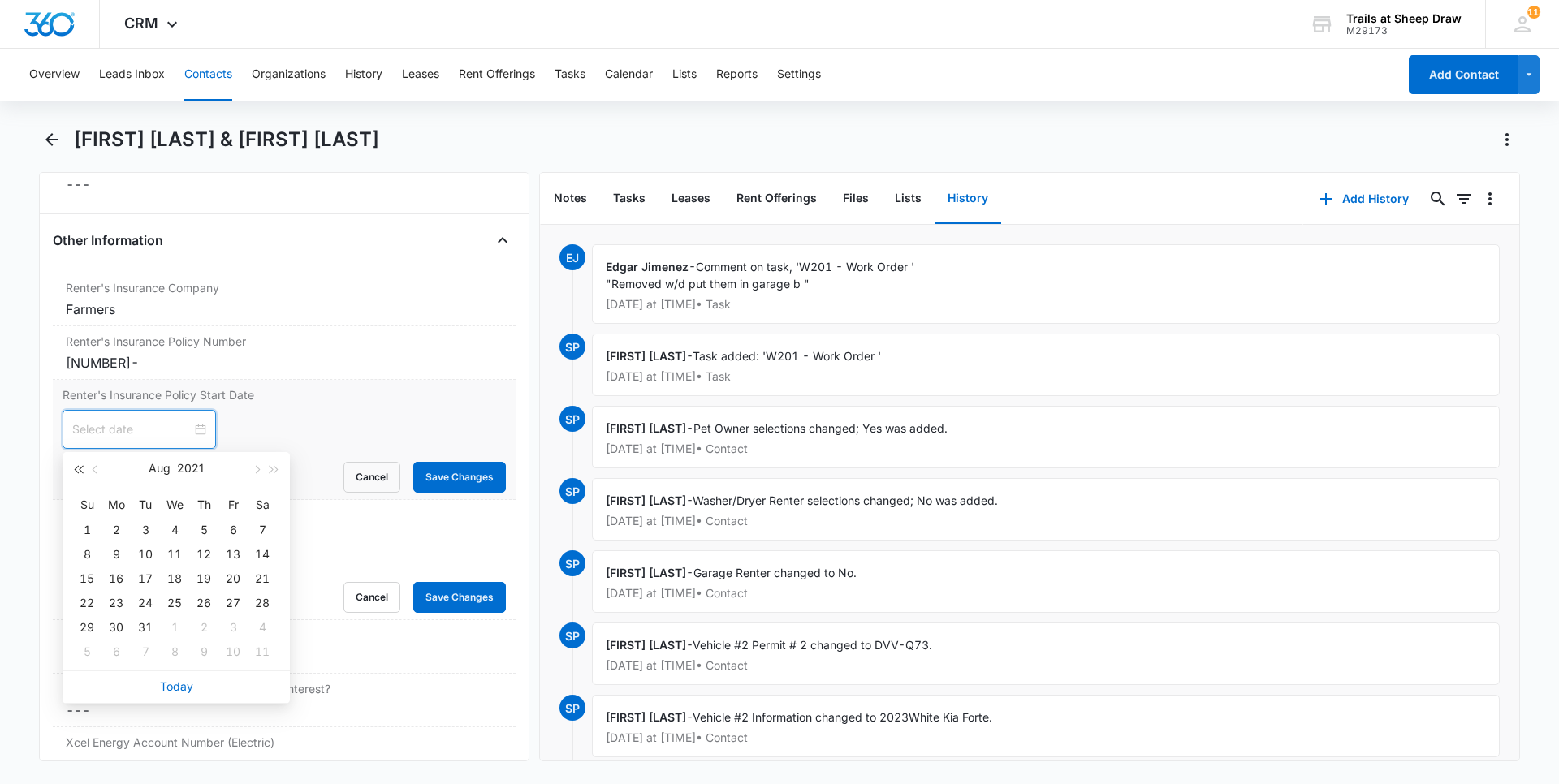 click at bounding box center [78, 470] 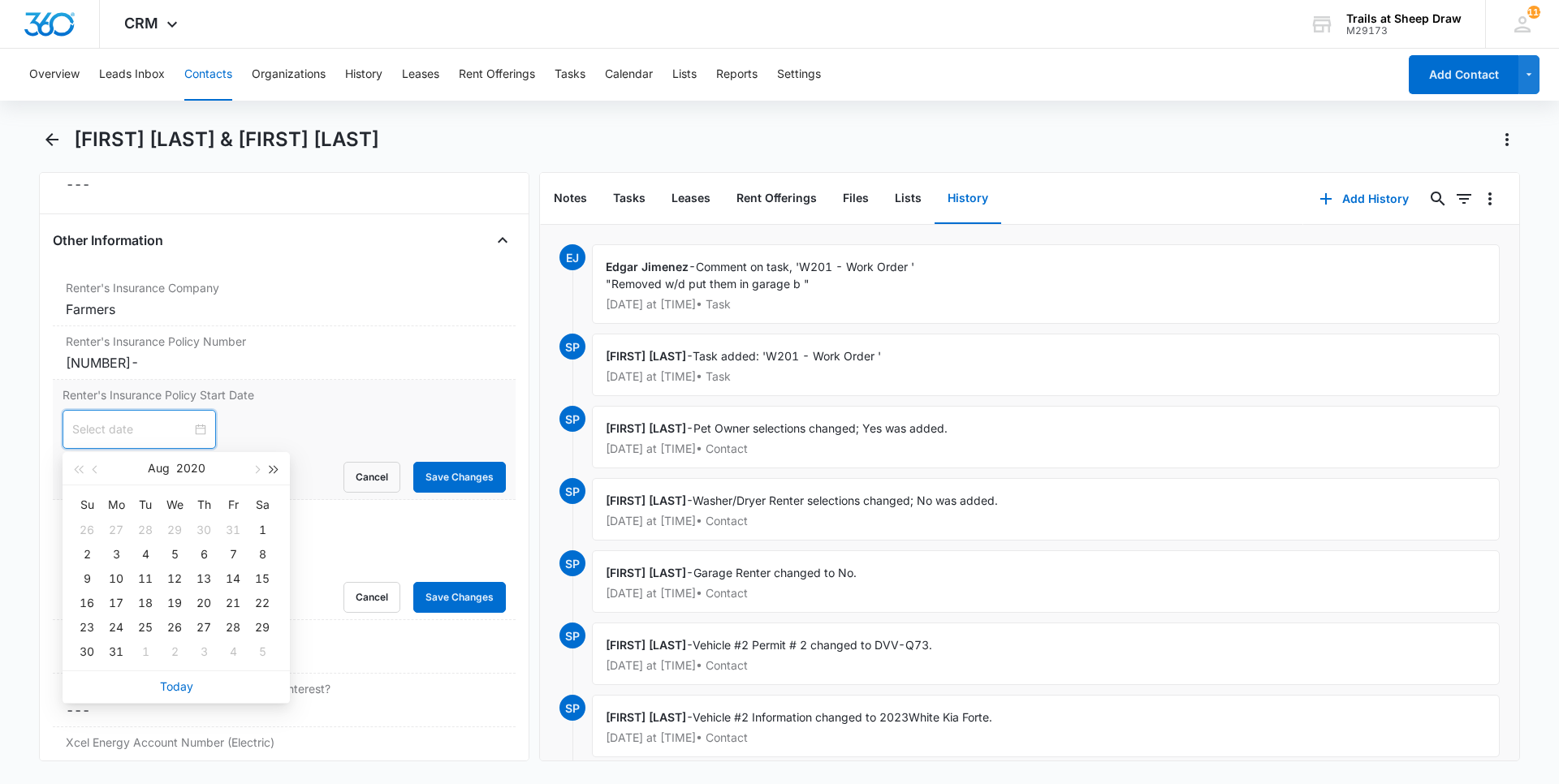 click at bounding box center [274, 468] 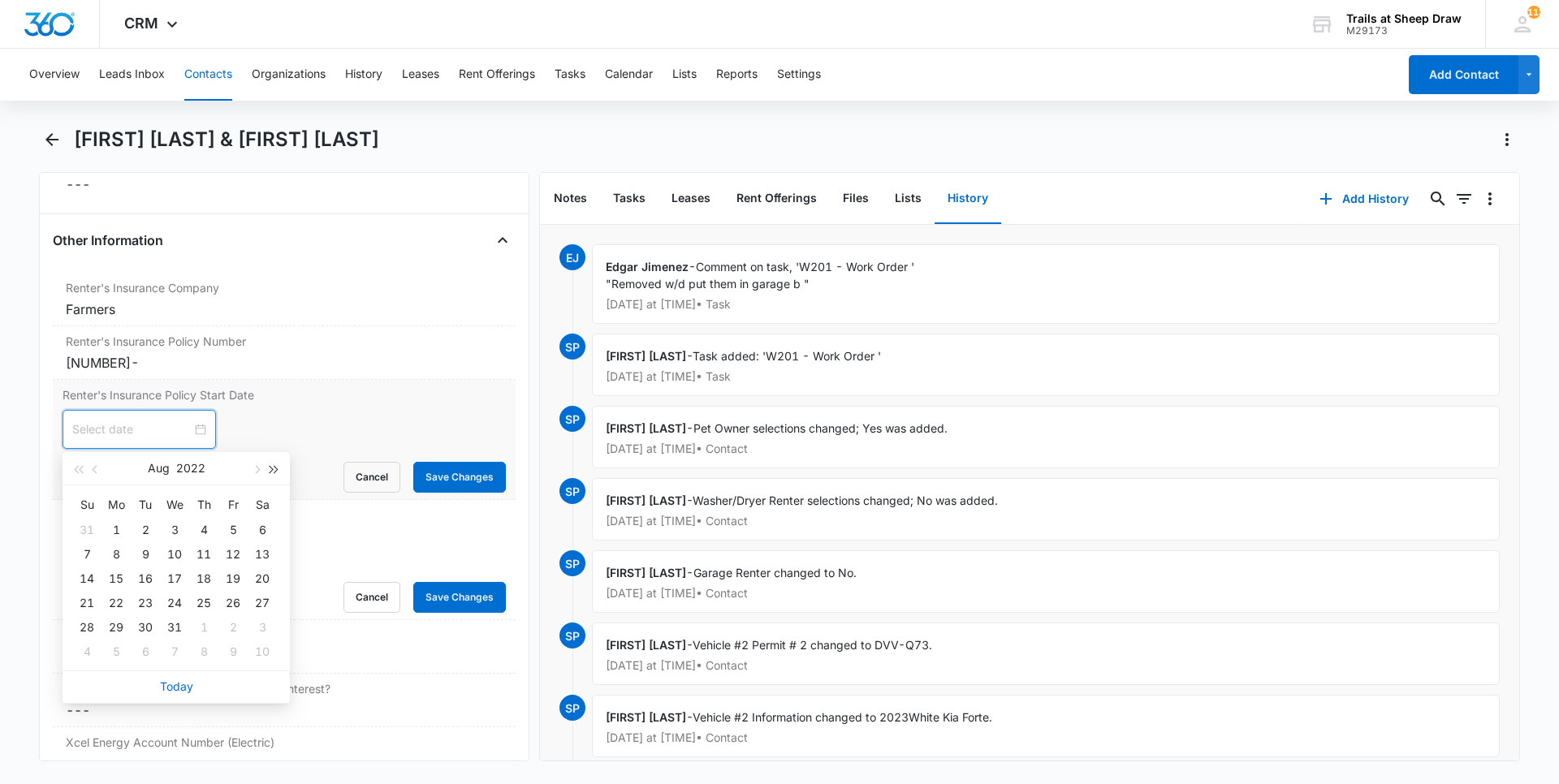 click at bounding box center [274, 470] 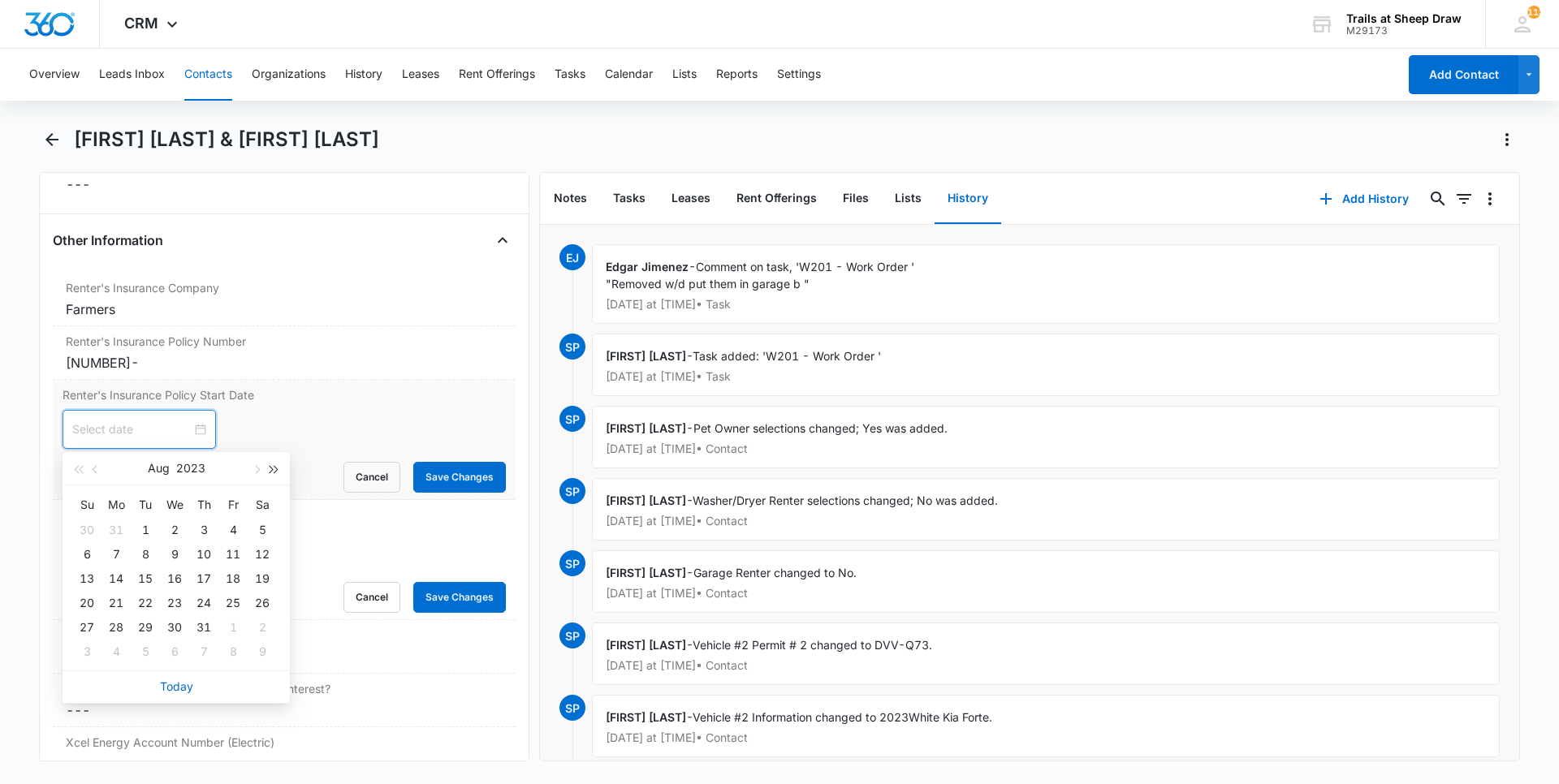 click at bounding box center [274, 468] 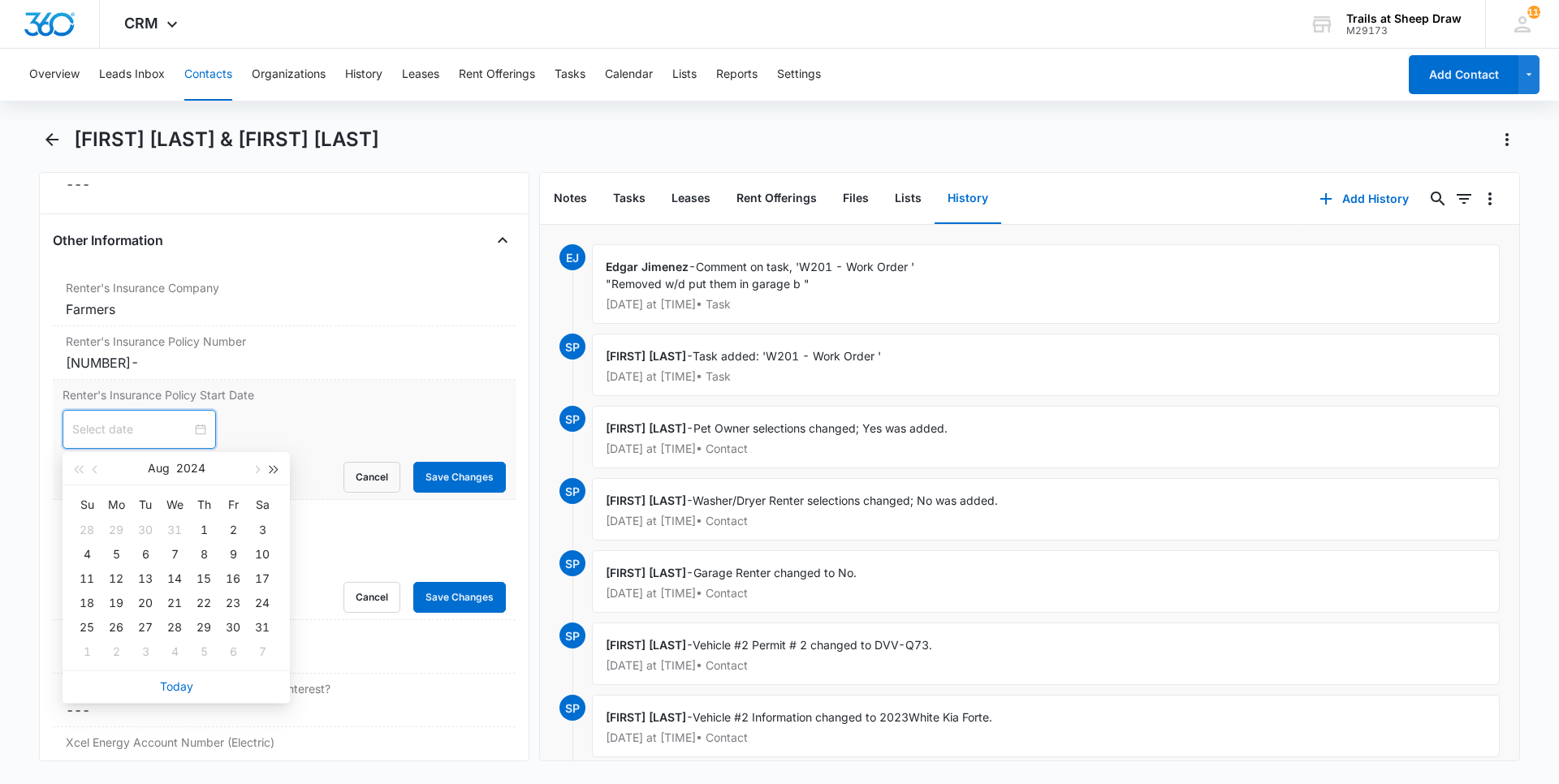 click at bounding box center (274, 468) 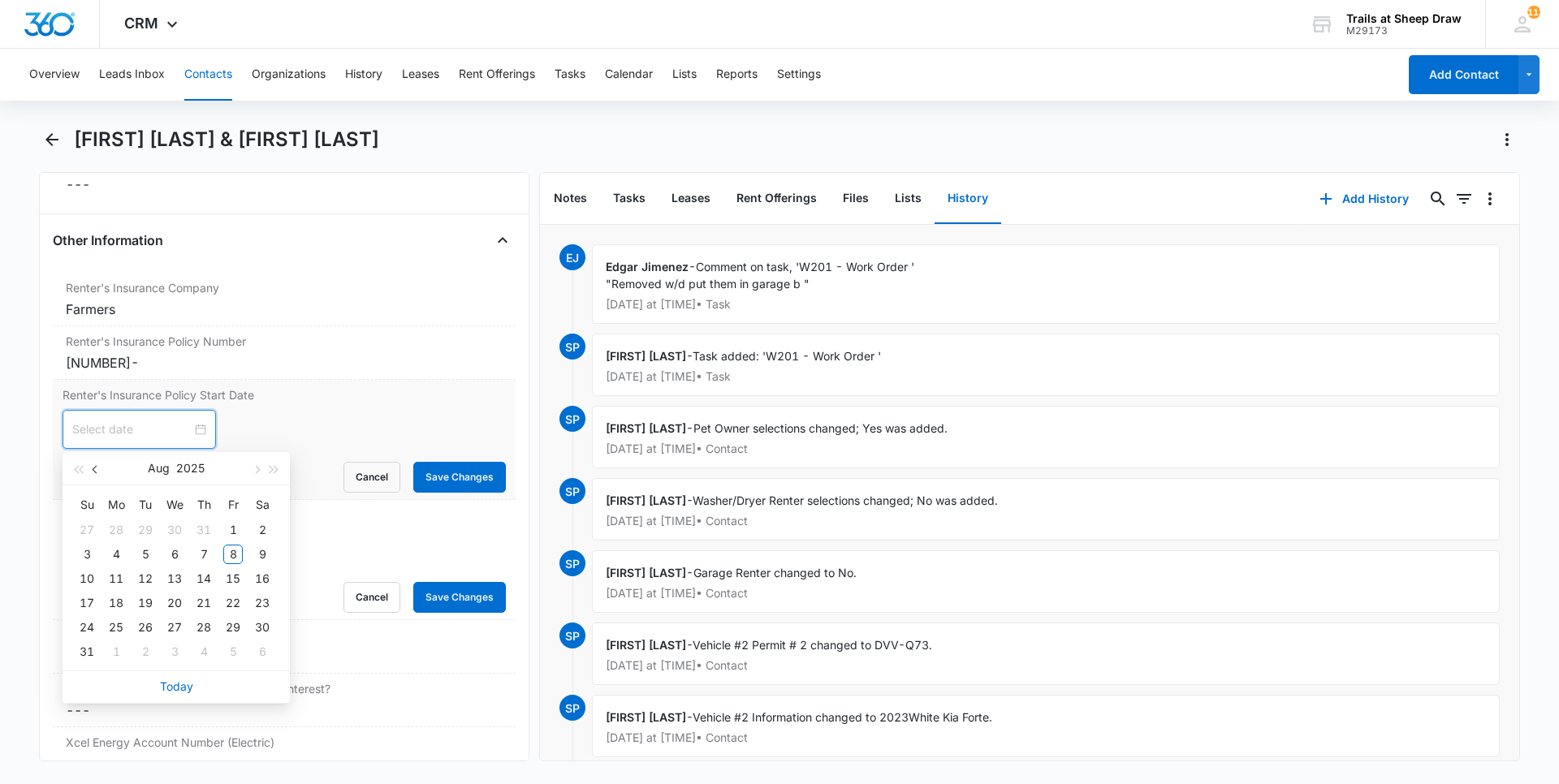 click at bounding box center (96, 468) 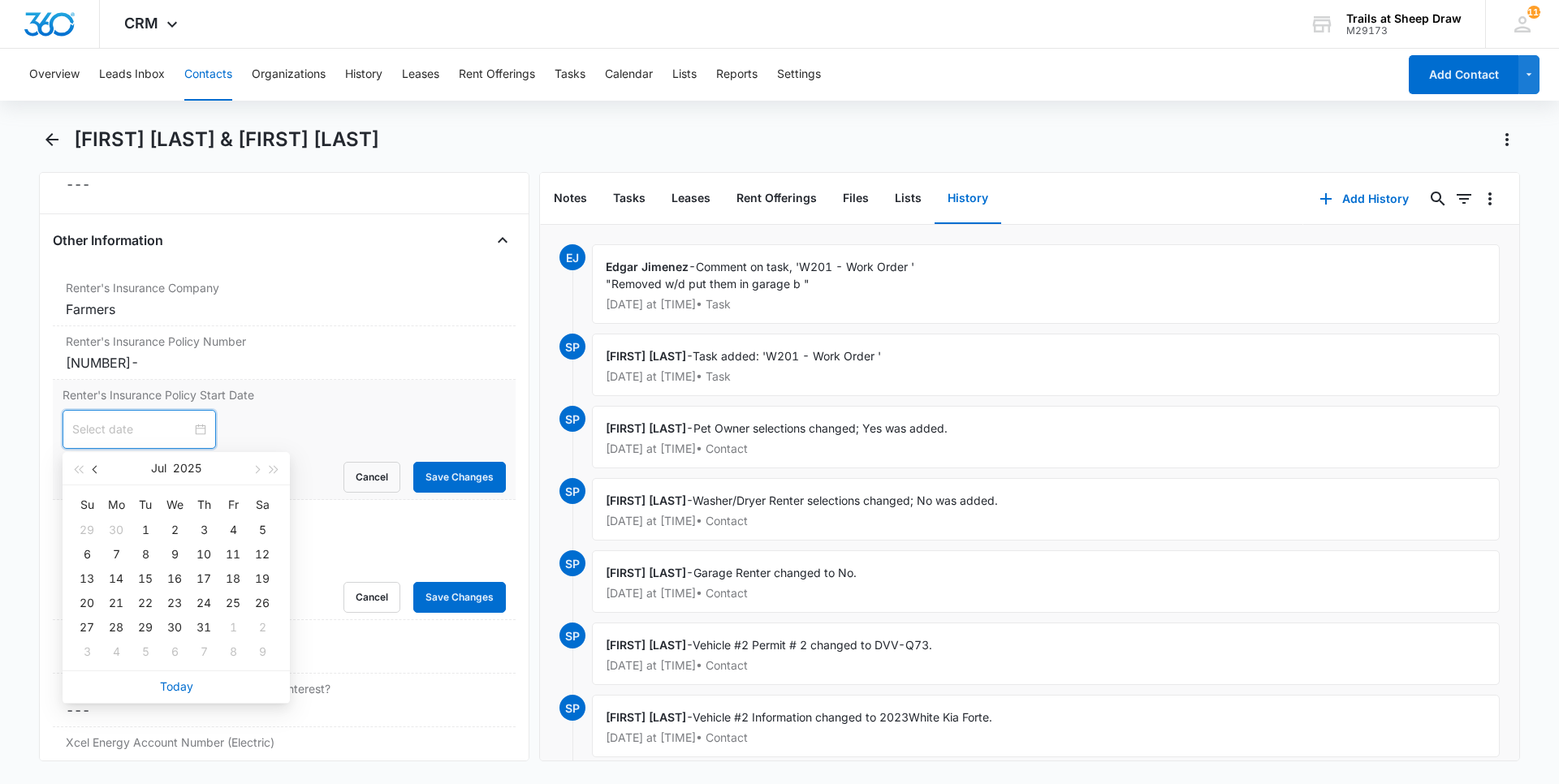 click at bounding box center (96, 468) 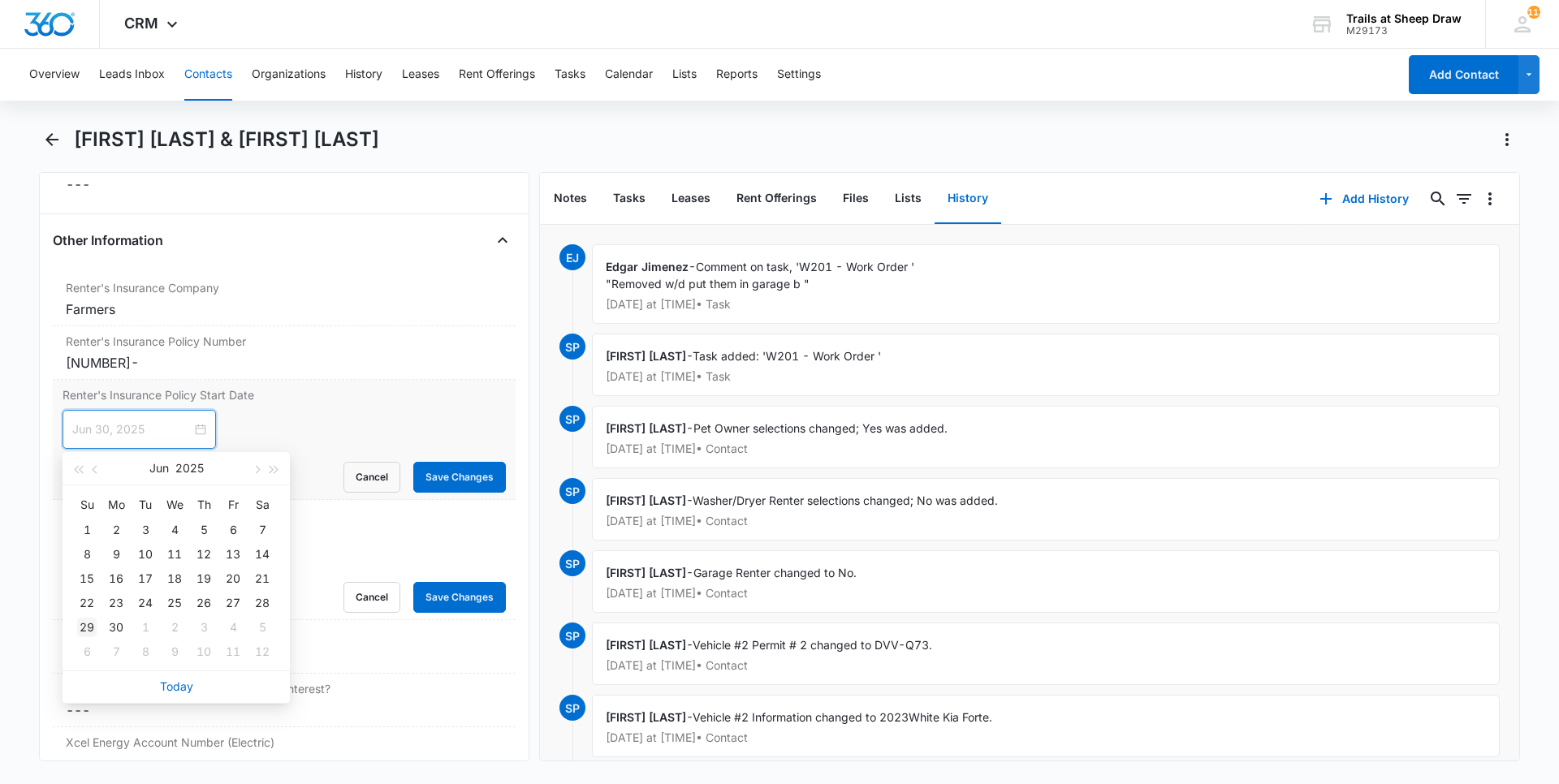 type on "Jun 29, 2025" 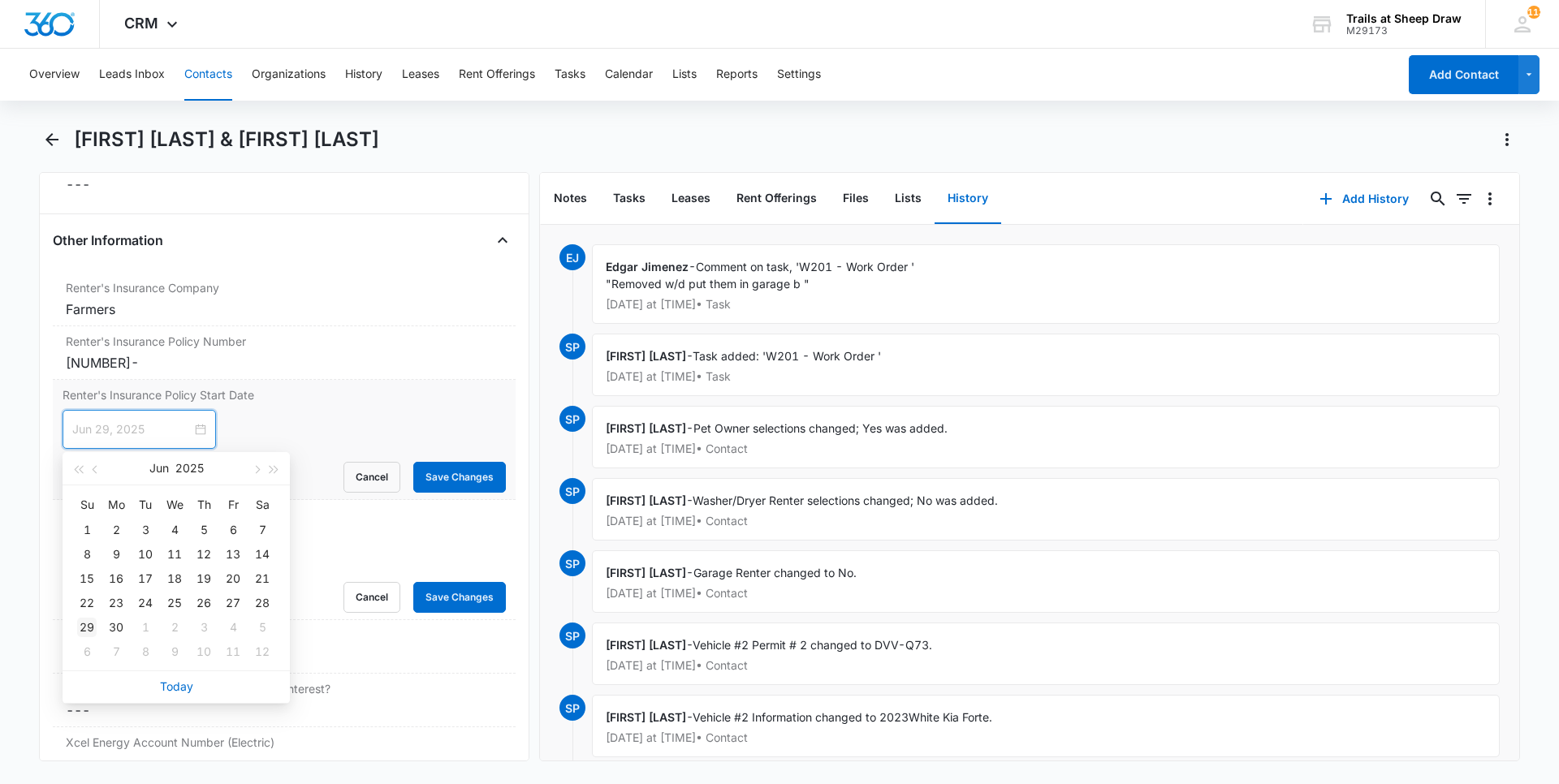 click on "29" at bounding box center (87, 627) 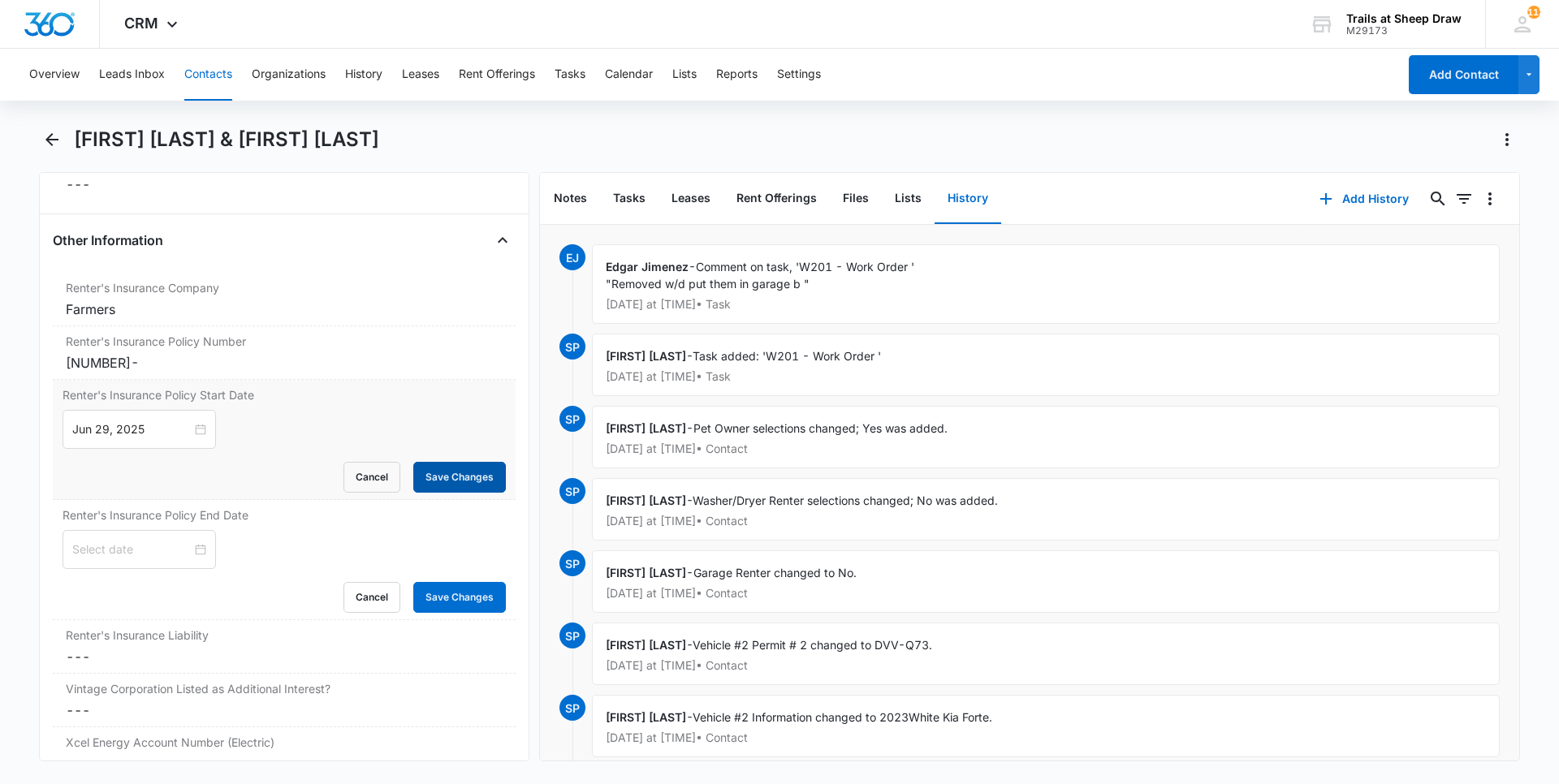 click on "Save Changes" at bounding box center (460, 477) 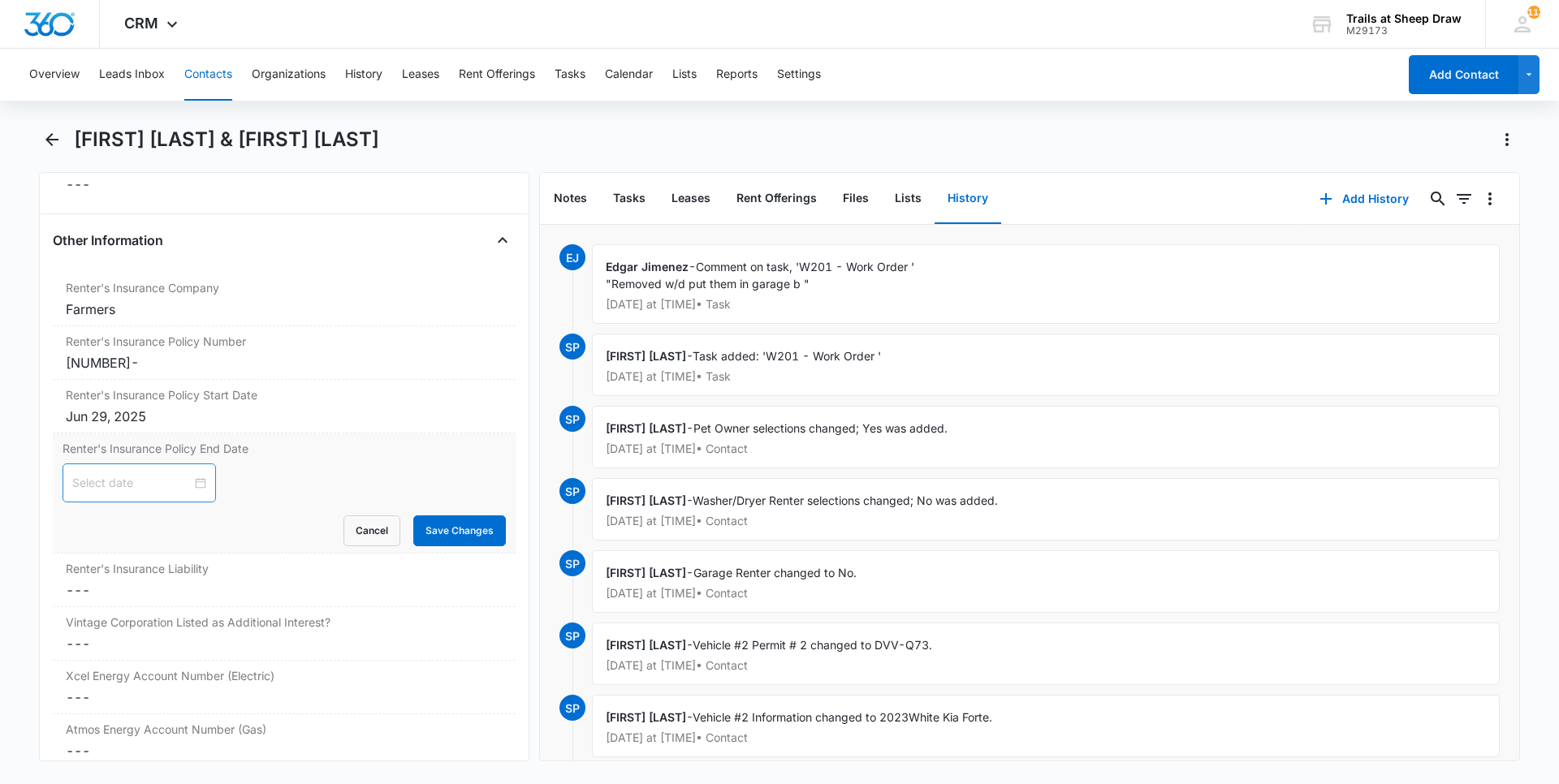 click at bounding box center (139, 483) 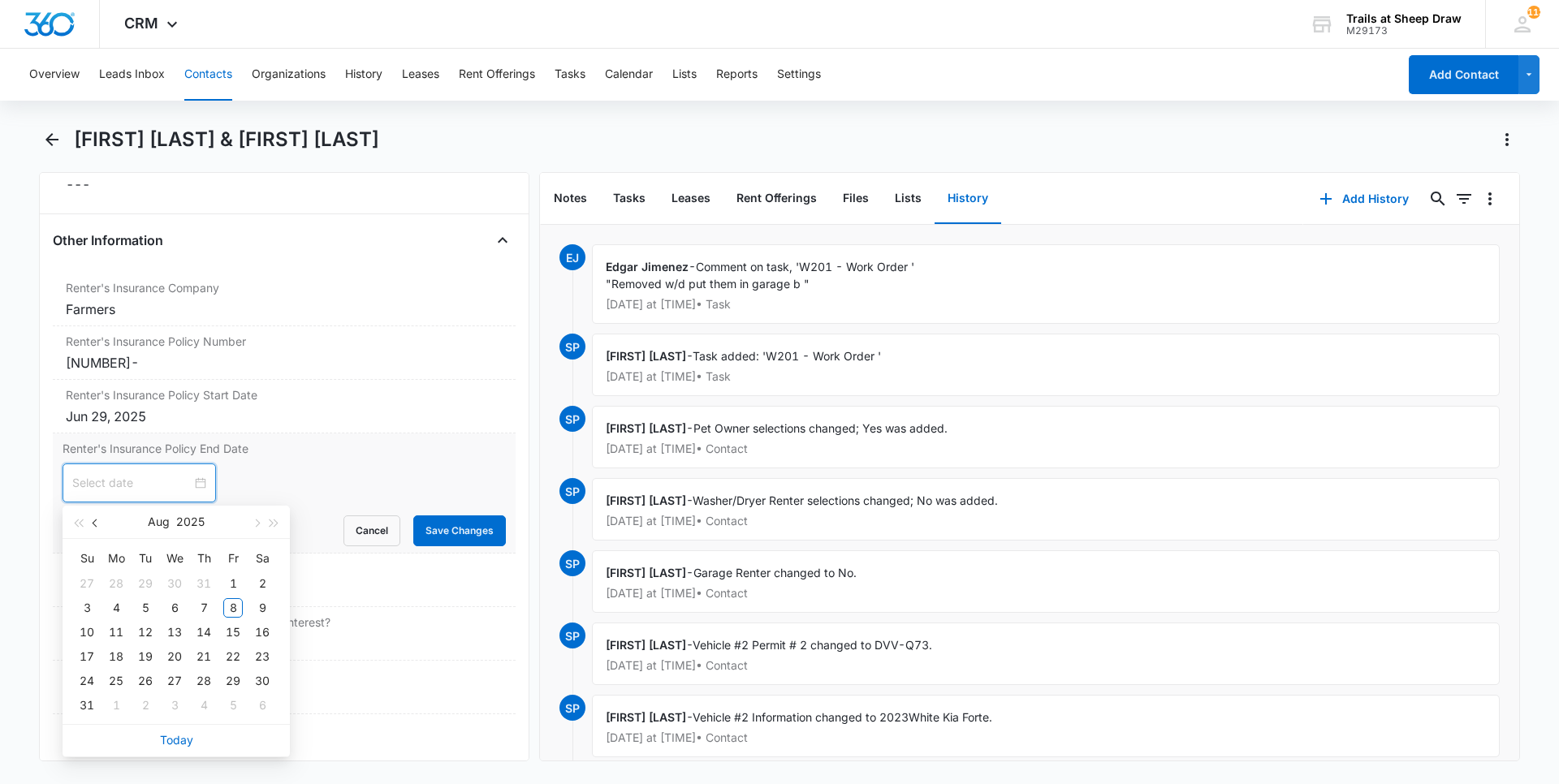 click at bounding box center [96, 522] 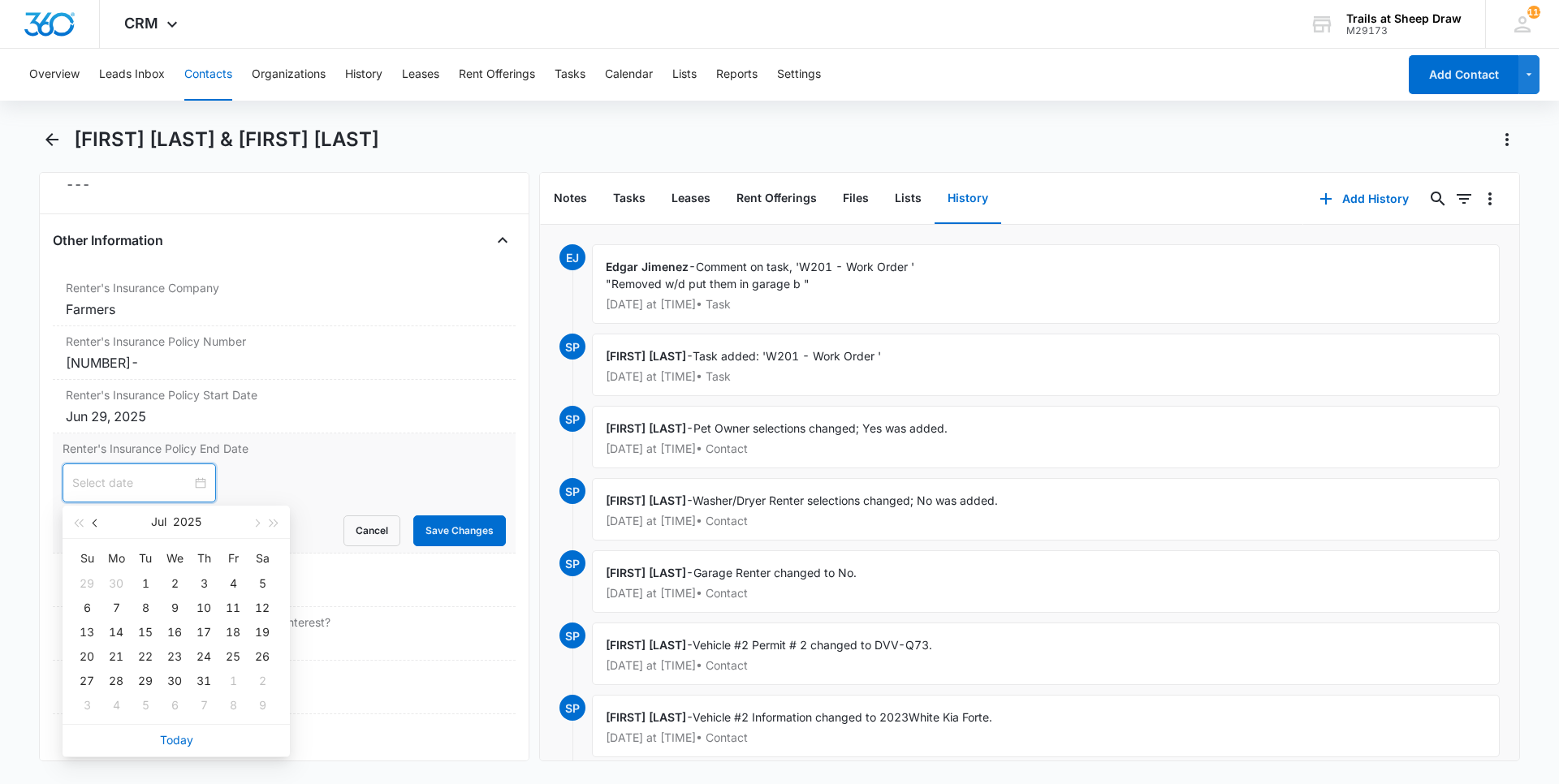 click at bounding box center (96, 522) 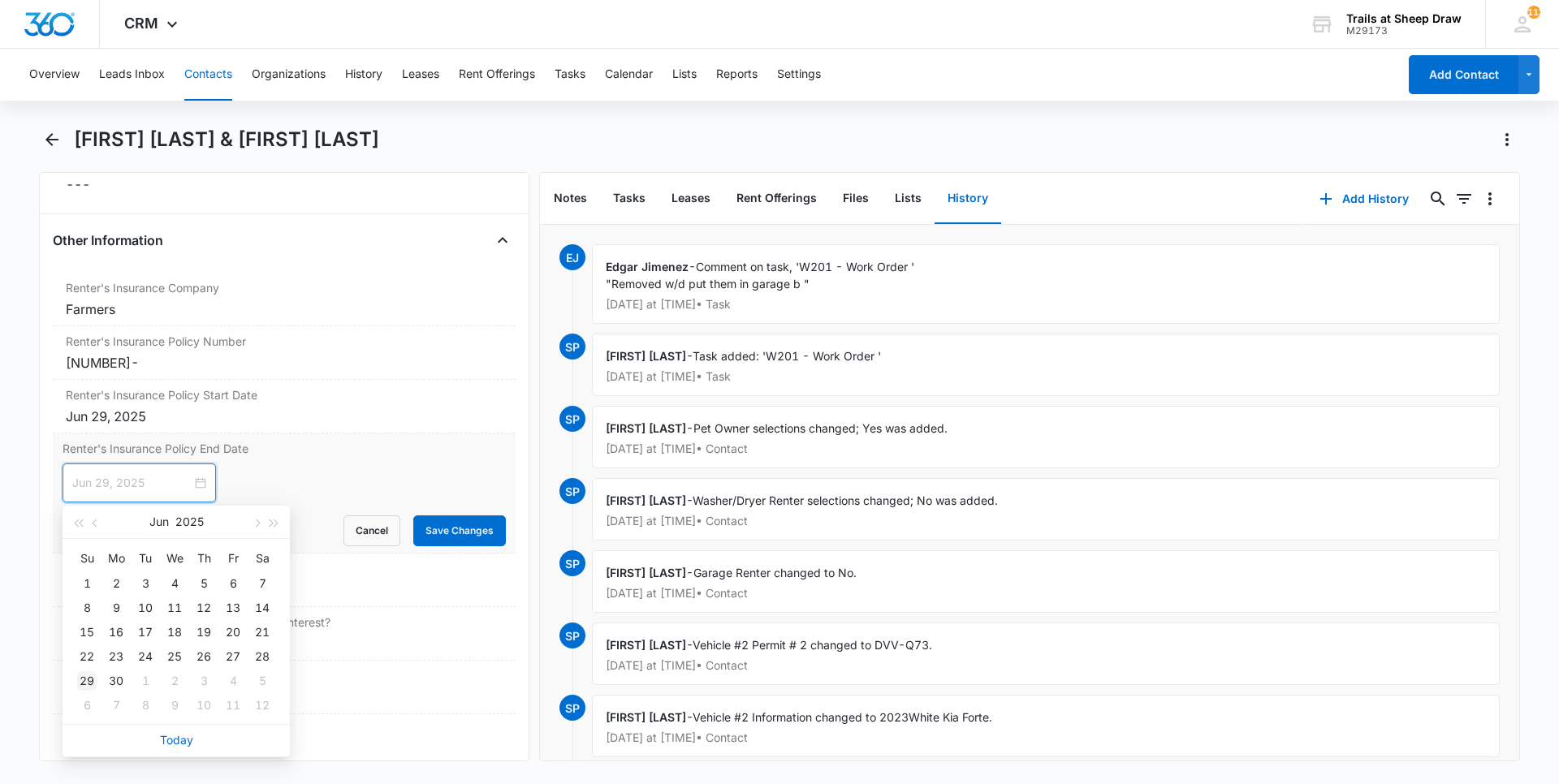 click on "29" at bounding box center (87, 681) 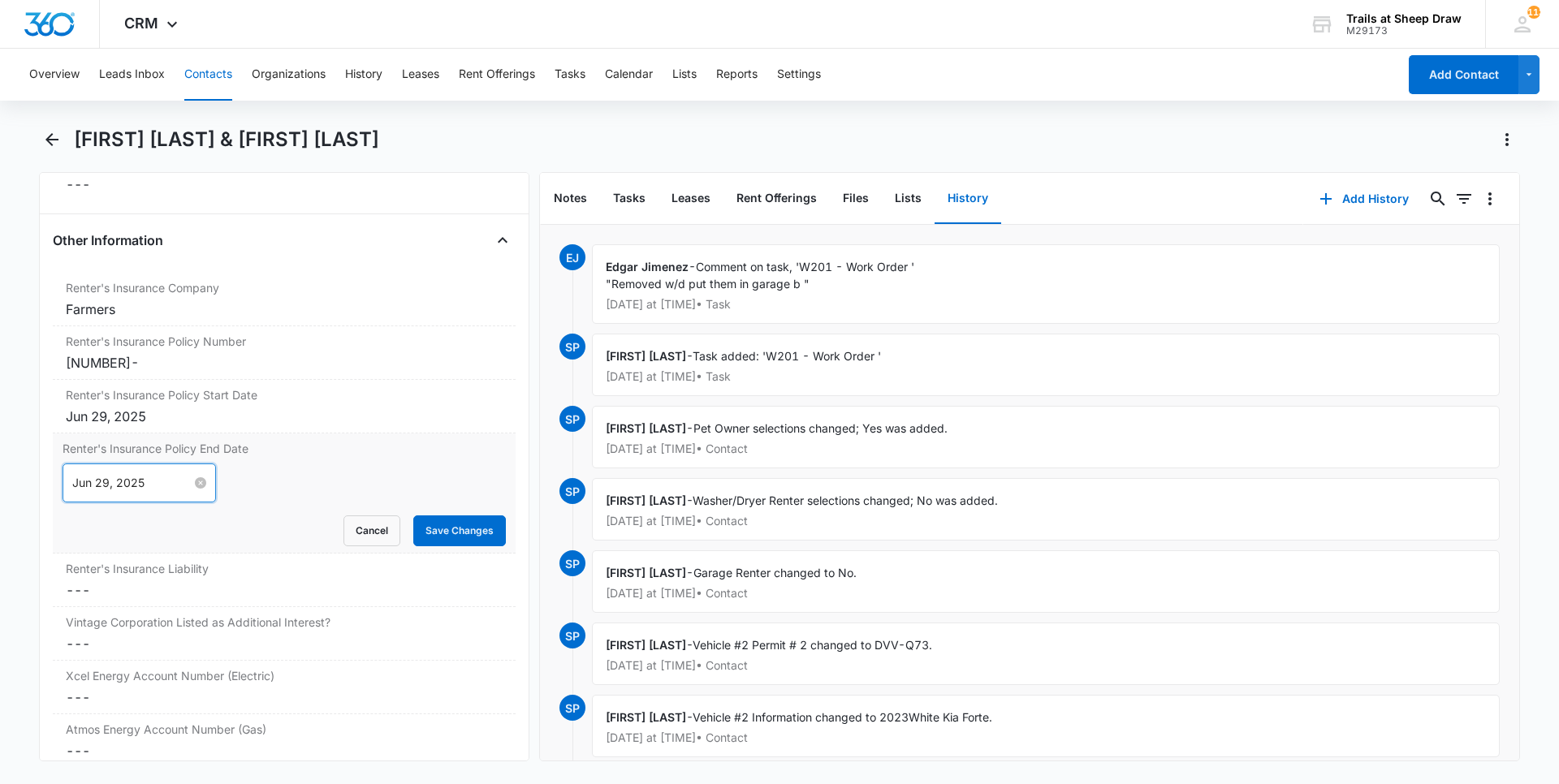 click on "Jun 29, 2025" at bounding box center [139, 483] 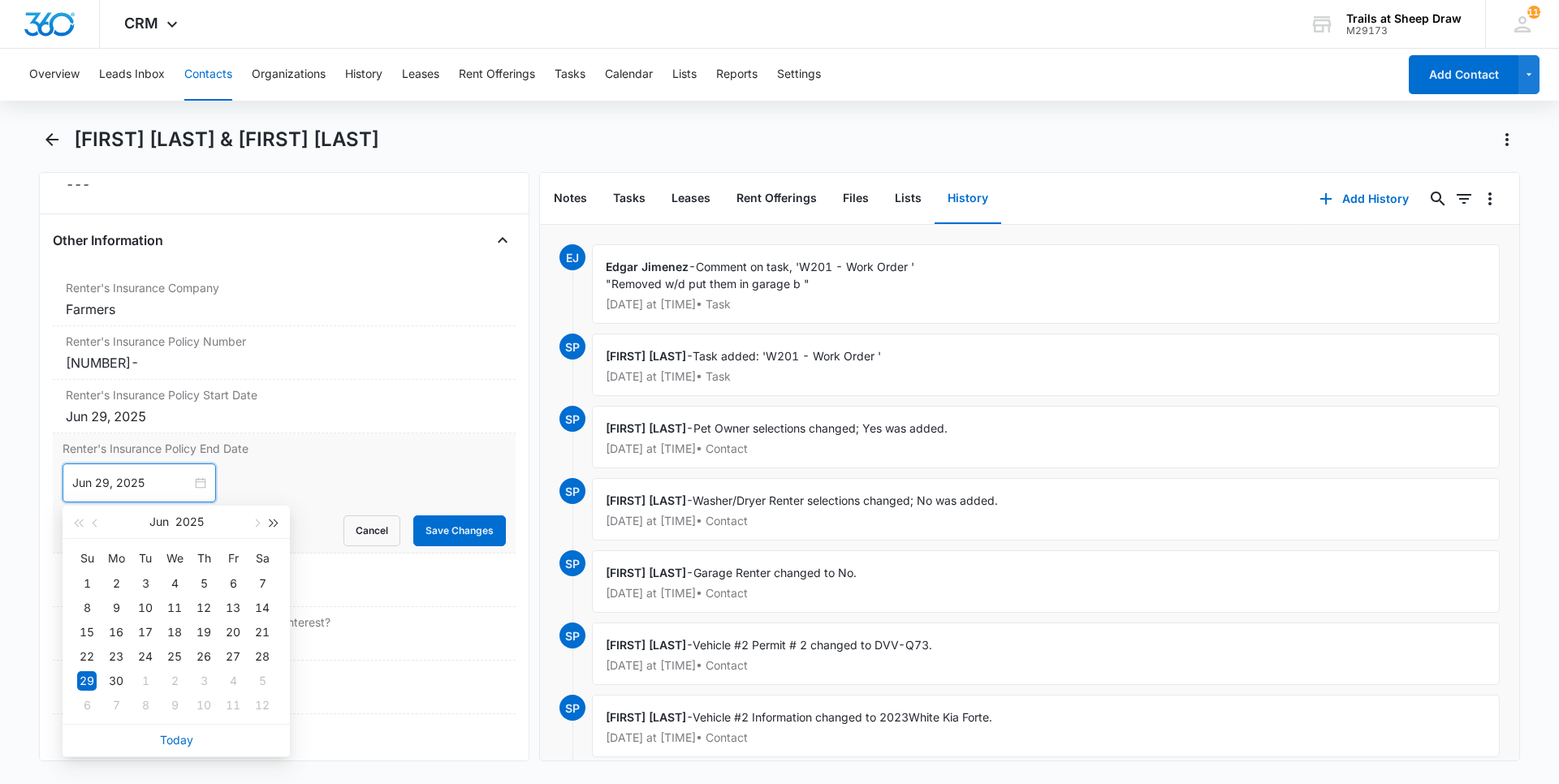 click at bounding box center [274, 522] 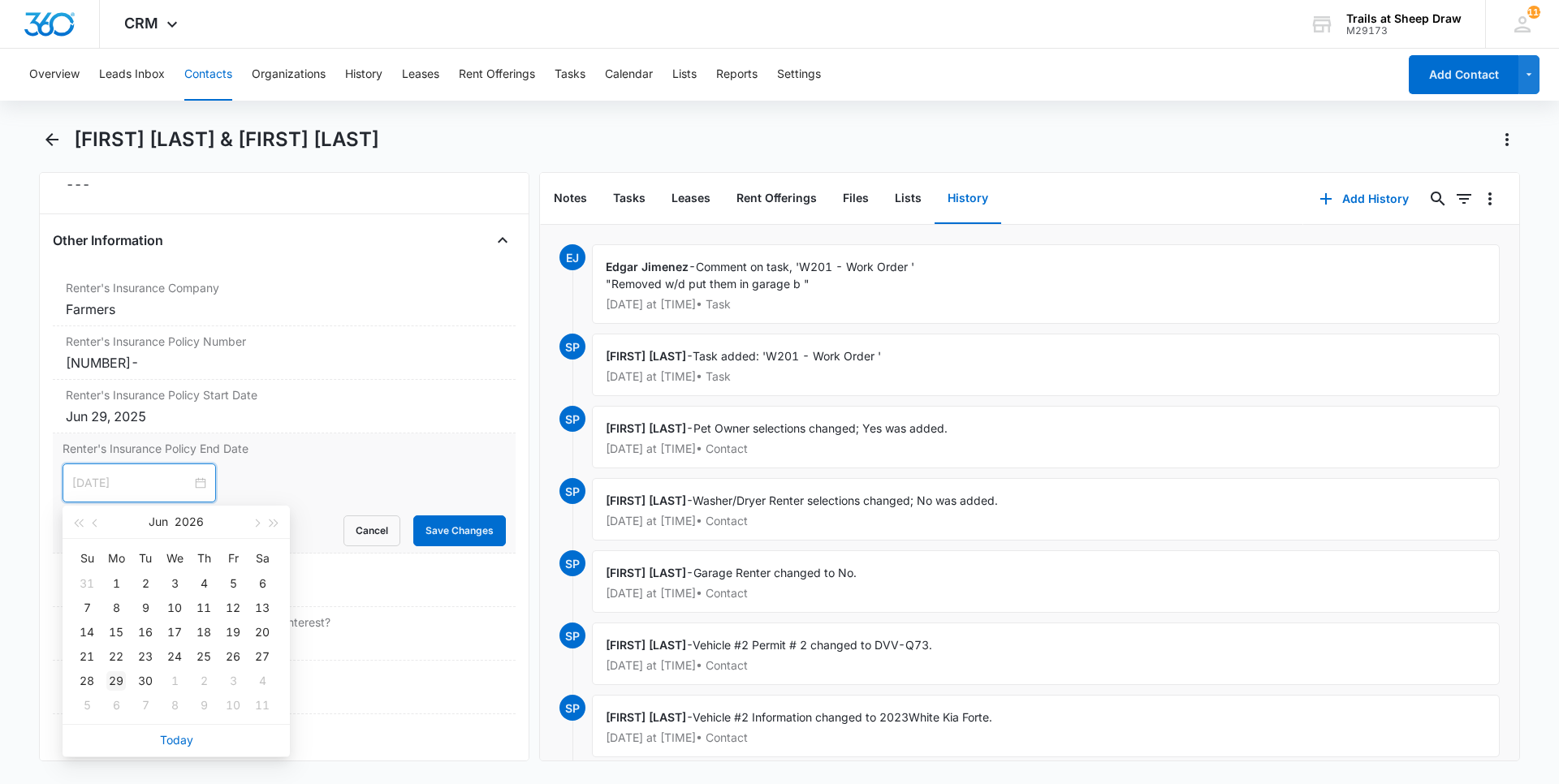 type on "Jun 29, 2026" 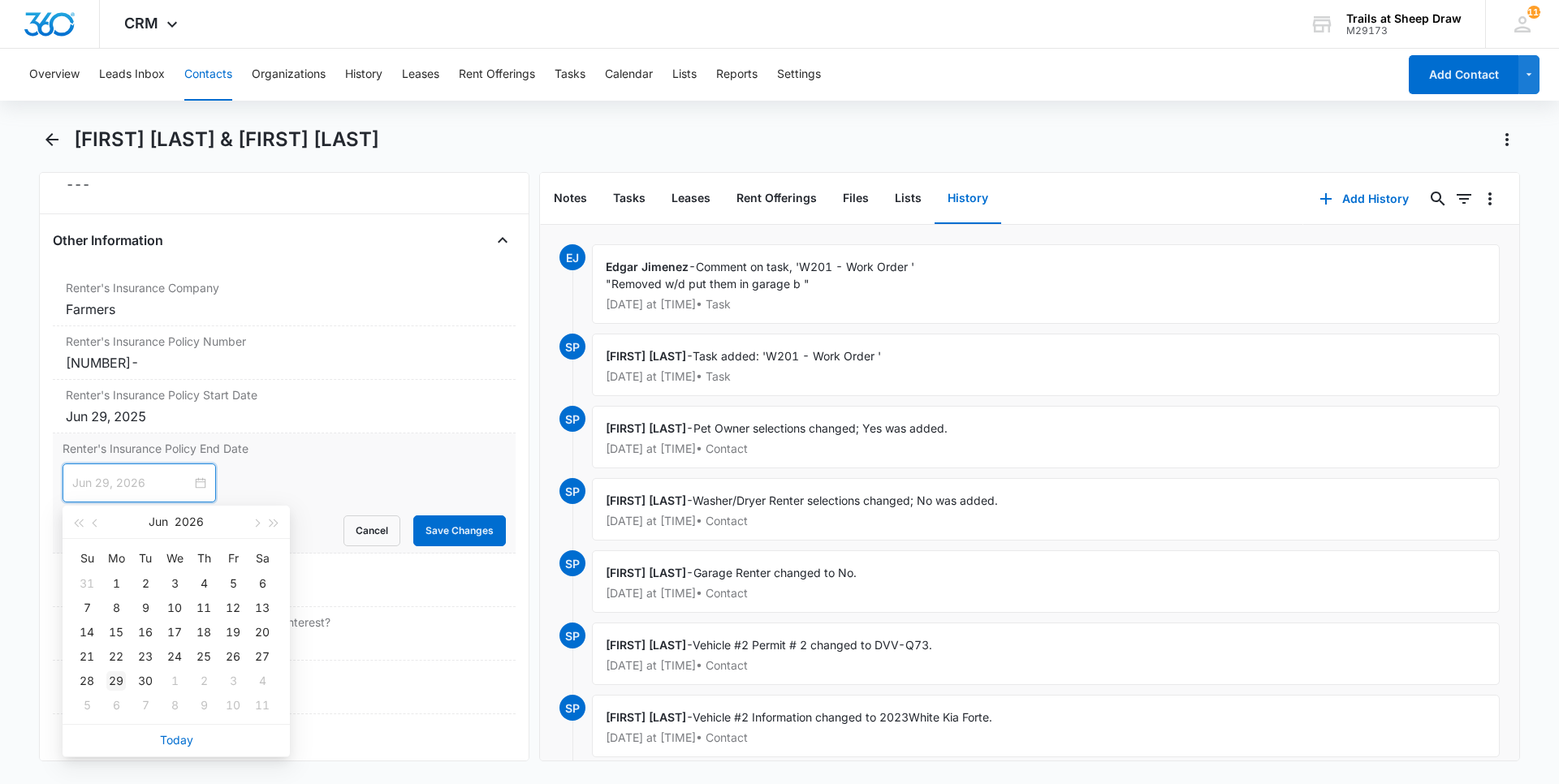 click on "29" at bounding box center [116, 681] 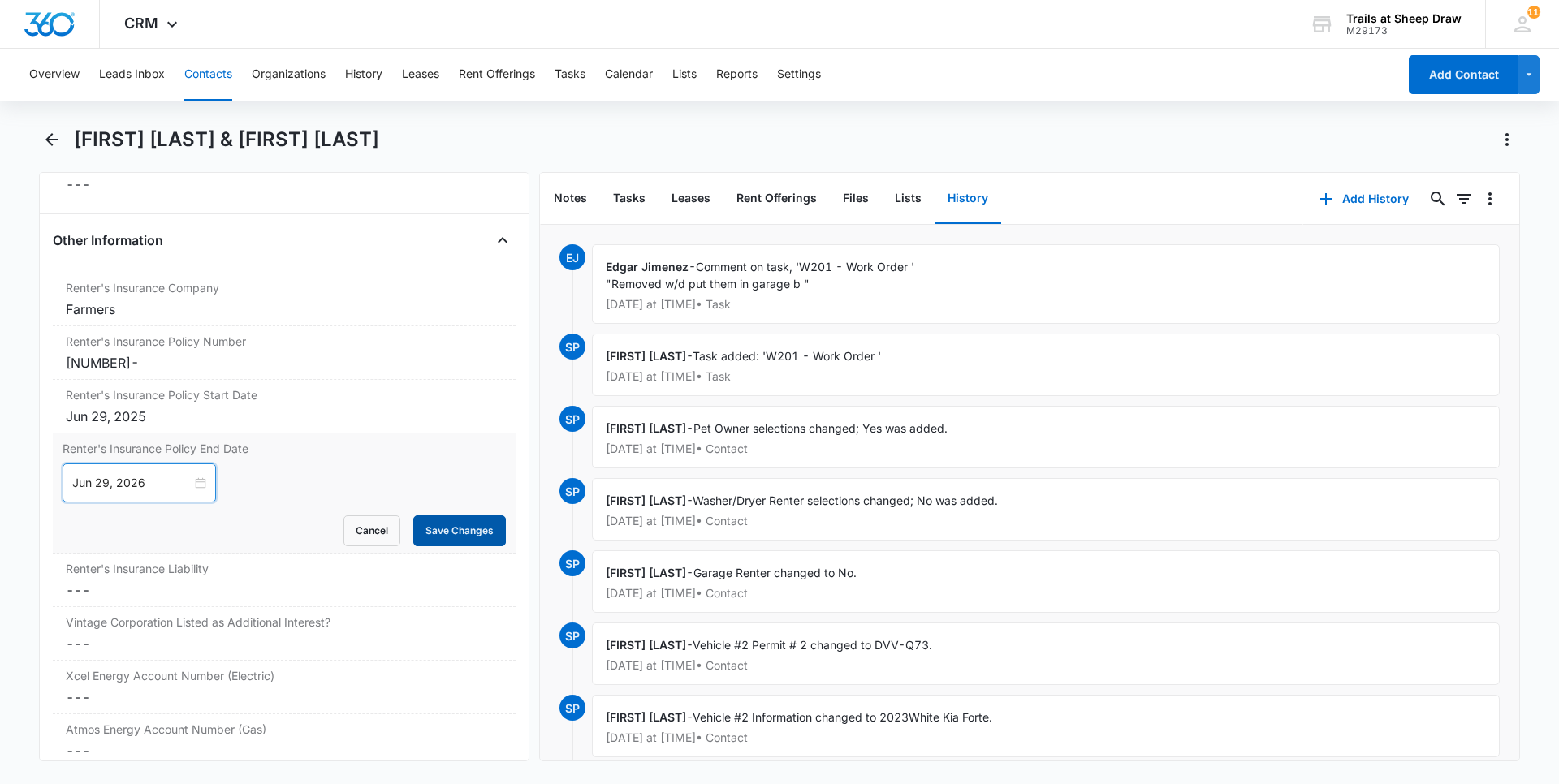 click on "Save Changes" at bounding box center [460, 531] 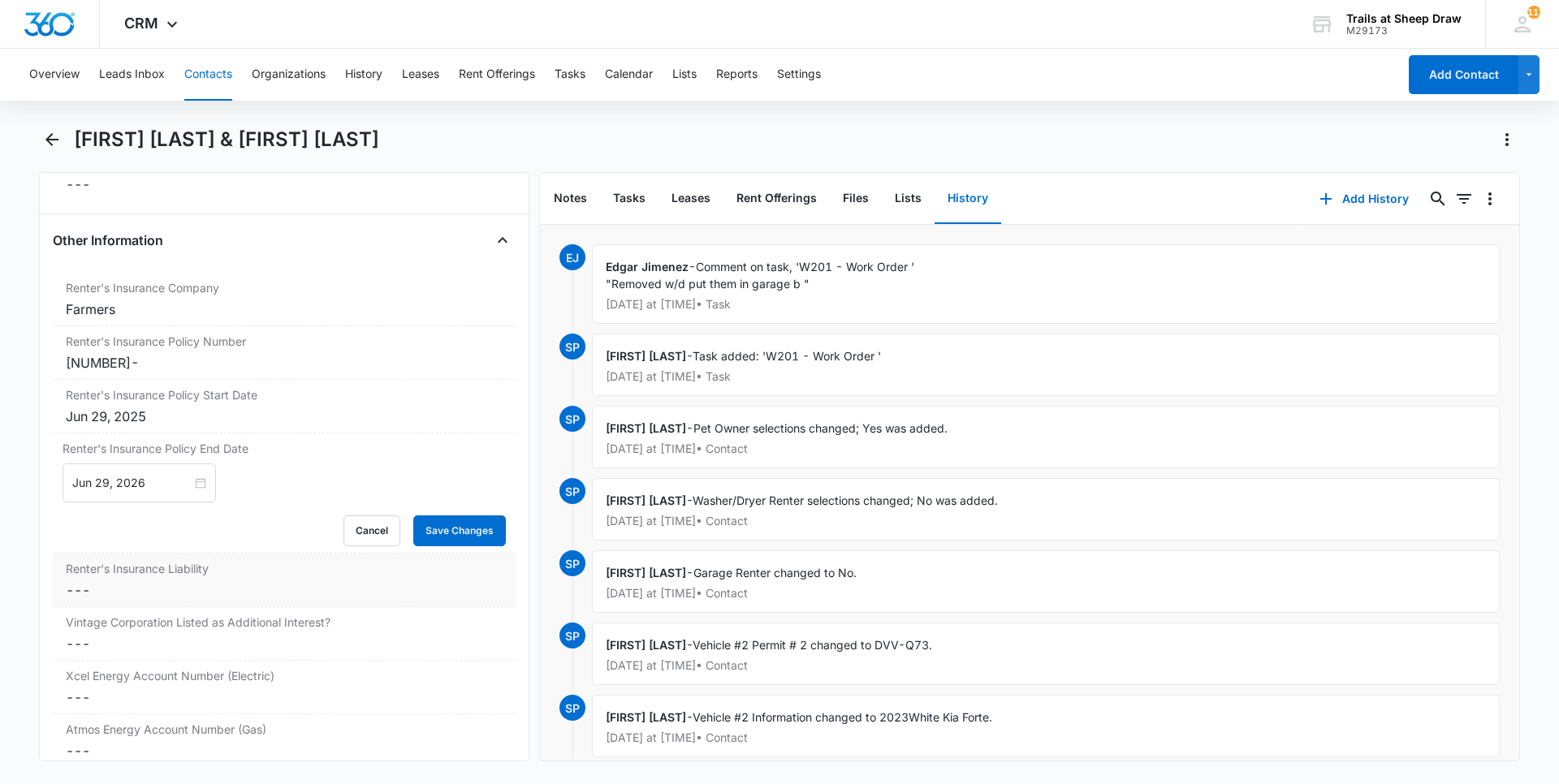 click on "Renter's Insurance Company Cancel Save Changes Farmers Renter's Insurance Policy Number Cancel Save Changes [NUMBER]-[NUMBER]-[NUMBER] Renter's Insurance Policy Start Date Cancel Save Changes [DATE] Renter's Insurance Policy End Date [DATE] [DATE] Su Mo Tu We Th Fr Sa 31 1 2 3 4 5 6 7 8 9 10 11 12 13 14 15 16 17 18 19 20 21 22 23 24 25 26 27 28 29 30 1 2 3 4 5 6 7 8 9 10 11 Today Cancel Save Changes Renter's Insurance Liability  Cancel Save Changes --- Vintage Corporation Listed as Additional Interest? Cancel Save Changes --- Xcel Energy Account Number (Electric) Cancel Save Changes --- Atmos Energy Account Number (Gas) Cancel Save Changes ---" at bounding box center [284, 519] 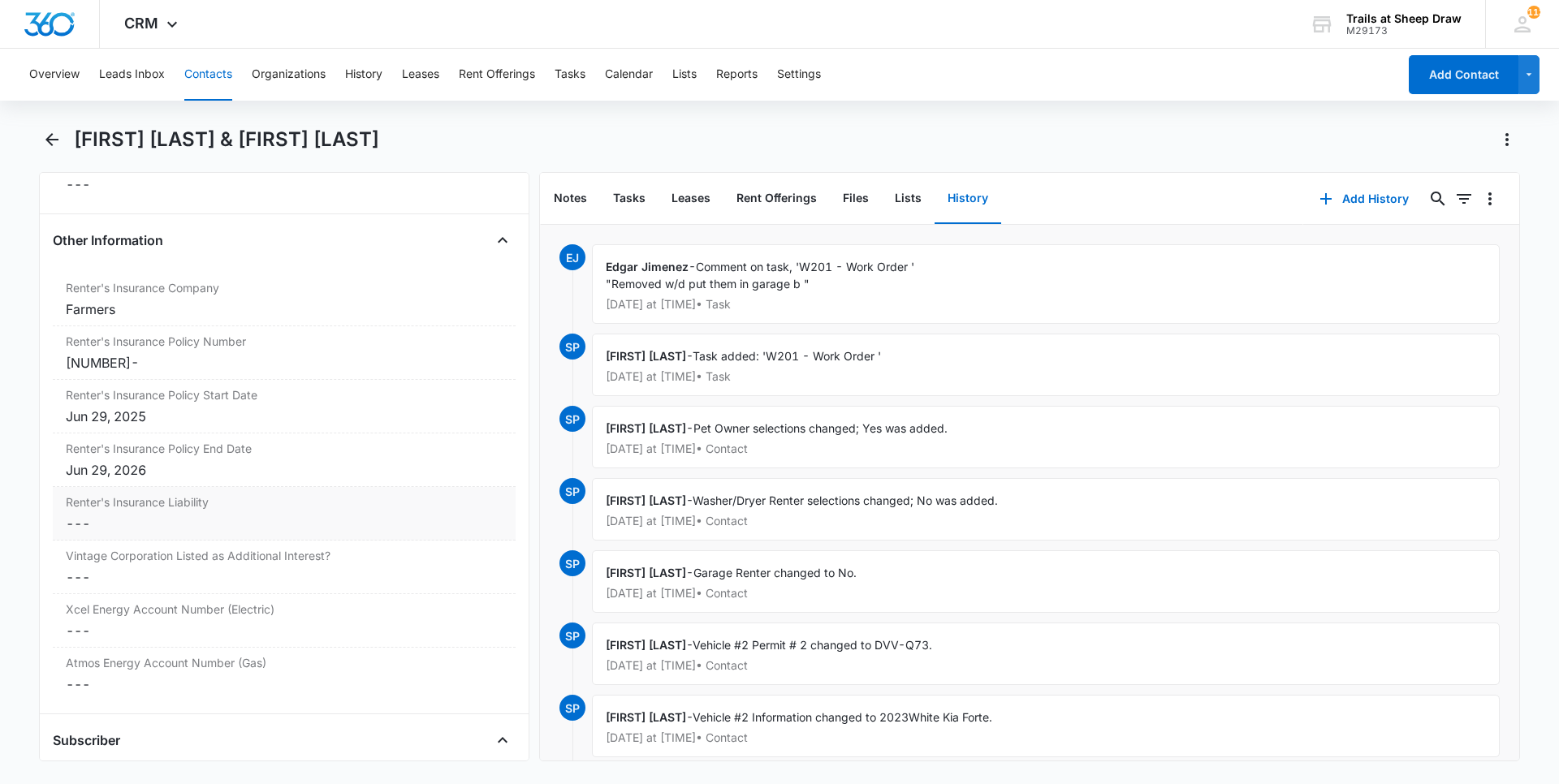 click on "Cancel Save Changes ---" at bounding box center (284, 523) 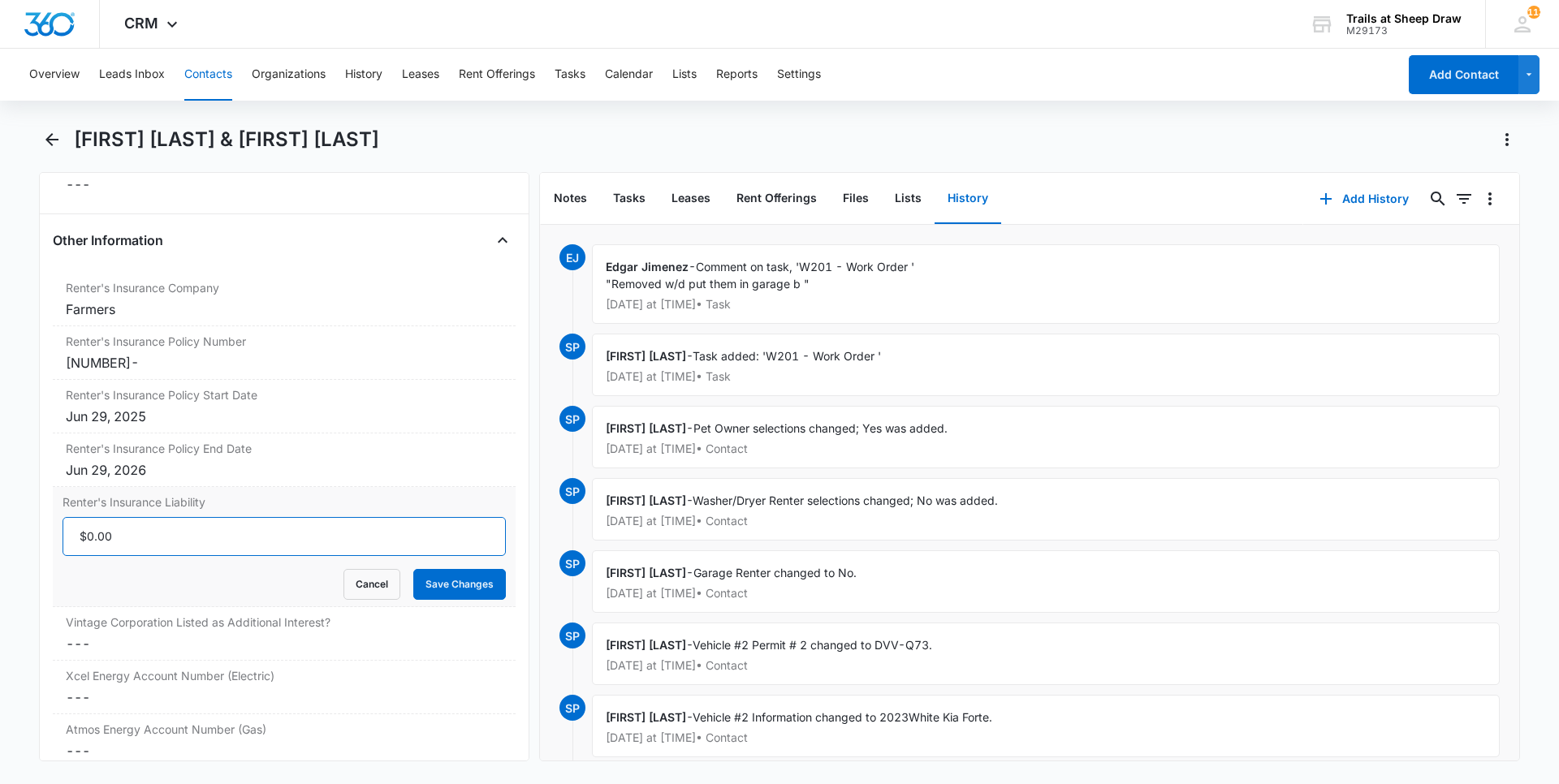 click on "Renter's Insurance Liability" at bounding box center [284, 536] 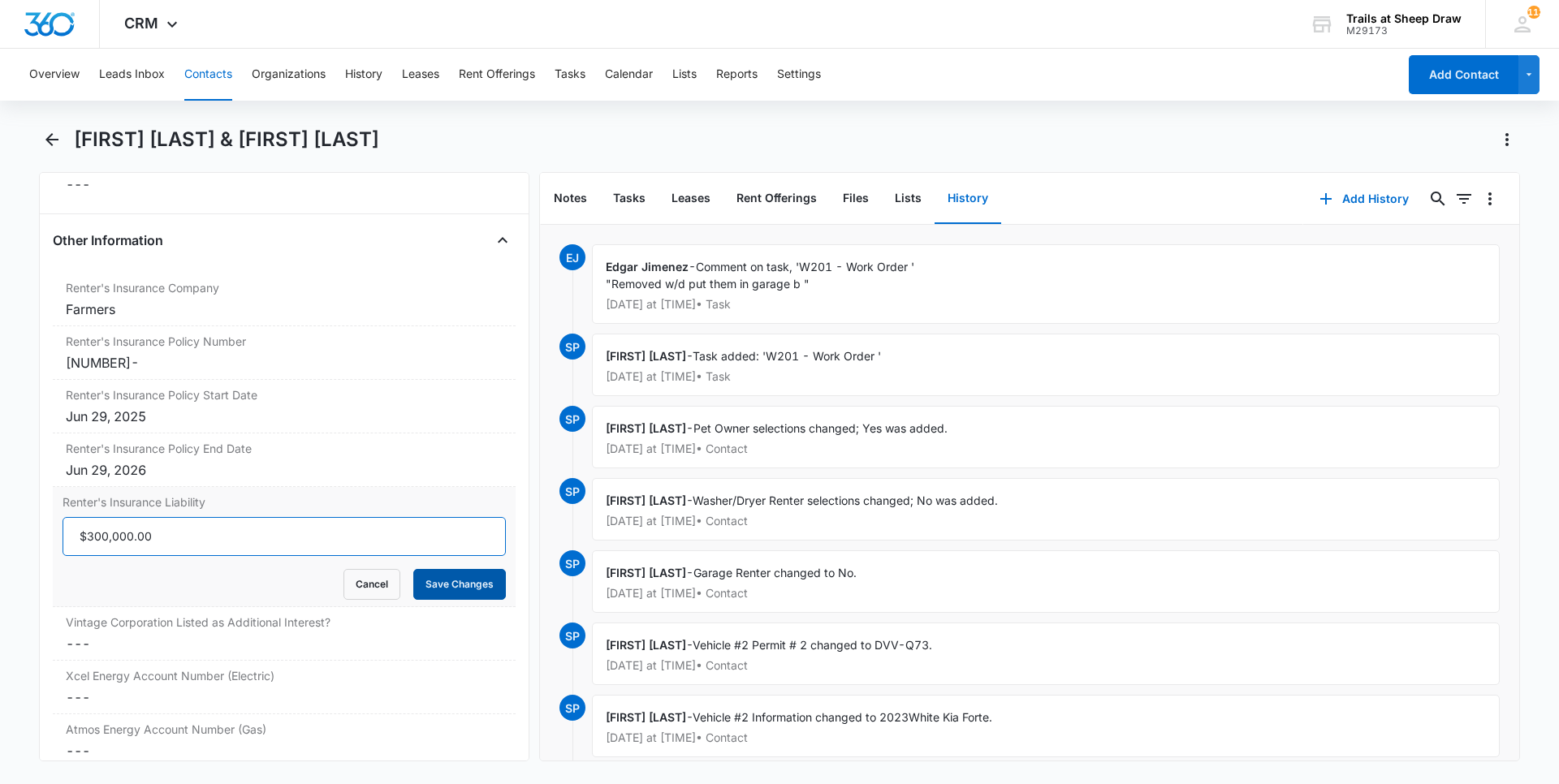 type on "$300,000.00" 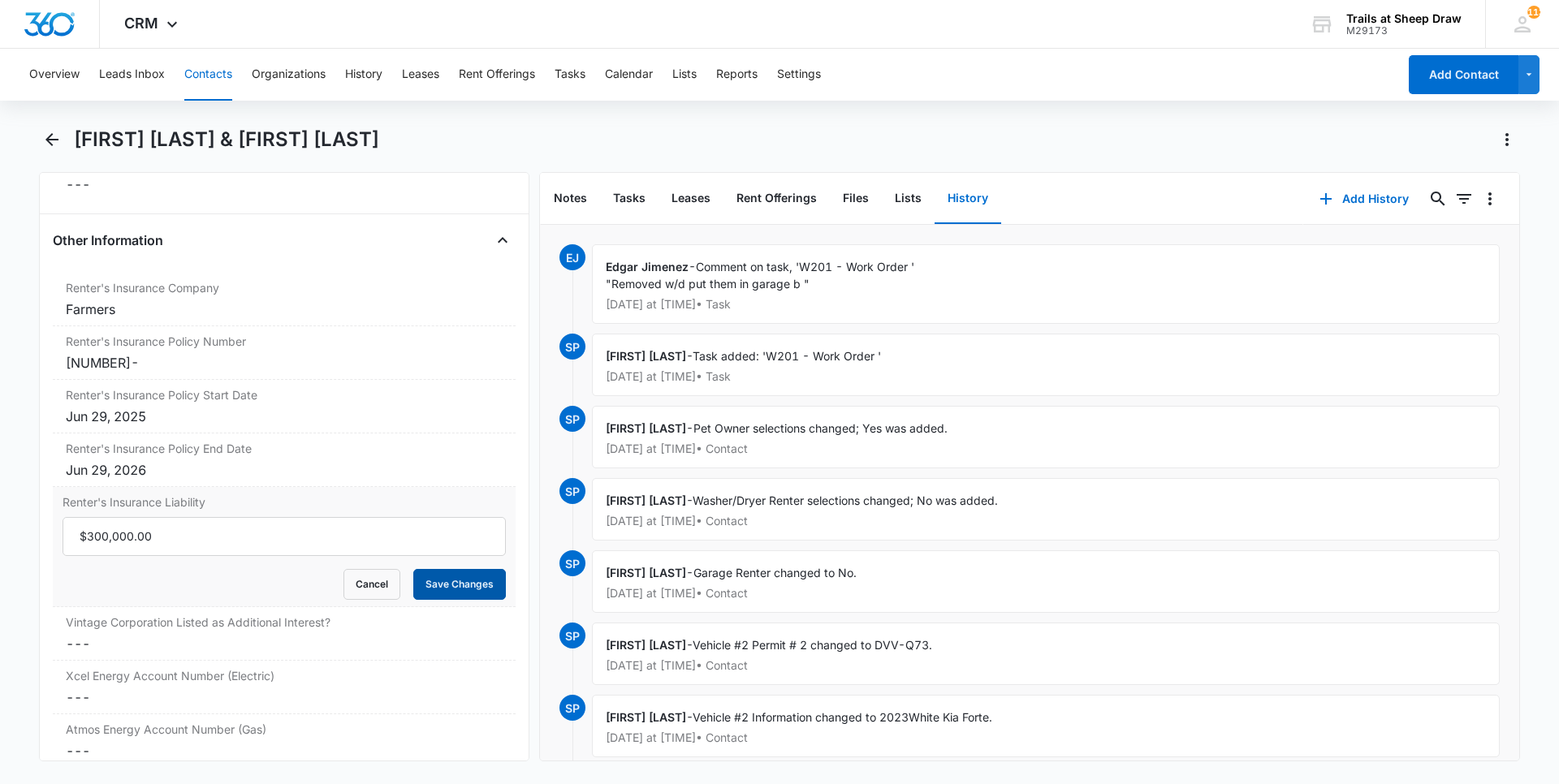 click on "Save Changes" at bounding box center (460, 584) 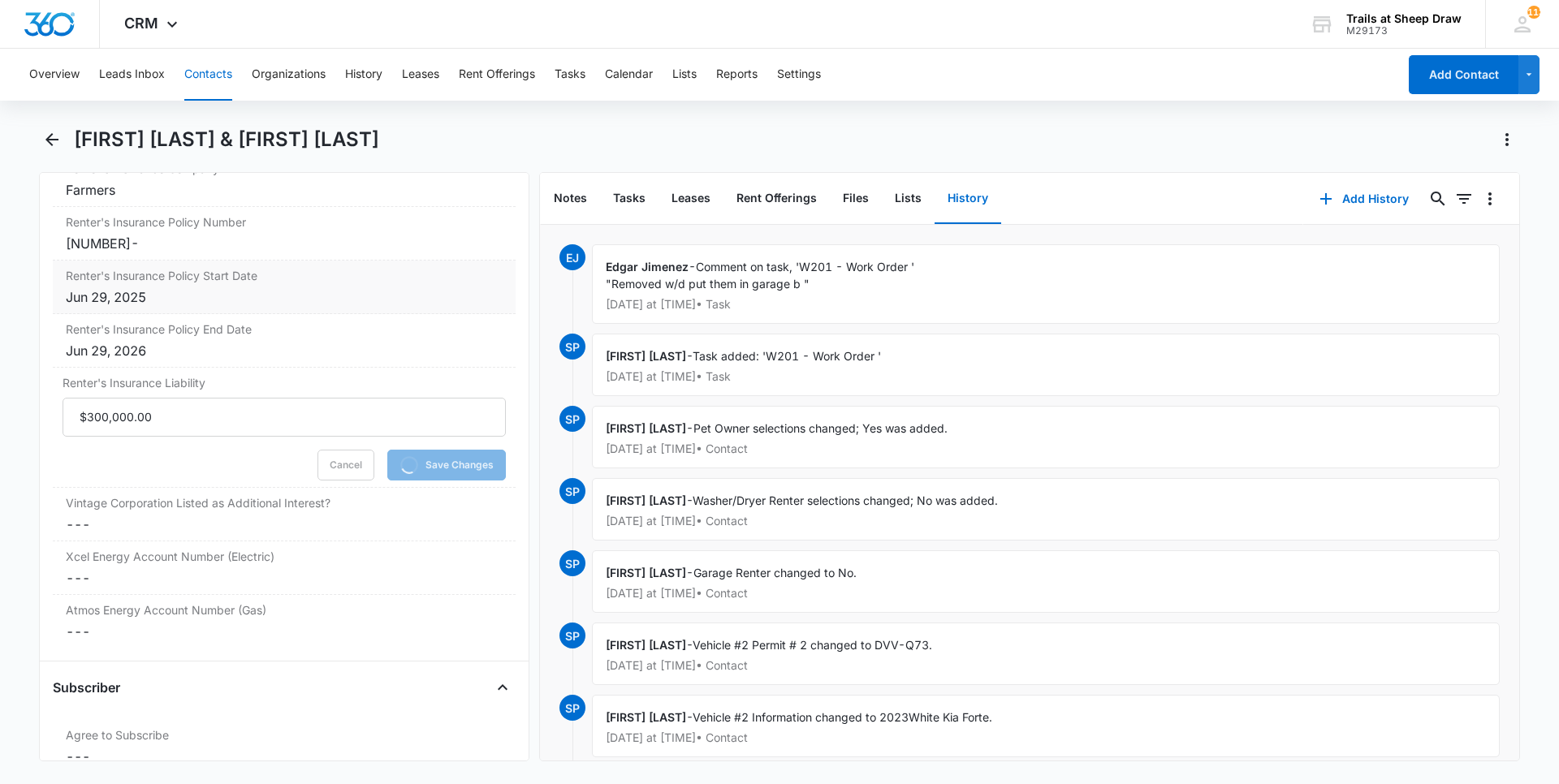 scroll, scrollTop: 3675, scrollLeft: 0, axis: vertical 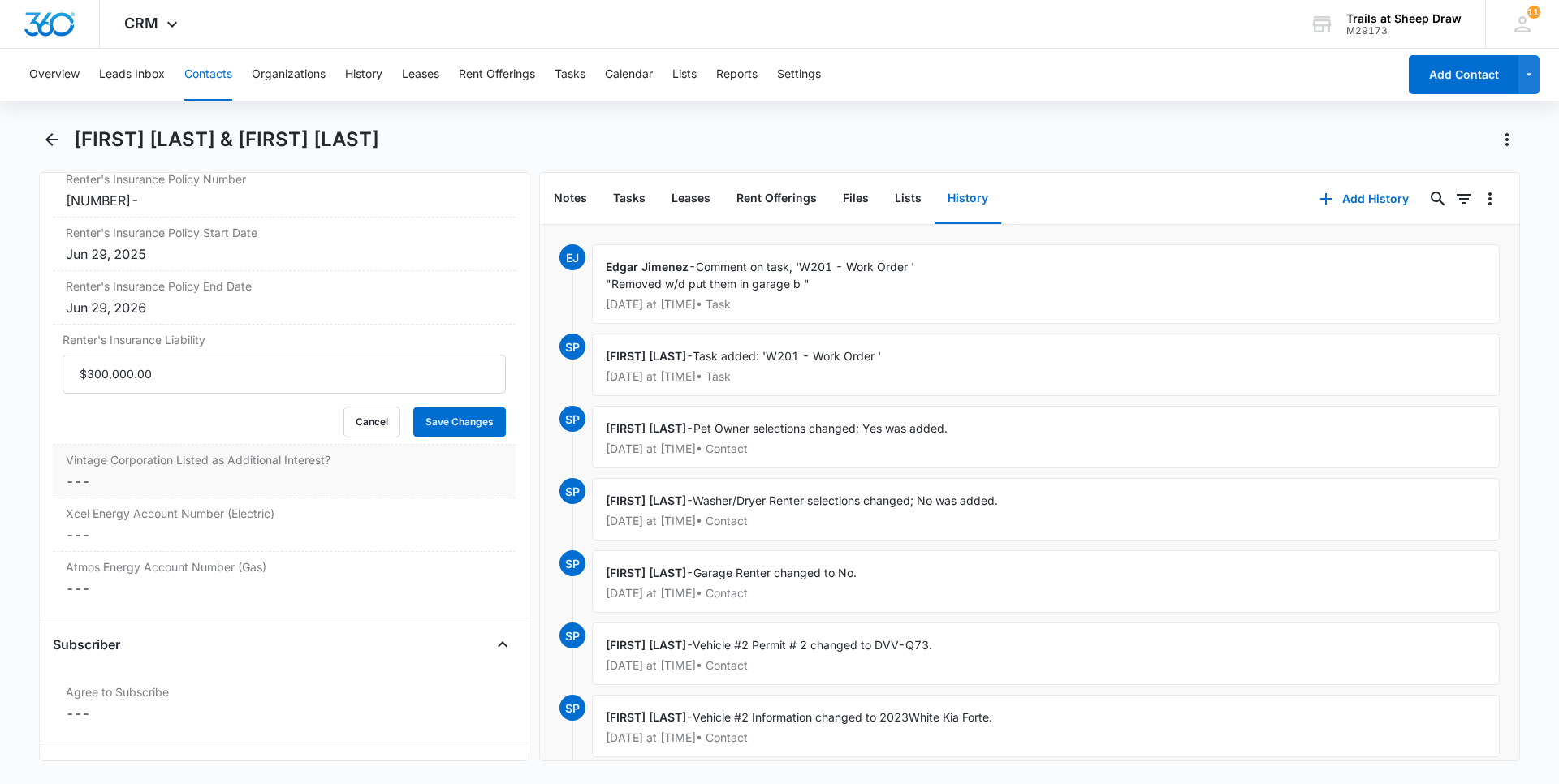 click on "Cancel Save Changes ---" at bounding box center [284, 481] 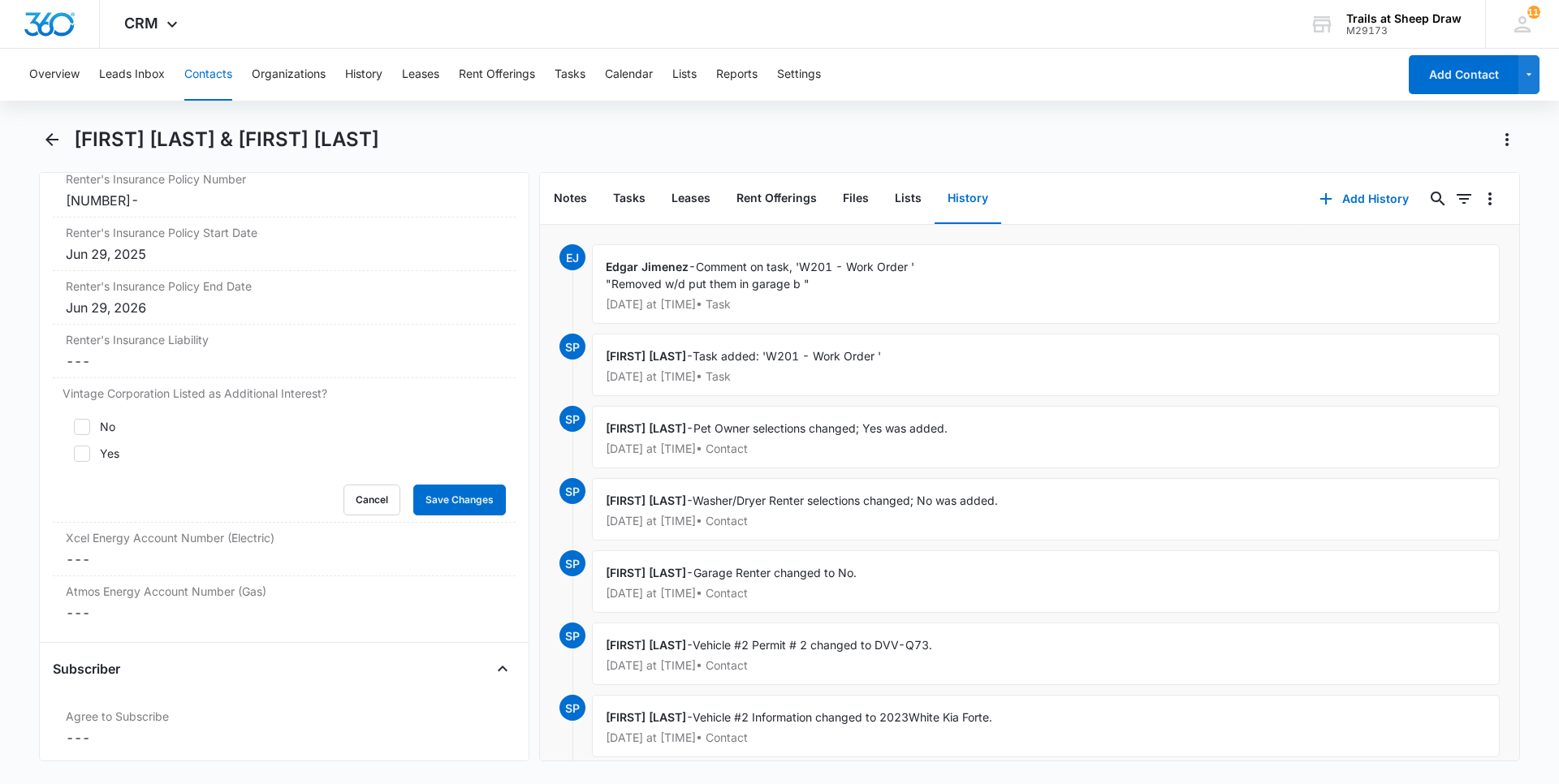 click on "No" at bounding box center (284, 426) 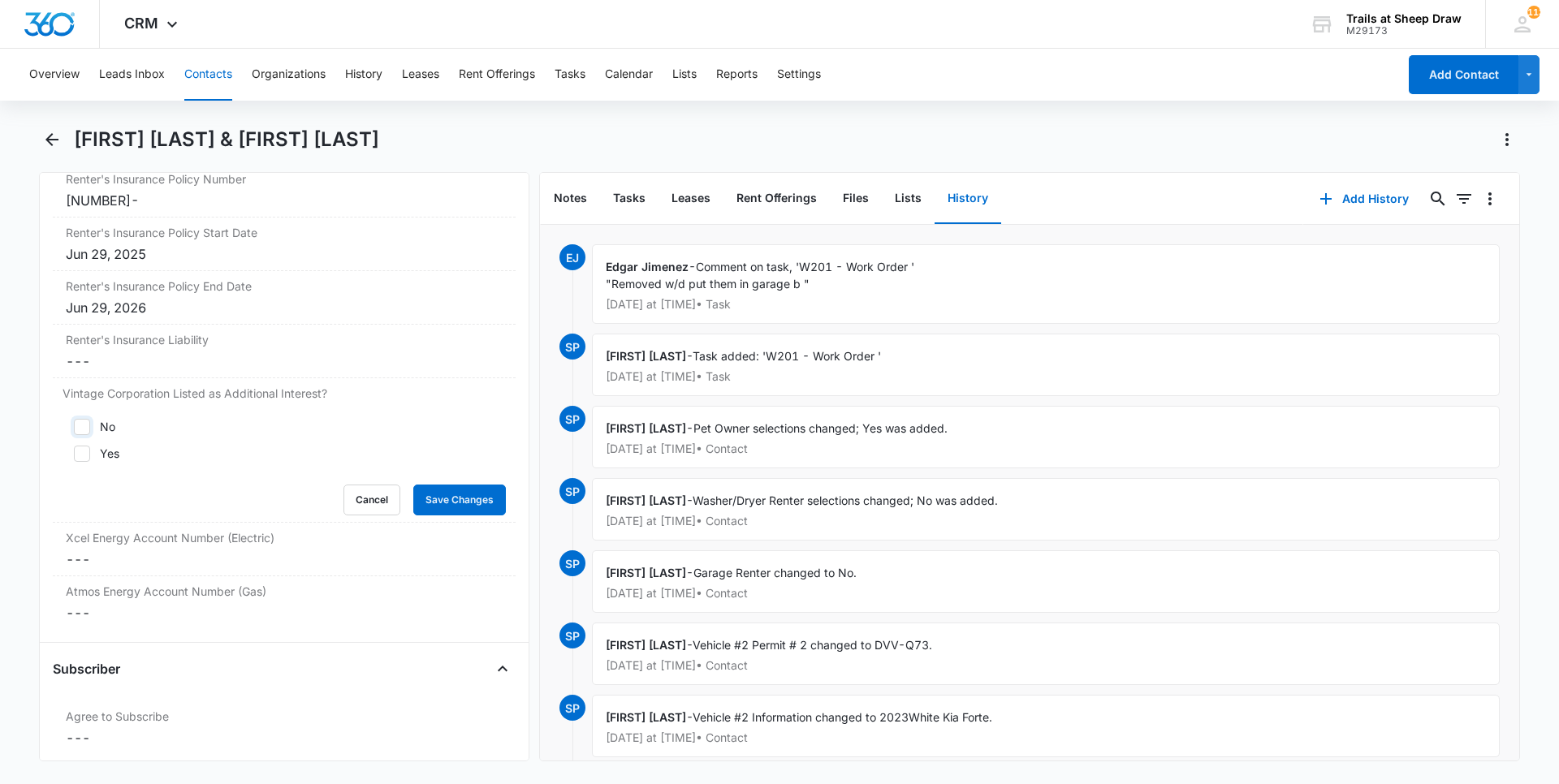 click on "No" at bounding box center [68, 427] 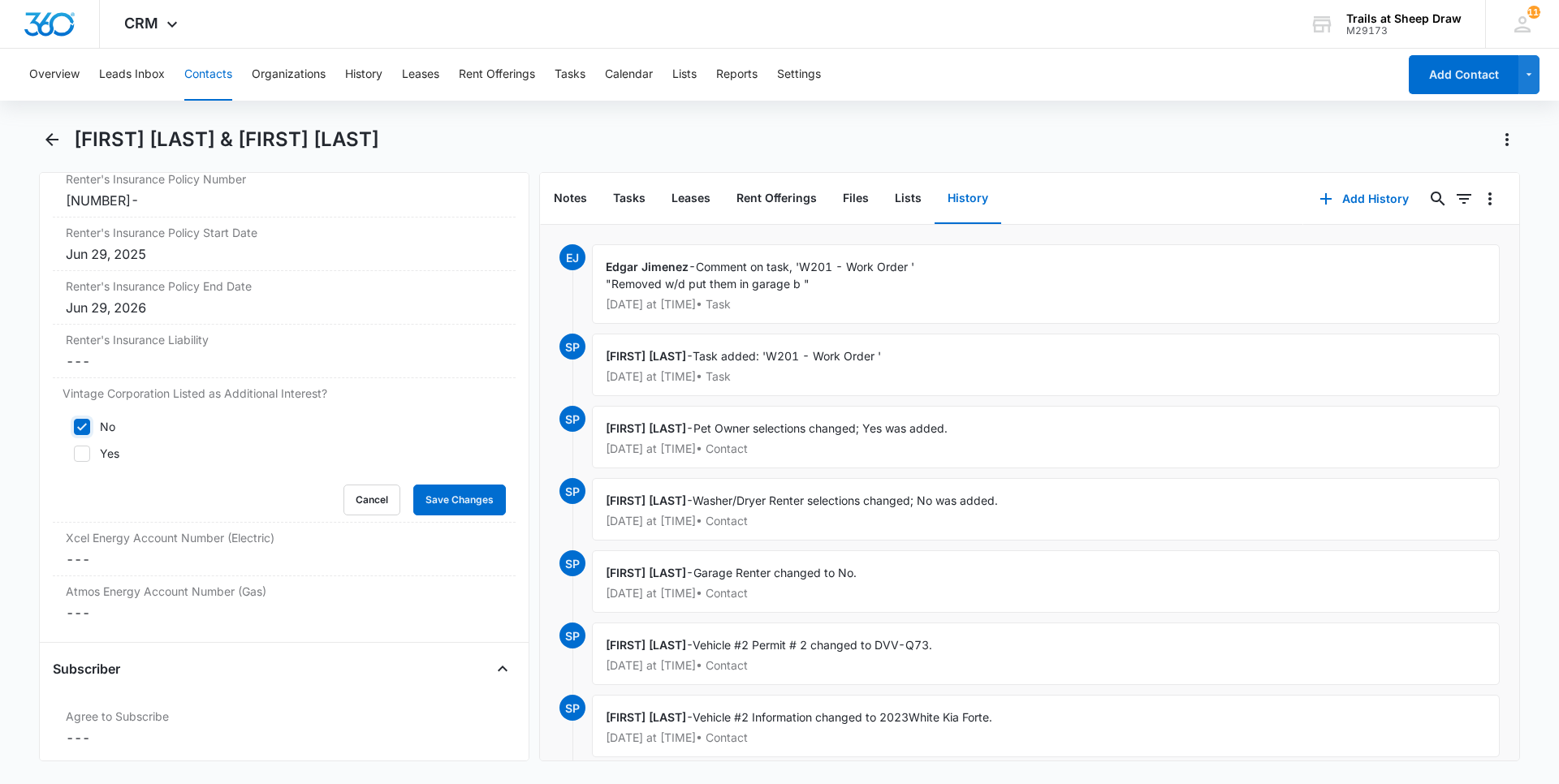 checkbox on "true" 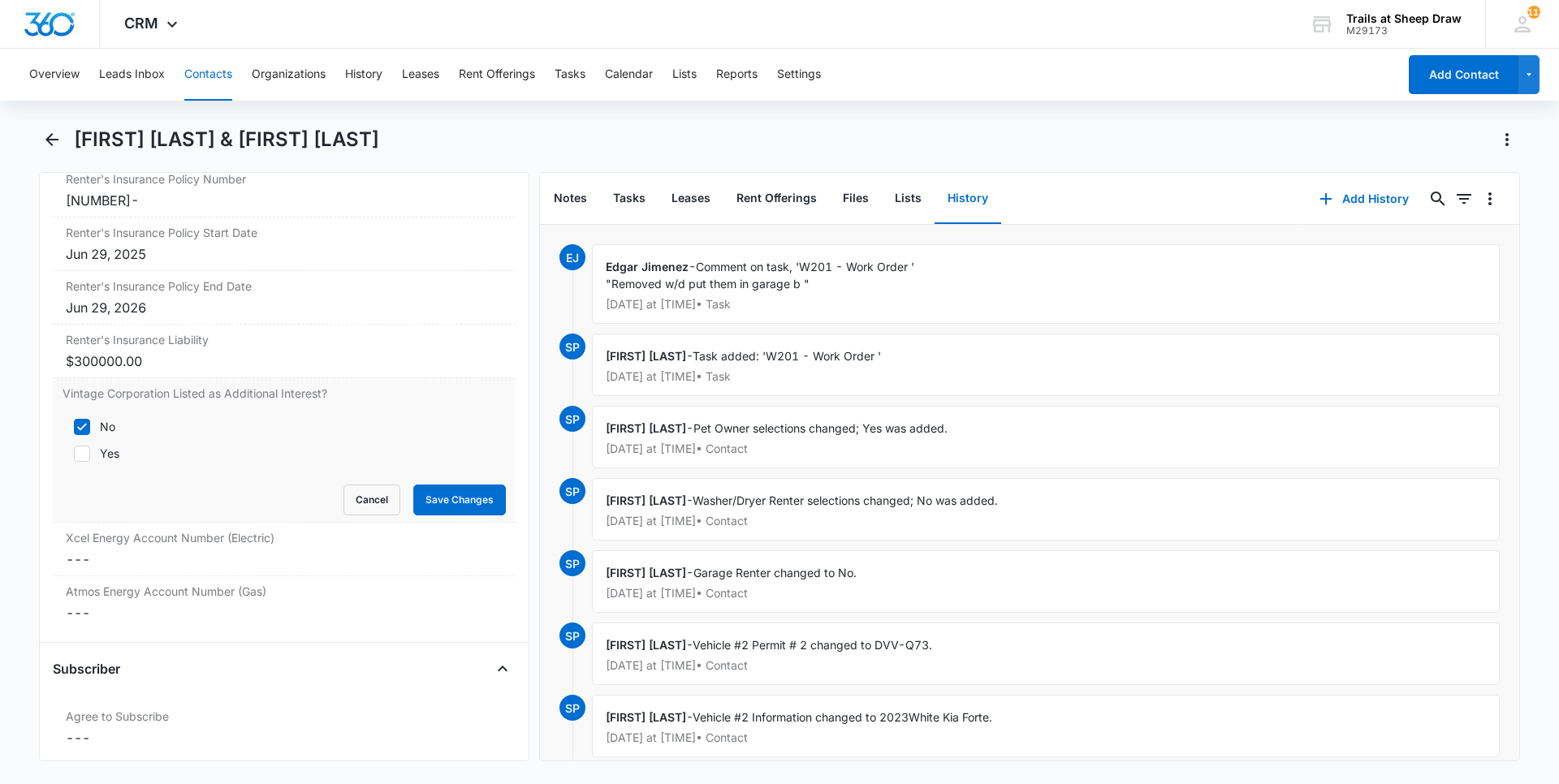 click on "Yes" at bounding box center [284, 453] 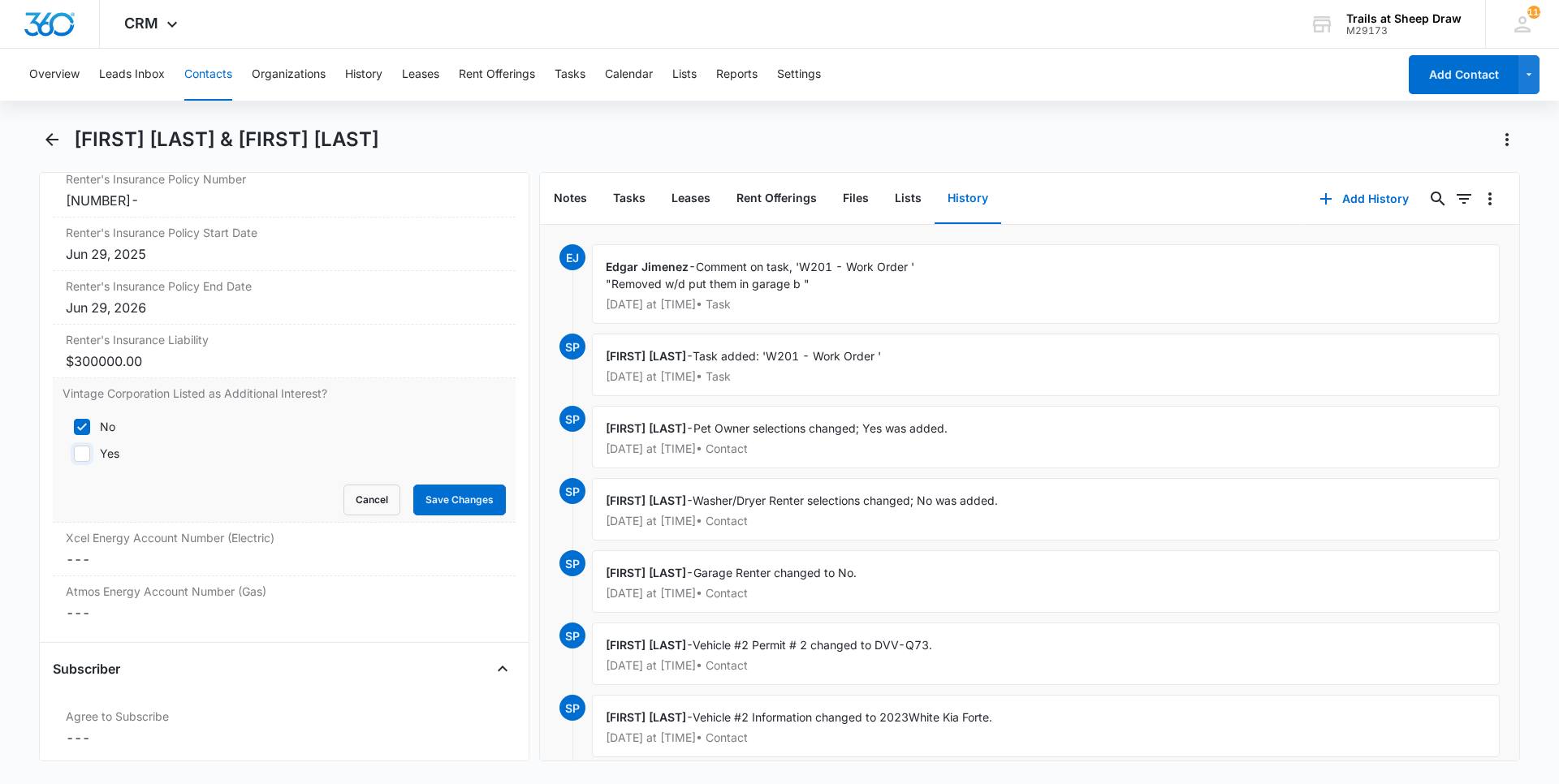 checkbox on "true" 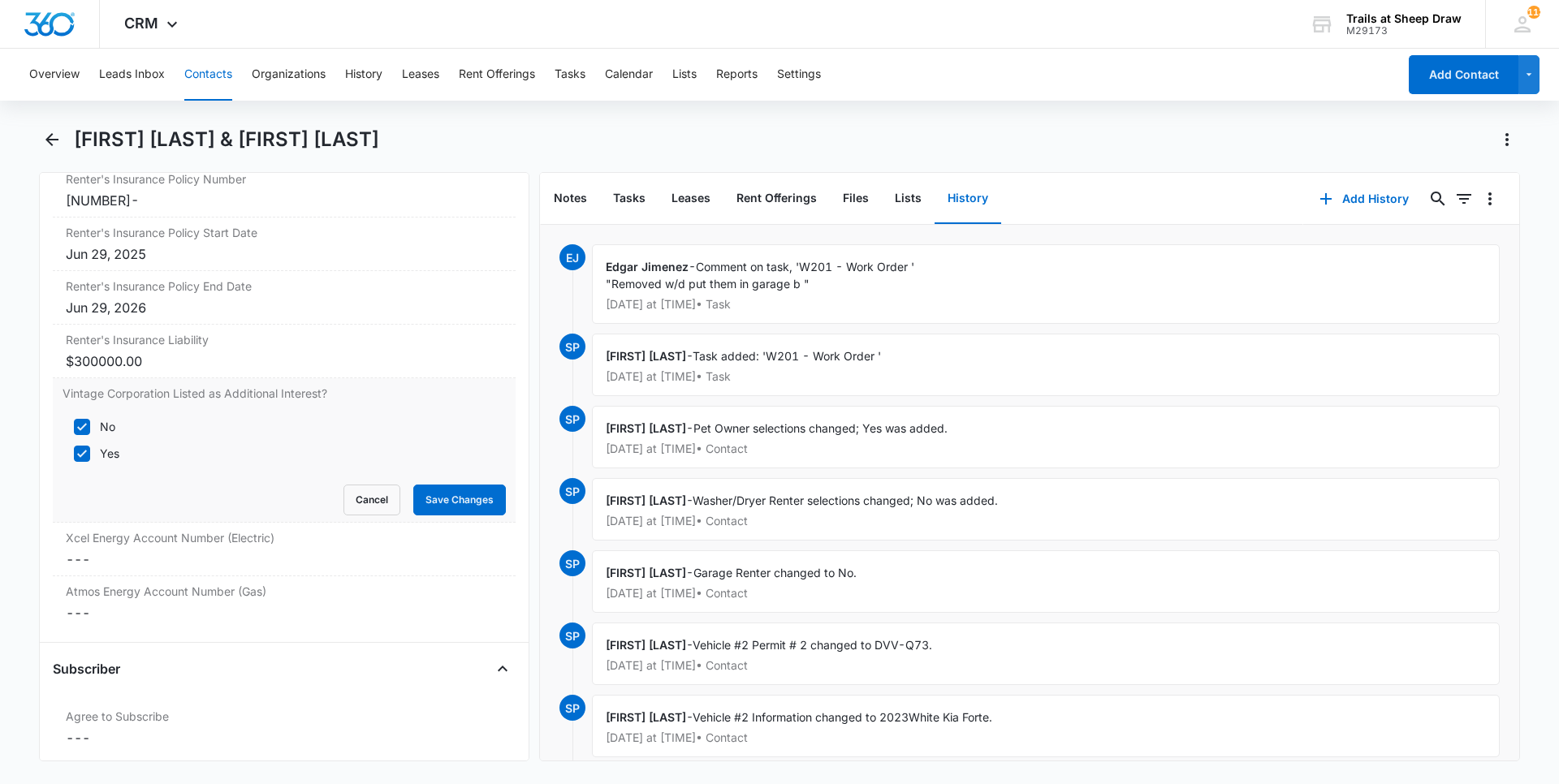 click on "No" at bounding box center (107, 426) 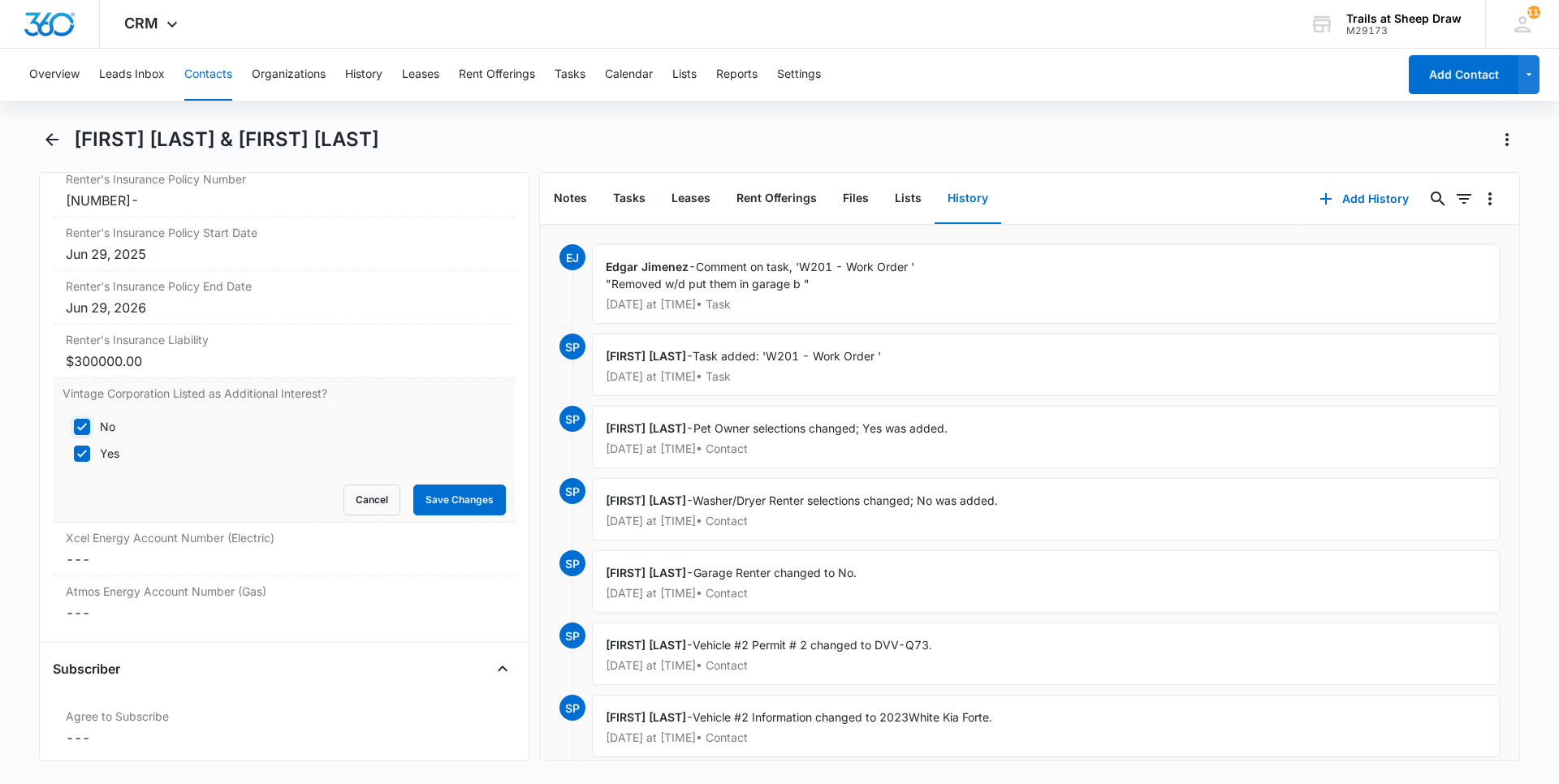 click on "No" at bounding box center (68, 427) 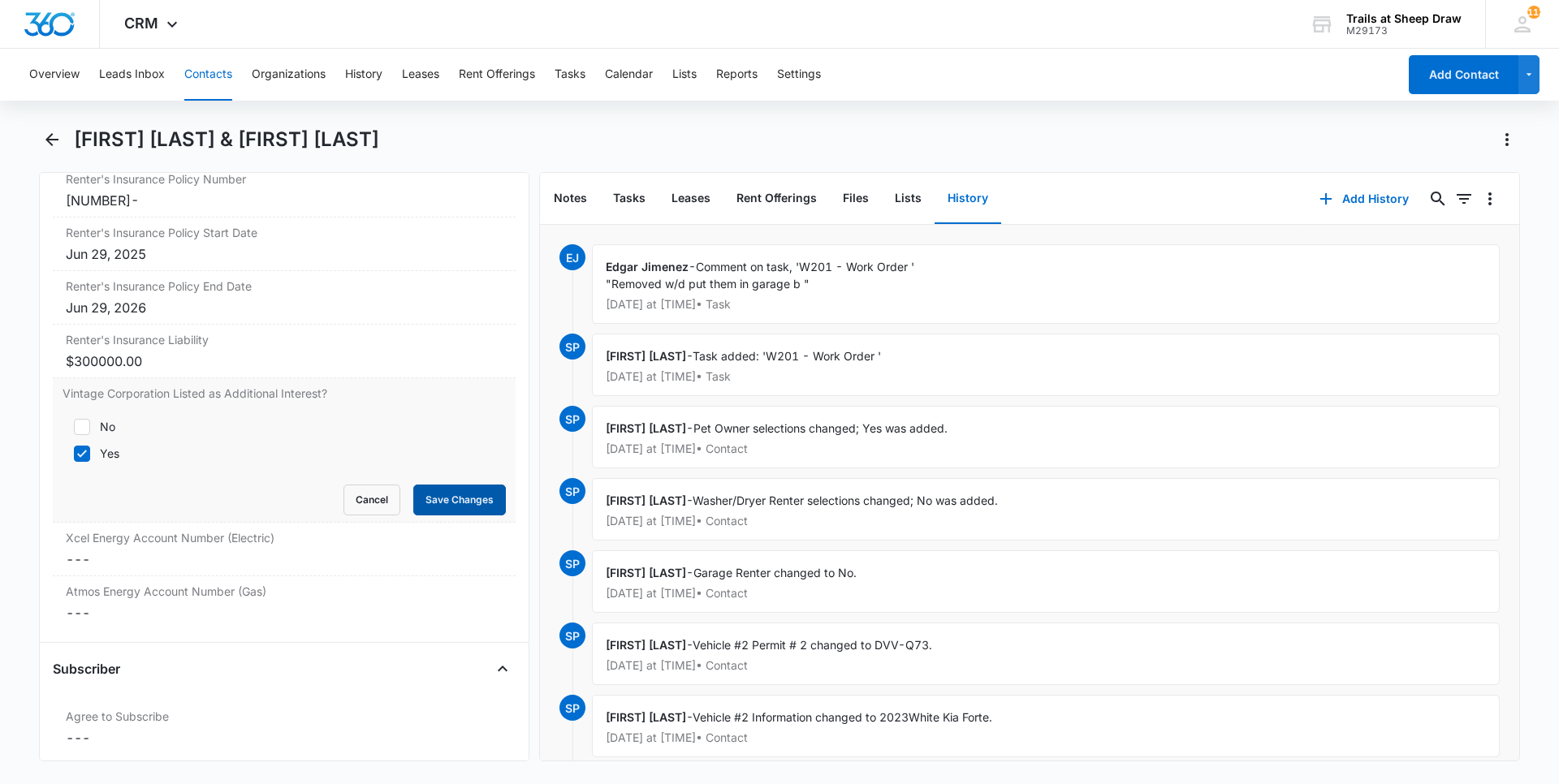 click on "Save Changes" at bounding box center [460, 500] 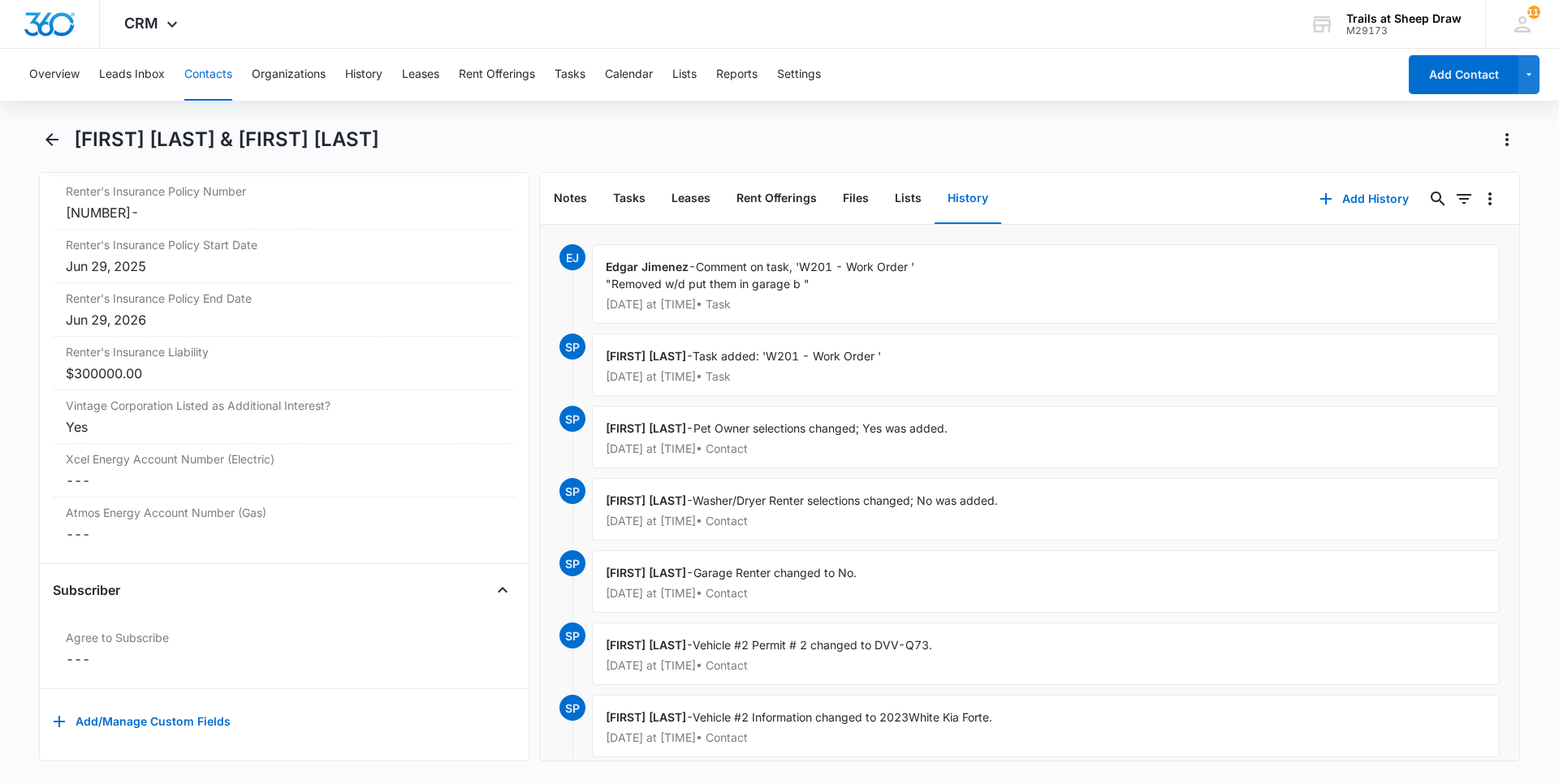 click on "Contacts" at bounding box center [208, 75] 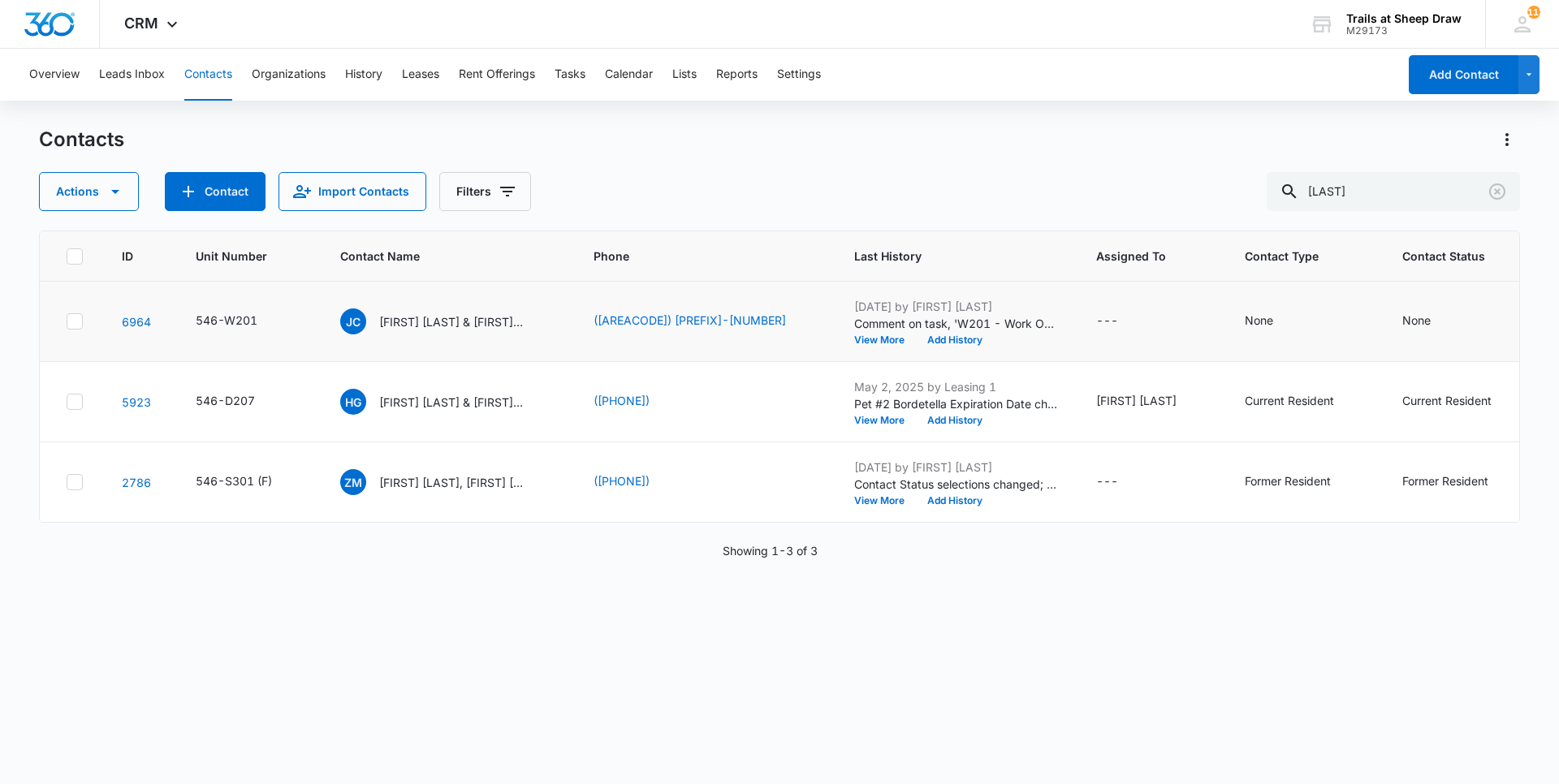 click on "[FIRST] [LAST] & [FIRST] [LAST]" at bounding box center (447, 321) 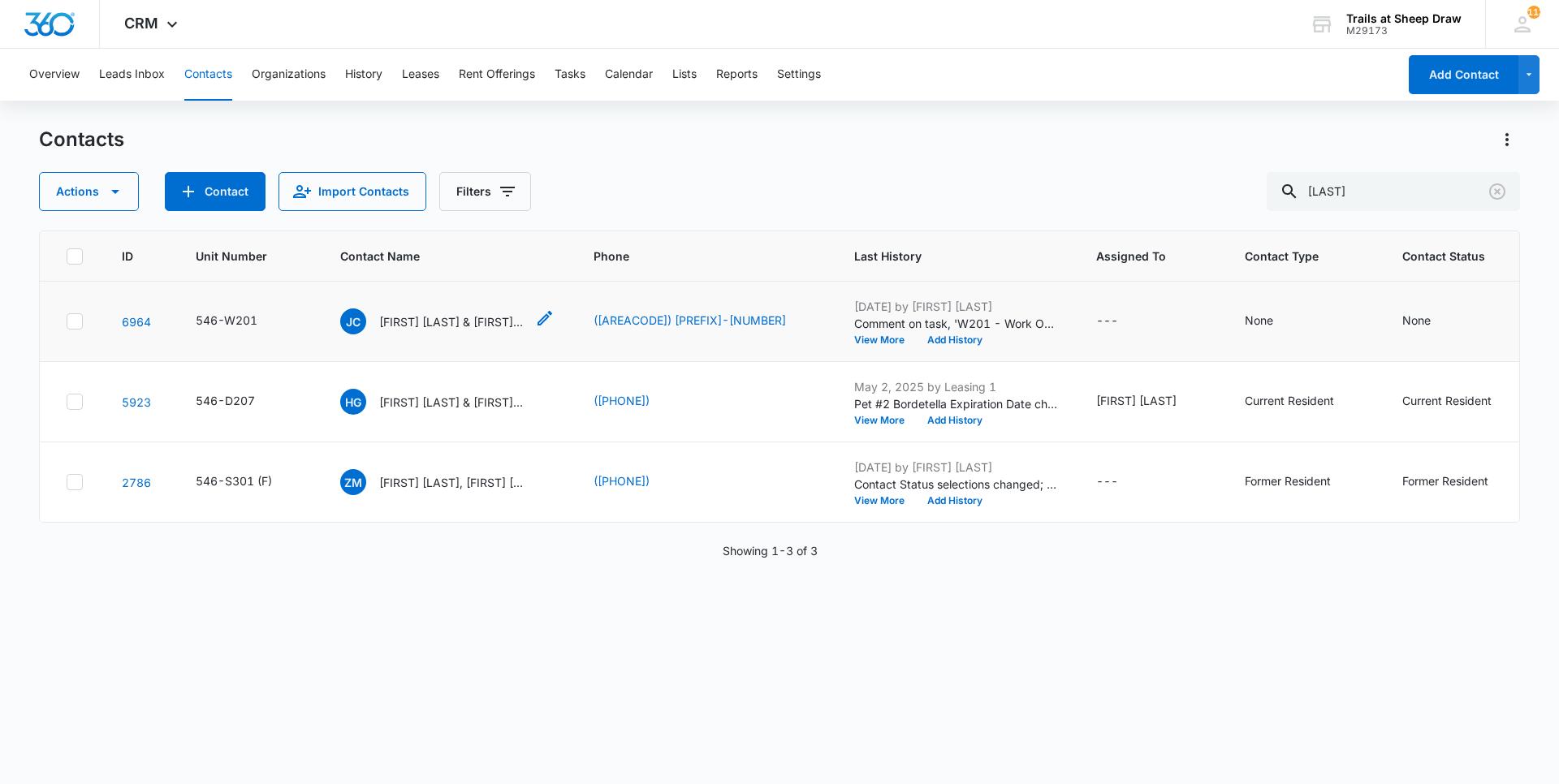 click on "[FIRST] [LAST] & [FIRST] [LAST]" at bounding box center [452, 321] 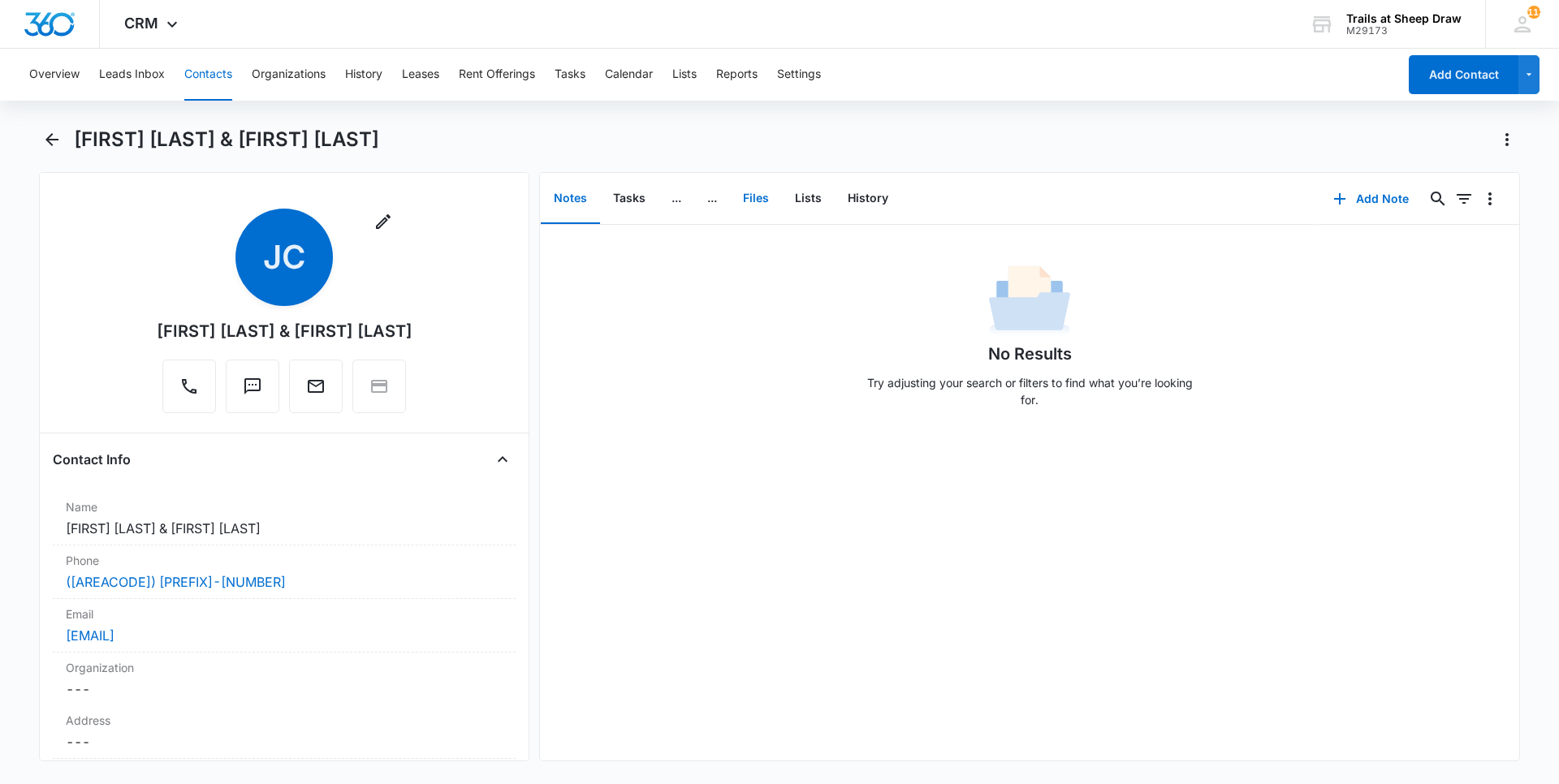 click on "Files" at bounding box center [756, 199] 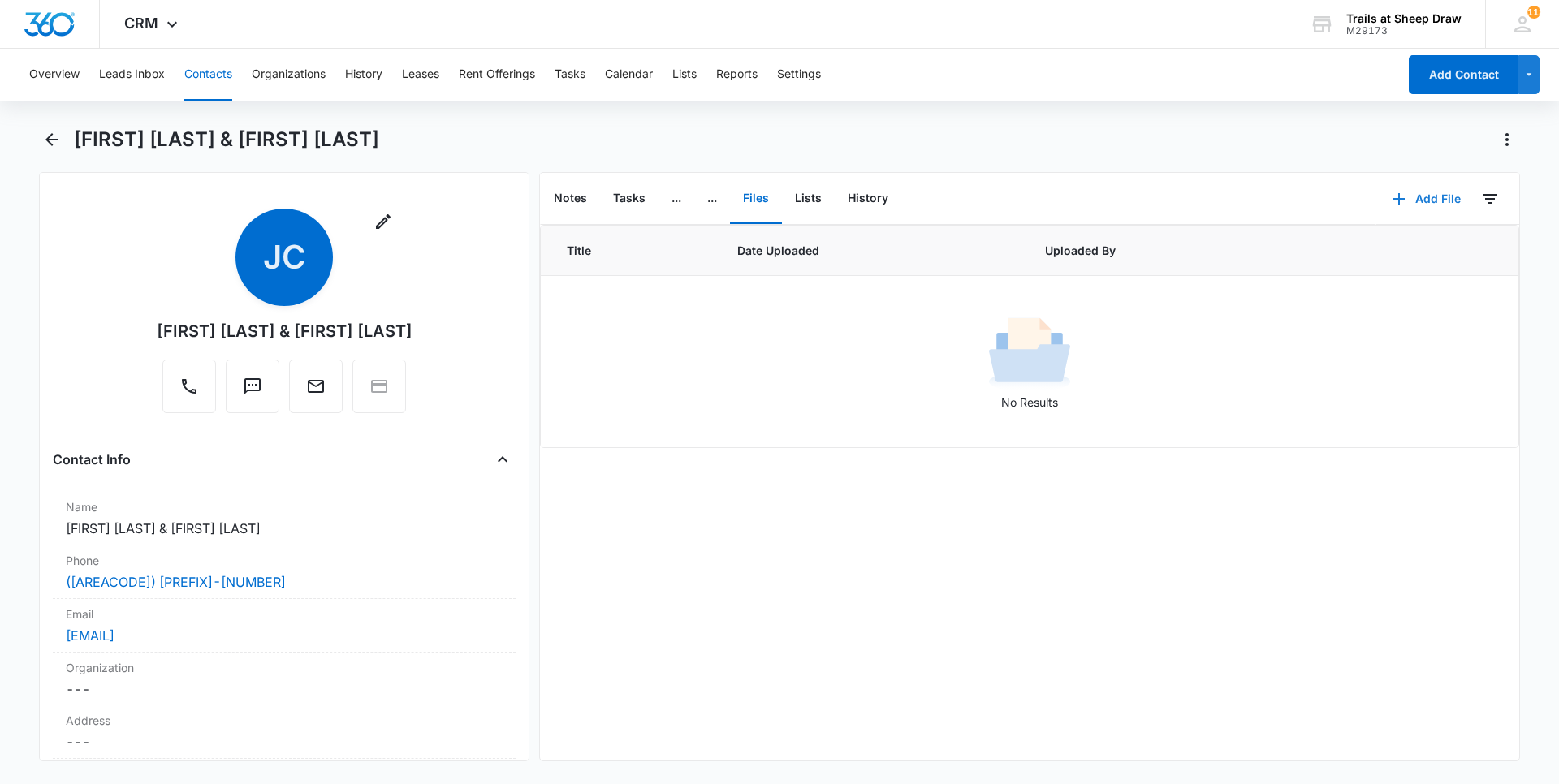 click on "Add File" at bounding box center (1427, 199) 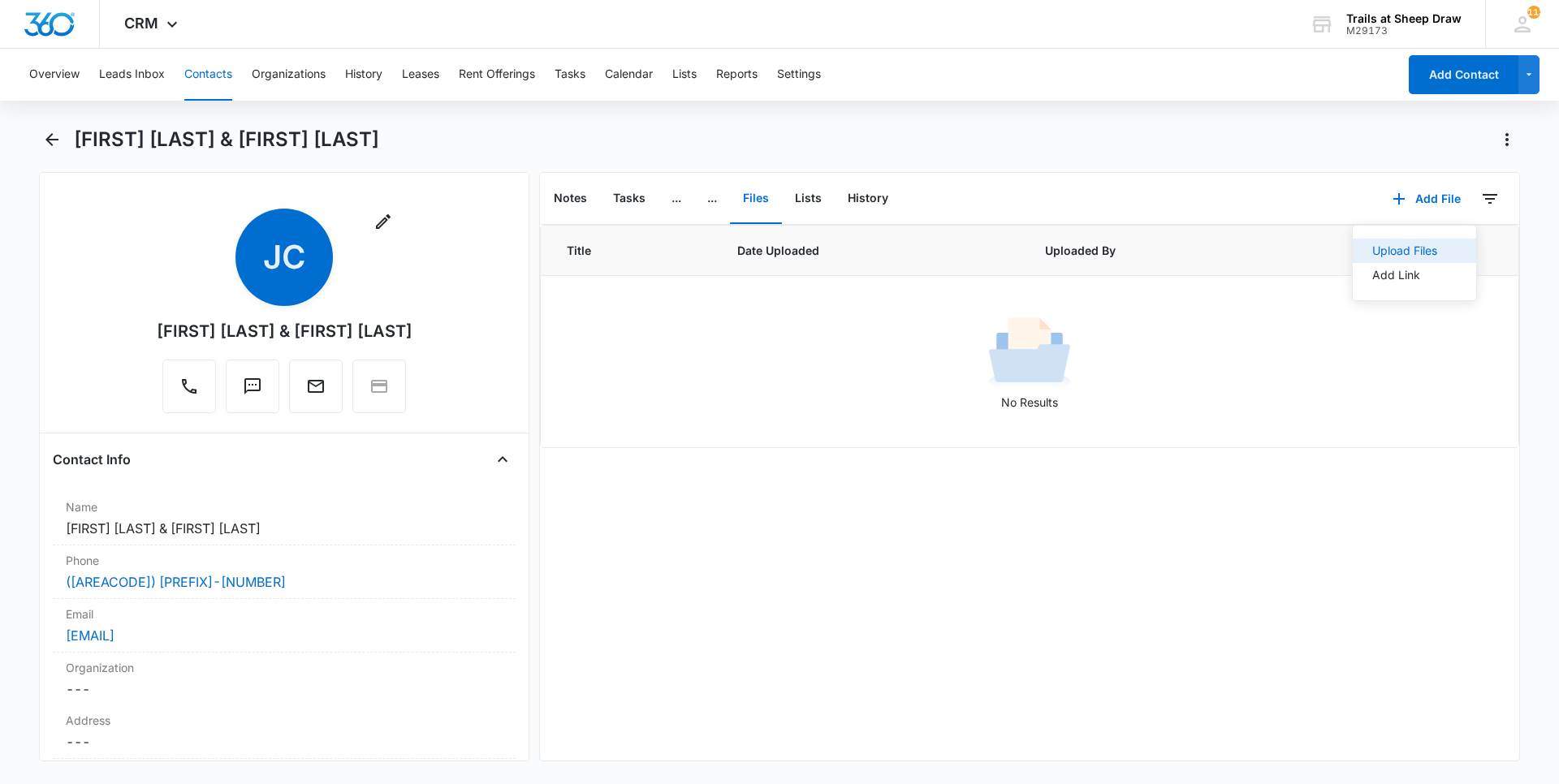 click on "Upload Files" at bounding box center [1405, 251] 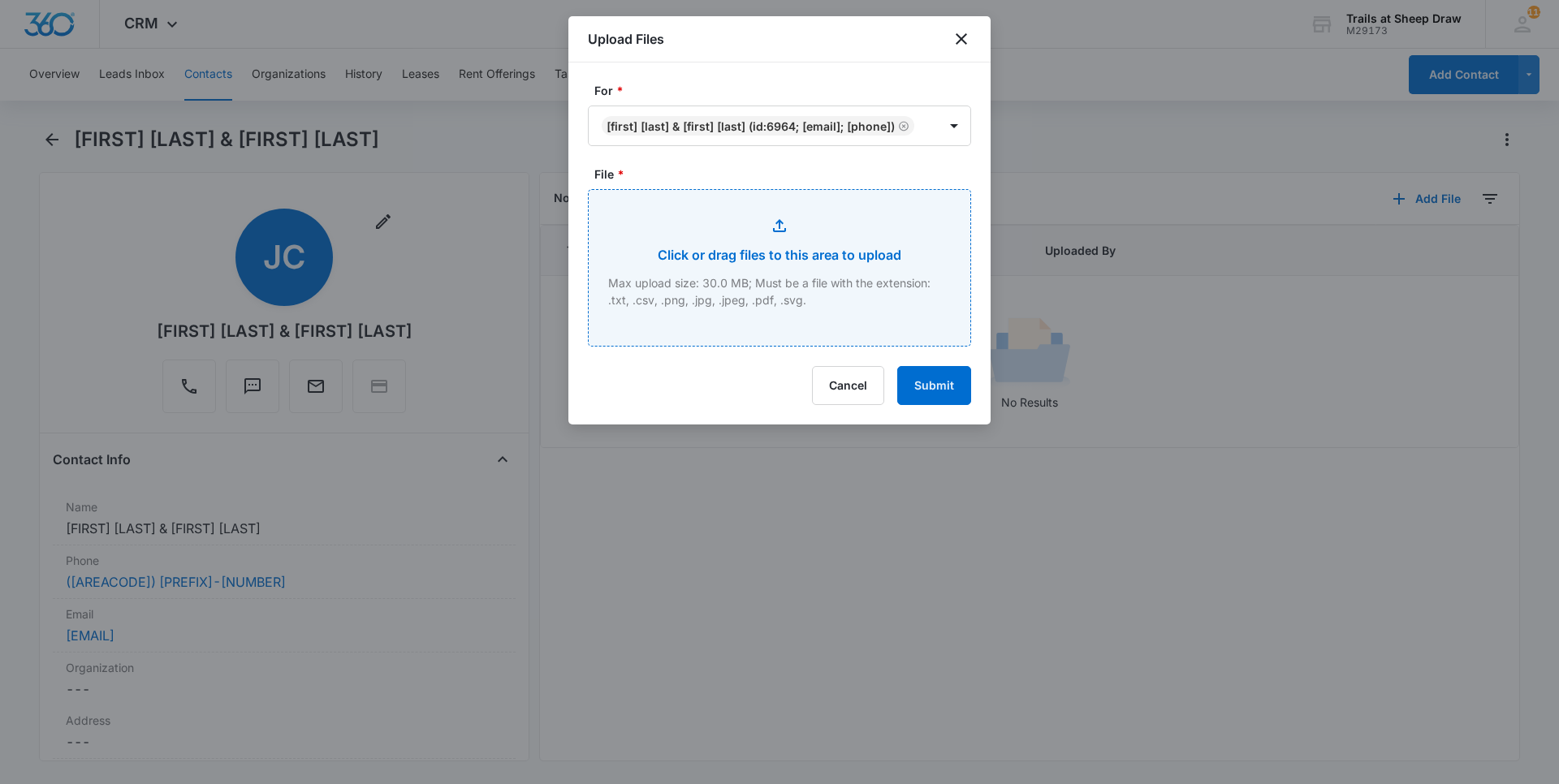 click on "File *" at bounding box center [780, 268] 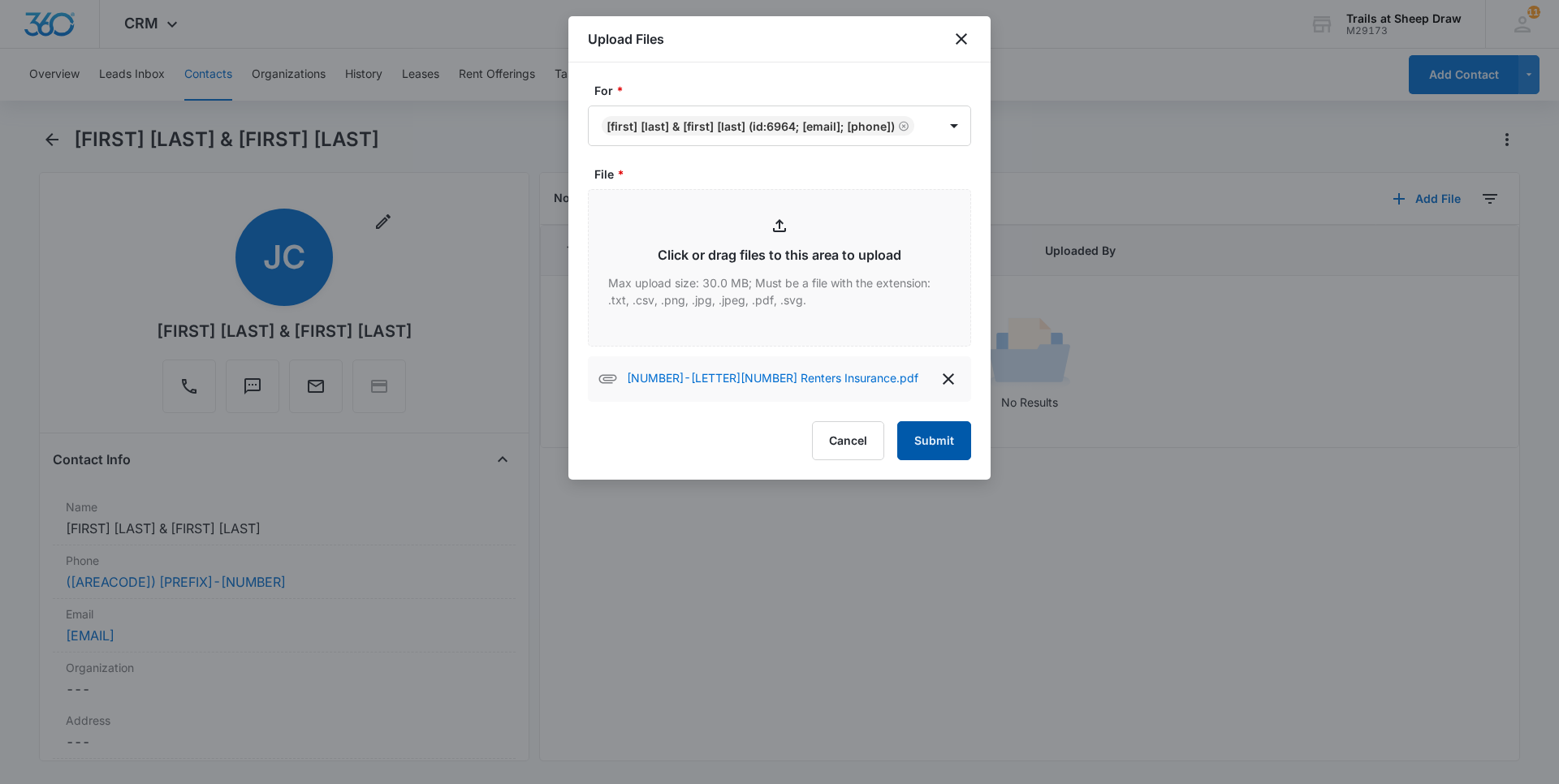 click on "Submit" at bounding box center (934, 441) 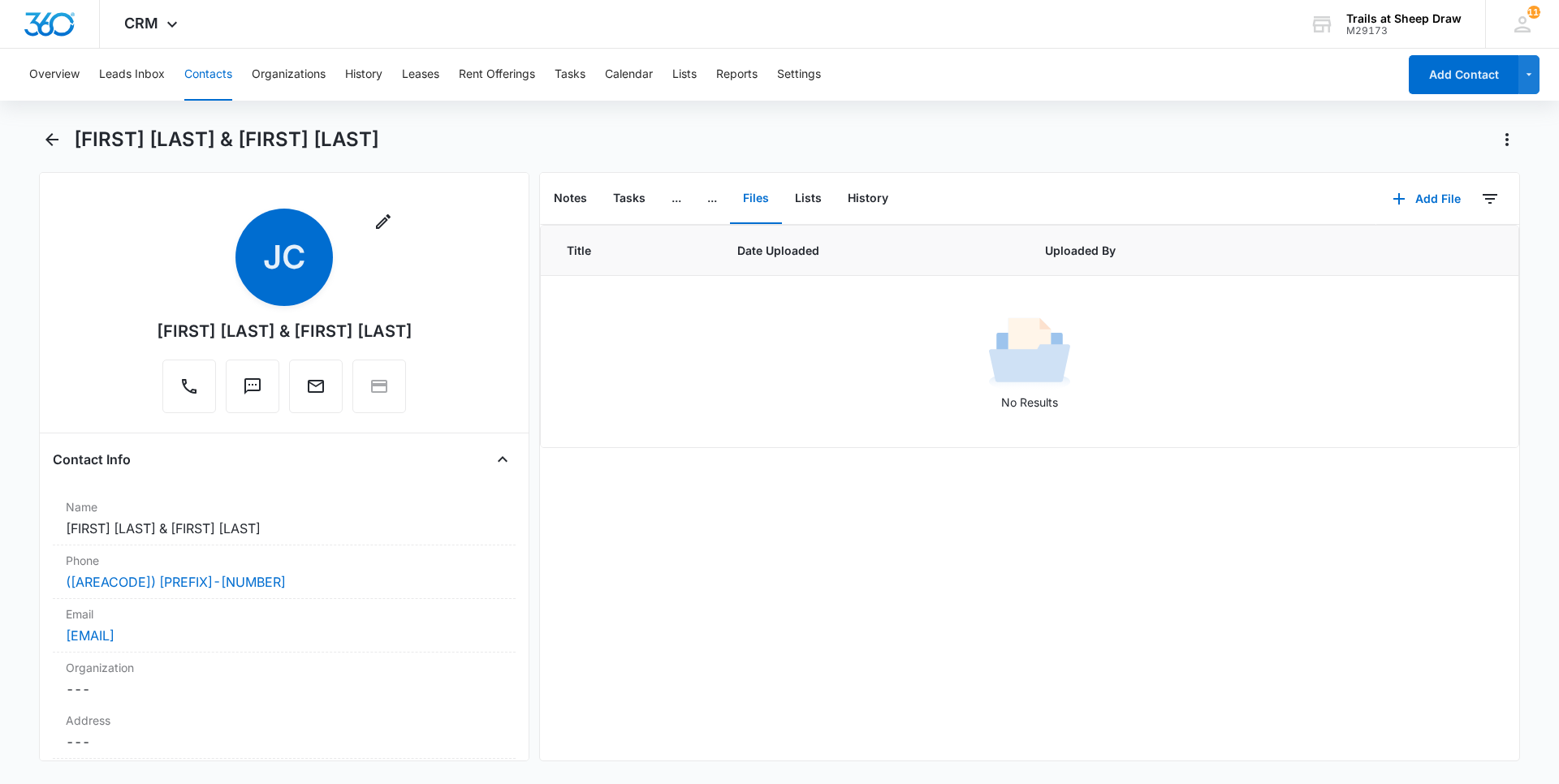 click on "Contacts" at bounding box center [208, 75] 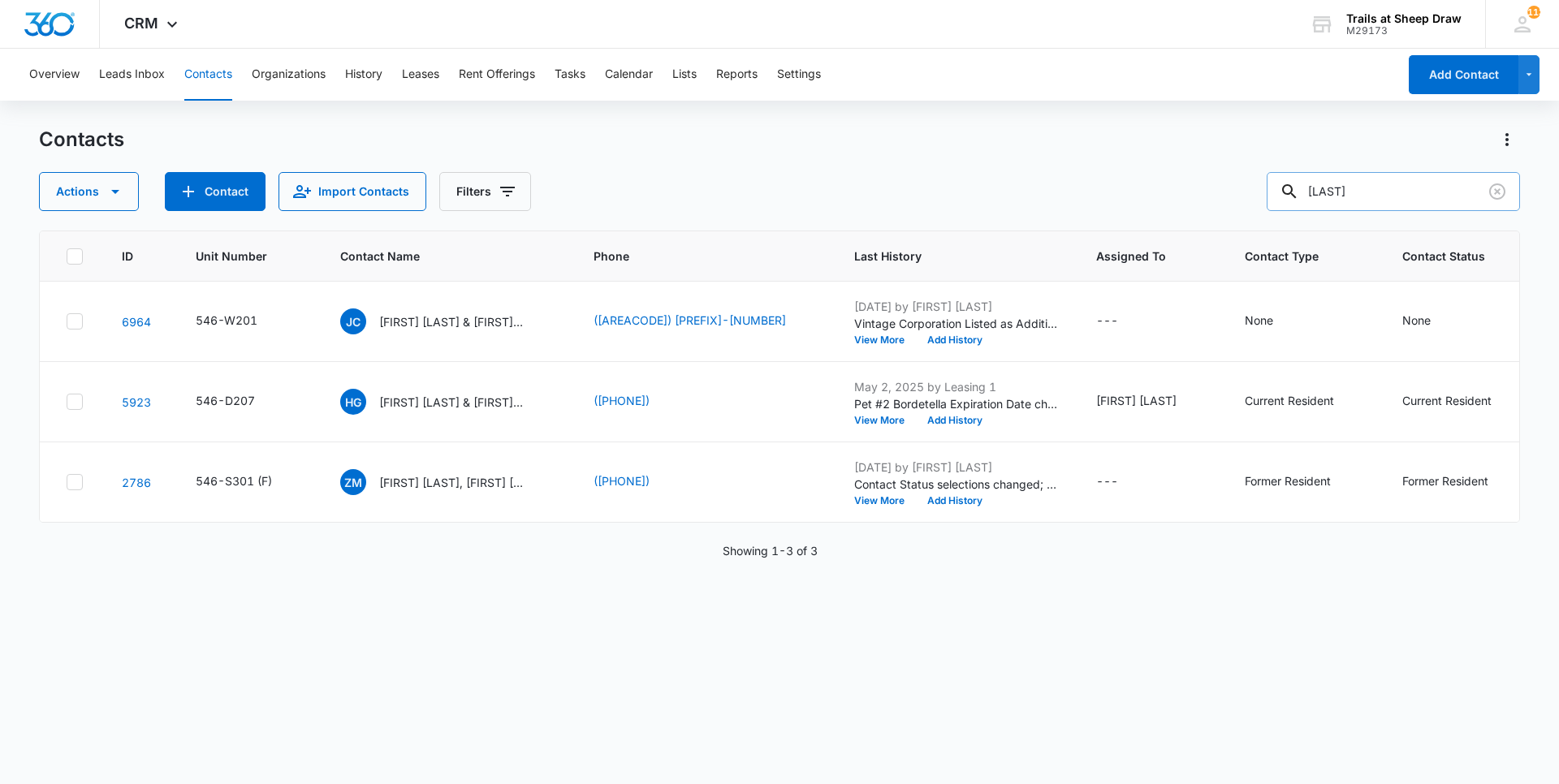 click on "[LAST]" at bounding box center (1393, 192) 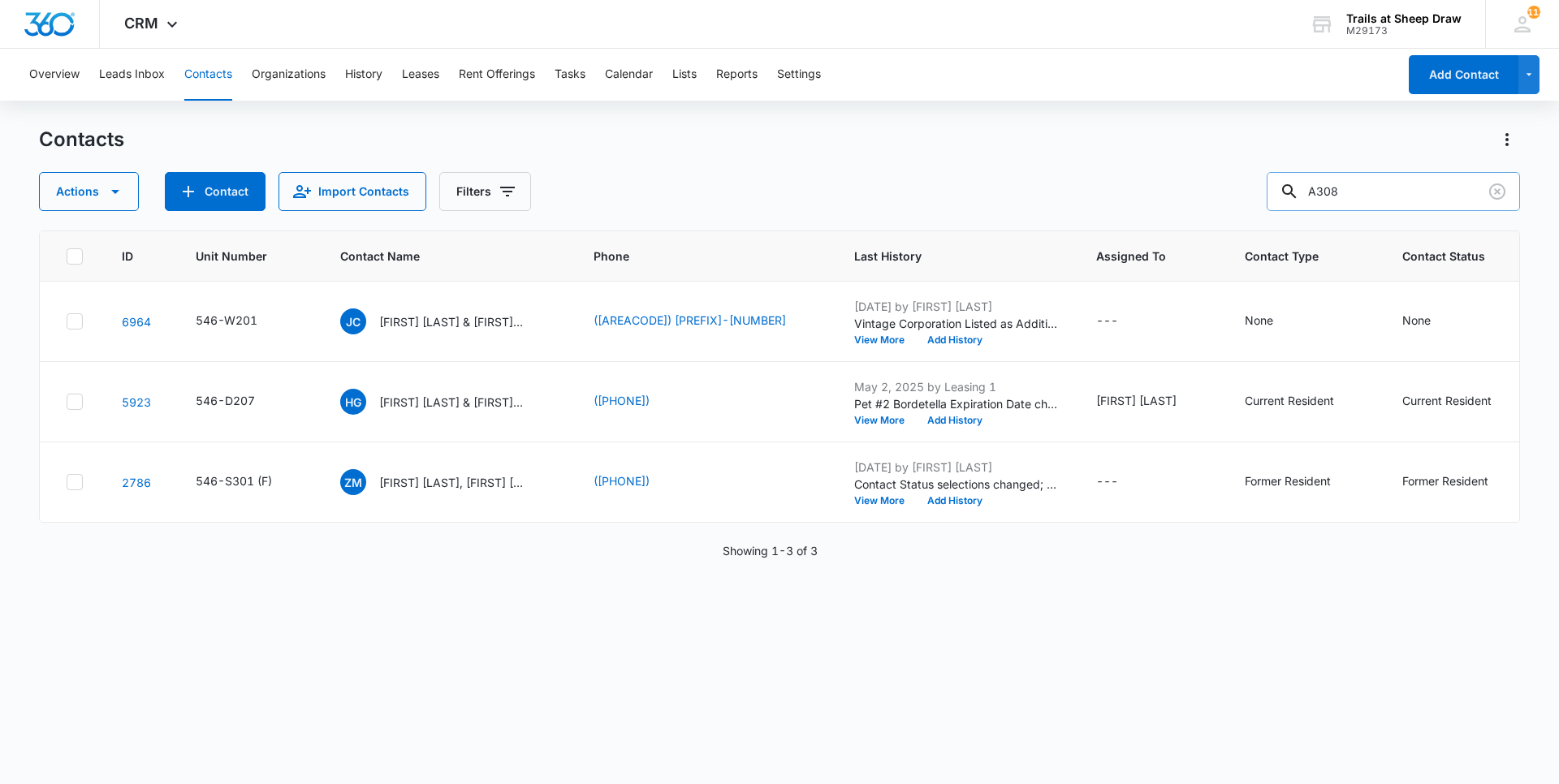 type on "A308" 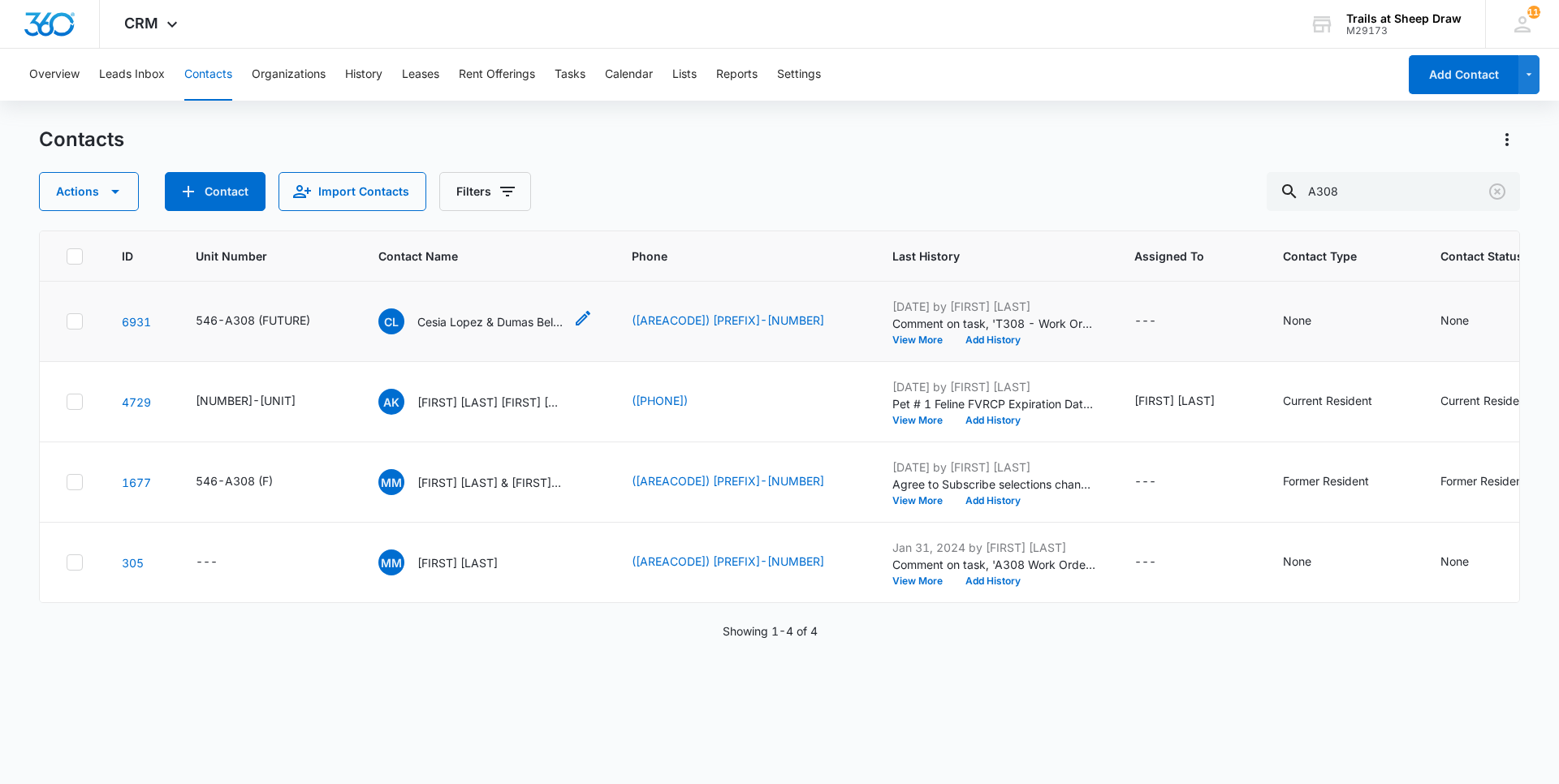 click on "Cesia Lopez & Dumas Beltran" at bounding box center [490, 321] 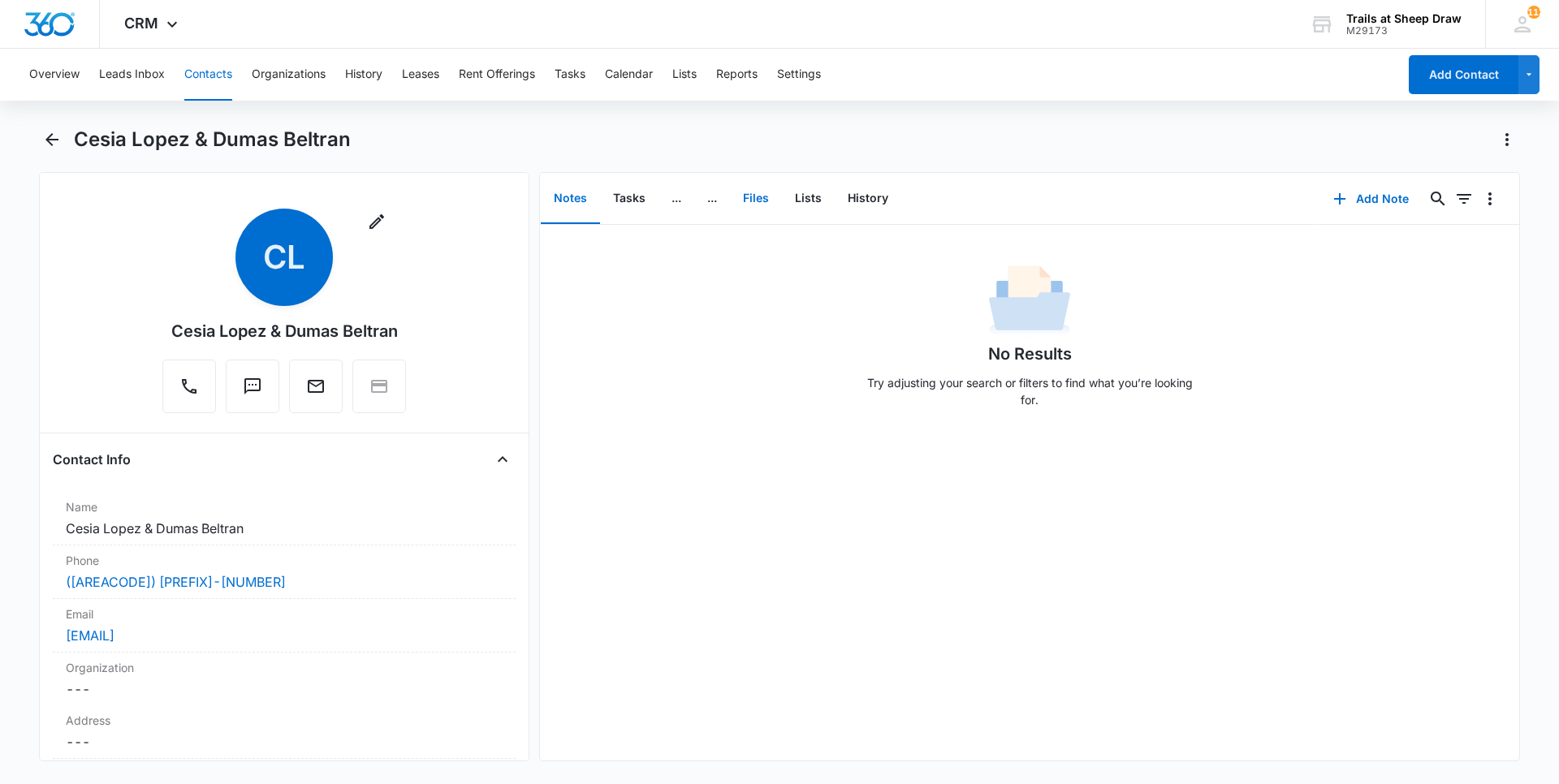 click on "Files" at bounding box center (756, 199) 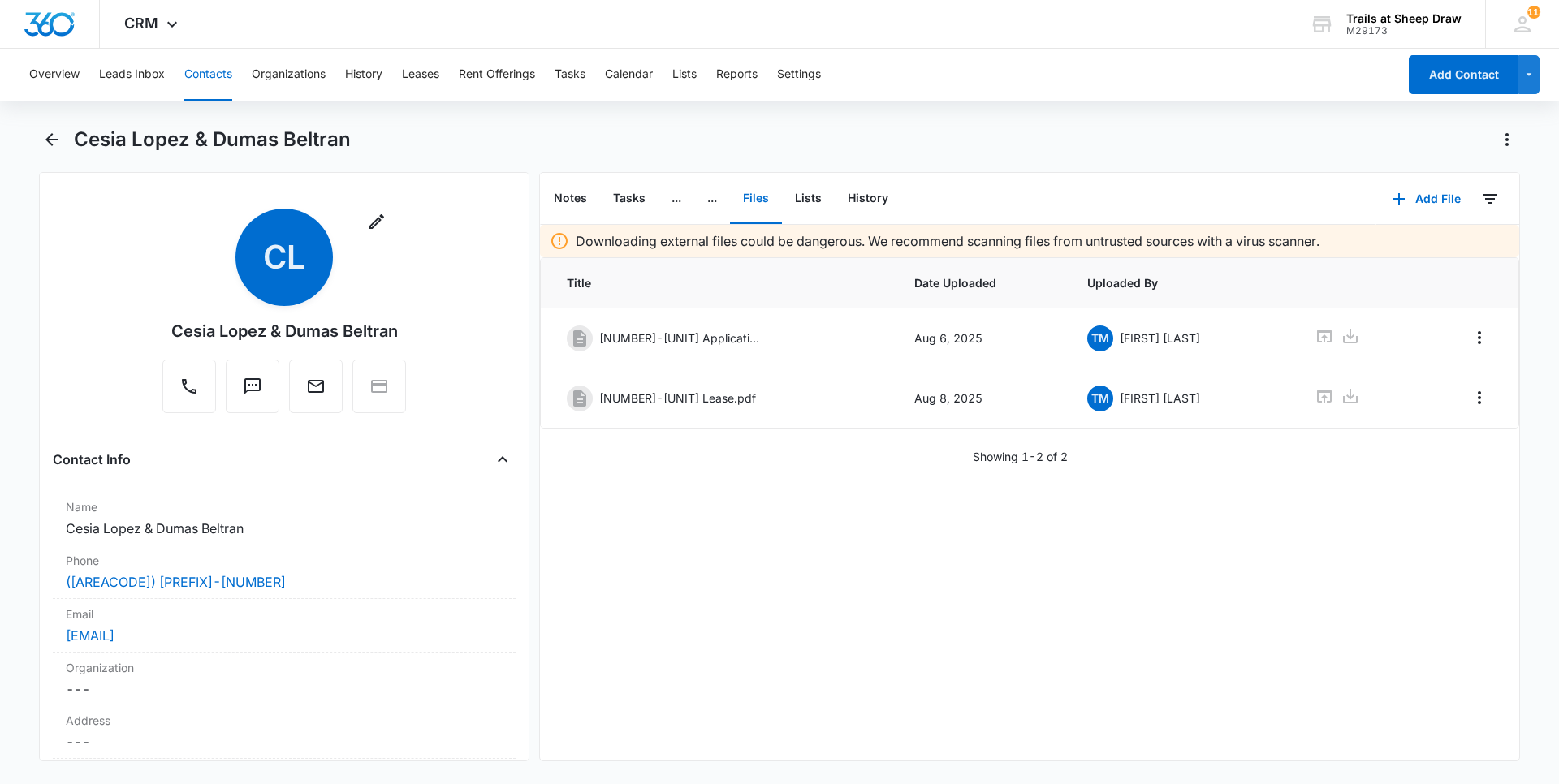 click on "Contacts" at bounding box center (208, 75) 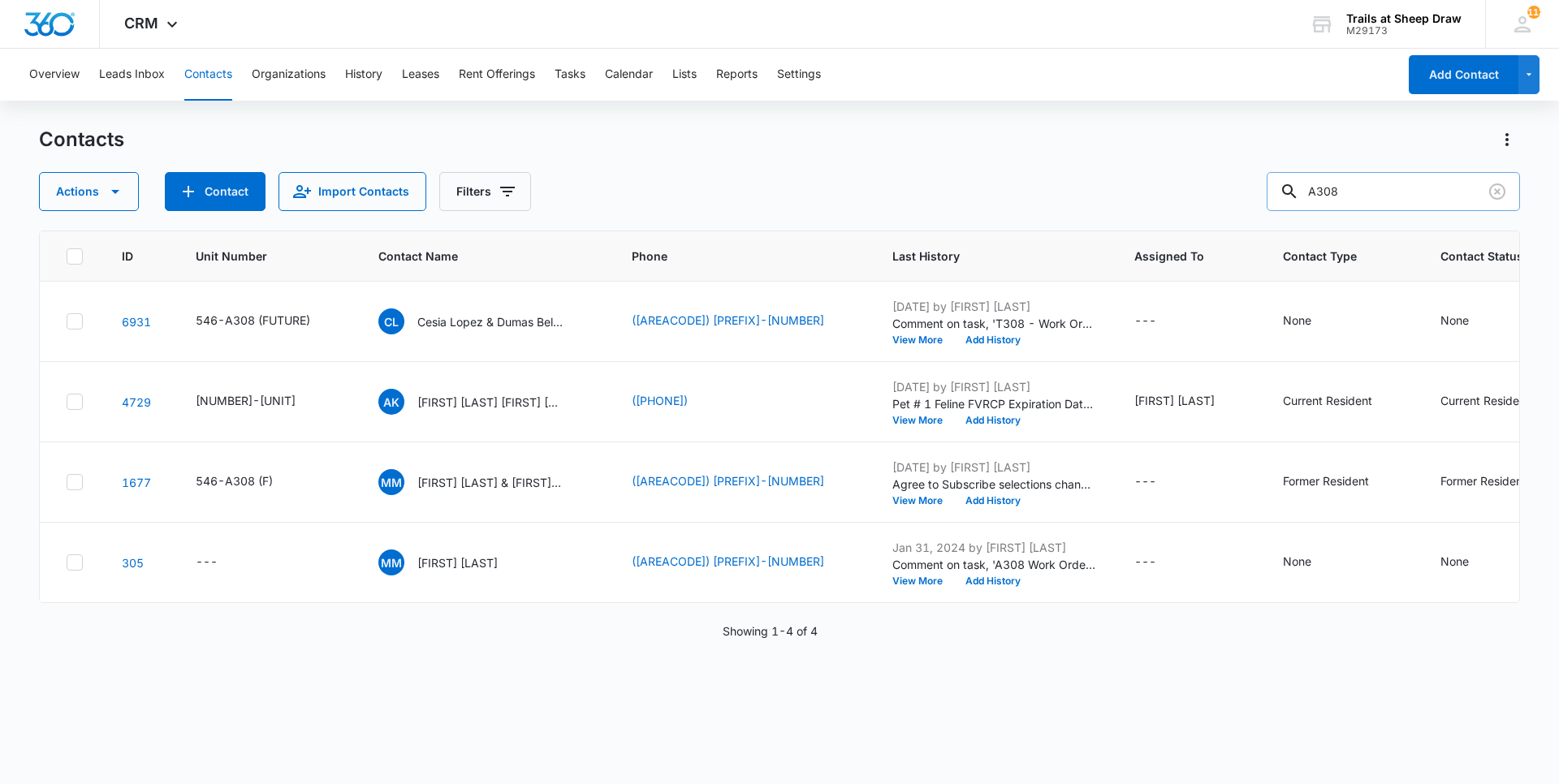 click on "A308" at bounding box center (1393, 192) 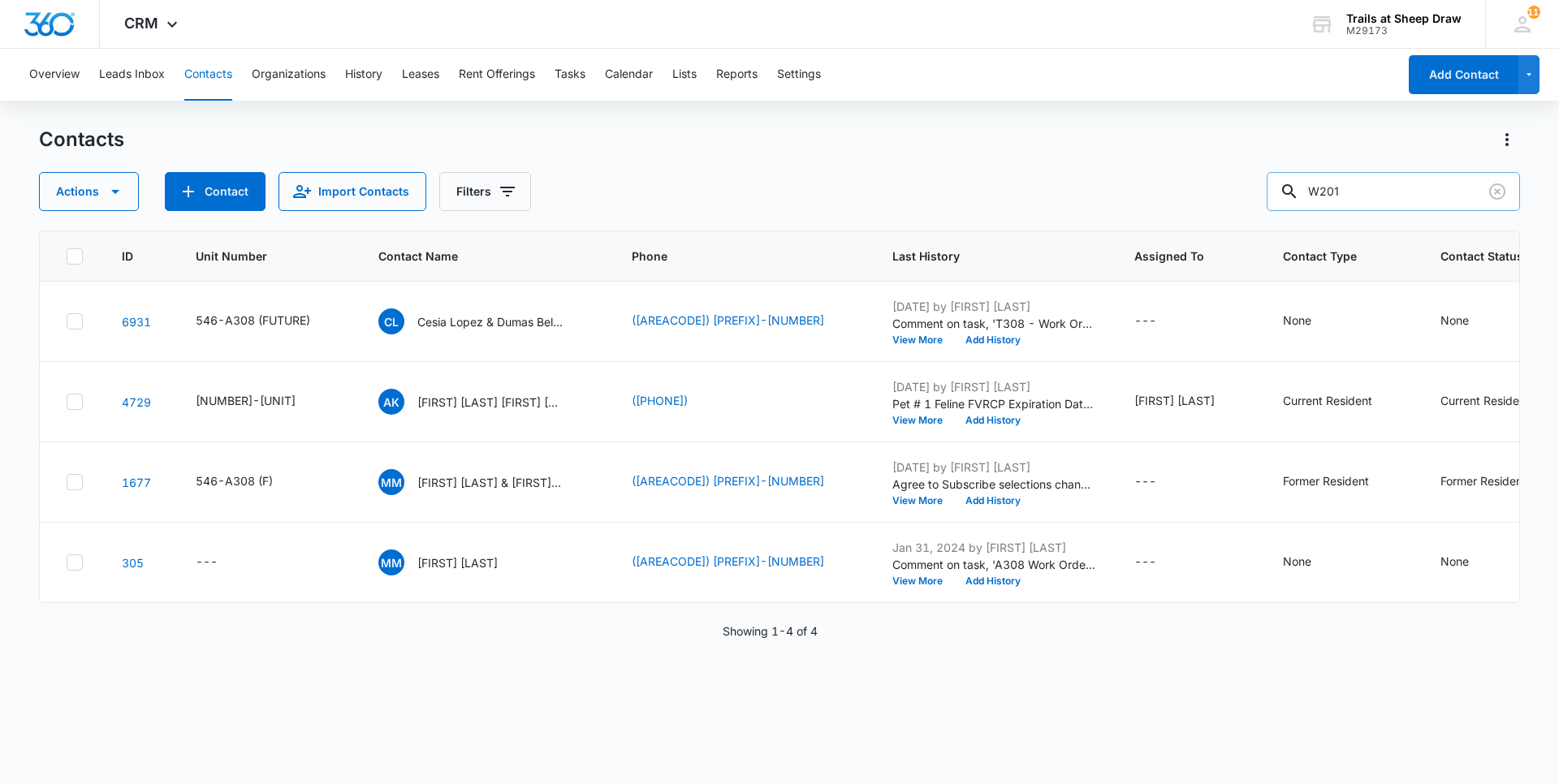type on "W201" 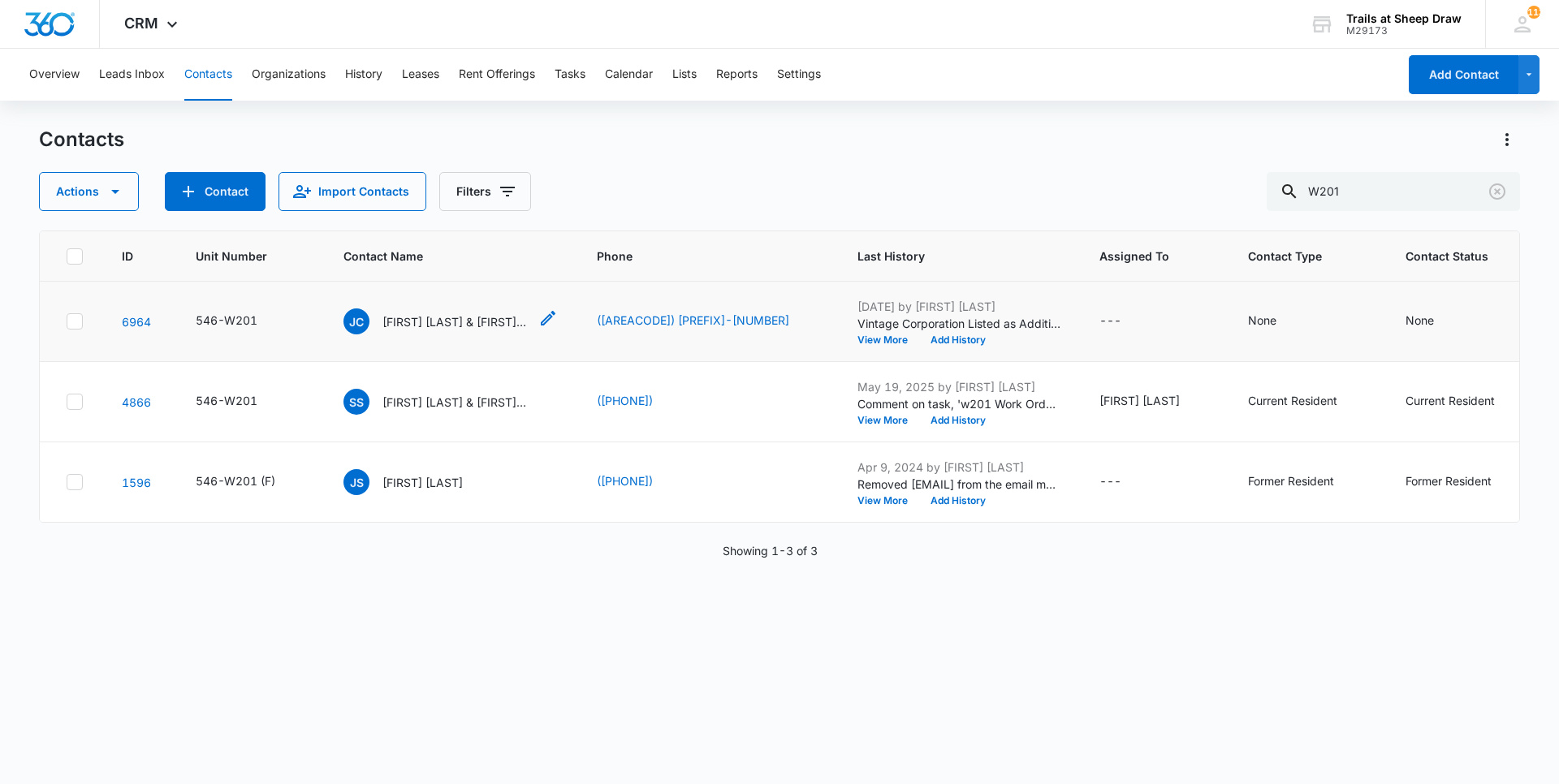 click on "[FIRST] [LAST] & [FIRST] [LAST]" at bounding box center [456, 321] 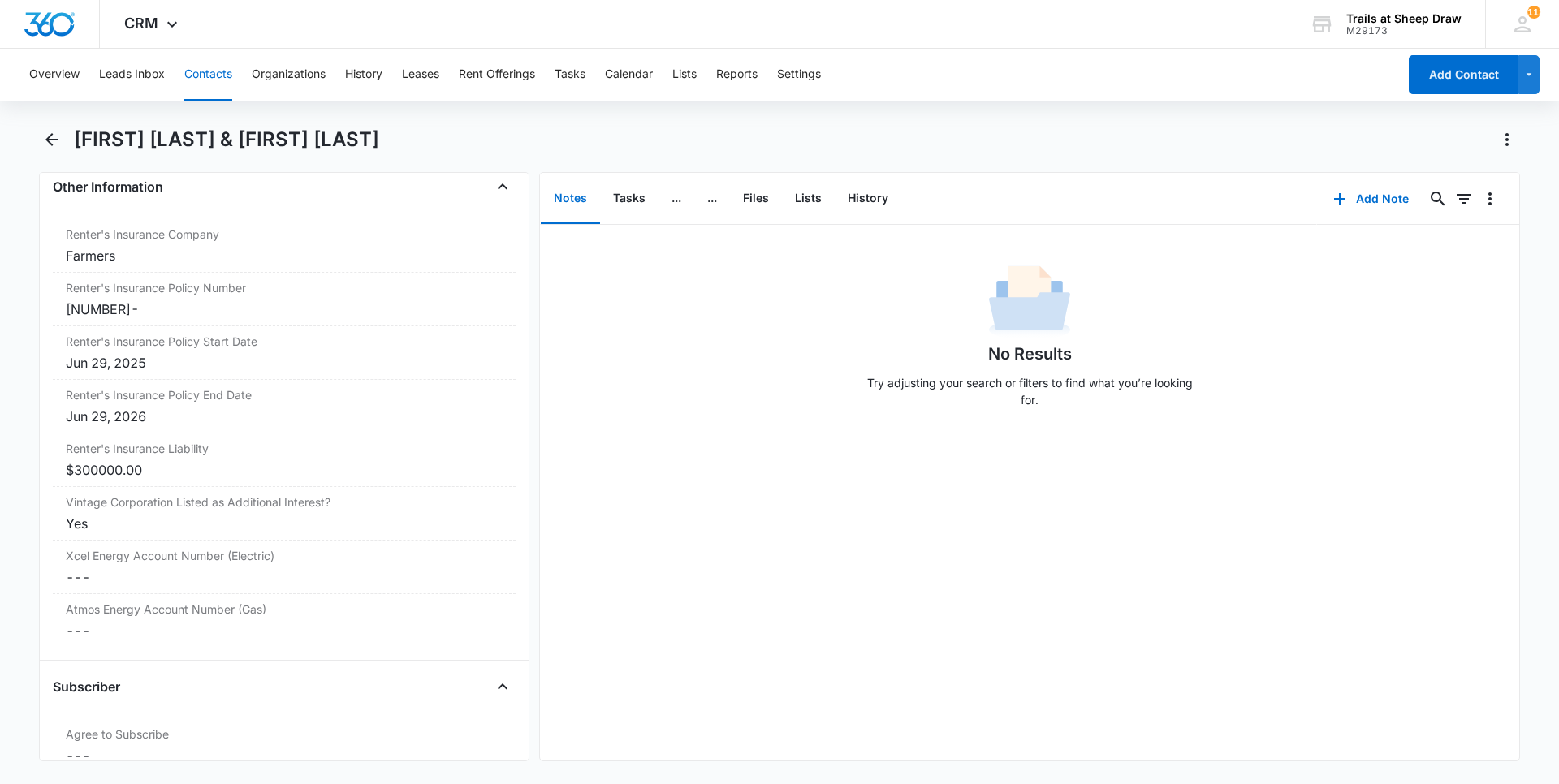 scroll, scrollTop: 3675, scrollLeft: 0, axis: vertical 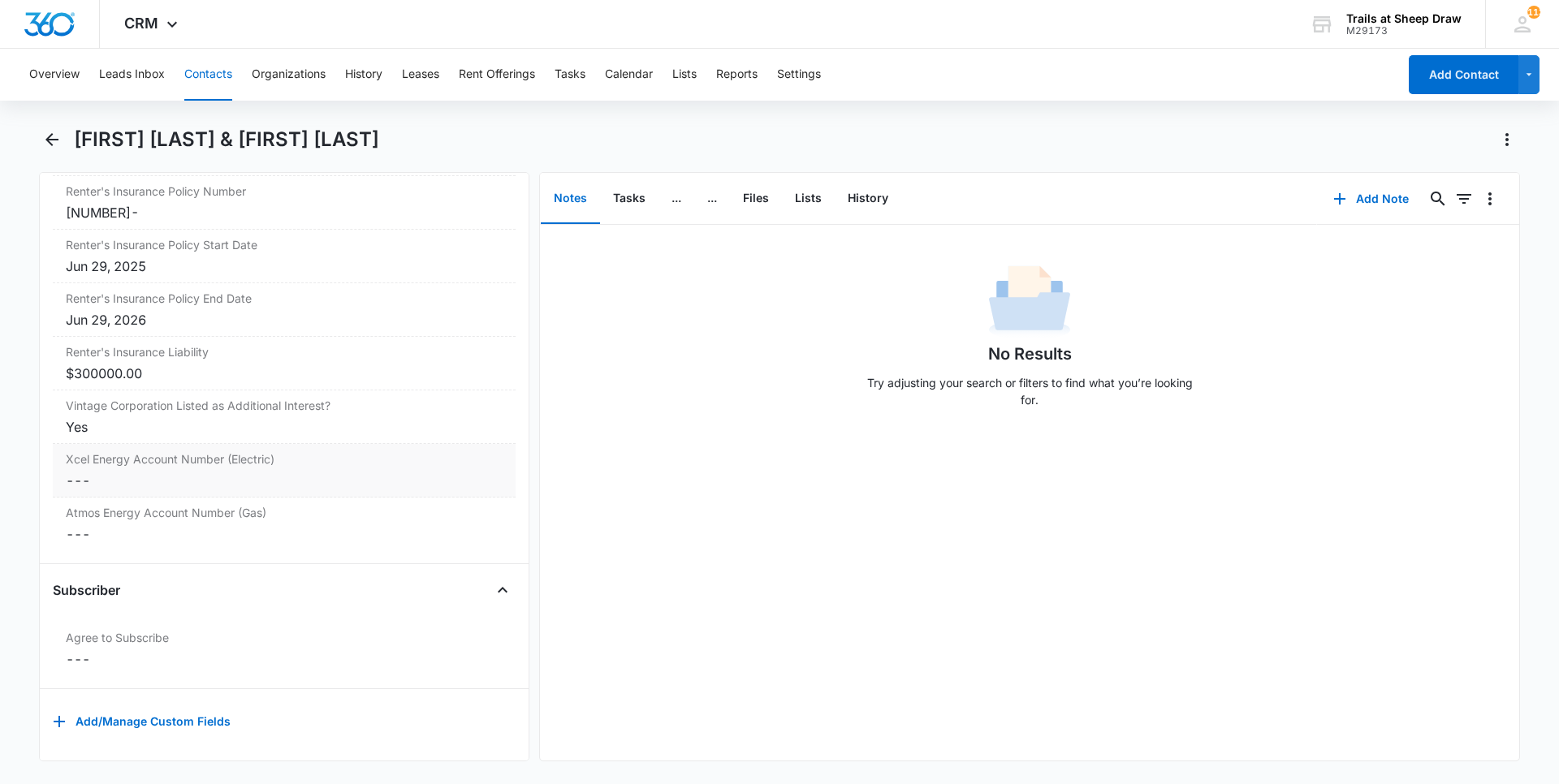 click on "Xcel Energy Account Number (Electric) Cancel Save Changes ---" at bounding box center [284, 471] 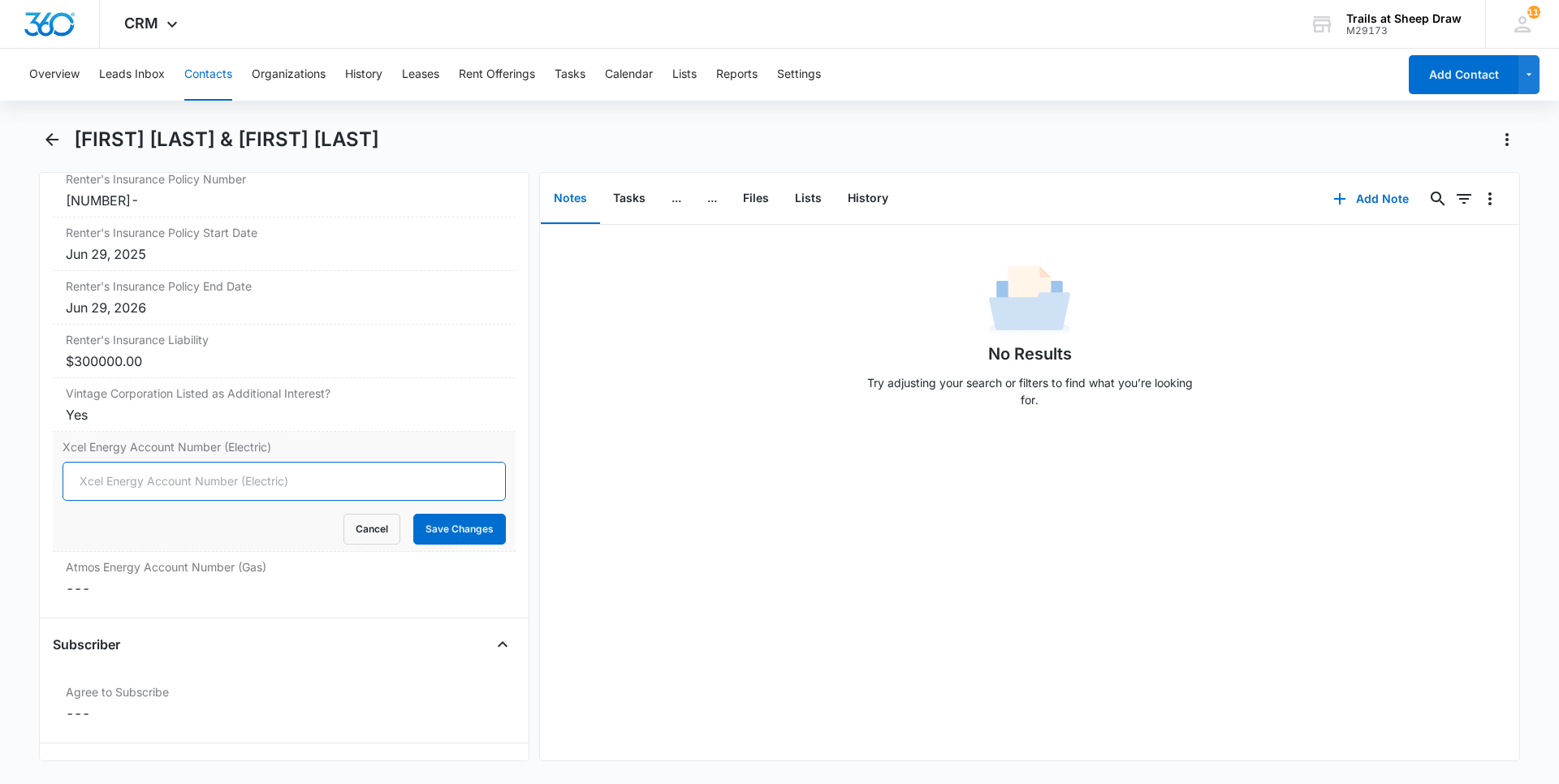 click on "Xcel Energy Account Number (Electric)" at bounding box center [284, 481] 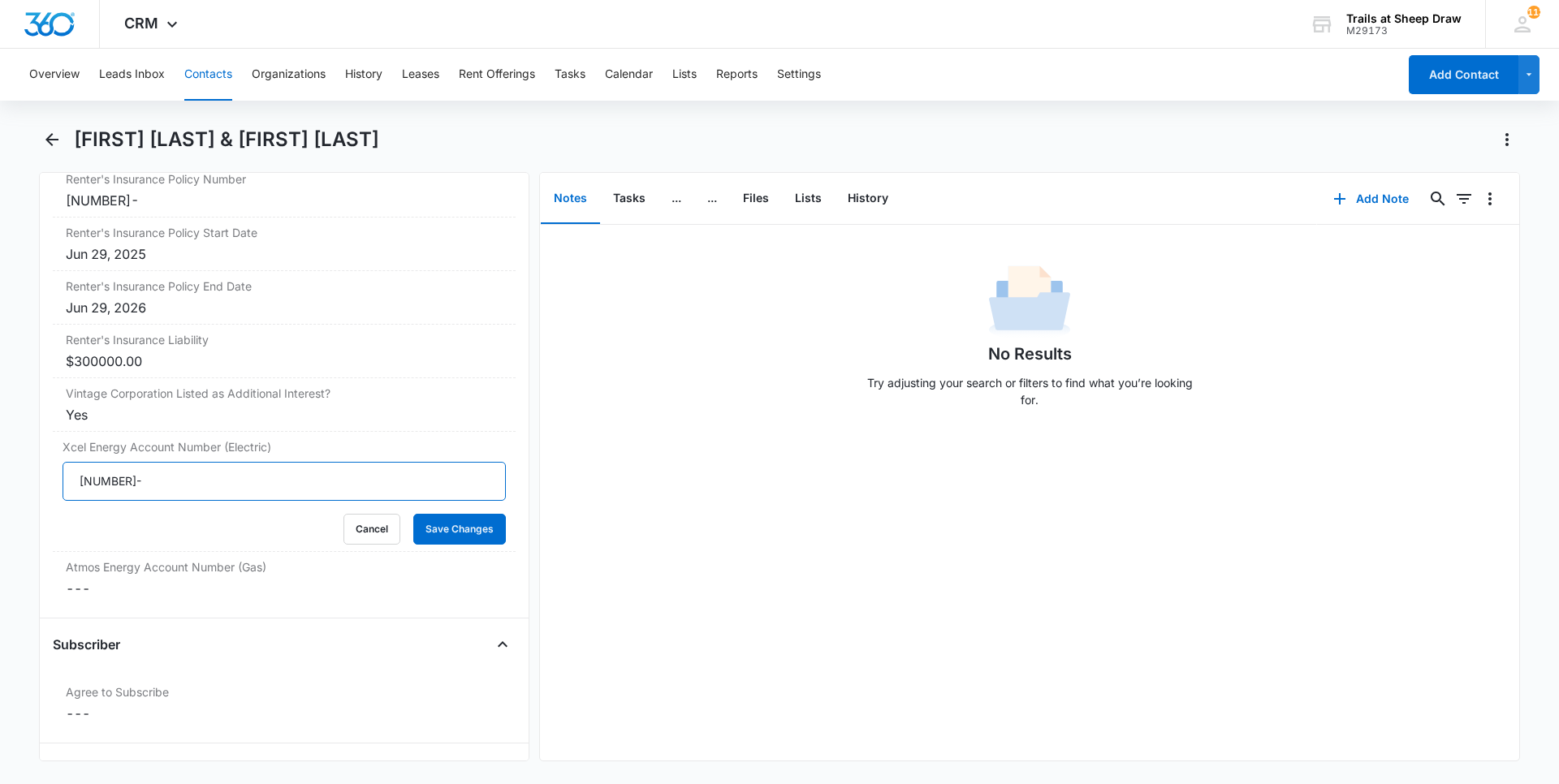 type on "[NUMBER]-" 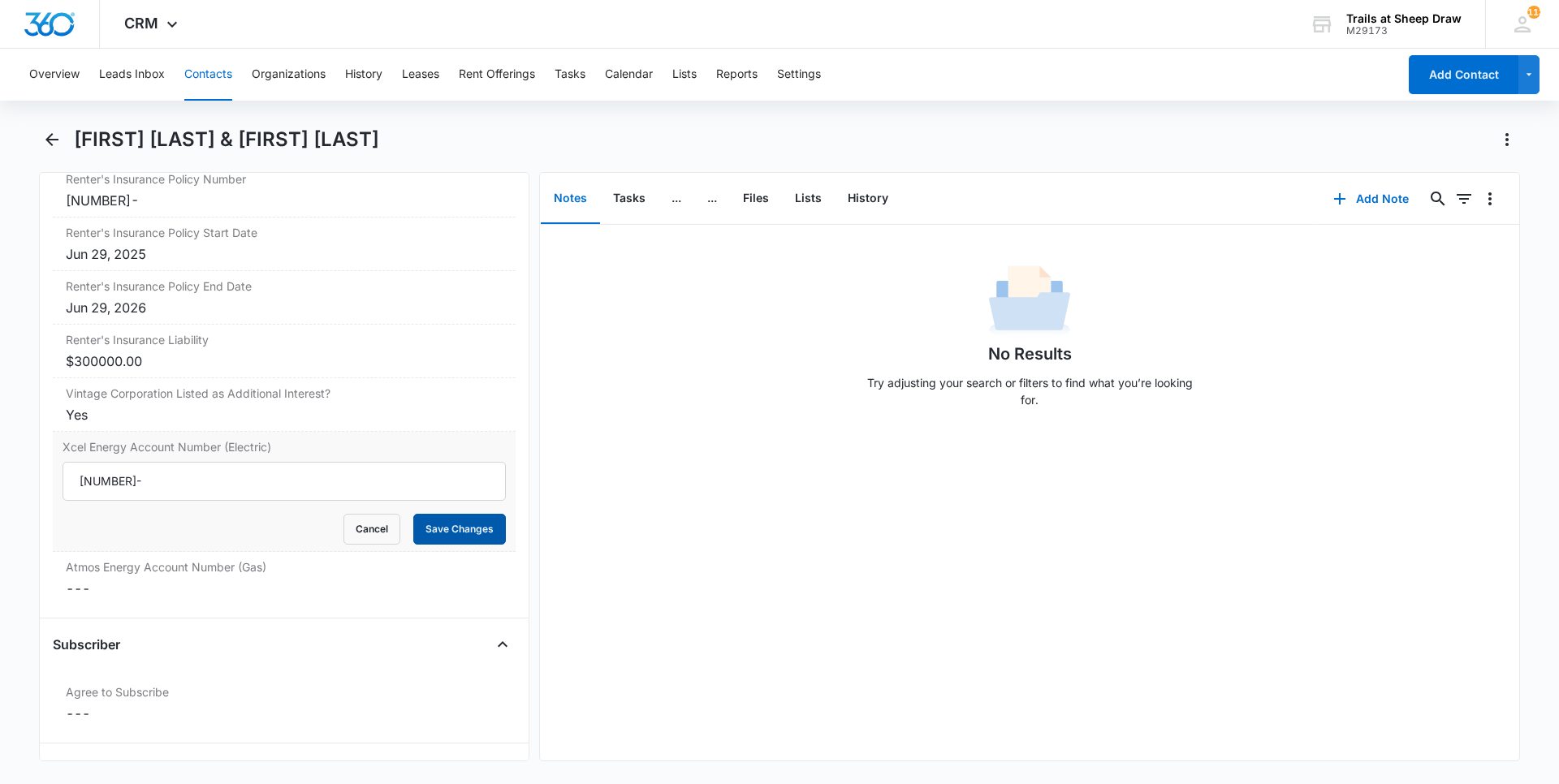 click on "Save Changes" at bounding box center [460, 529] 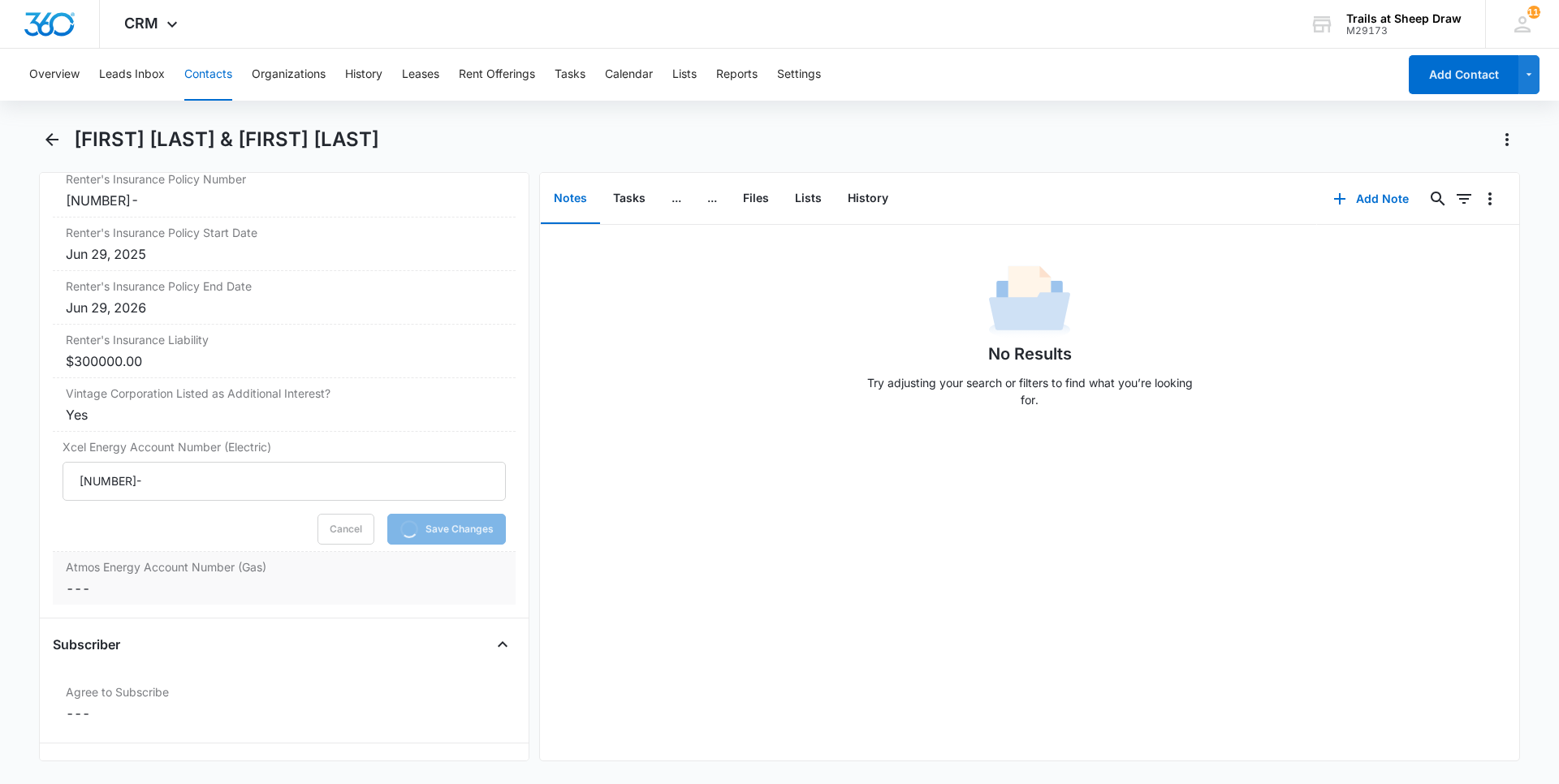 click on "Cancel Save Changes ---" at bounding box center [284, 588] 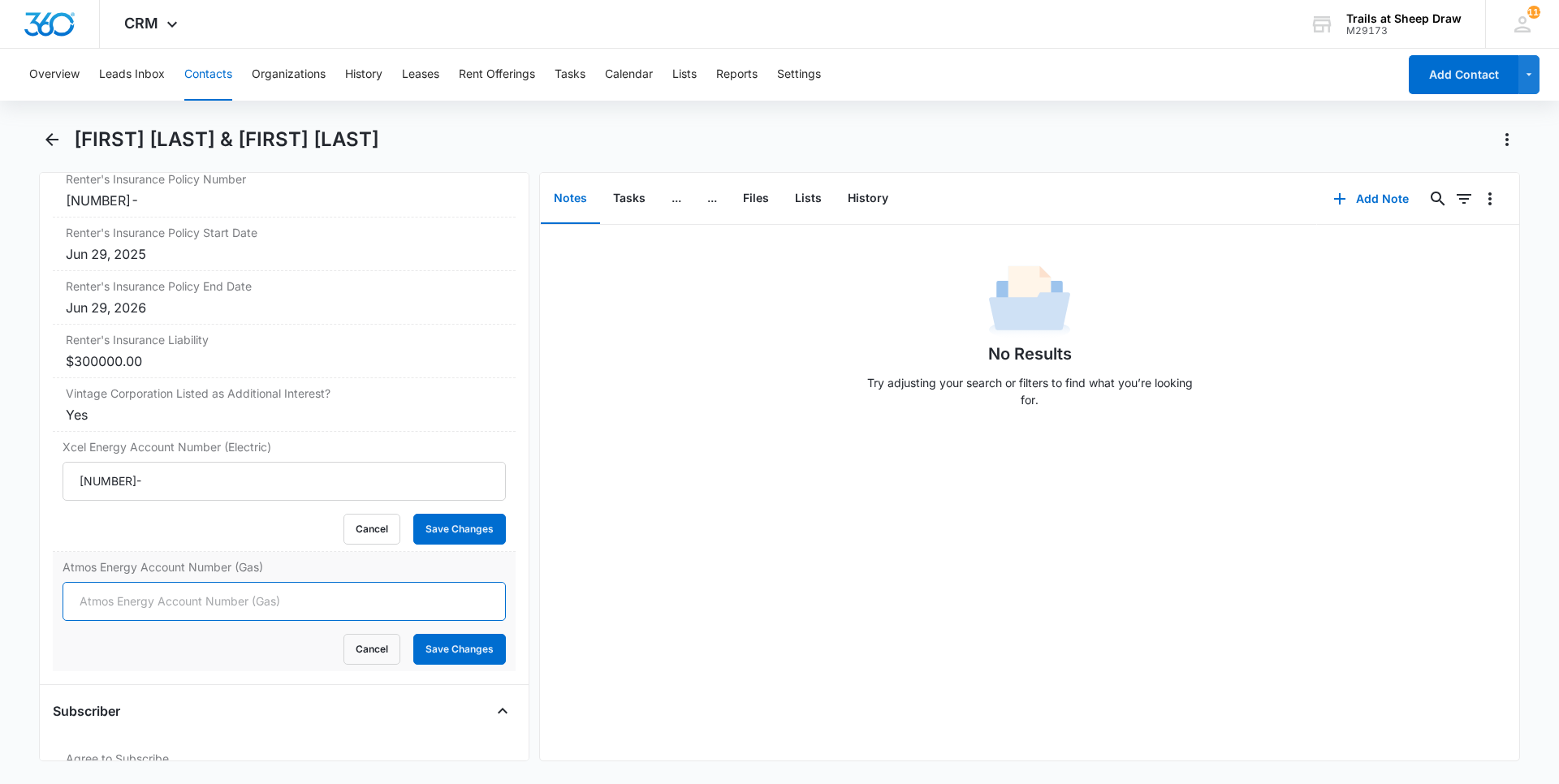 click on "Atmos Energy Account Number (Gas)" at bounding box center [284, 601] 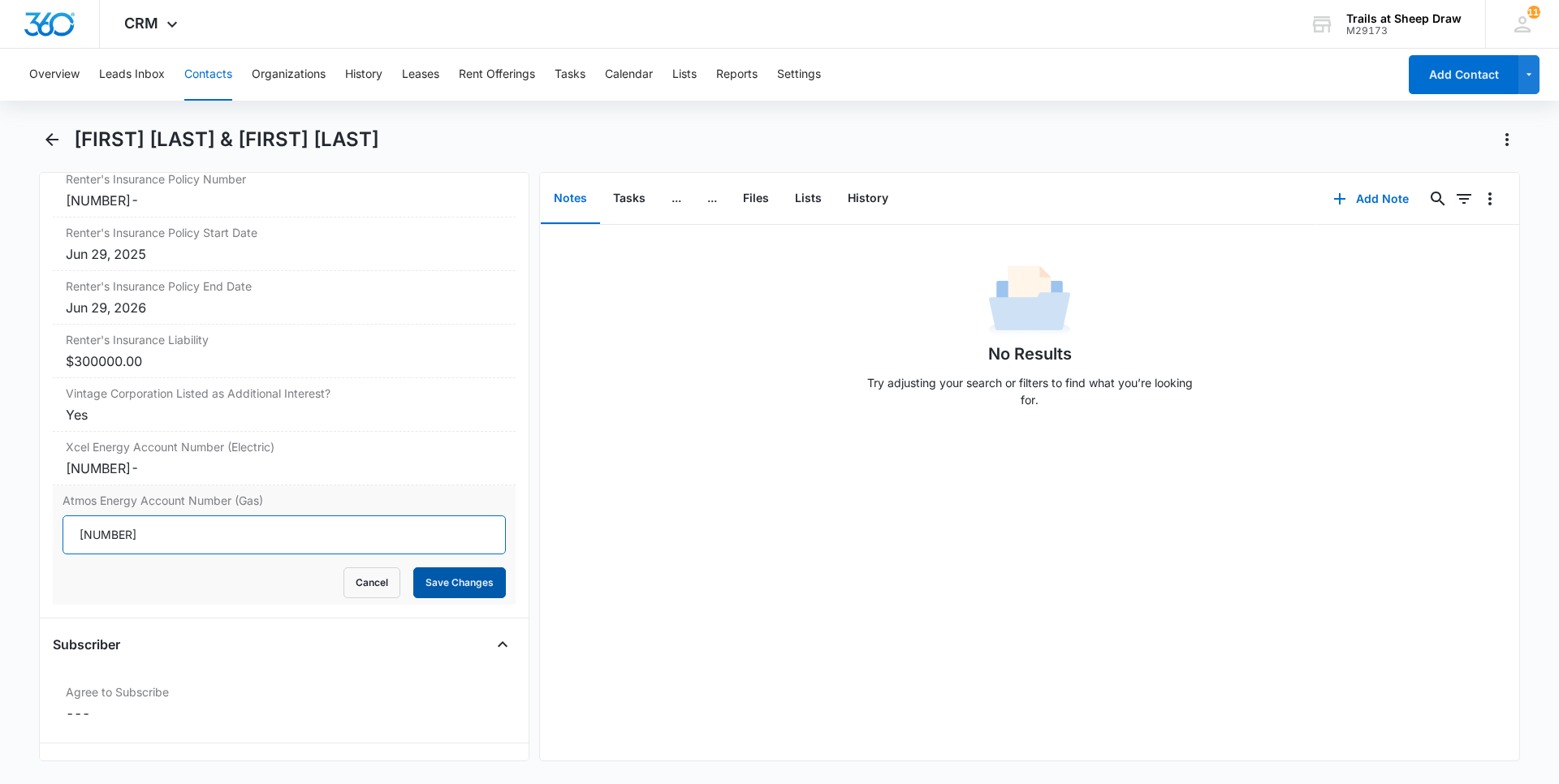 type on "[NUMBER]" 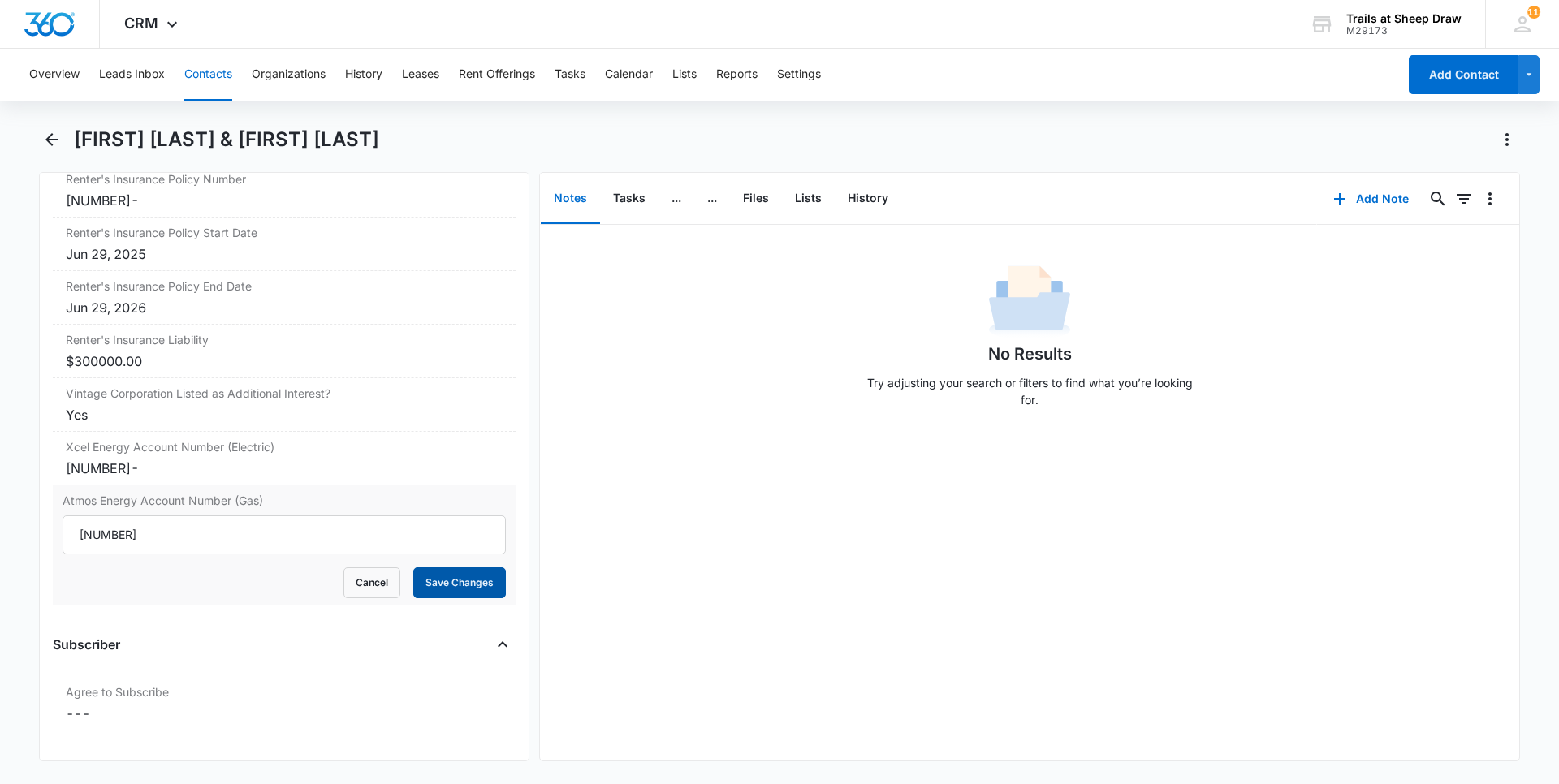 click on "Save Changes" at bounding box center [460, 583] 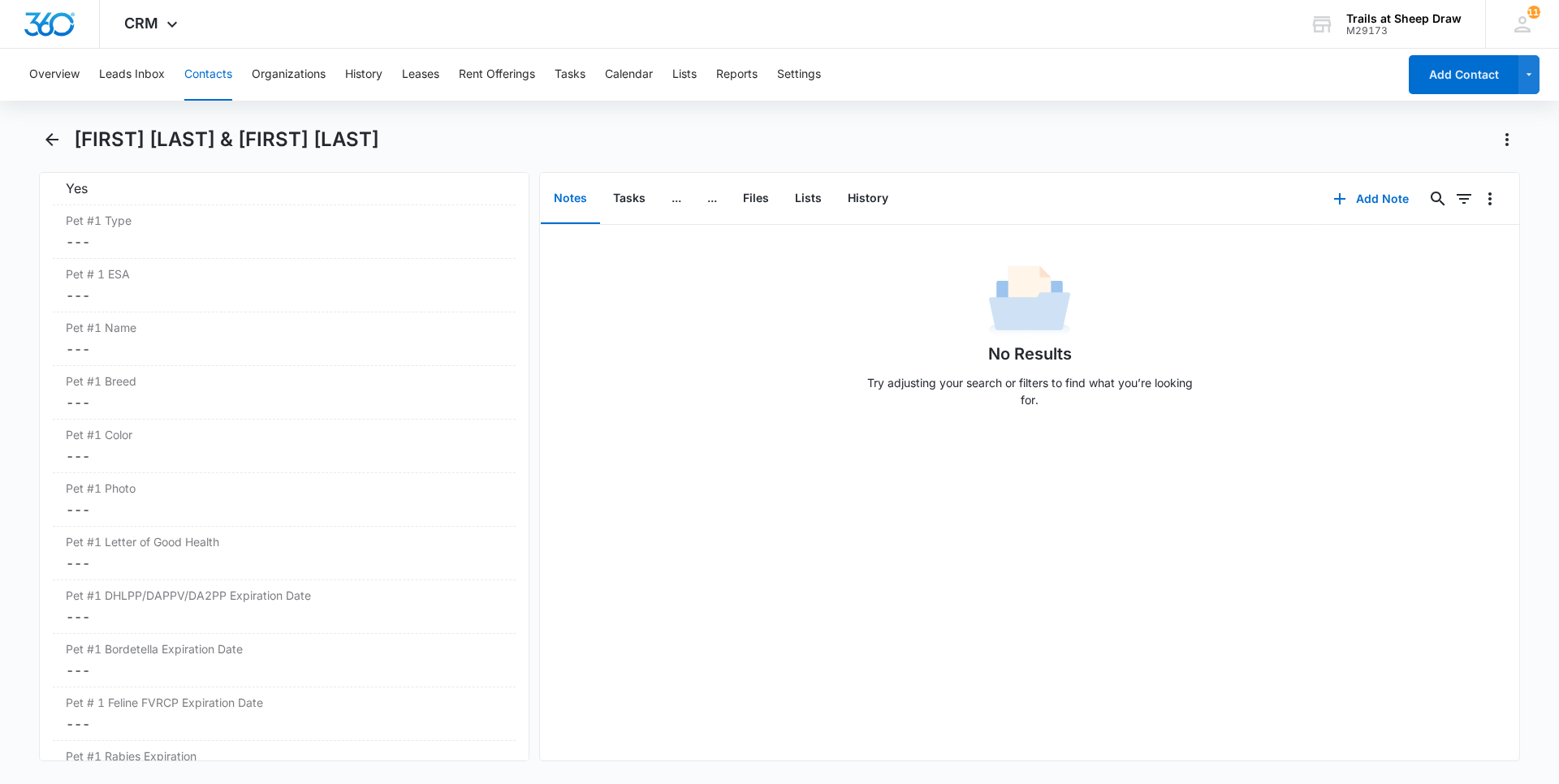 scroll, scrollTop: 1971, scrollLeft: 0, axis: vertical 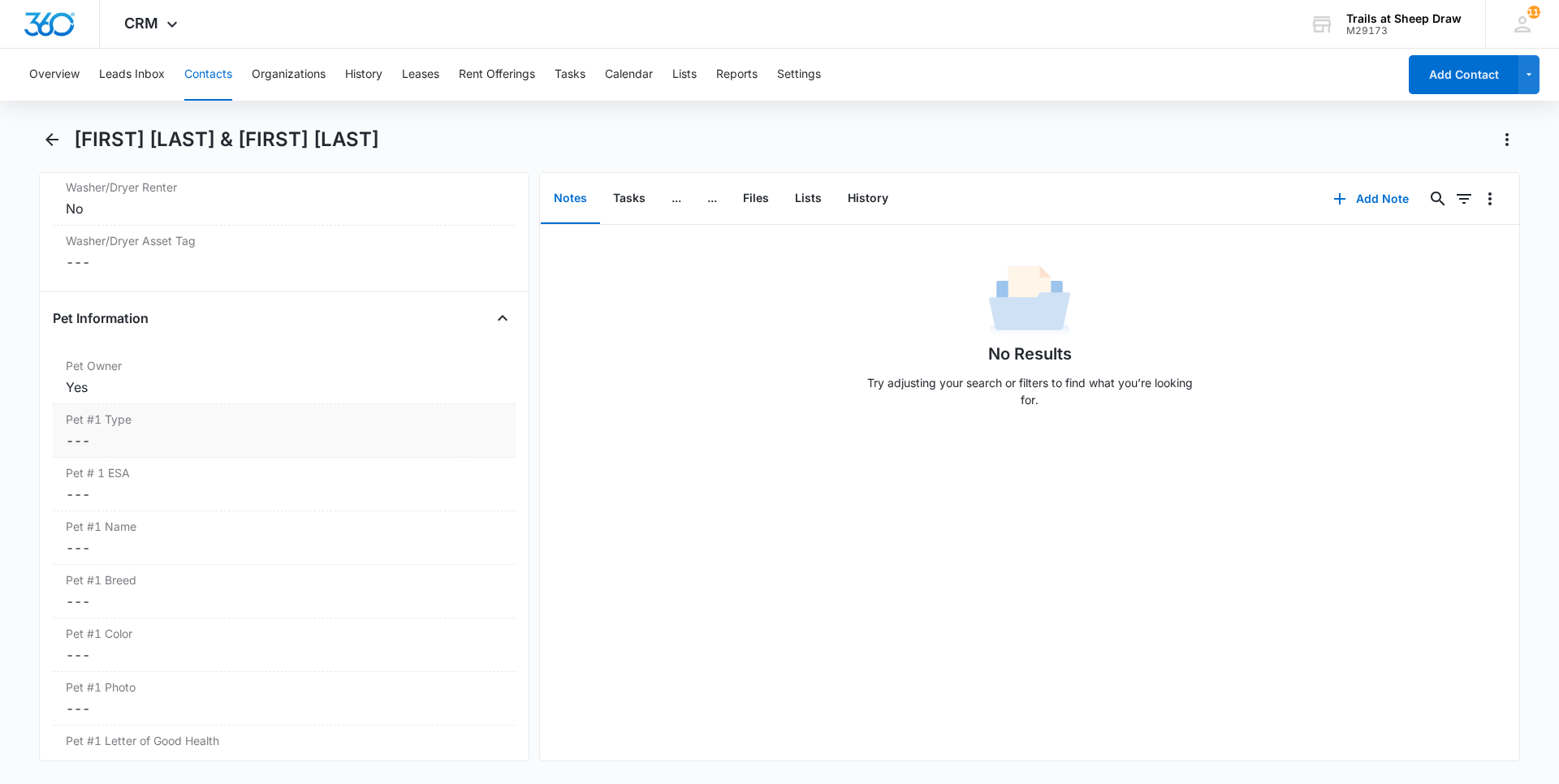 click on "Cancel Save Changes ---" at bounding box center [284, 441] 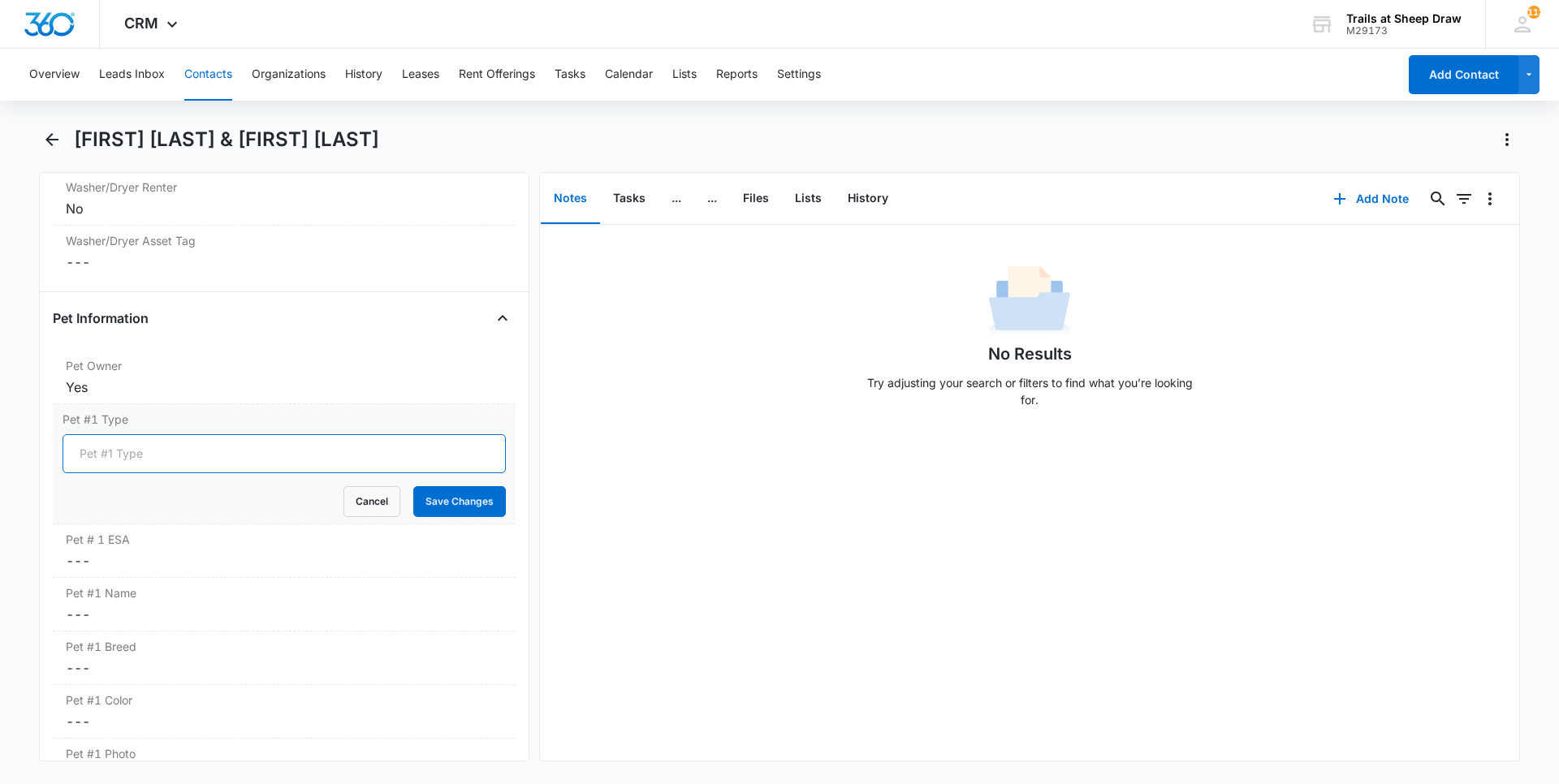 click on "Pet #1 Type" at bounding box center [284, 454] 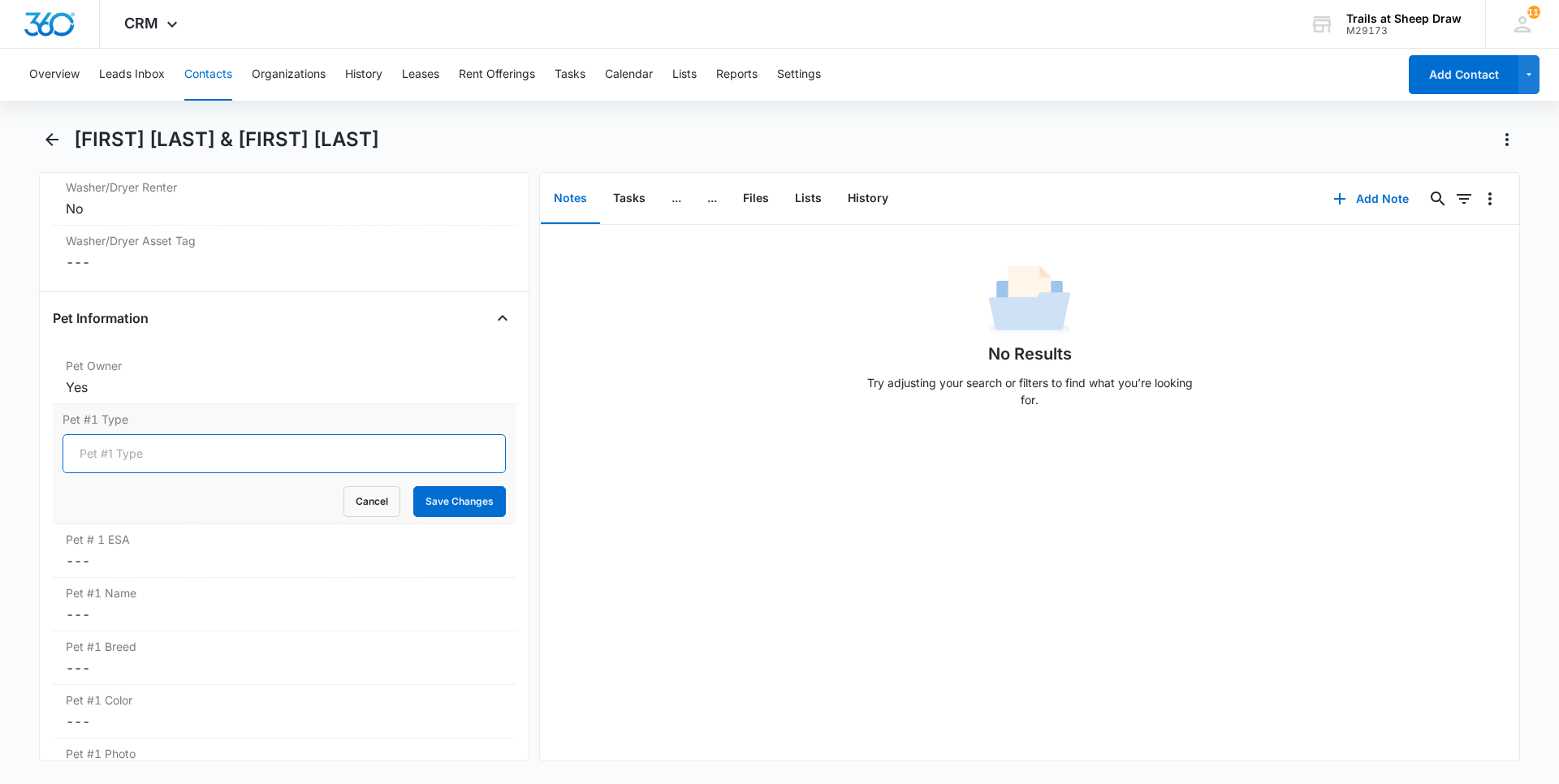 type on "Dog" 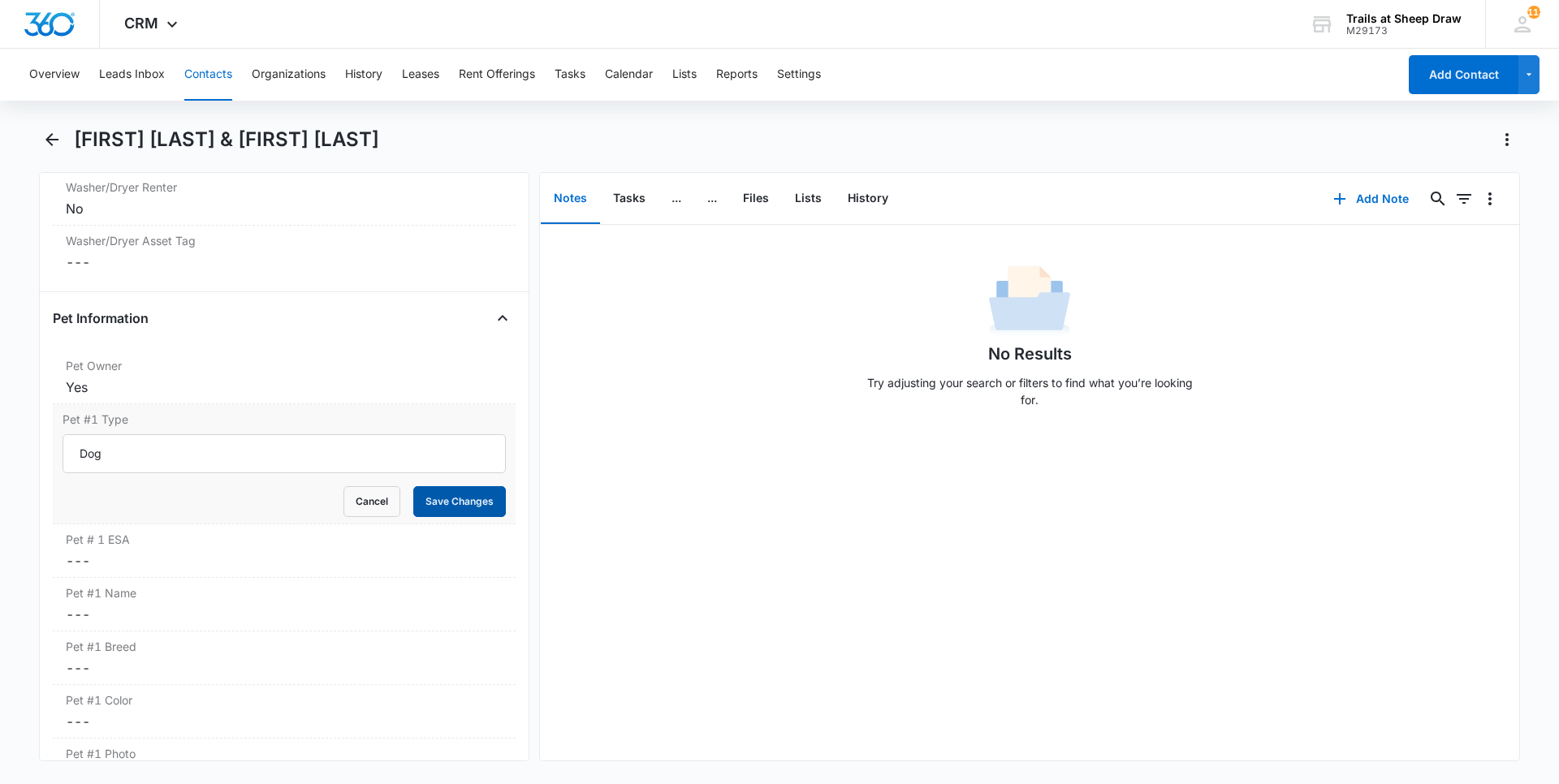 click on "Save Changes" at bounding box center [460, 502] 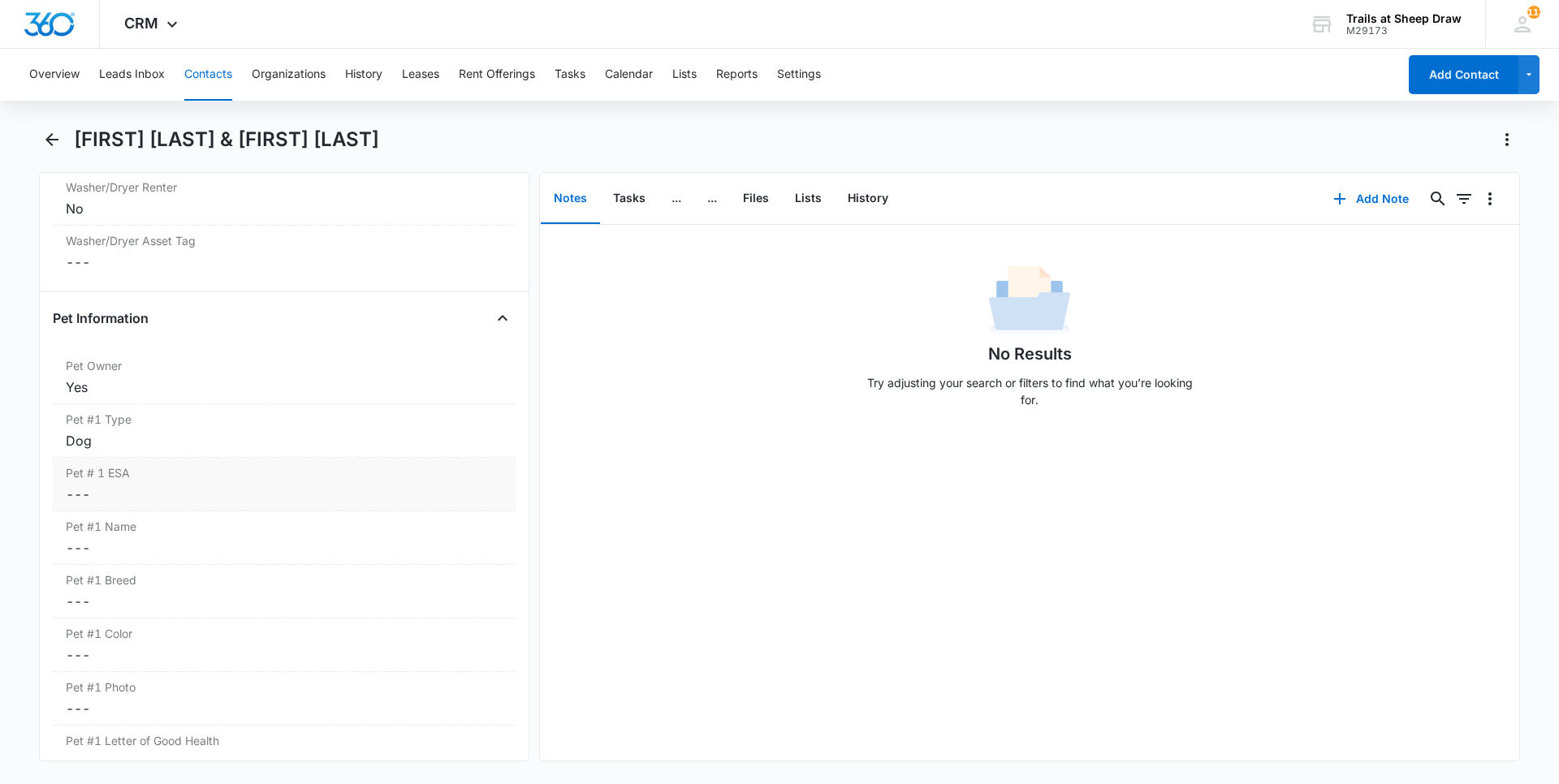 click on "Cancel Save Changes ---" at bounding box center (284, 494) 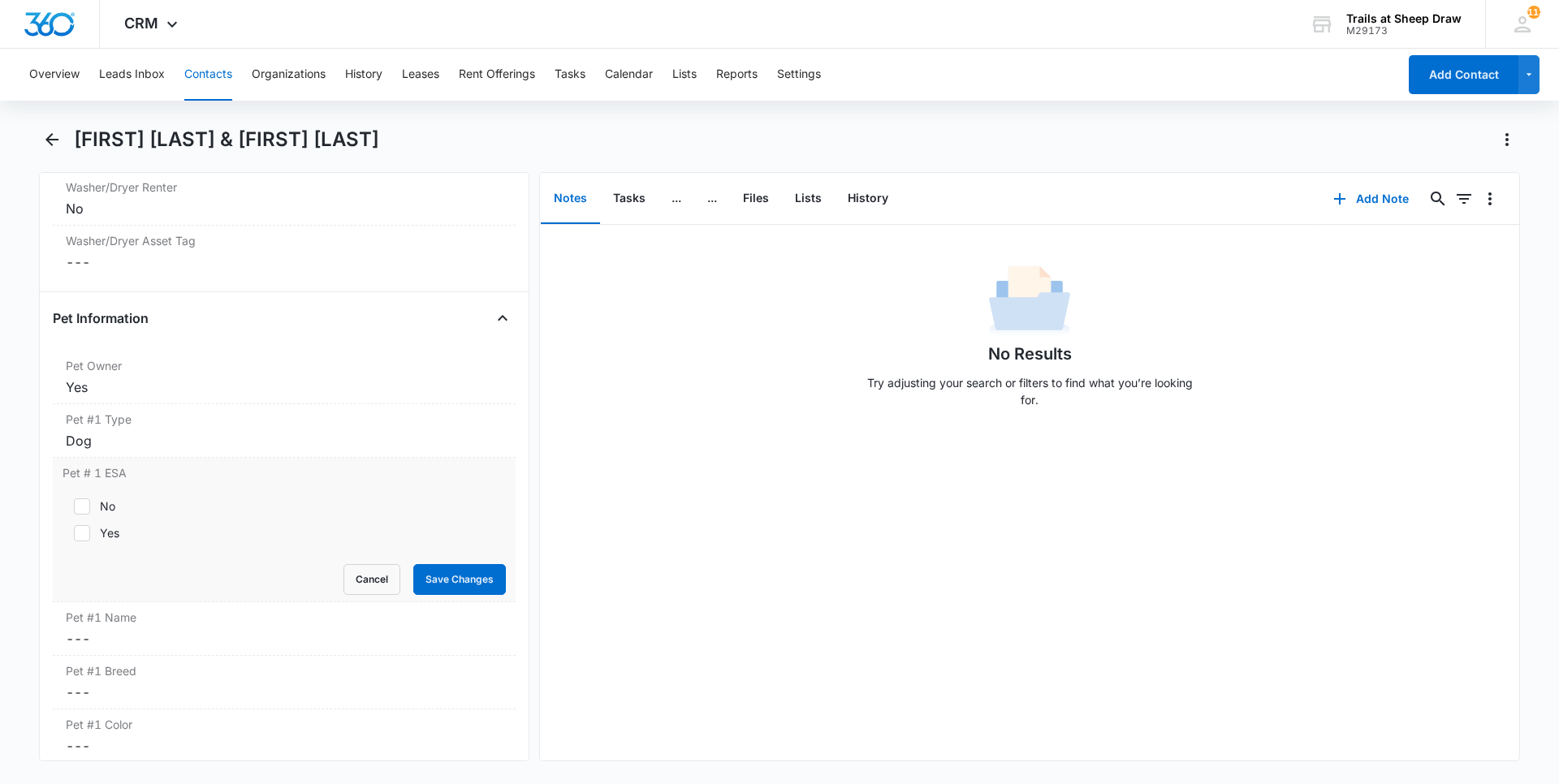 click 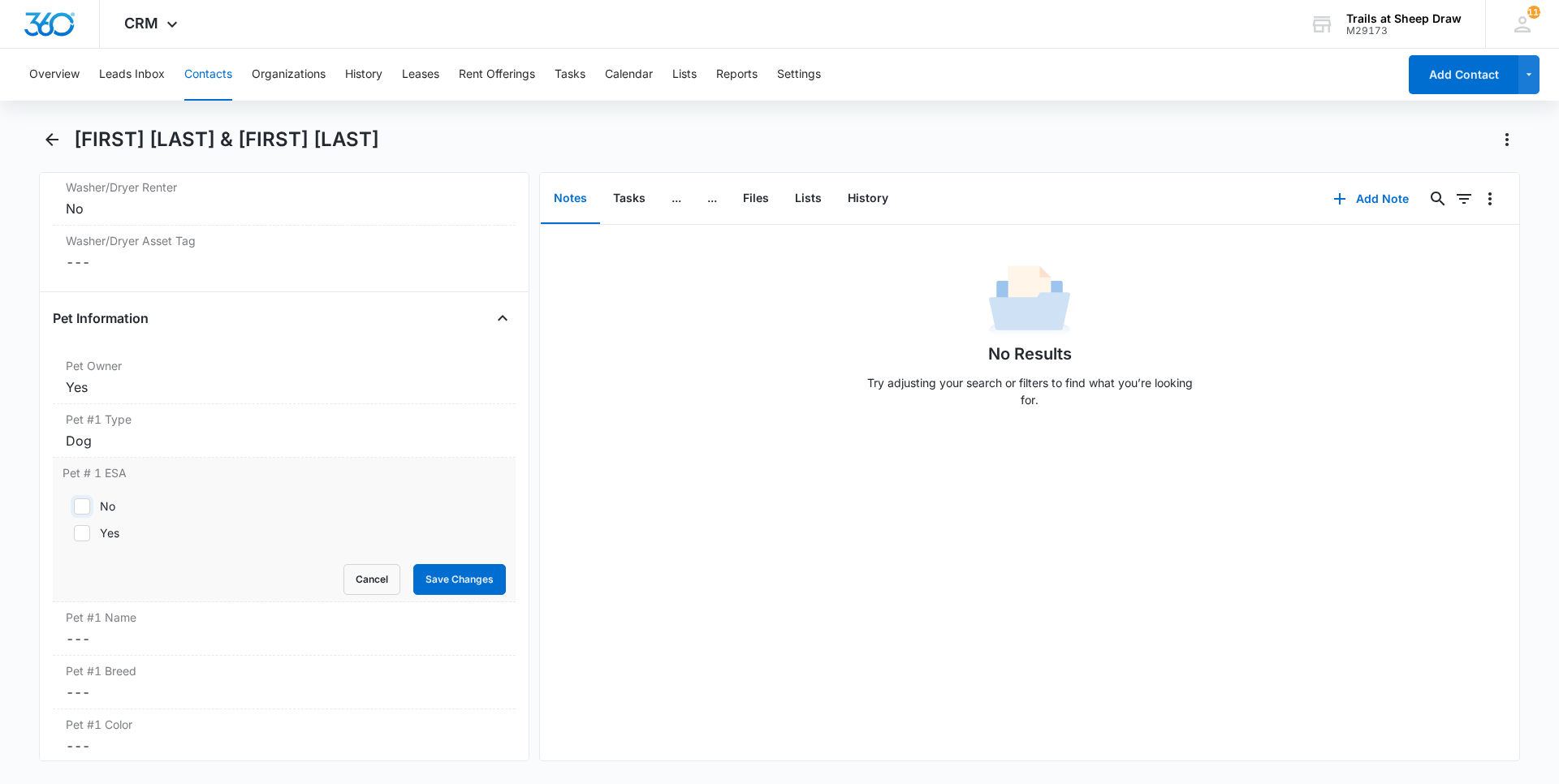 click on "No" at bounding box center [68, 506] 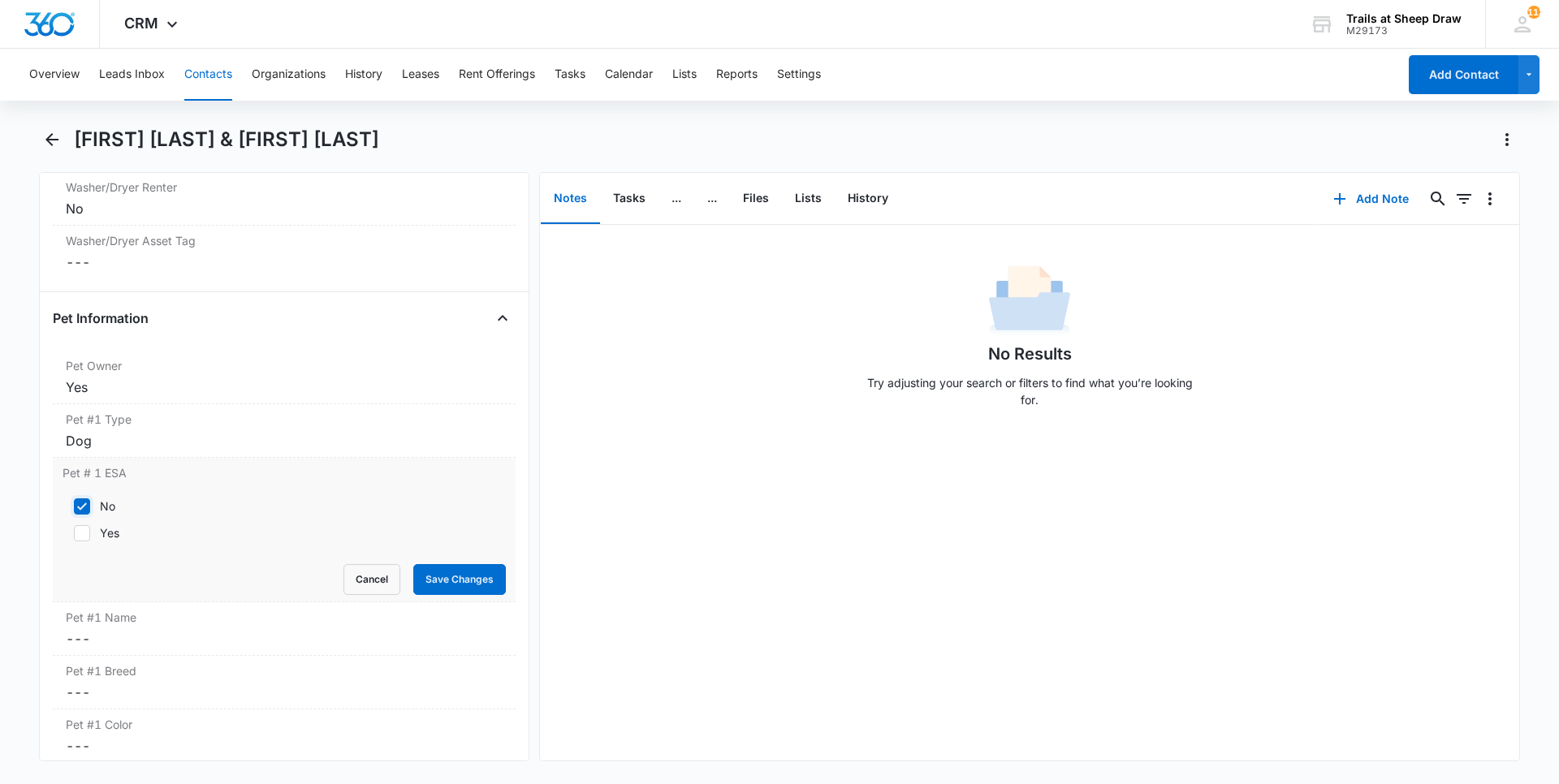 checkbox on "true" 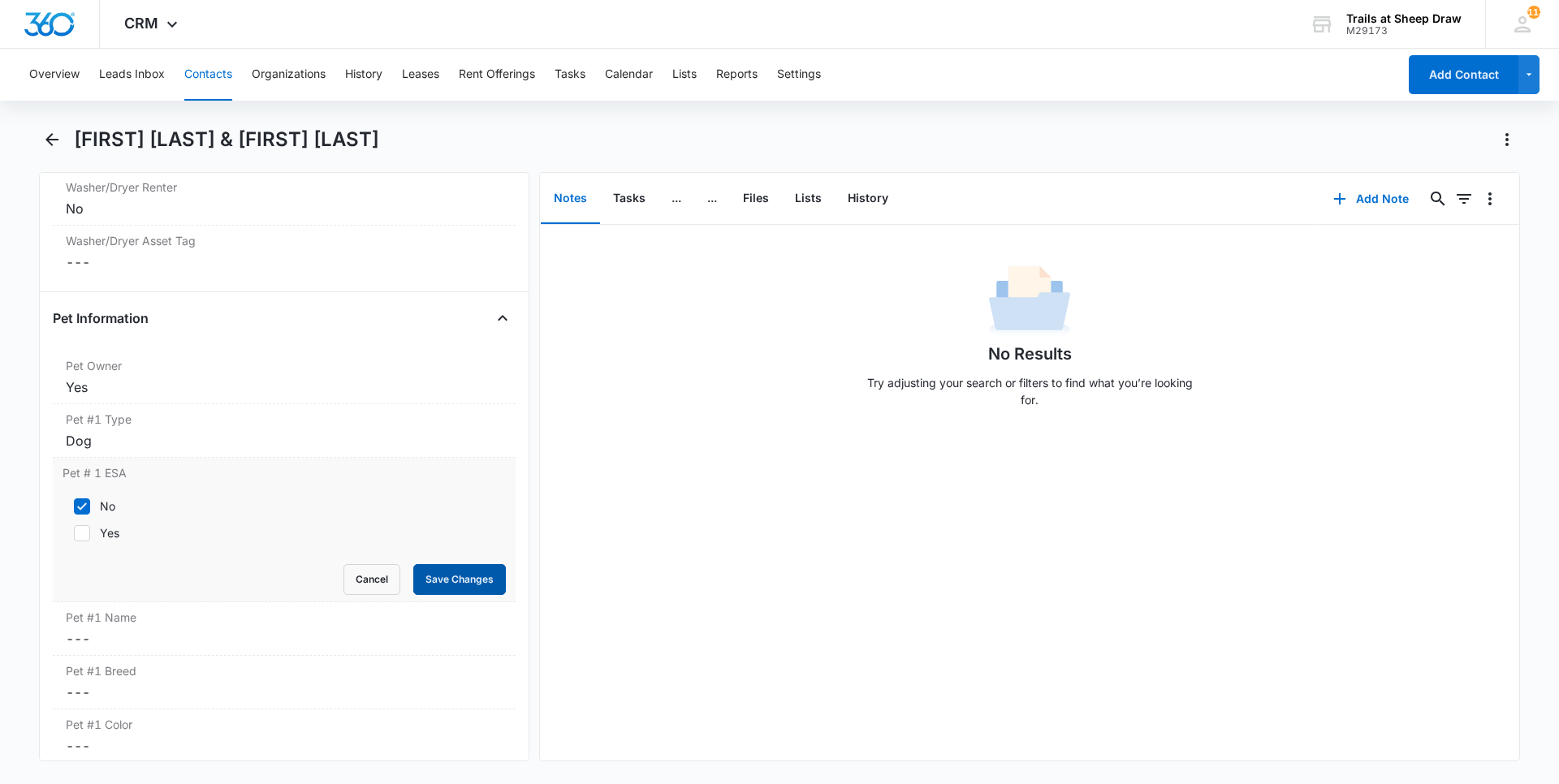 click on "Save Changes" at bounding box center [460, 579] 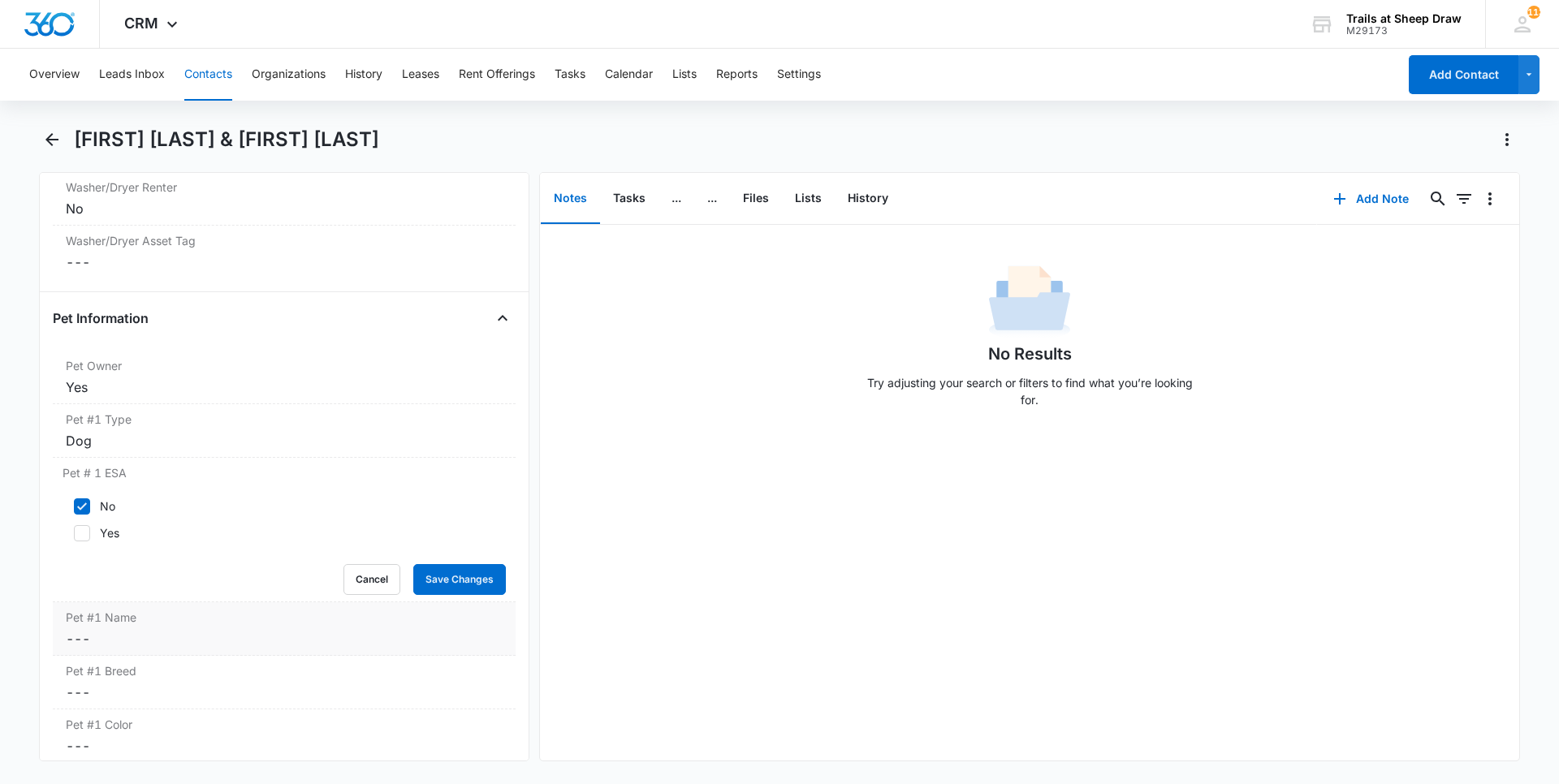 click on "Cancel Save Changes ---" at bounding box center (284, 639) 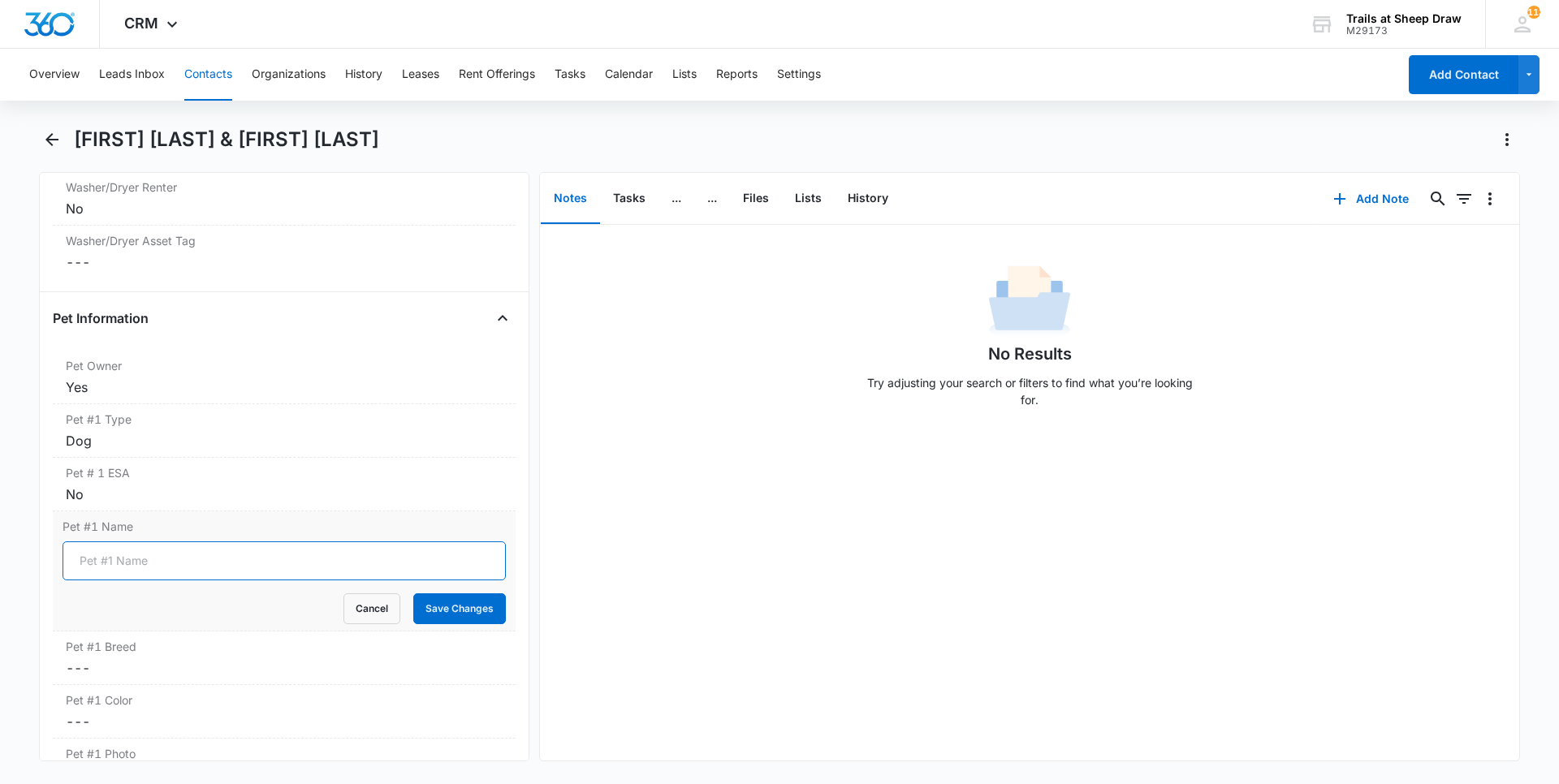 click on "Pet #1 Name" at bounding box center (284, 561) 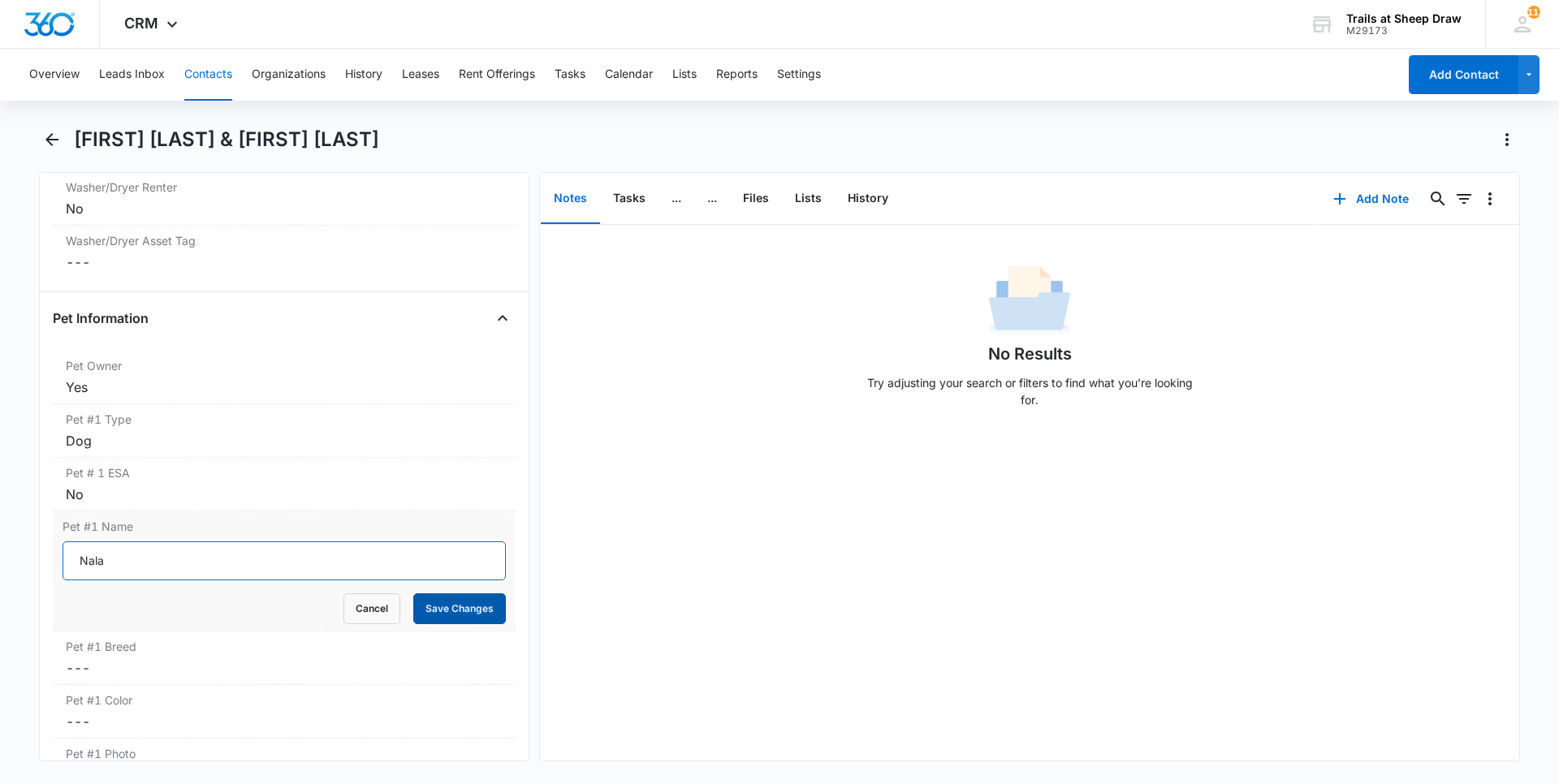 type on "Nala" 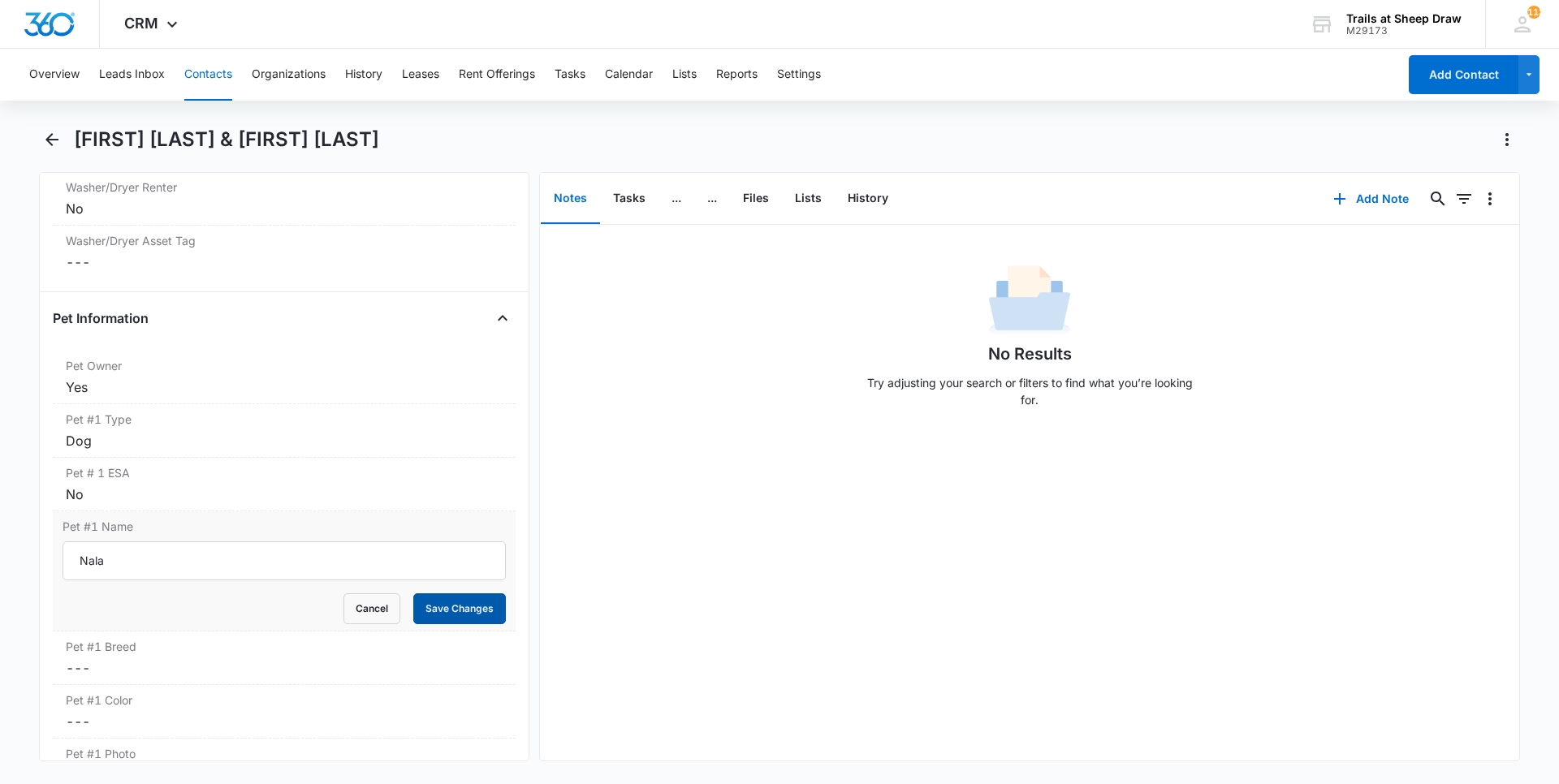 click on "Save Changes" at bounding box center [460, 609] 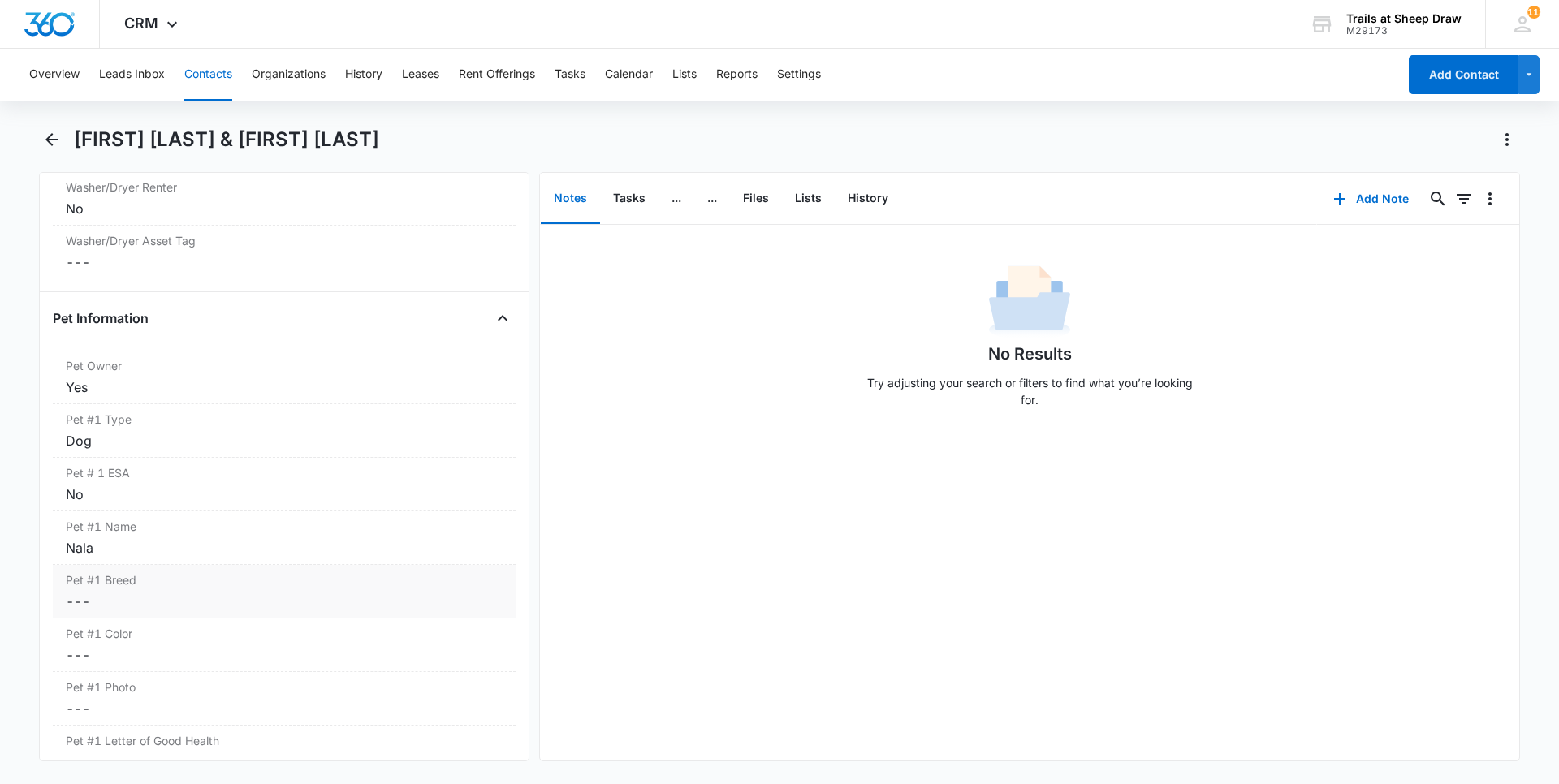click on "Cancel Save Changes ---" at bounding box center [284, 601] 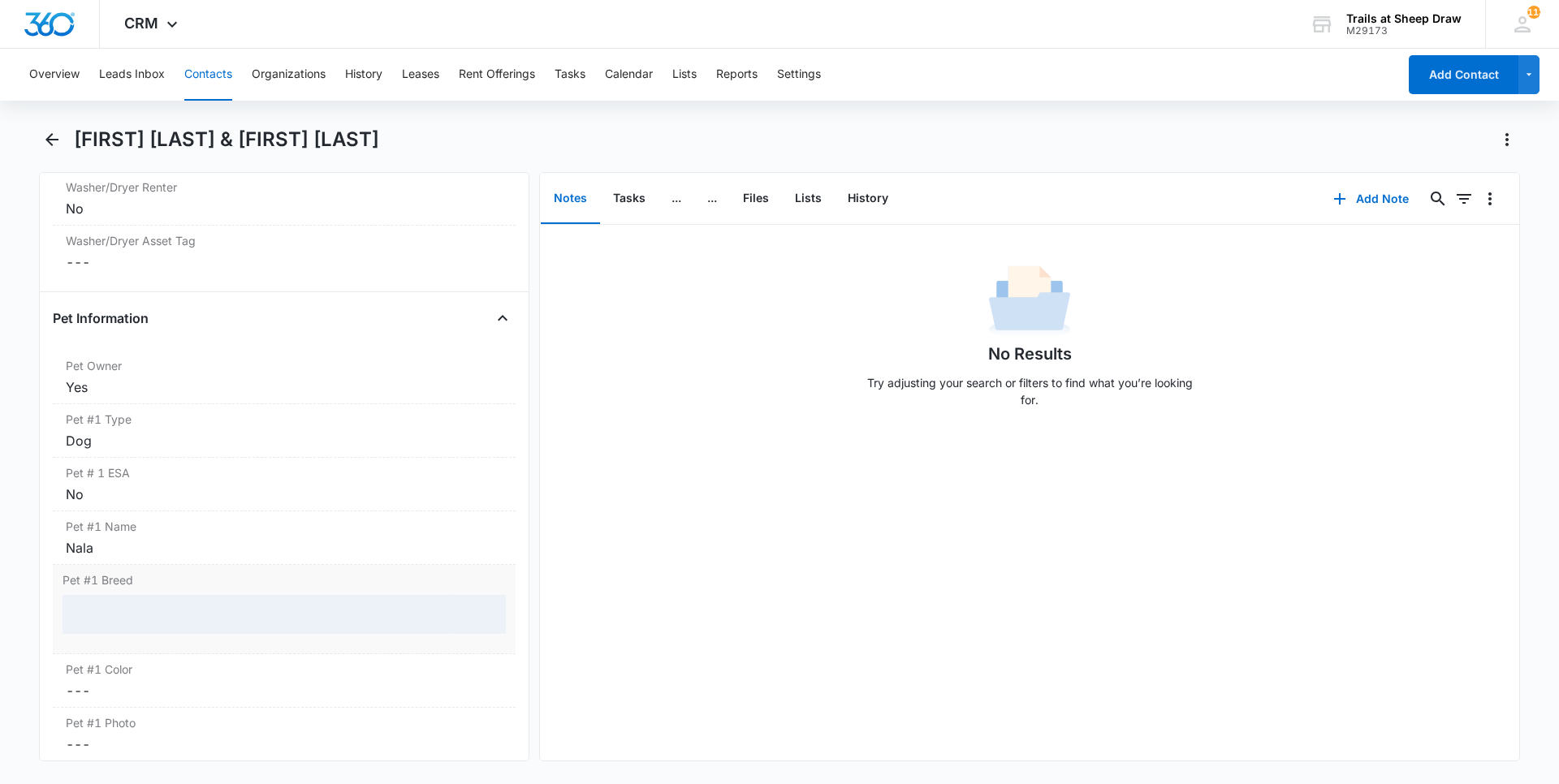 click at bounding box center [284, 614] 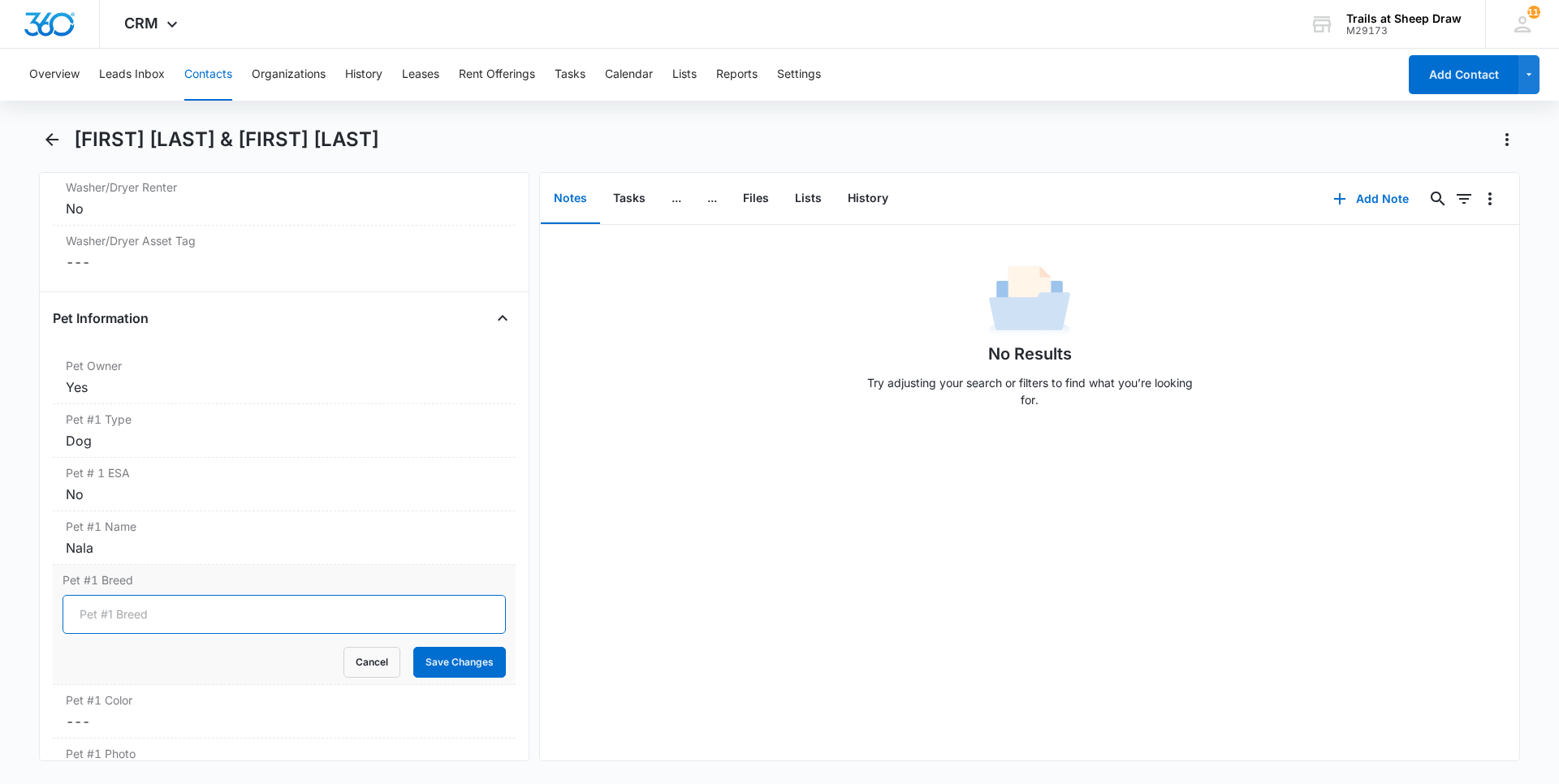 click on "Pet #1 Breed" at bounding box center [284, 614] 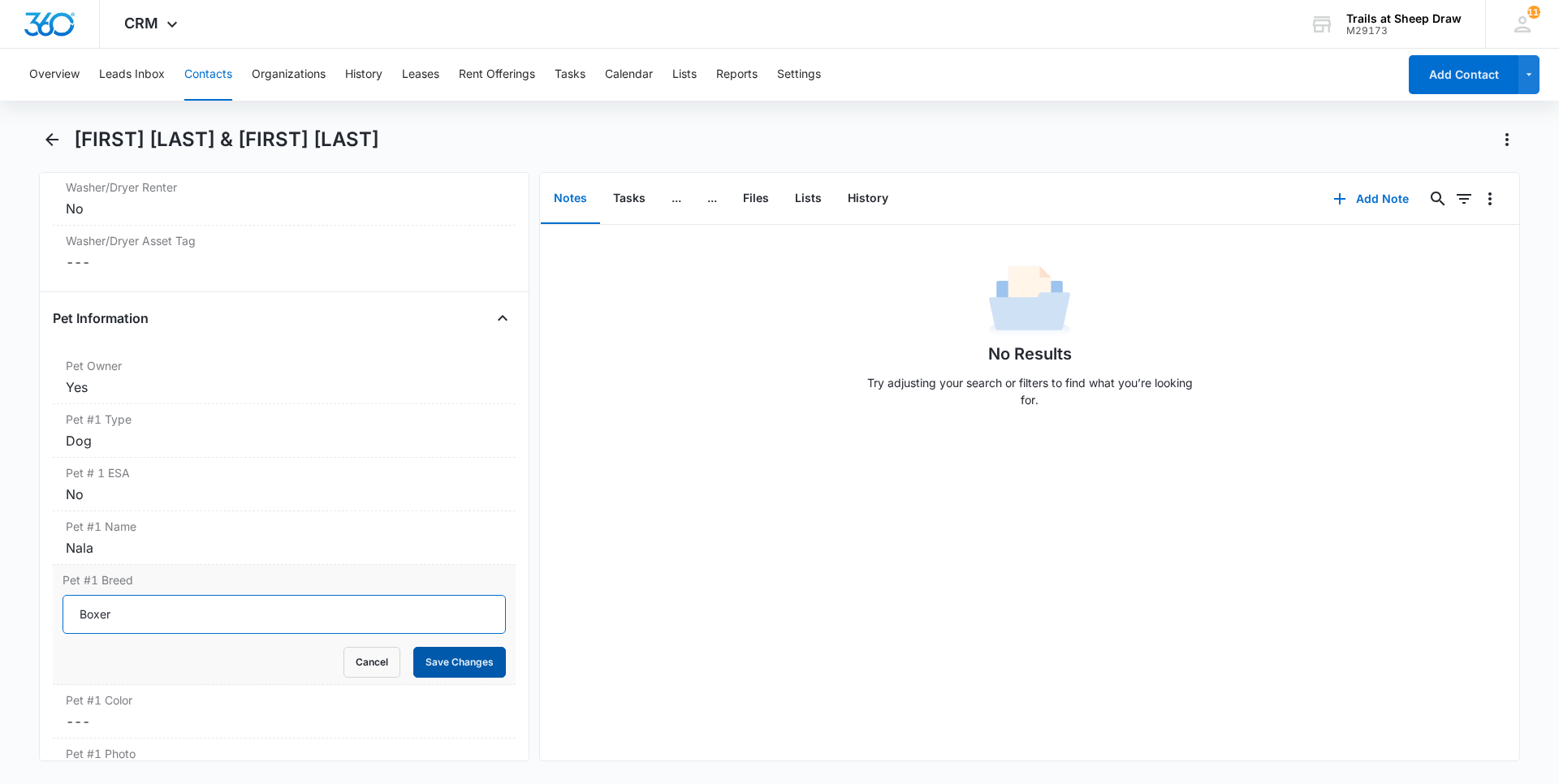 type on "Boxer" 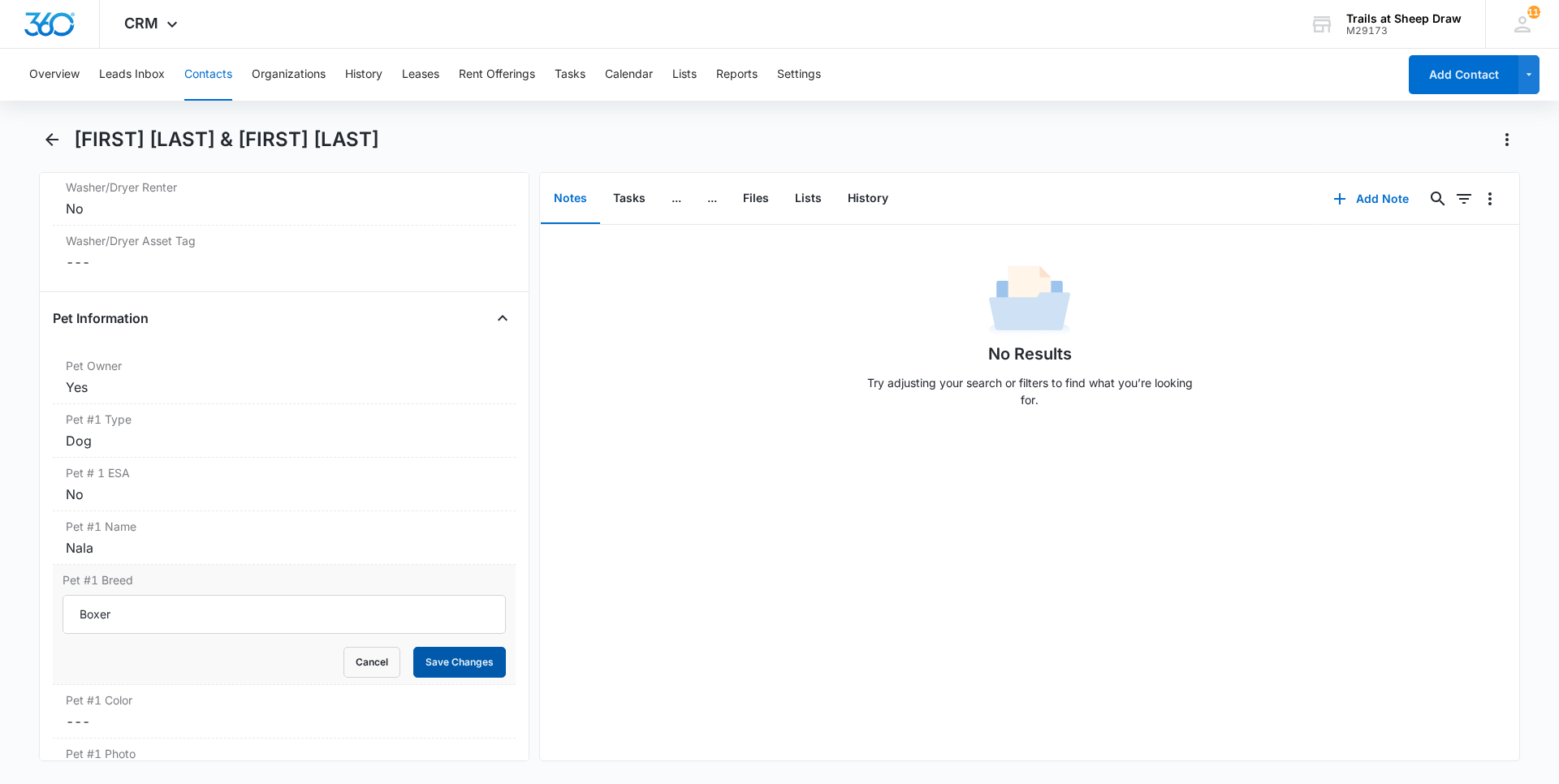 click on "Save Changes" at bounding box center (460, 662) 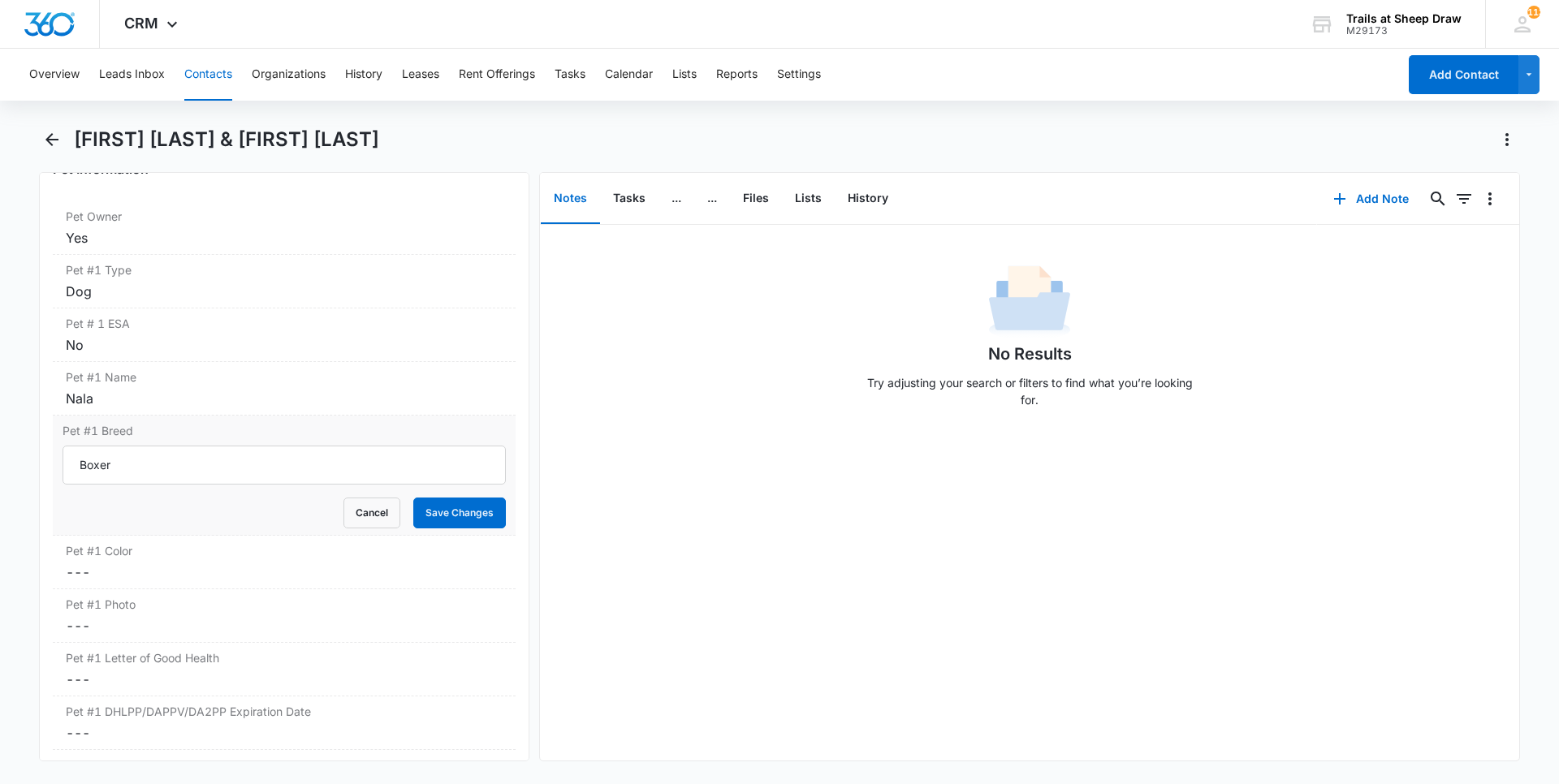 scroll, scrollTop: 2133, scrollLeft: 0, axis: vertical 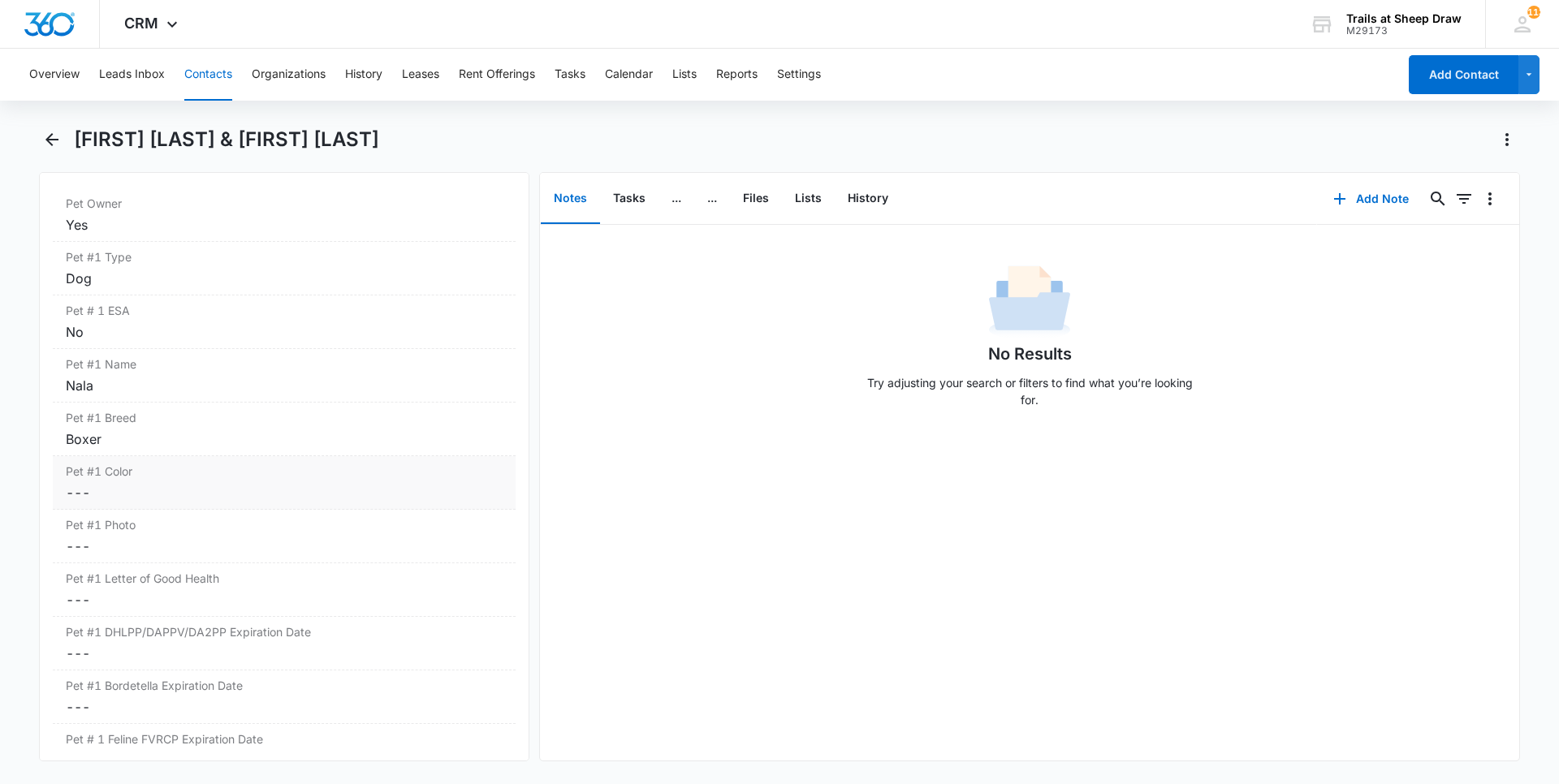 click on "Cancel Save Changes ---" at bounding box center [284, 493] 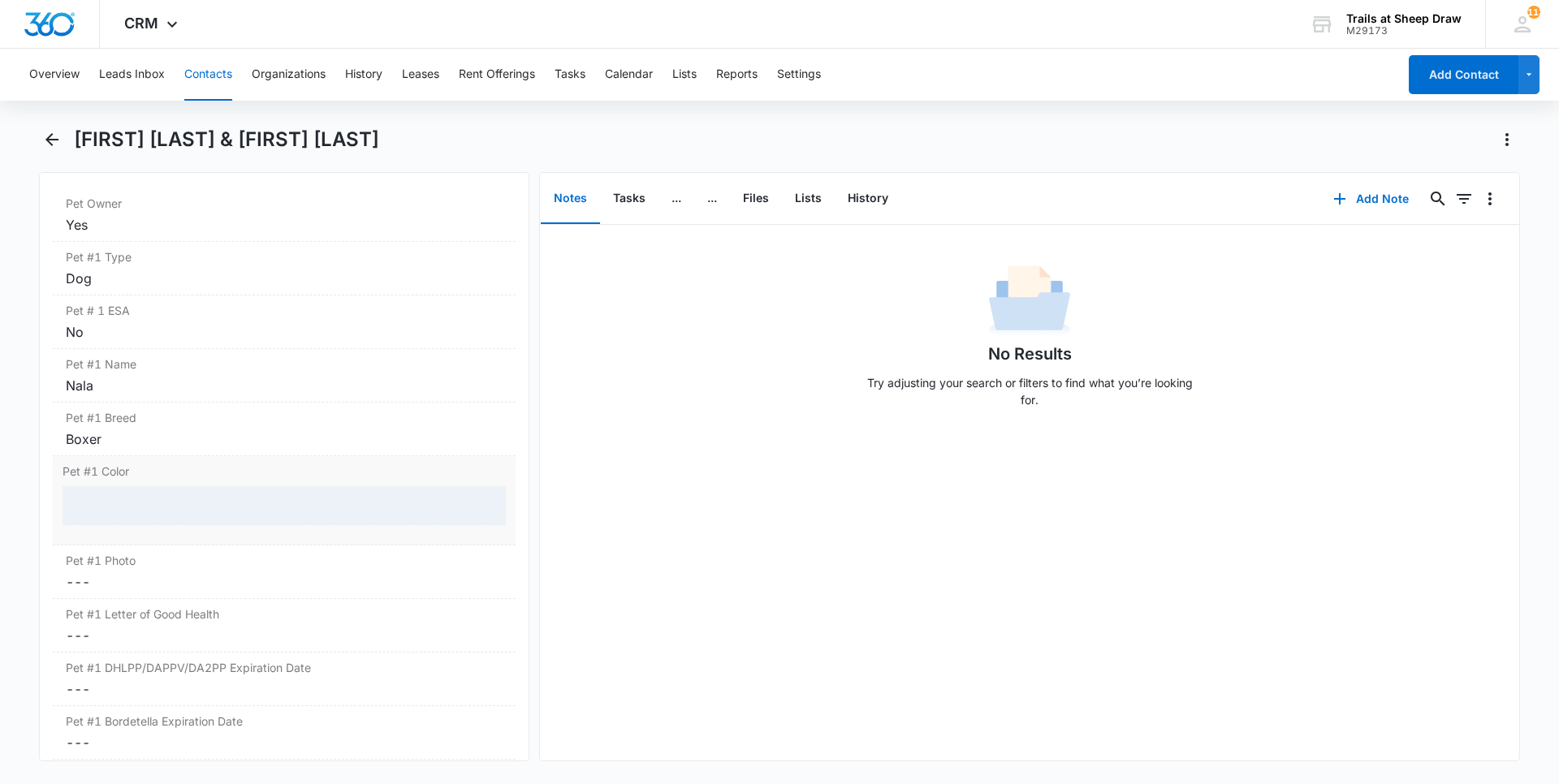 click at bounding box center (284, 506) 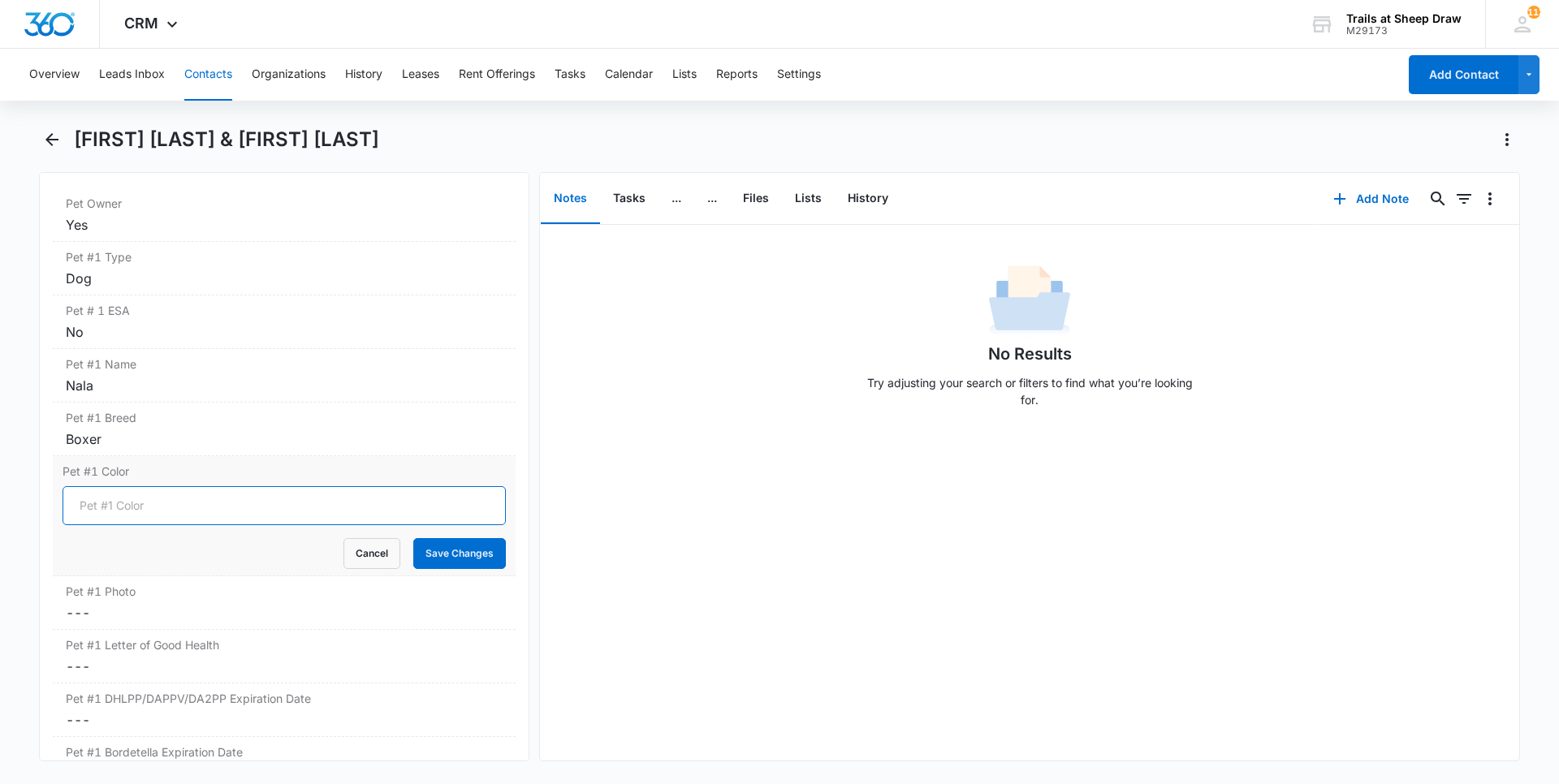 click on "Pet #1 Color" at bounding box center [284, 506] 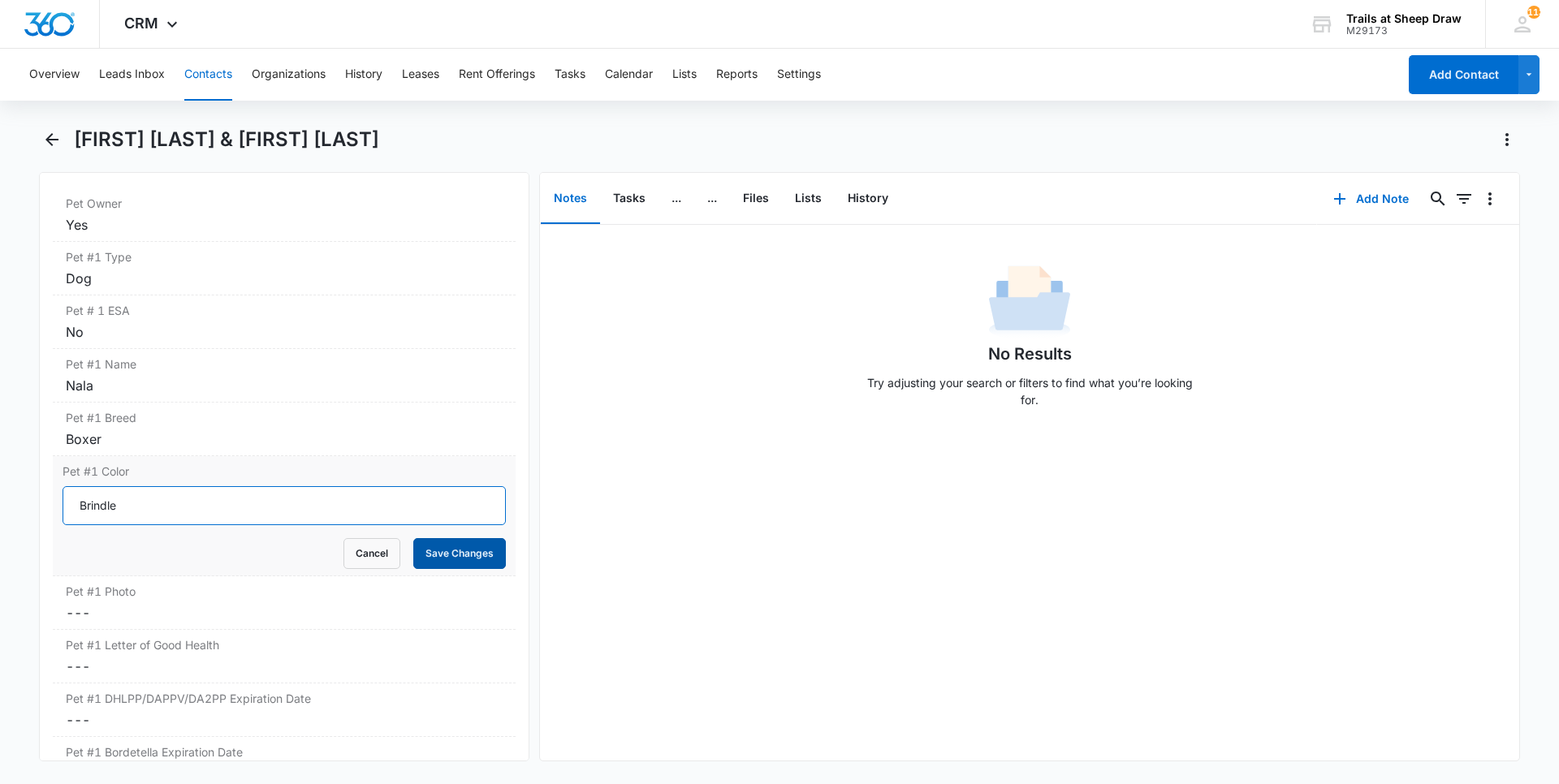 type on "Brindle" 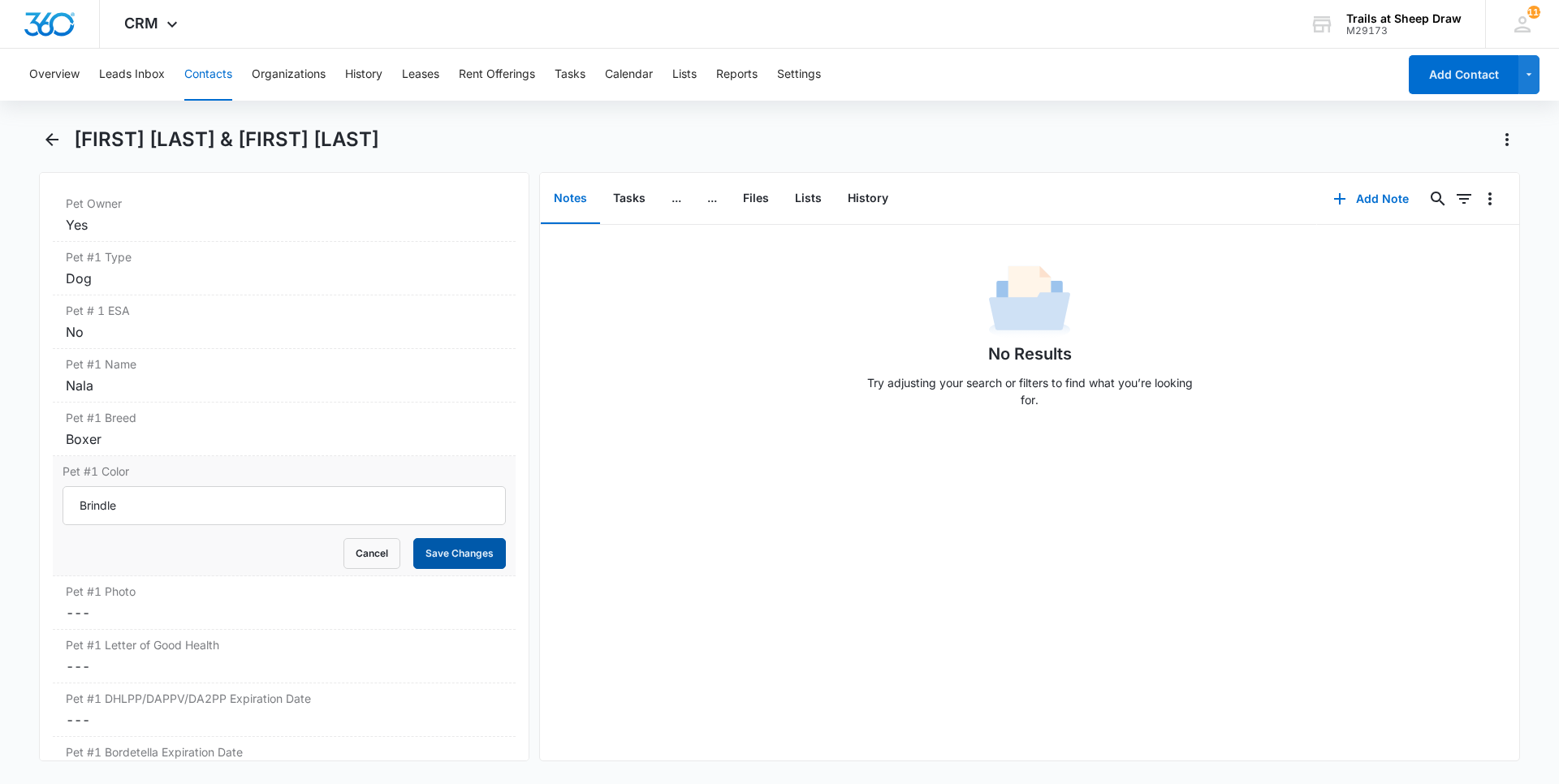 click on "Save Changes" at bounding box center [460, 554] 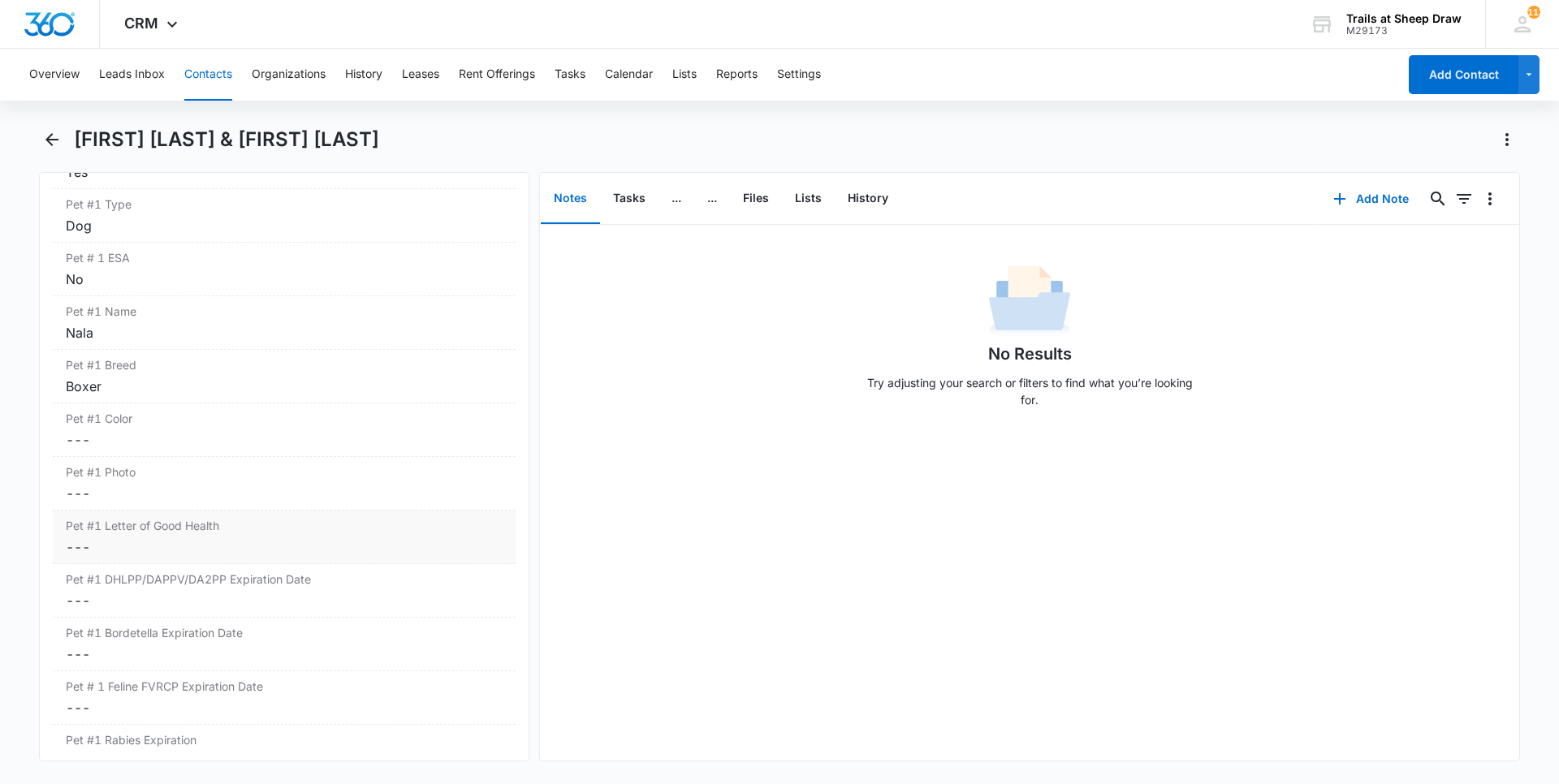 scroll, scrollTop: 2214, scrollLeft: 0, axis: vertical 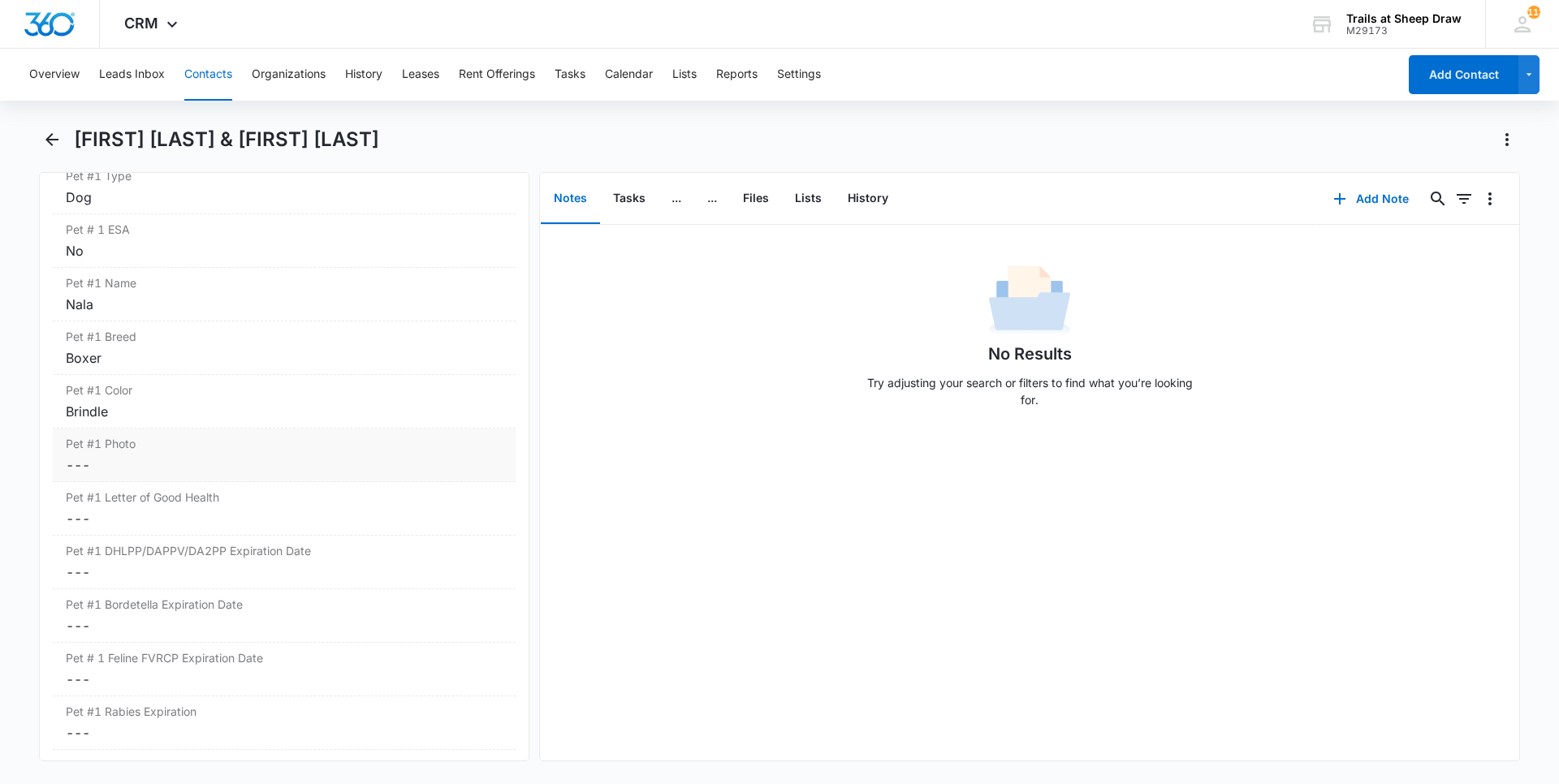 click on "Cancel Save Changes ---" at bounding box center [284, 465] 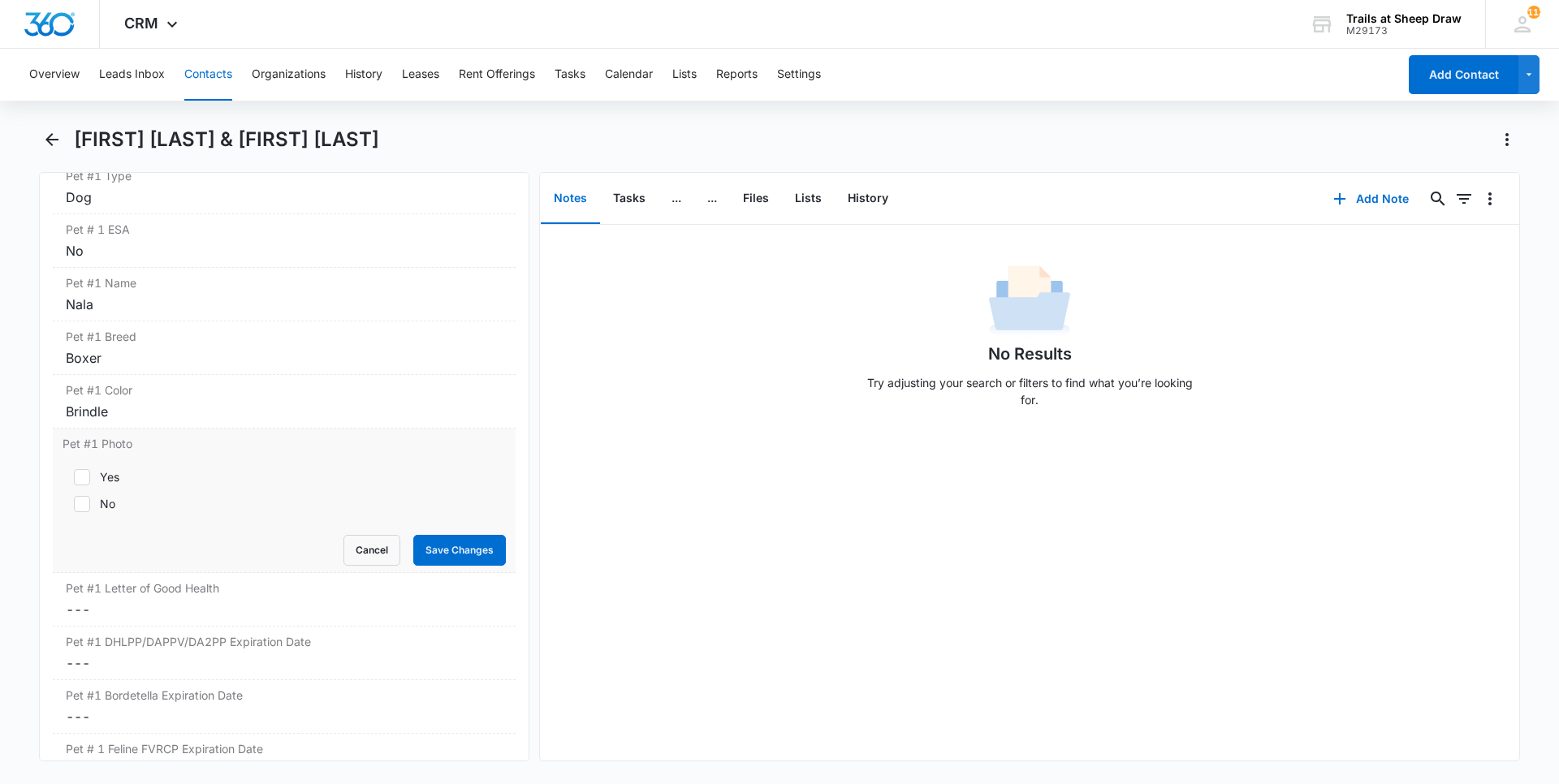 click 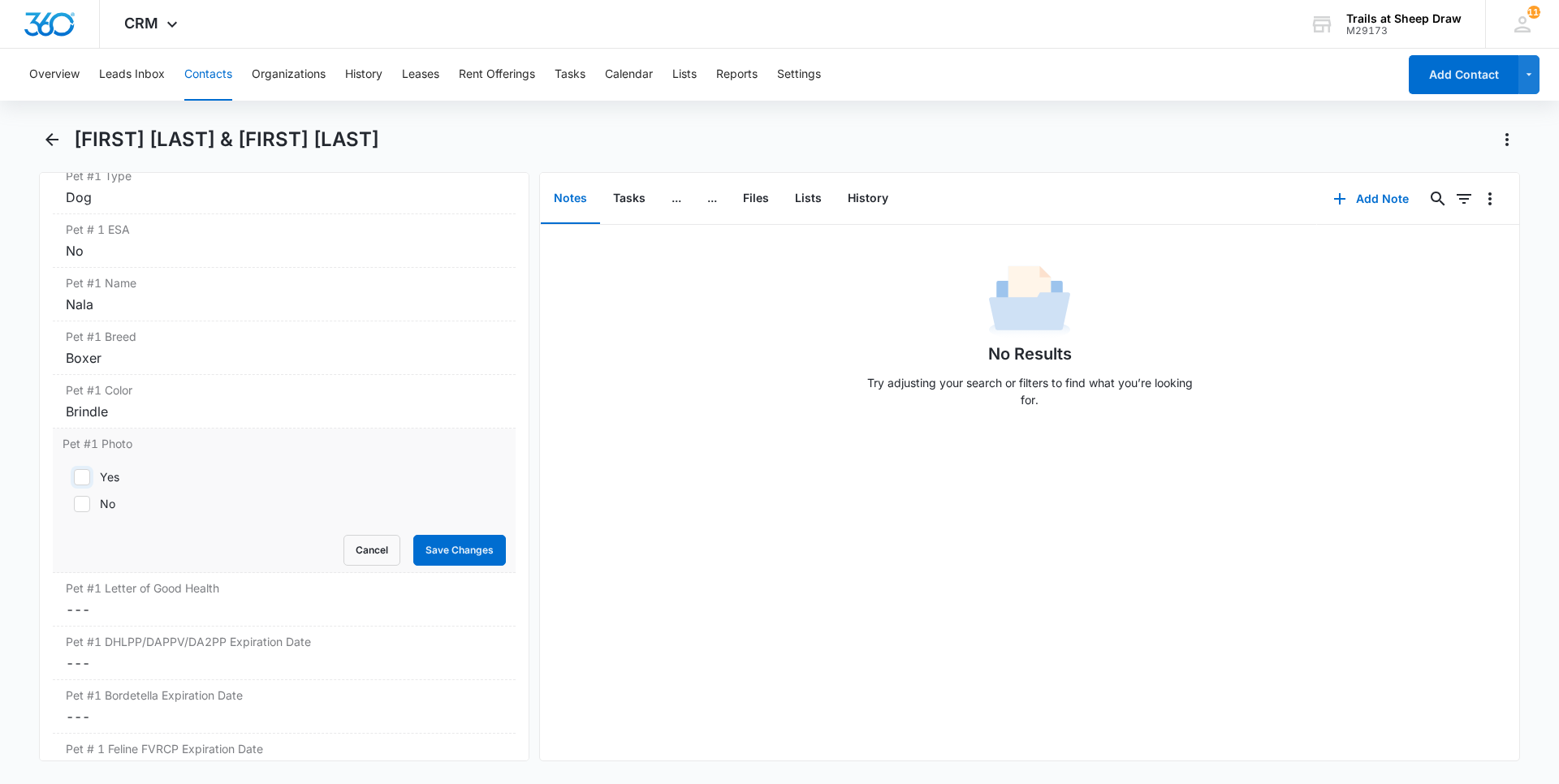 click on "Yes" at bounding box center (68, 477) 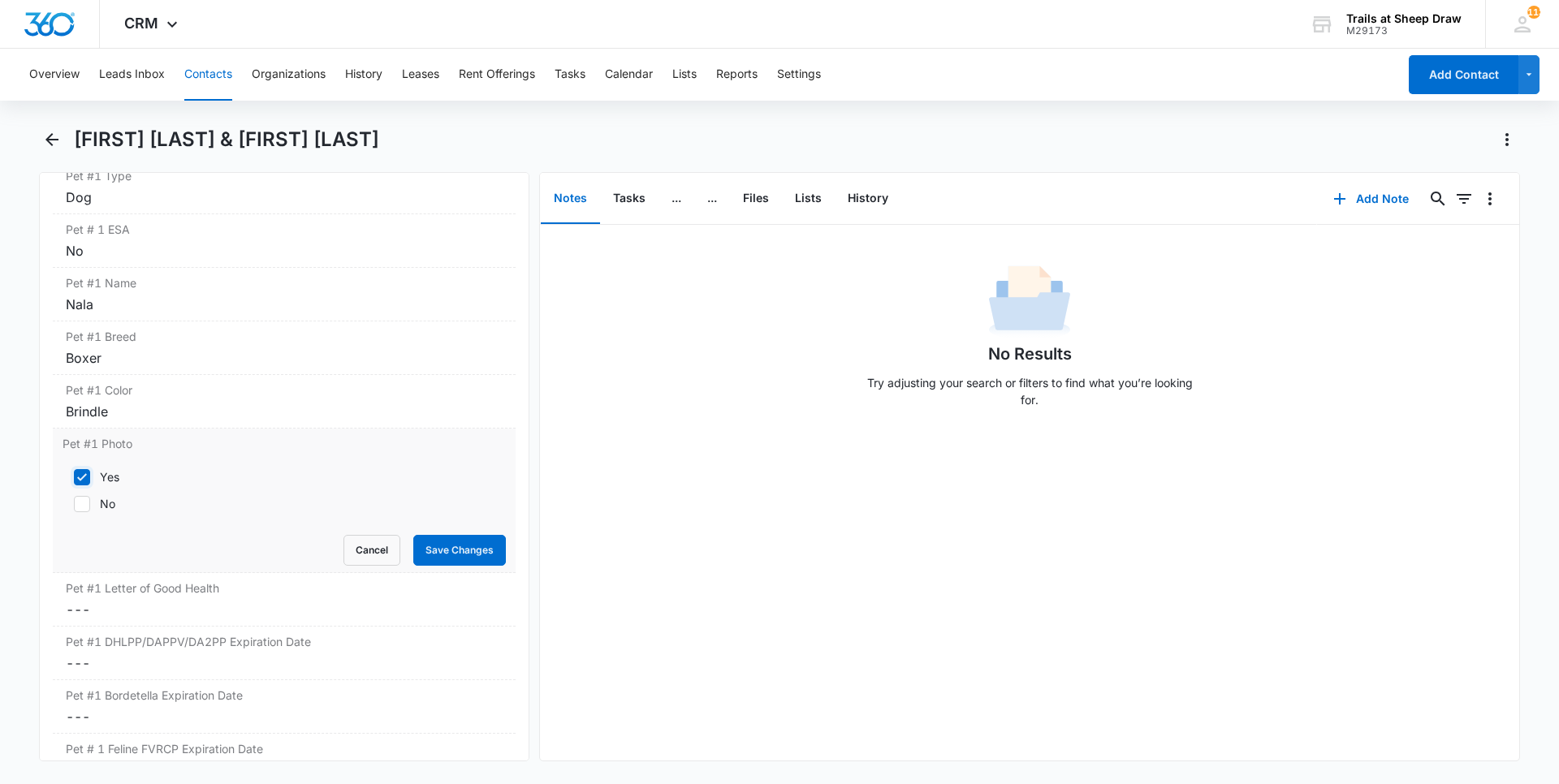 checkbox on "true" 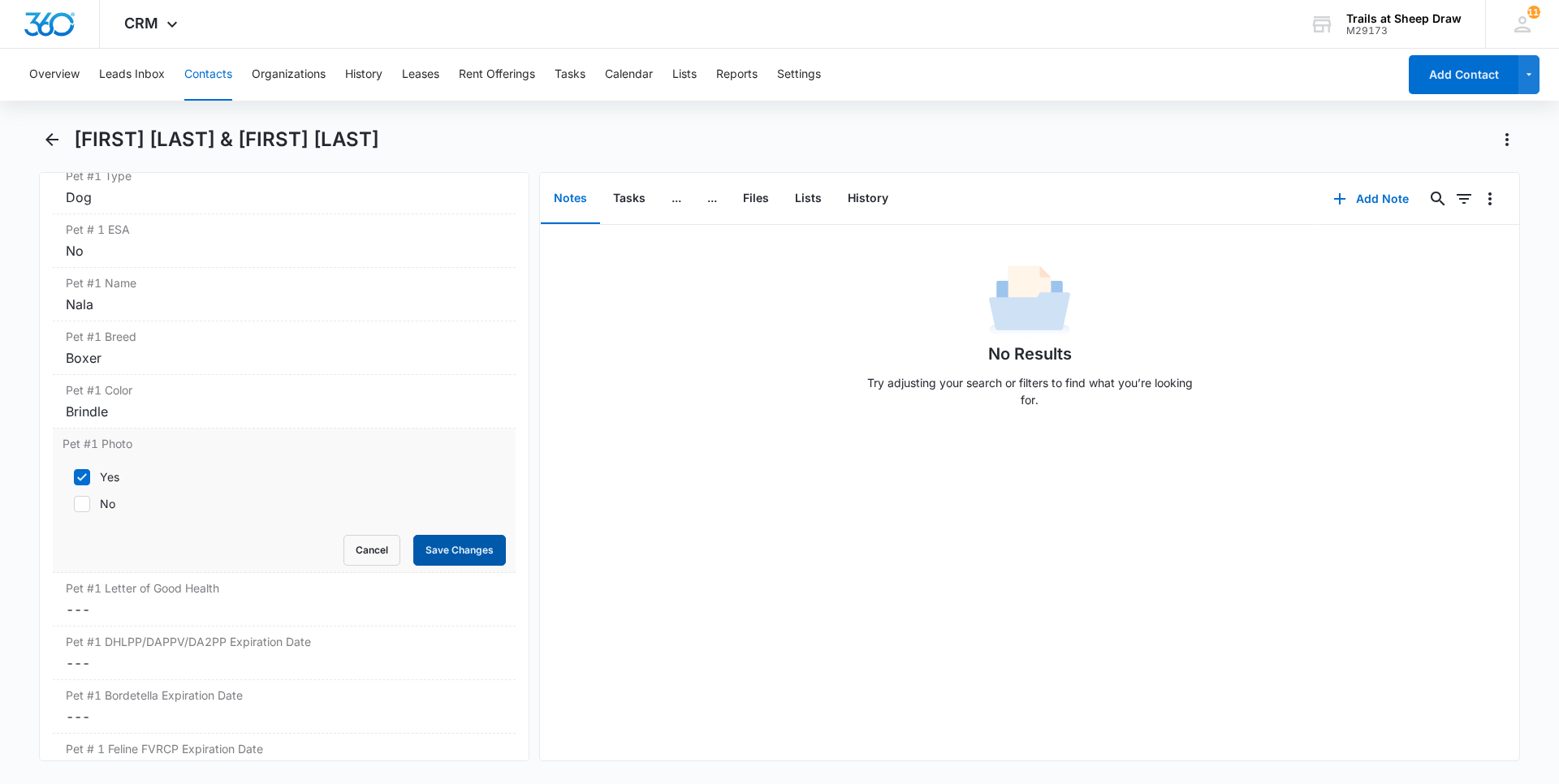 click on "Save Changes" at bounding box center (460, 550) 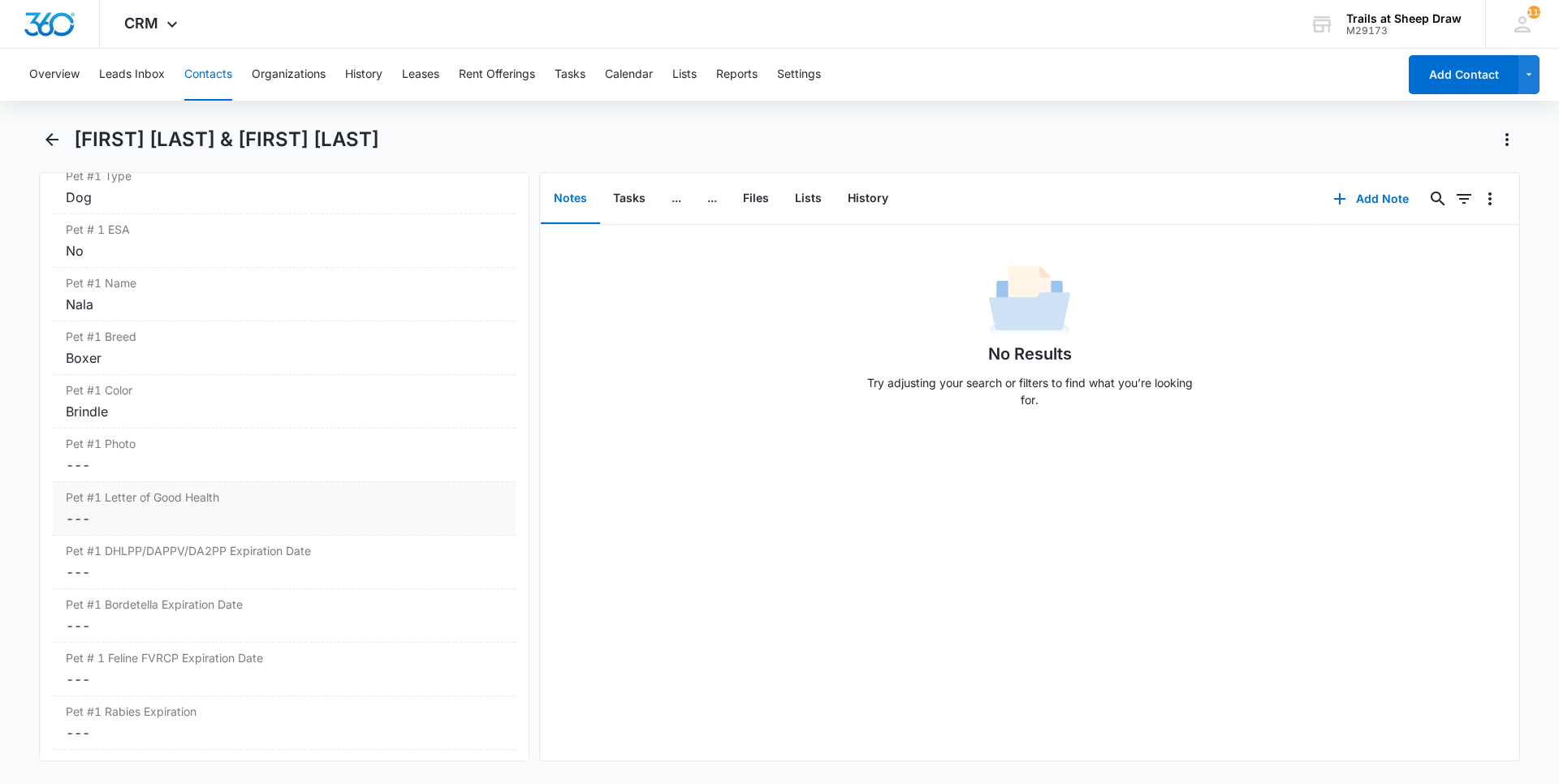 click on "Cancel Save Changes ---" at bounding box center [284, 519] 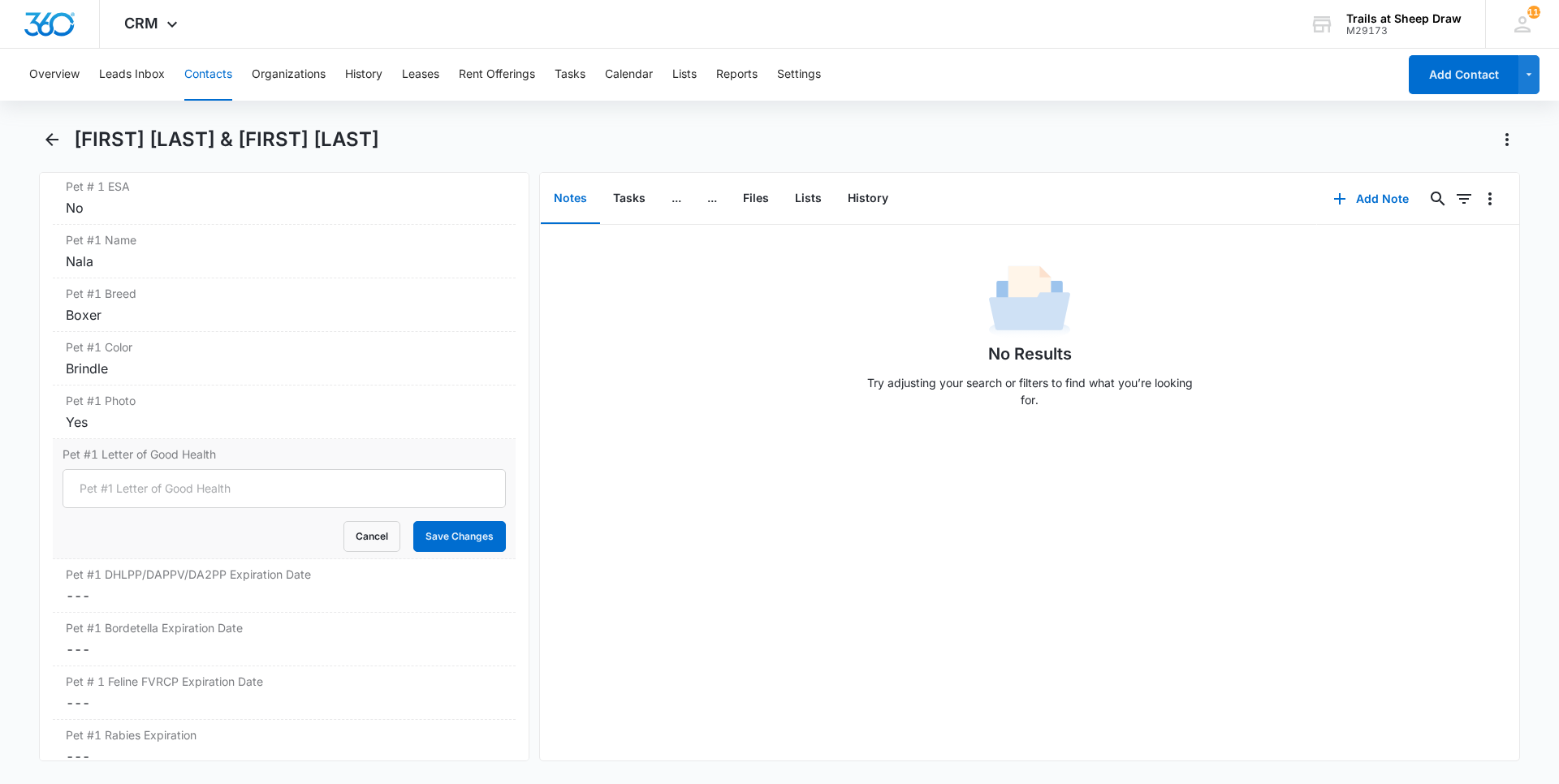 scroll, scrollTop: 2295, scrollLeft: 0, axis: vertical 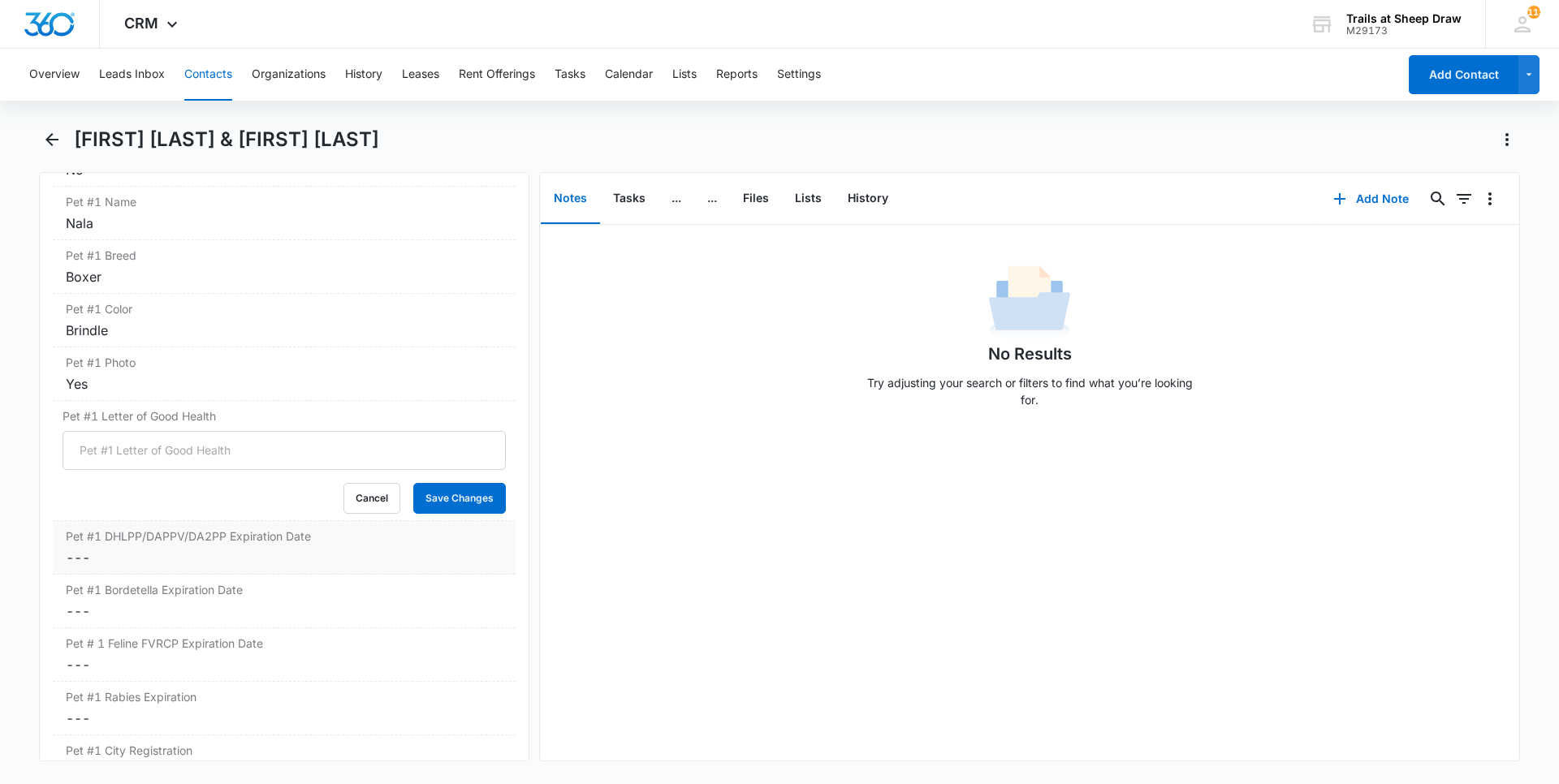 click on "Cancel Save Changes ---" at bounding box center [284, 558] 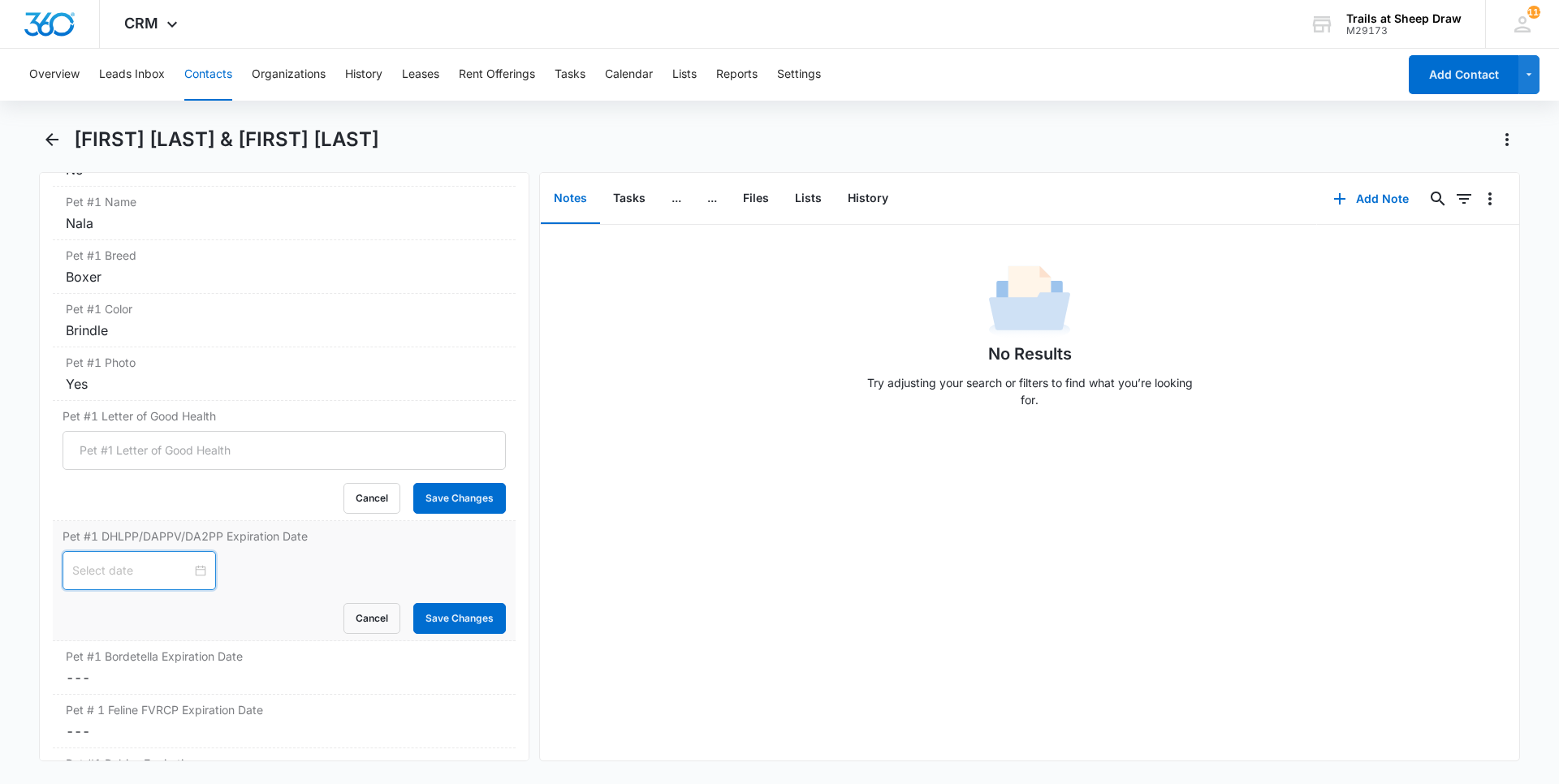 click at bounding box center (132, 571) 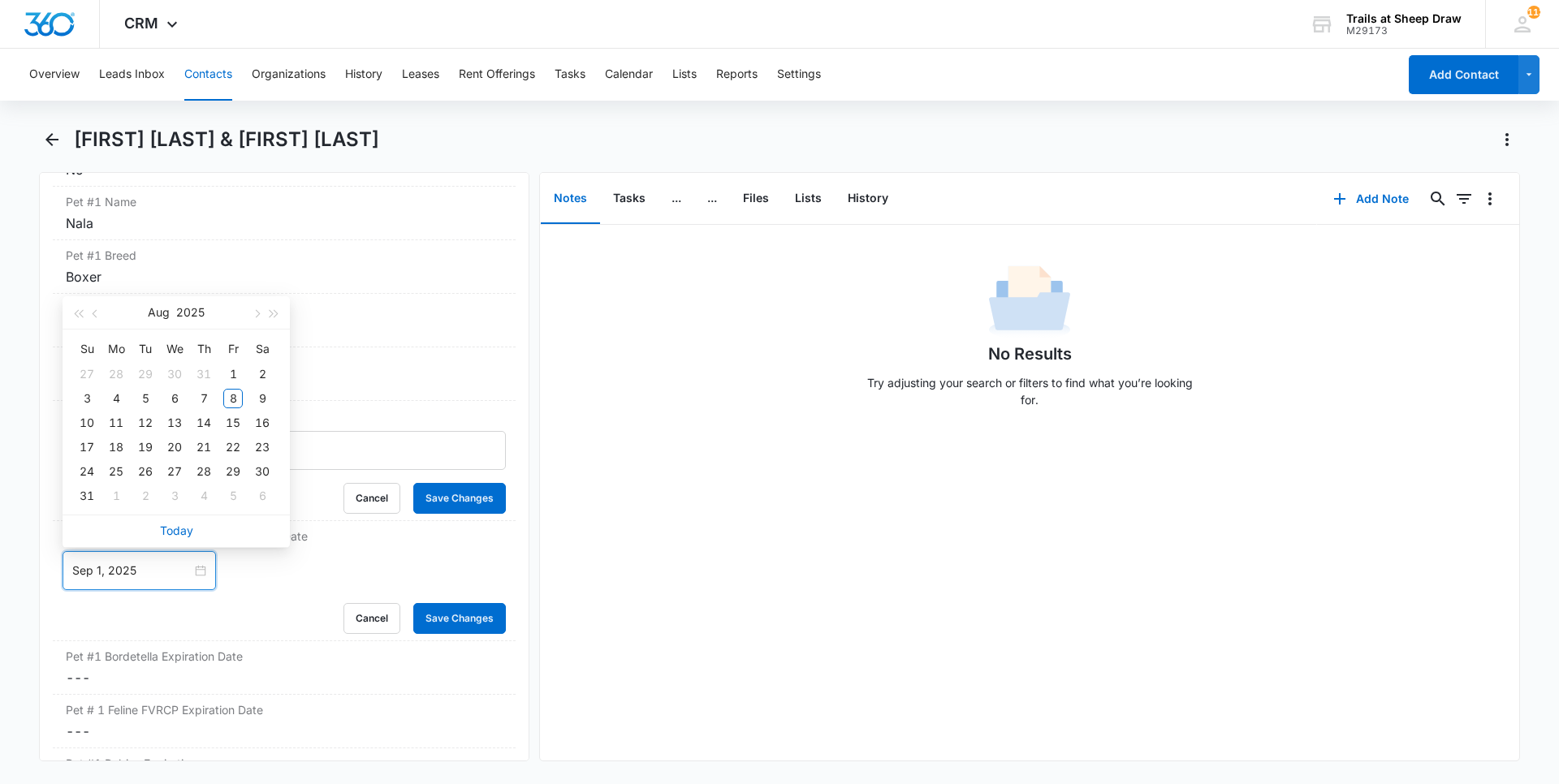 type on "Aug 31, 2025" 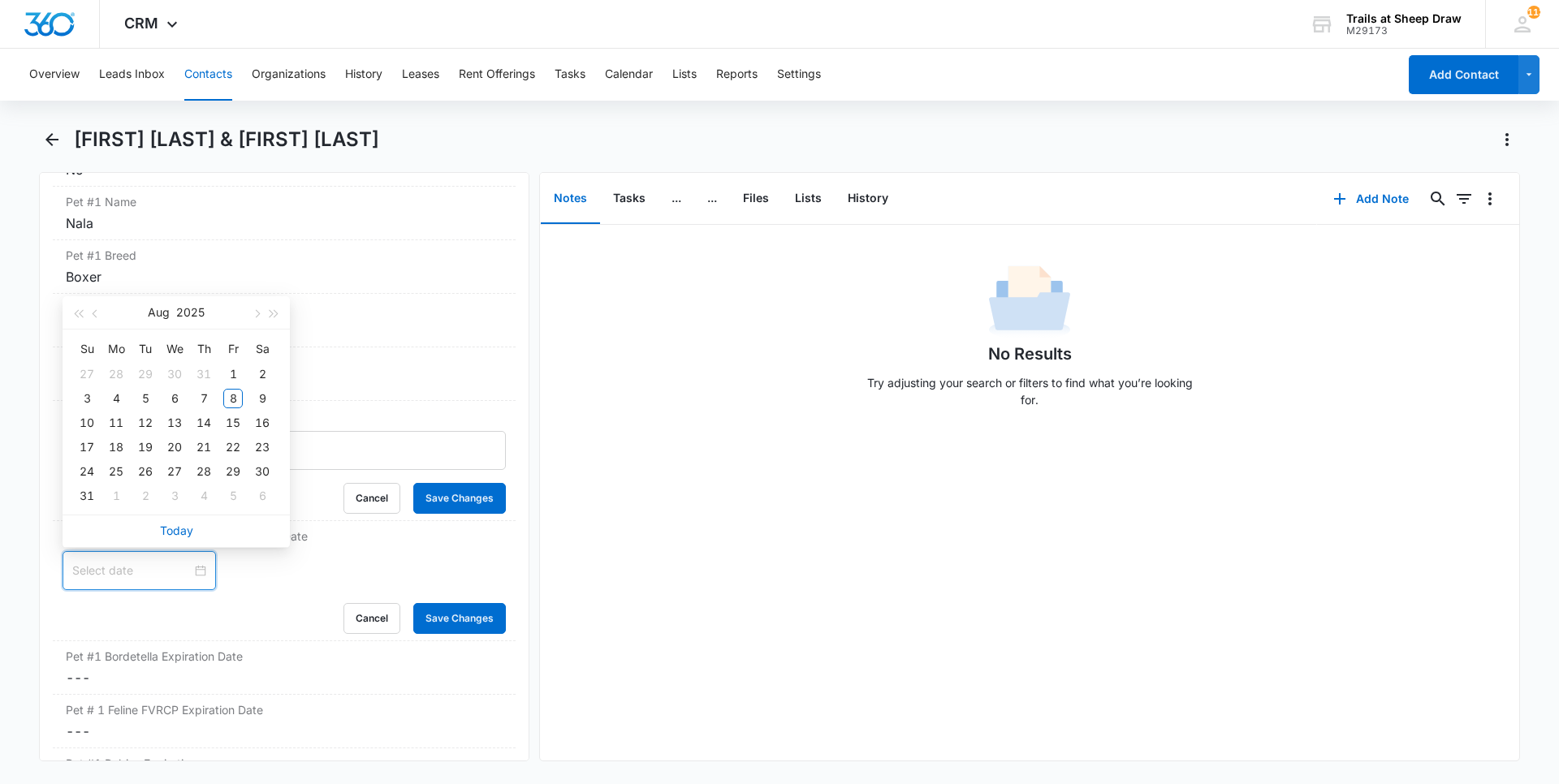 click on "[FIRST] [LAST] & [FIRST] [LAST] Remove [FIRST] [LAST] & [FIRST] [LAST] Contact Info Name Cancel Save Changes [FIRST] [LAST] & [FIRST] [LAST] Phone Cancel Save Changes ([AREACODE]) [PREFIX]-[NUMBER] Email Cancel Save Changes [EMAIL] Organization Cancel Save Changes --- Address Cancel Save Changes --- Details Source Cancel Save Changes Default Contact Type Cancel Save Changes None Contact Status Cancel Save Changes None Assigned To Cancel Save Changes --- Tags Cancel Save Changes --- Next Contact Date Cancel Save Changes --- Color Tag Current Color: Cancel Save Changes Payments ID ID 6964 Created [DATE] at [TIME] Property Specific Items Notes Cancel Save Changes --- Unit Number Cancel Save Changes 546-W201 Group Cancel Save Changes --- Apartment Type Cancel Save Changes --- Additional Contact Info Additional Phone Number Cancel Save Changes ([AREACODE]) [PREFIX]-[NUMBER] Additional E-Mail Address Cancel Save Changes [EMAIL] Special Notes Cancel Save Changes --- Vehicle #1 Information Cancel Save Changes Cancel No No" at bounding box center (780, 454) 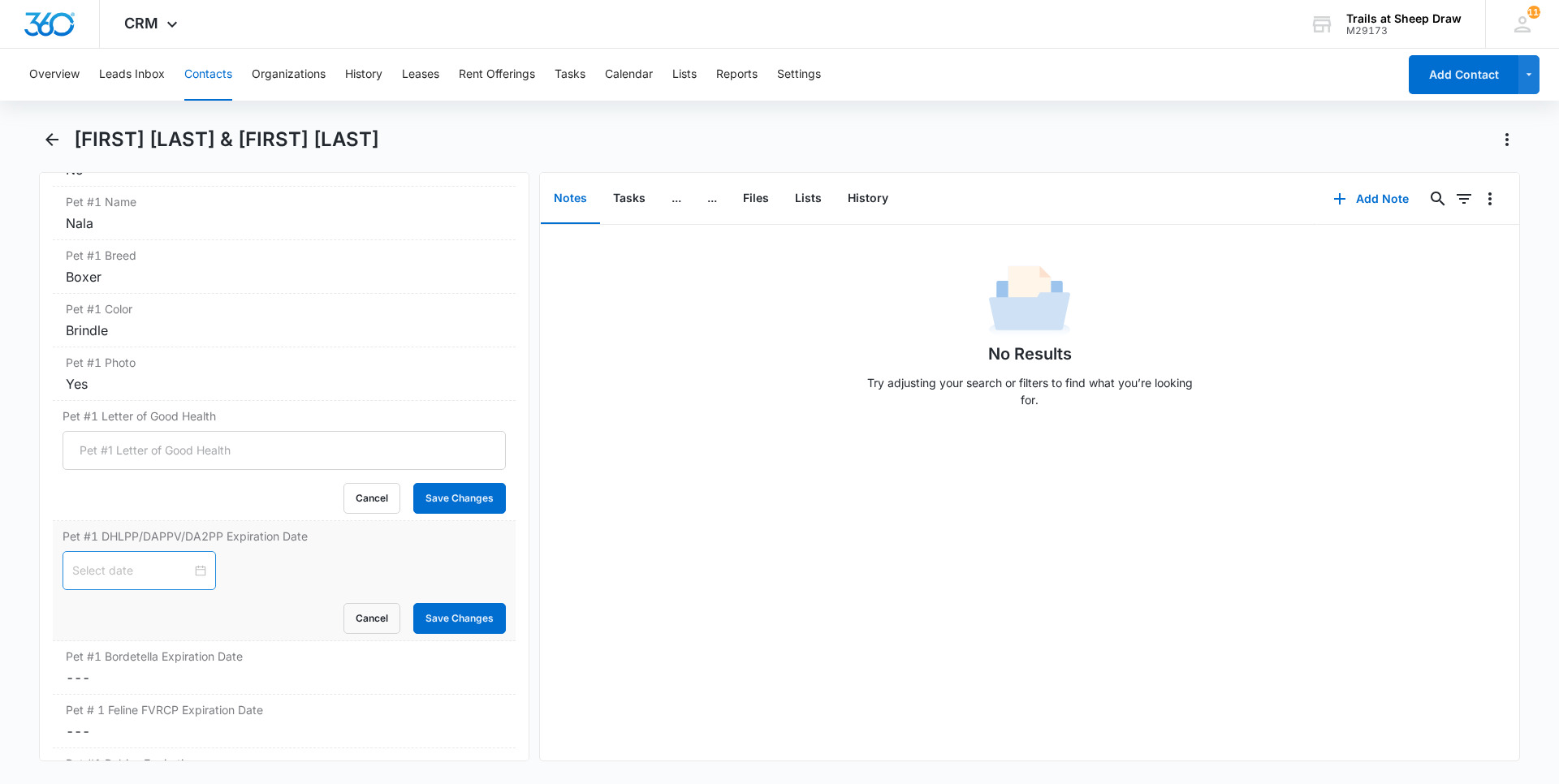 click at bounding box center (139, 571) 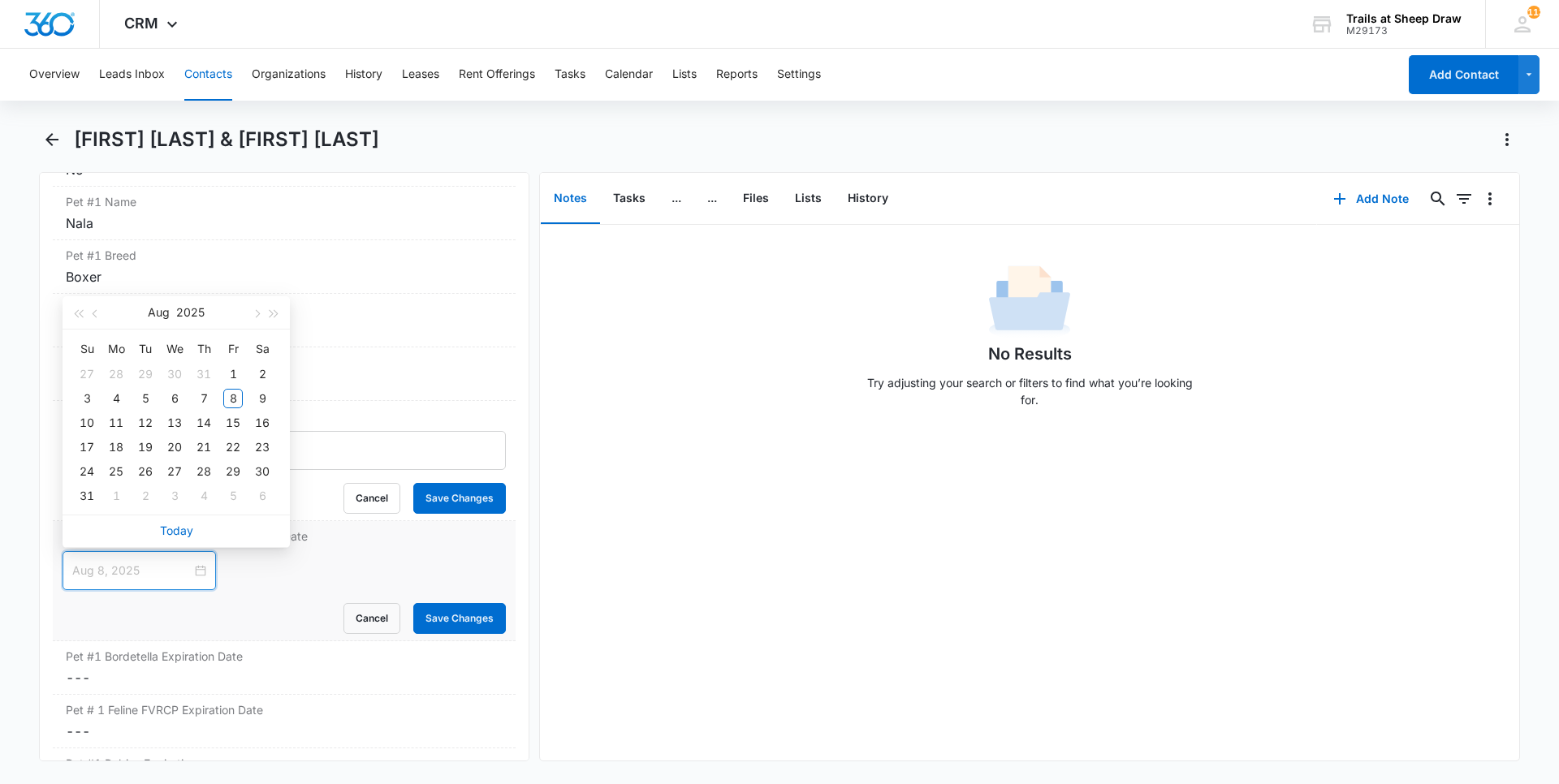 type on "Aug 2, 2025" 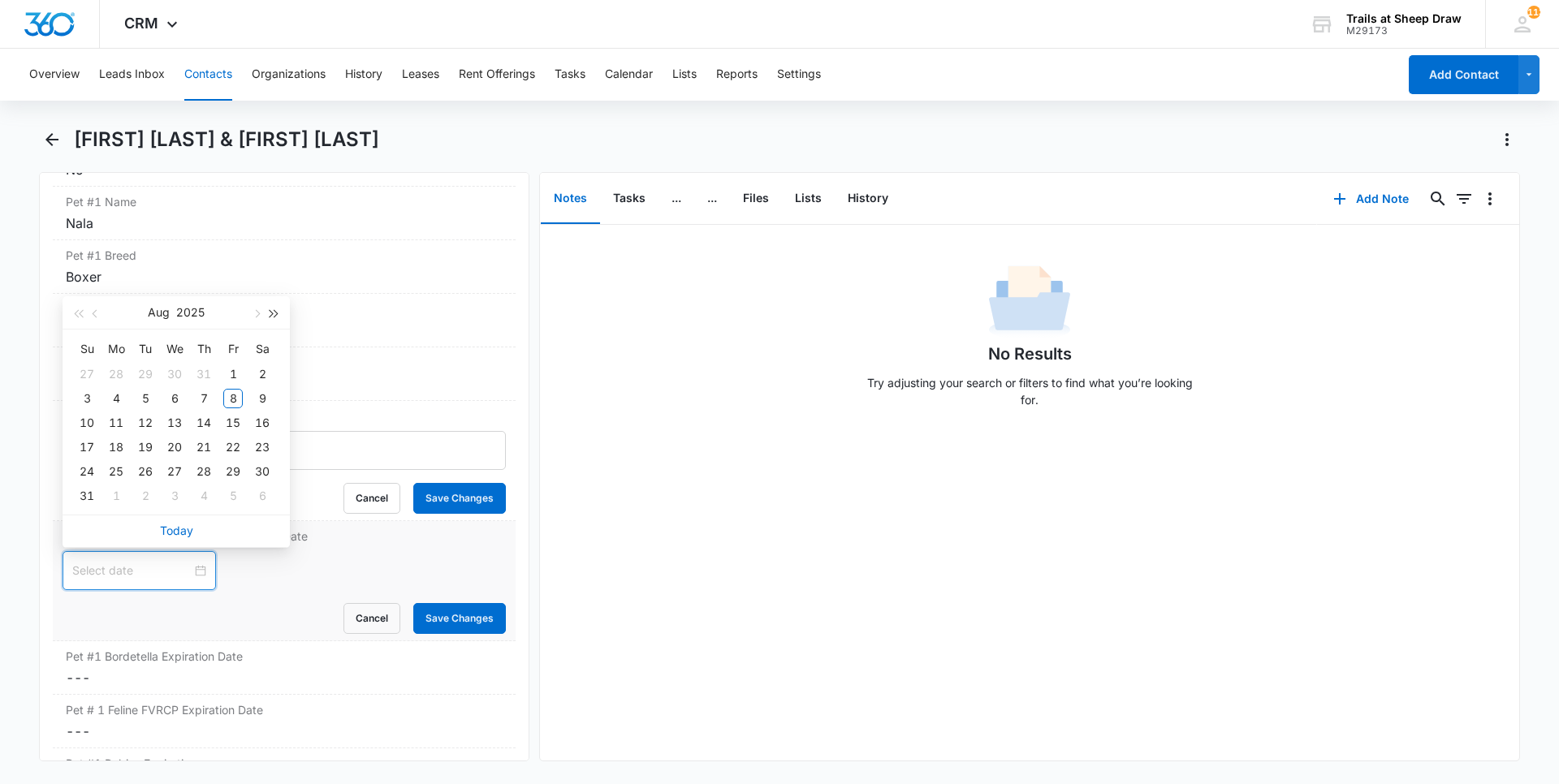 click at bounding box center [274, 314] 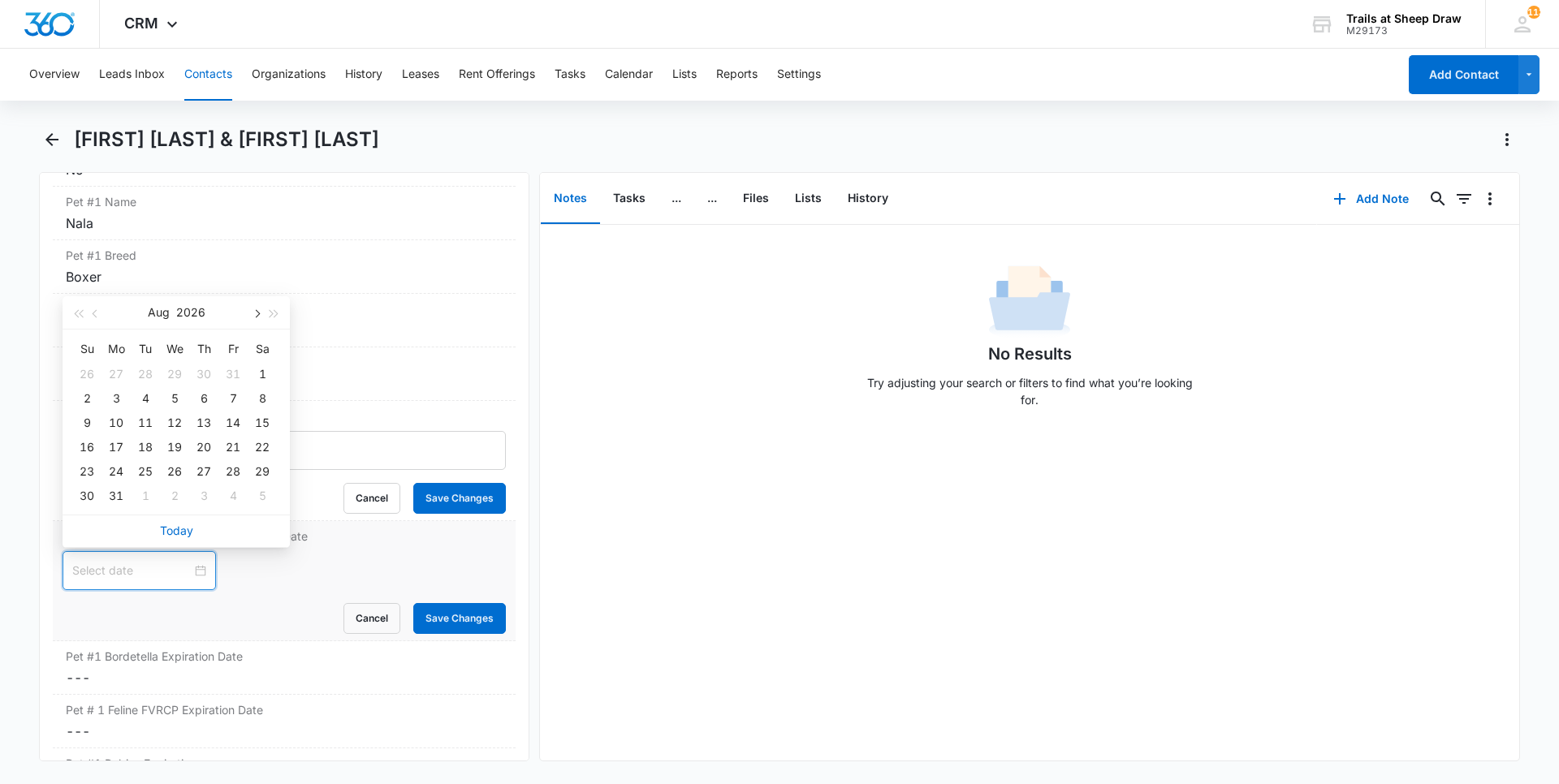 click at bounding box center (256, 312) 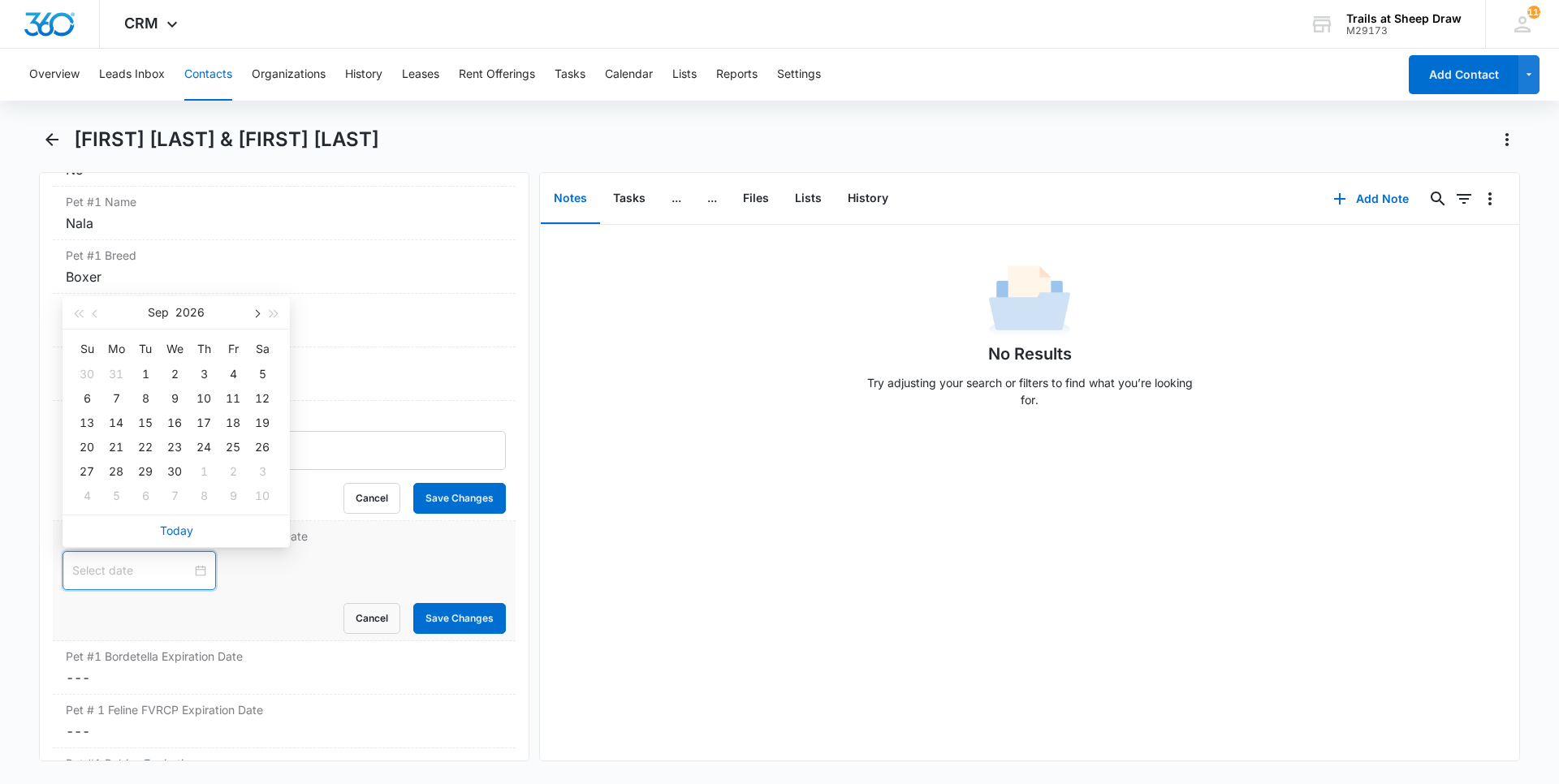 click at bounding box center [256, 312] 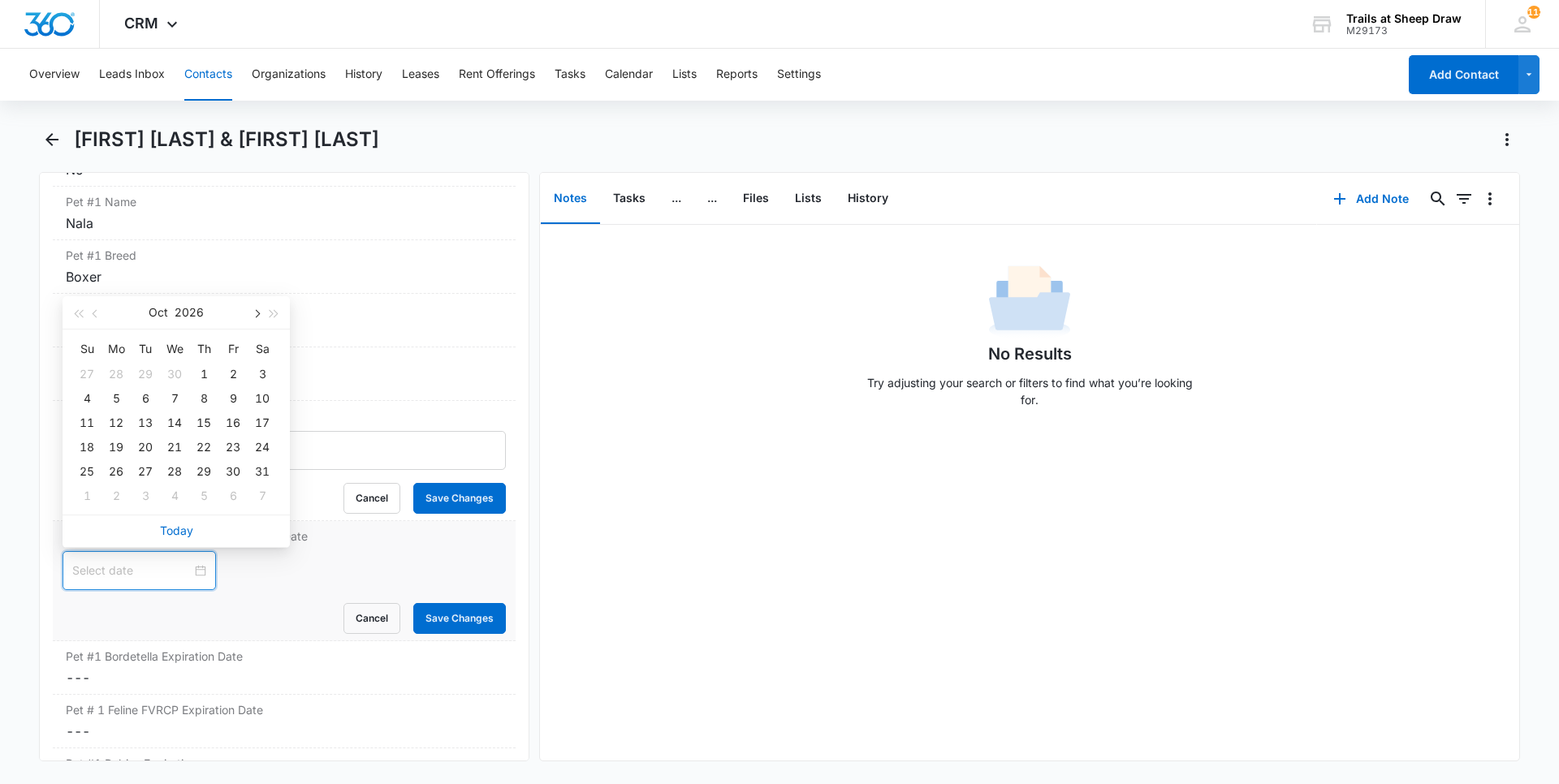 click at bounding box center (256, 312) 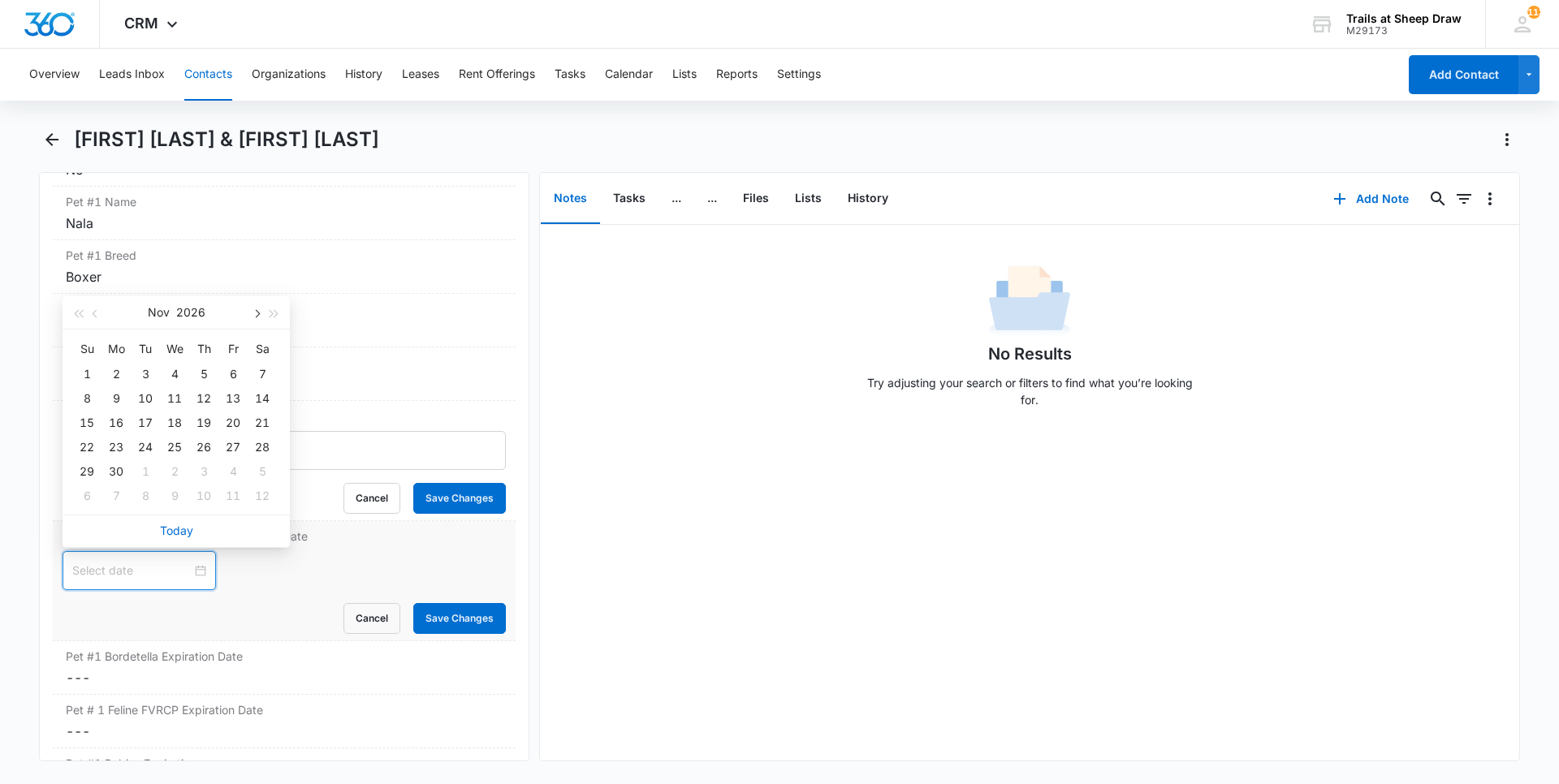 click at bounding box center [256, 312] 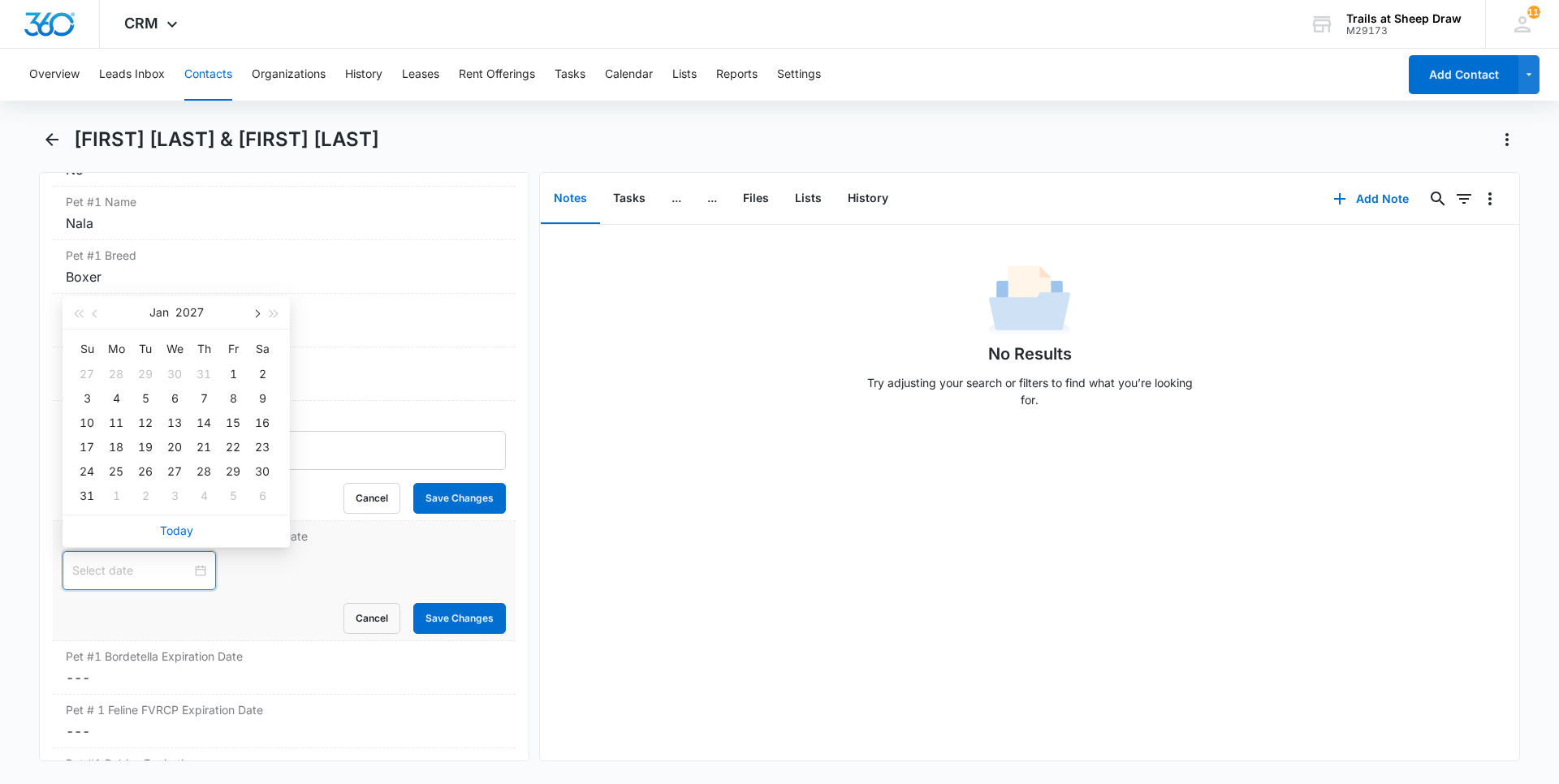 click at bounding box center (256, 312) 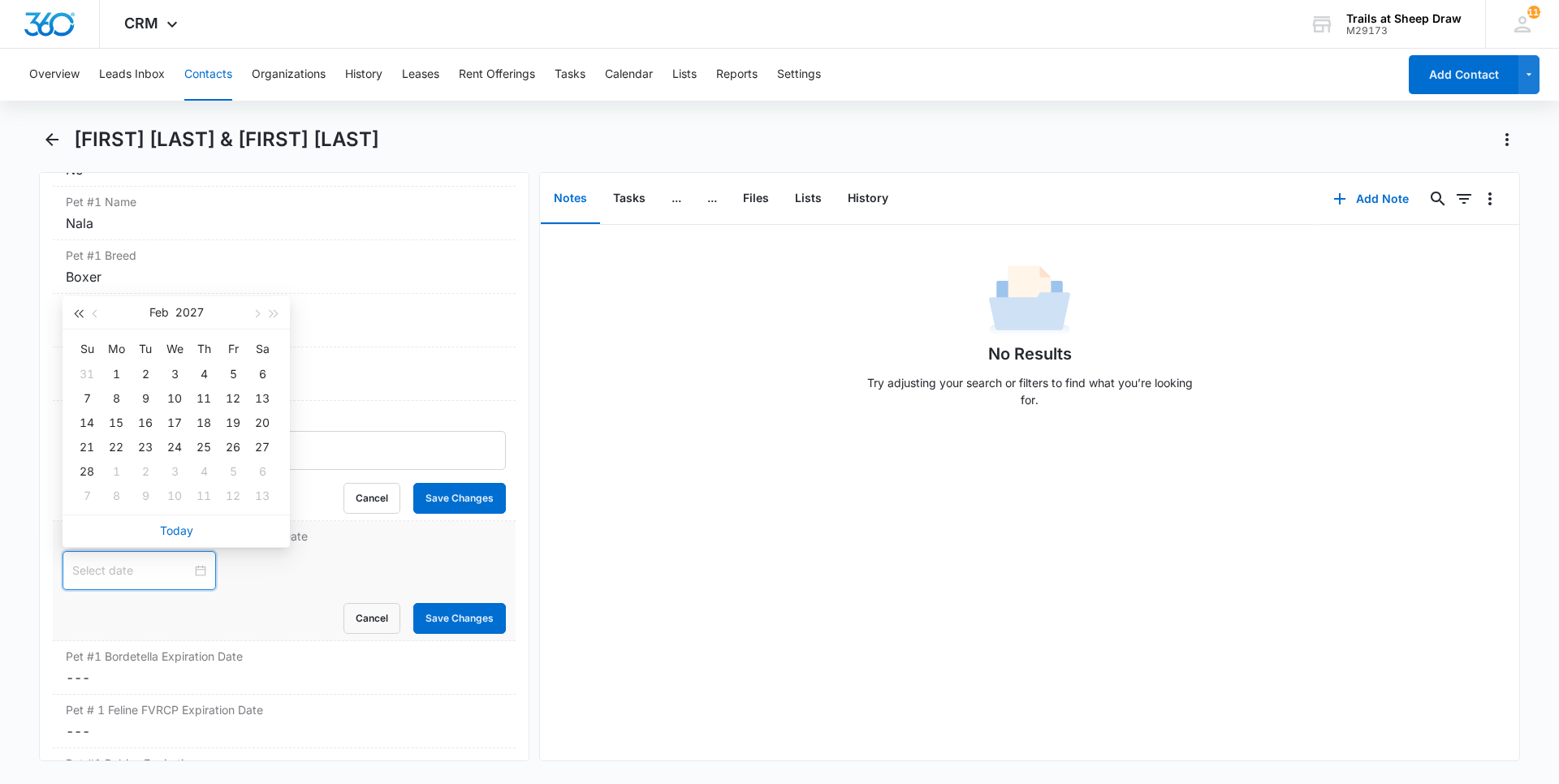 click at bounding box center [78, 314] 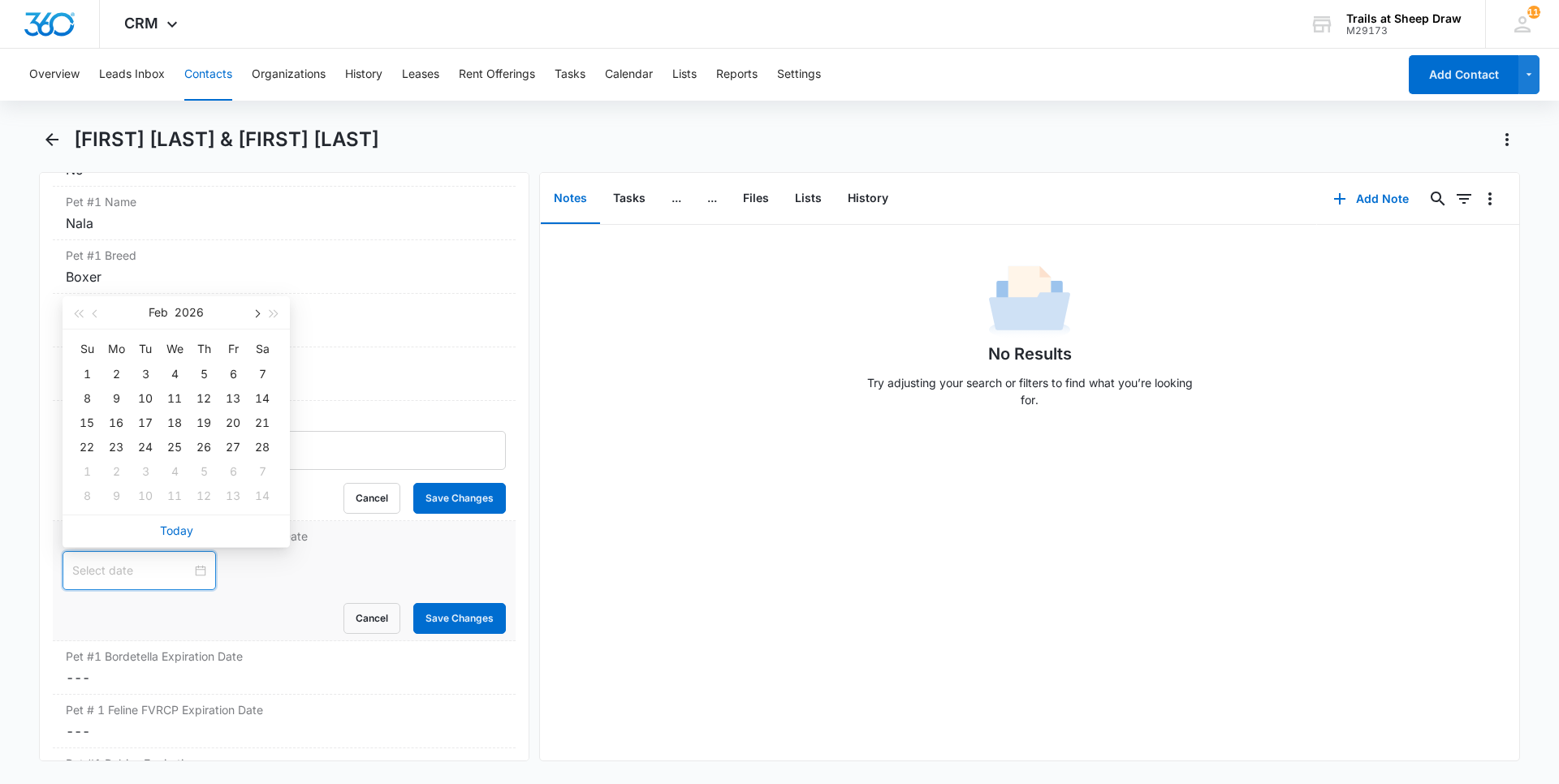 click at bounding box center [256, 312] 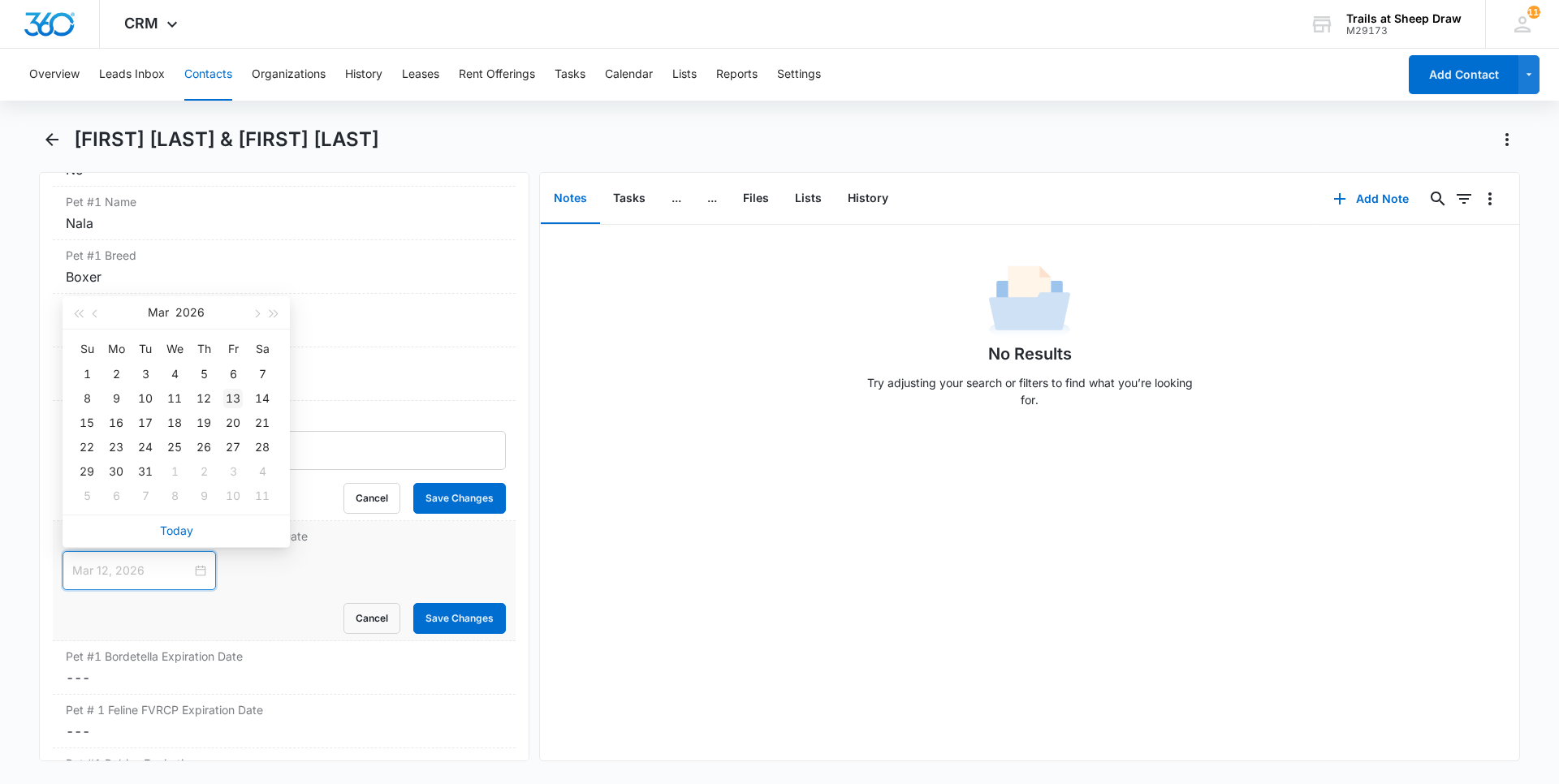 type on "Mar 13, 2026" 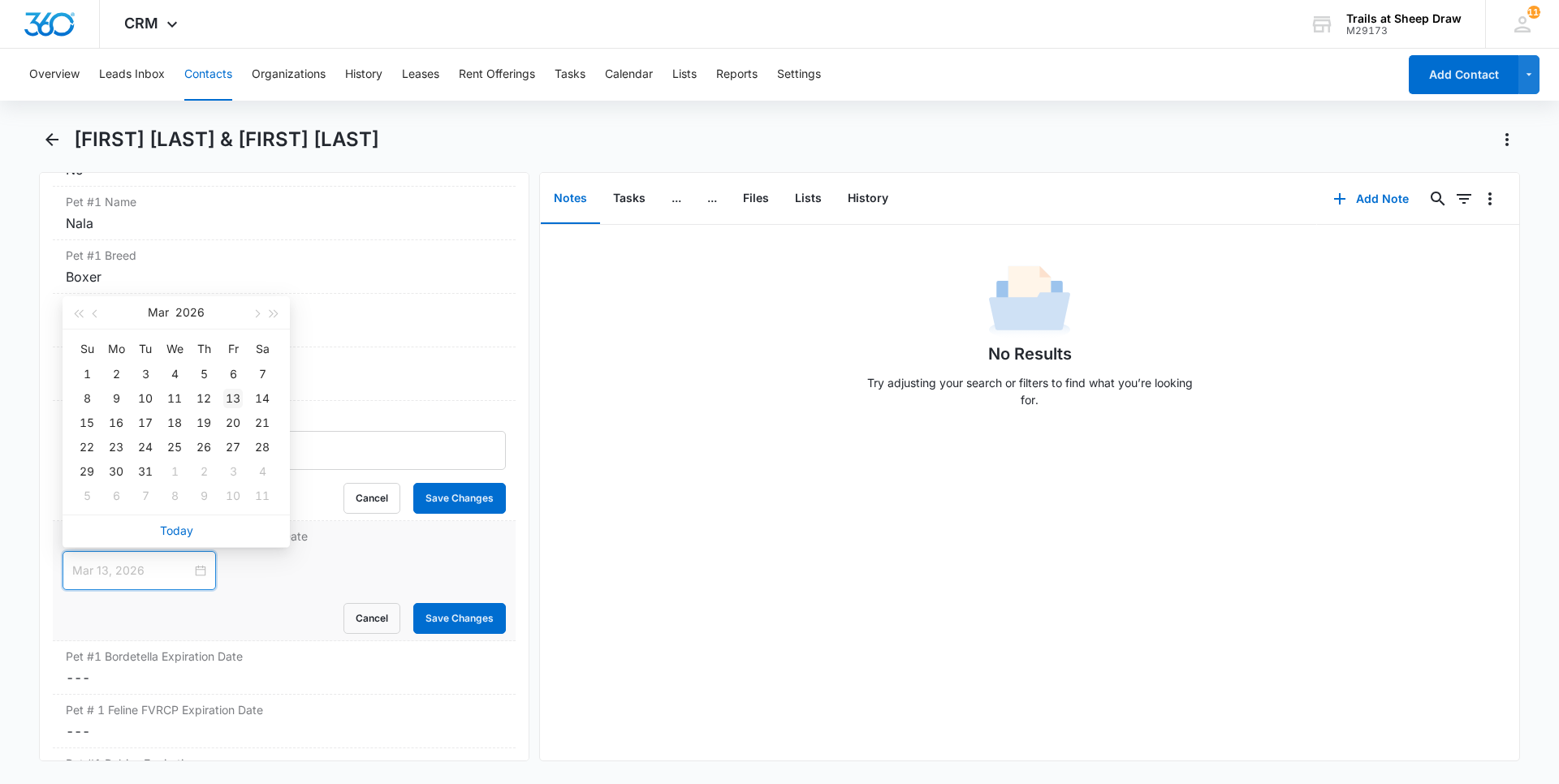 click on "13" at bounding box center (233, 398) 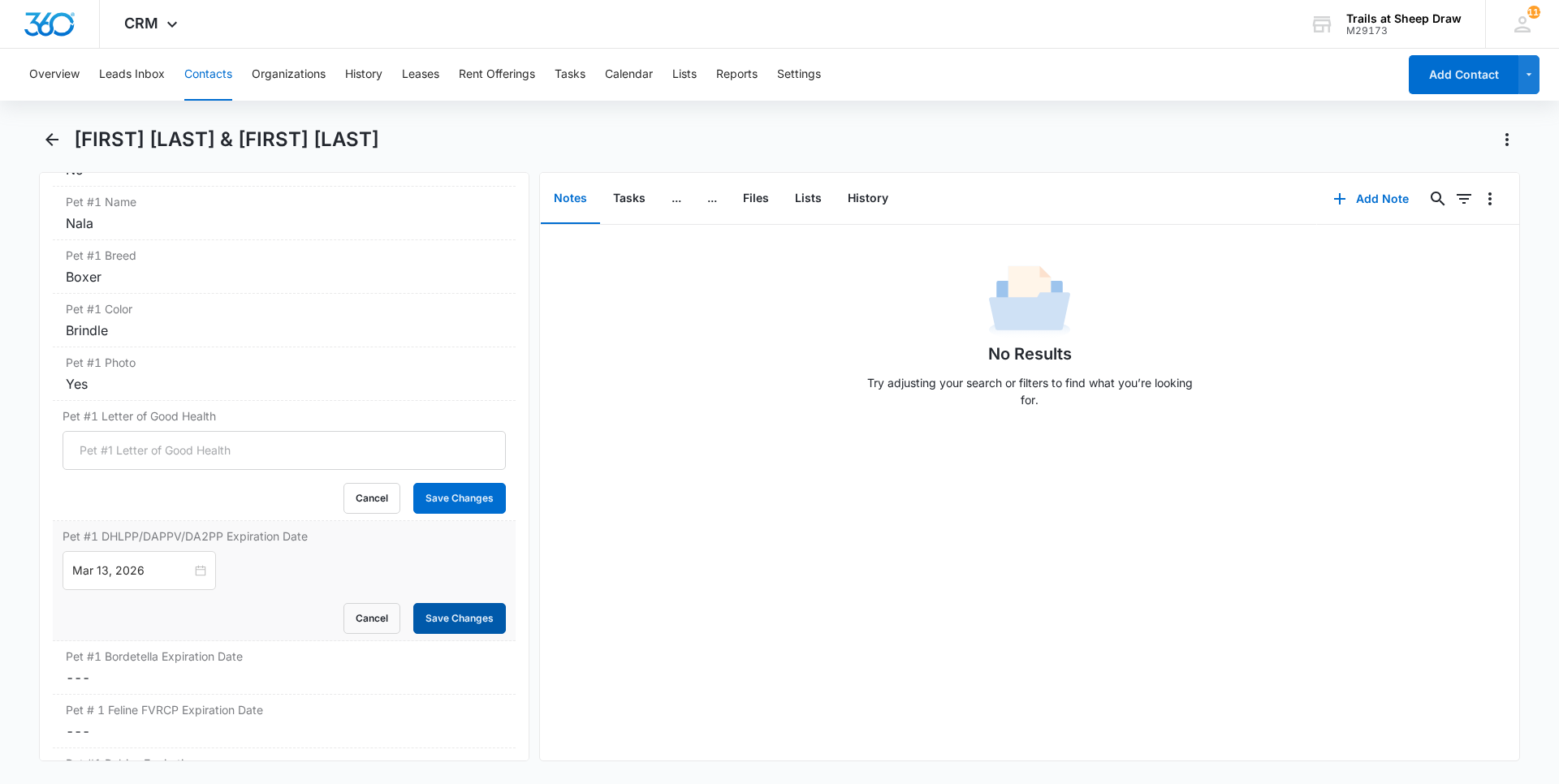 click on "Save Changes" at bounding box center [460, 618] 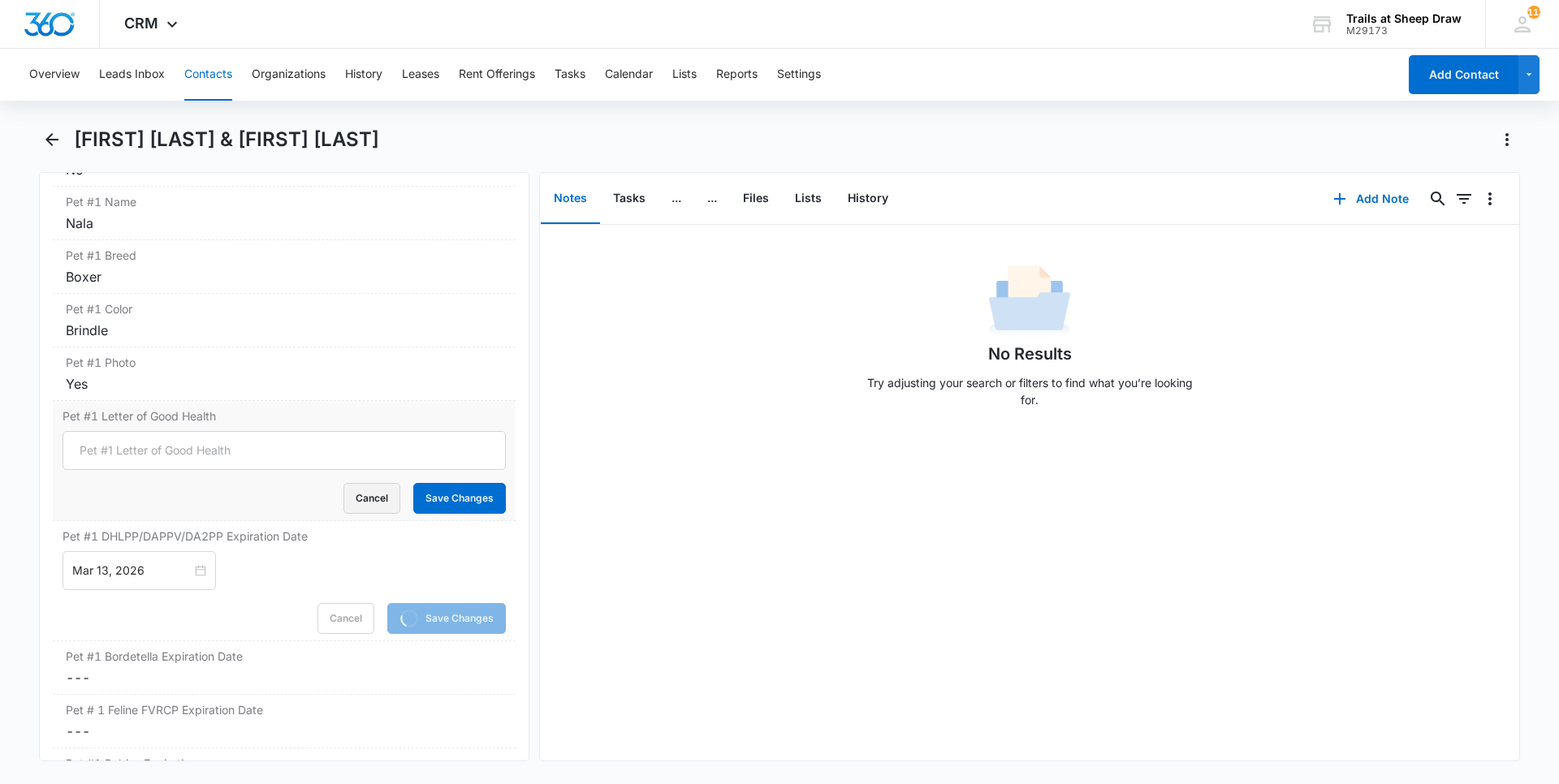 click on "Cancel" at bounding box center (372, 498) 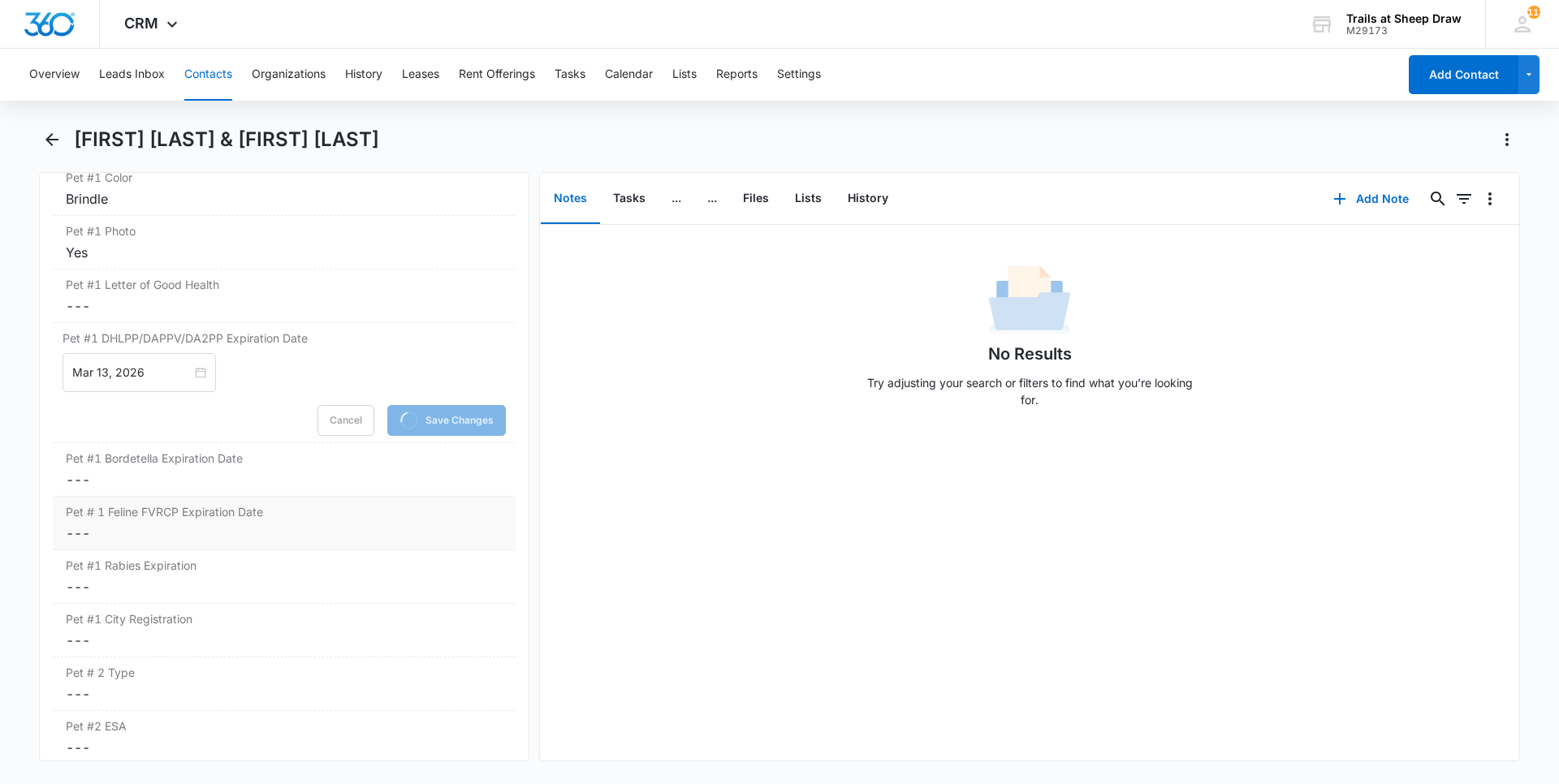 scroll, scrollTop: 2458, scrollLeft: 0, axis: vertical 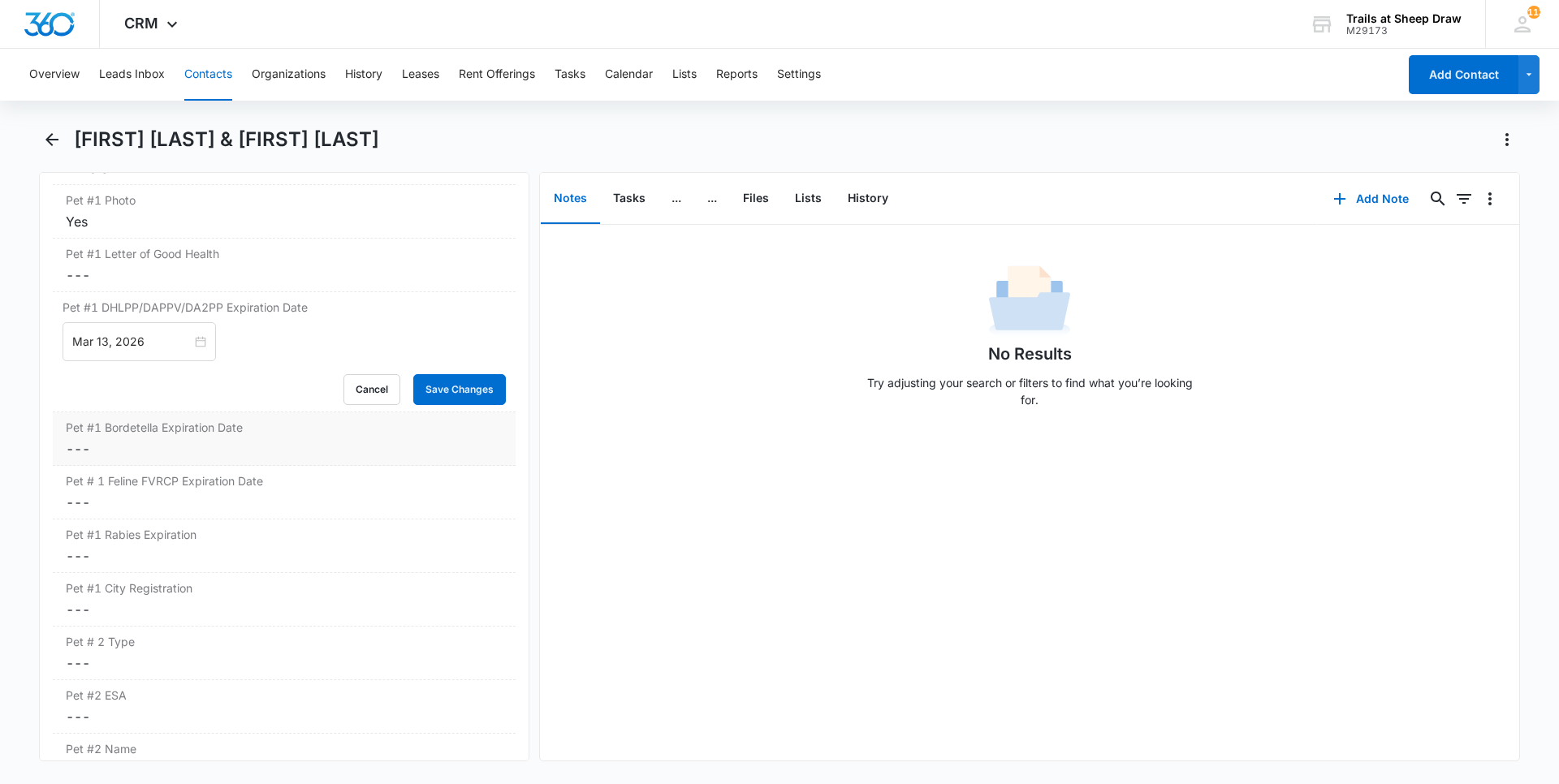 click on "Pet #1 Bordetella Expiration Date Cancel Save Changes ---" at bounding box center [284, 439] 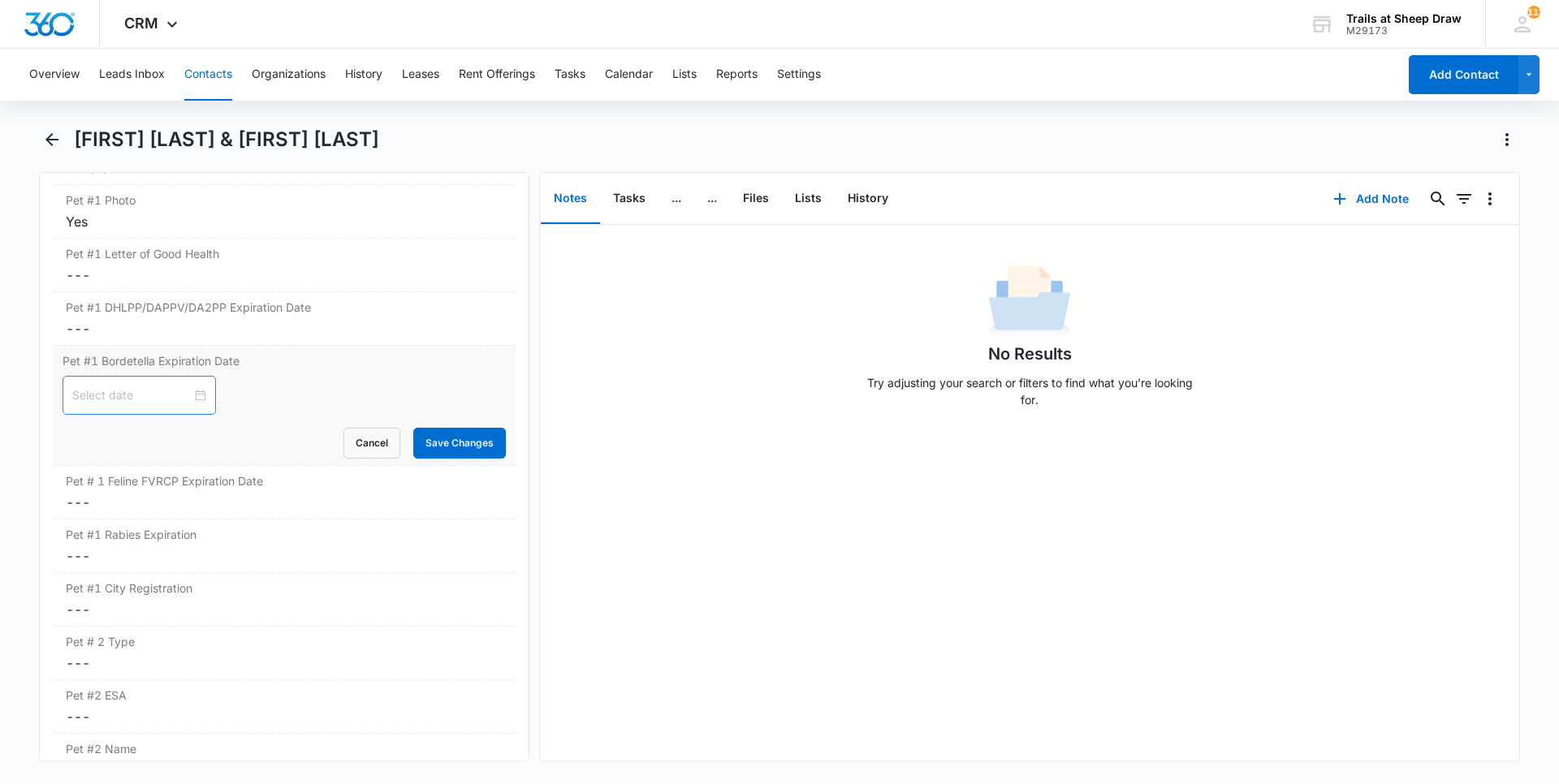 click at bounding box center (139, 395) 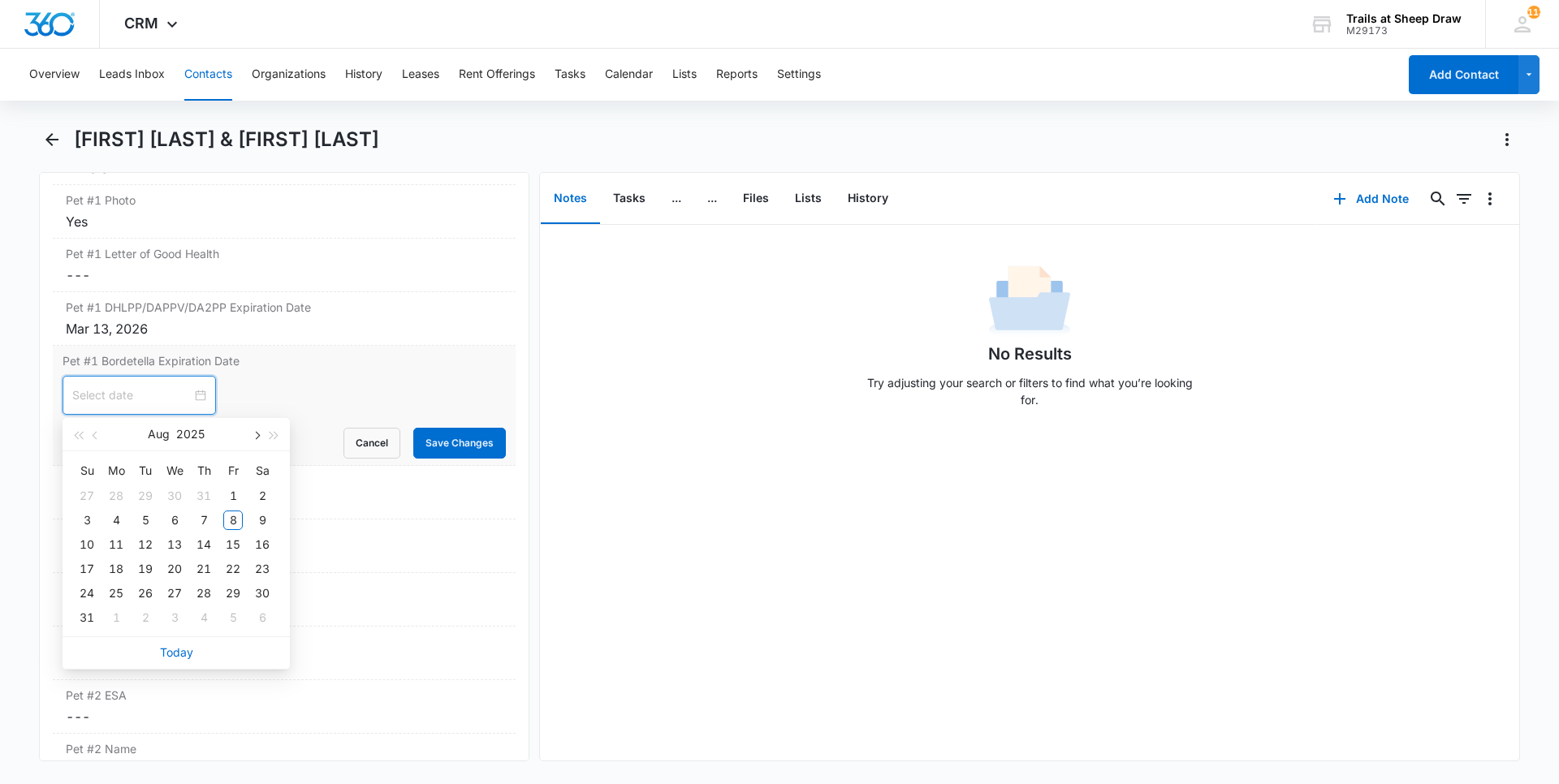 click at bounding box center [256, 436] 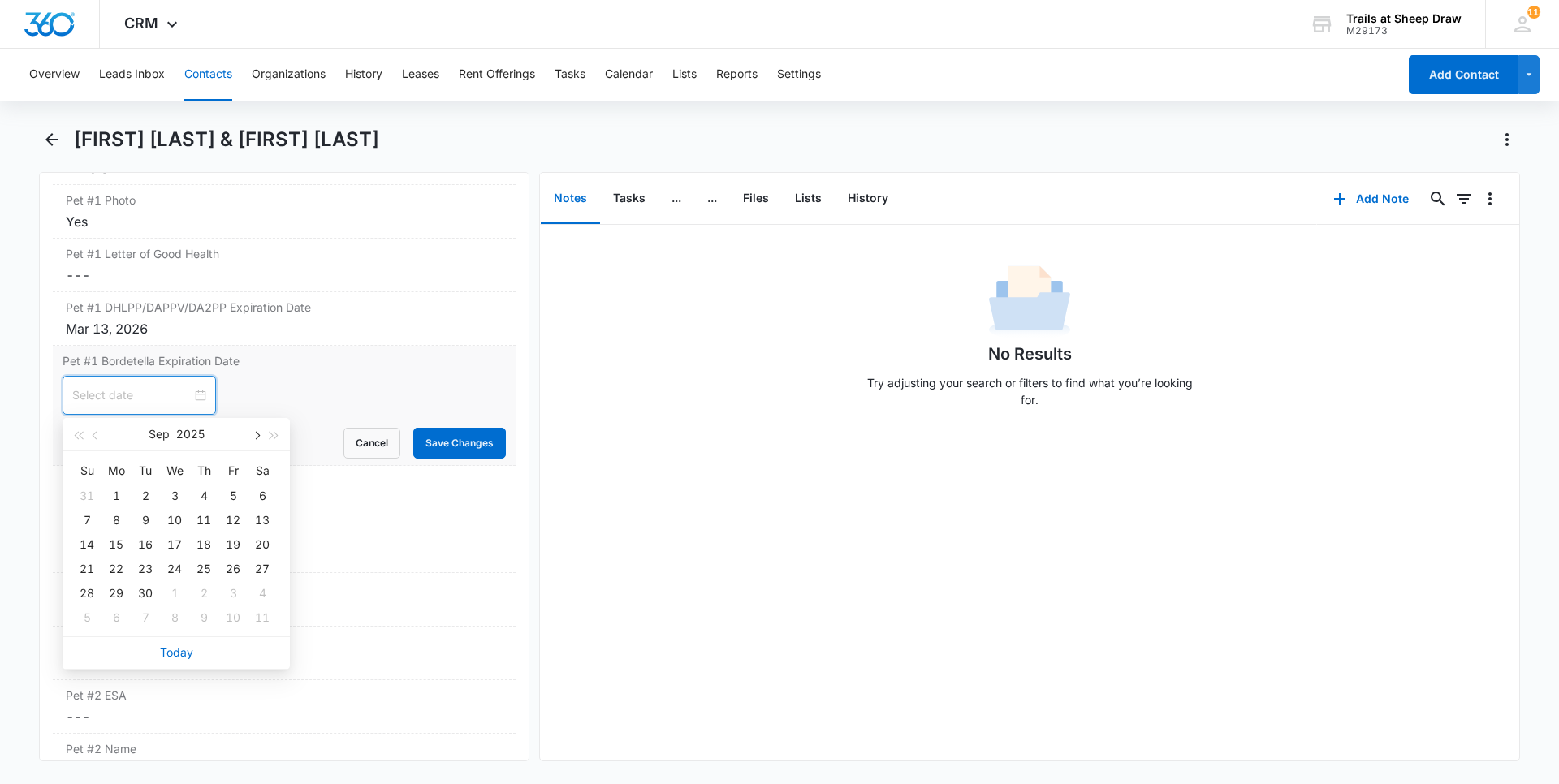 click at bounding box center [256, 436] 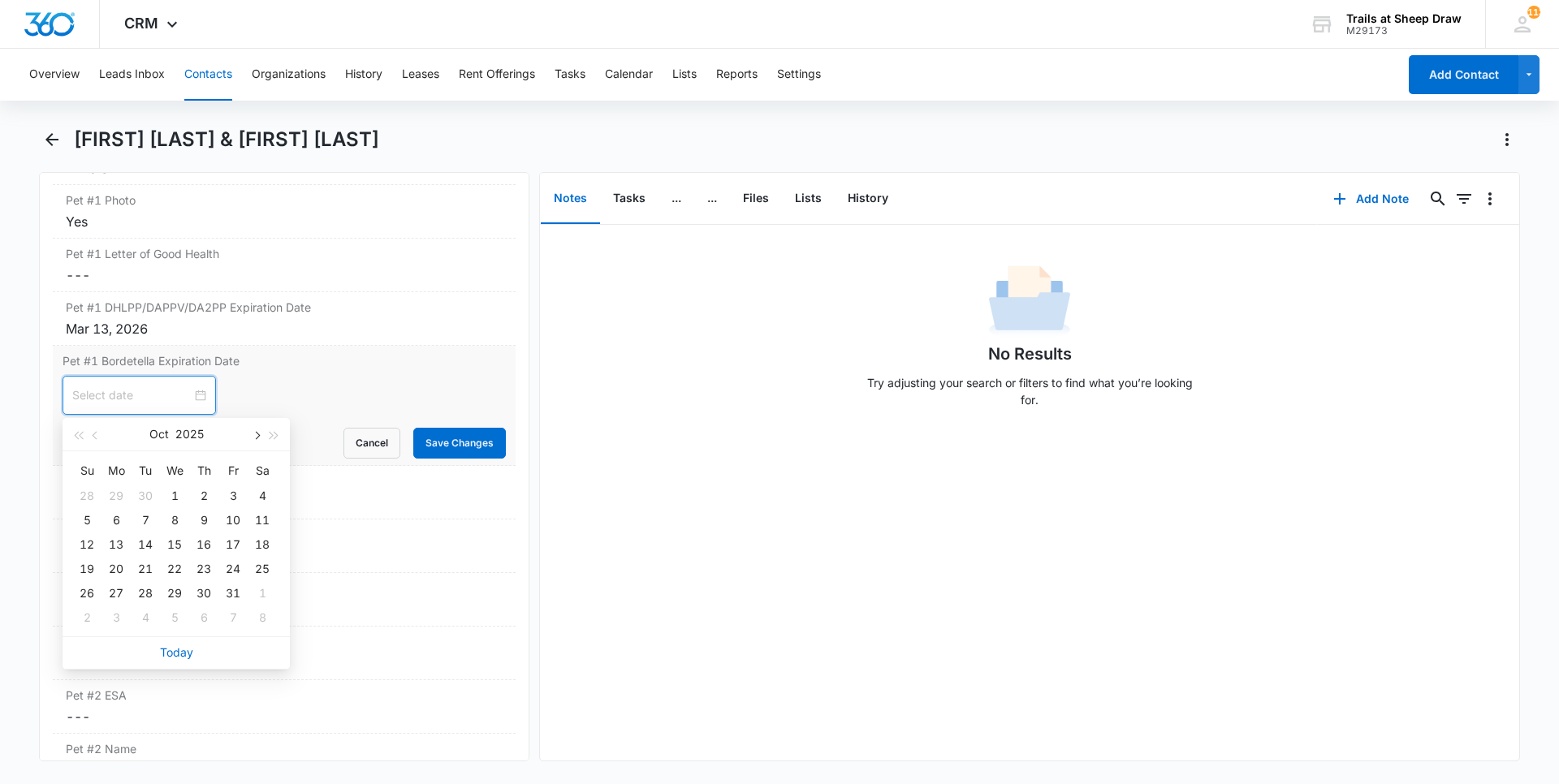 click at bounding box center (256, 436) 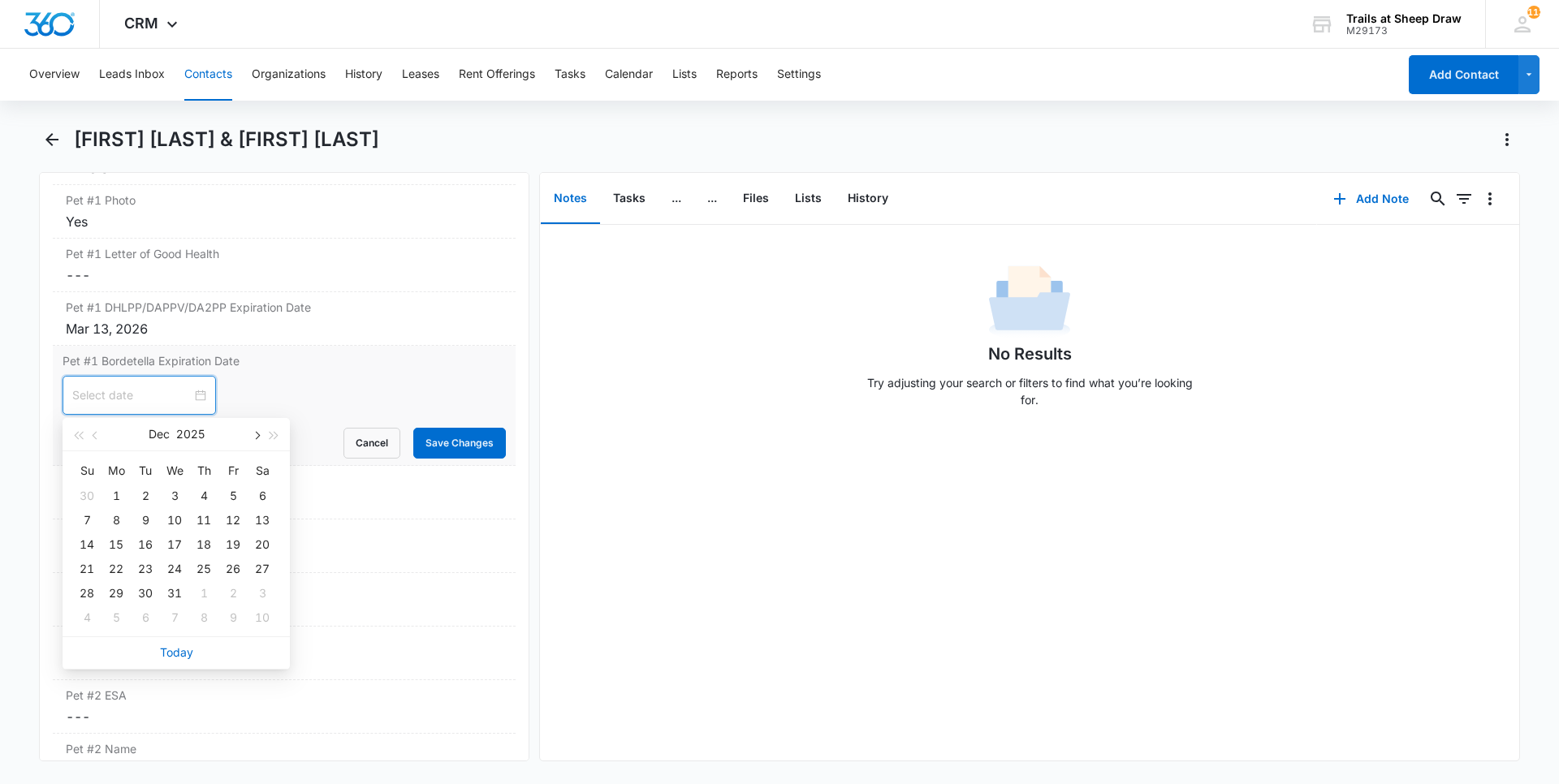 click at bounding box center [256, 436] 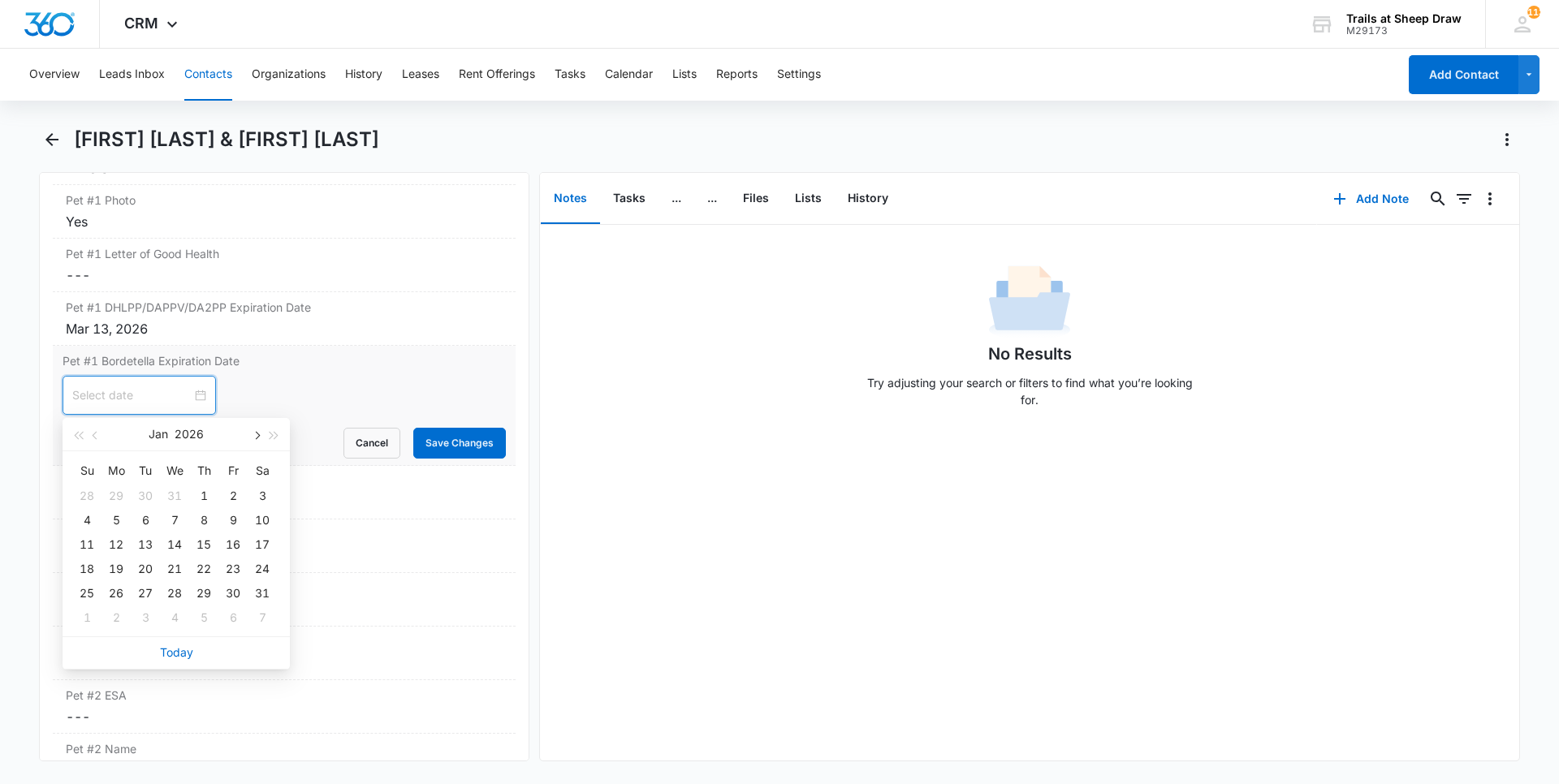 click at bounding box center [256, 436] 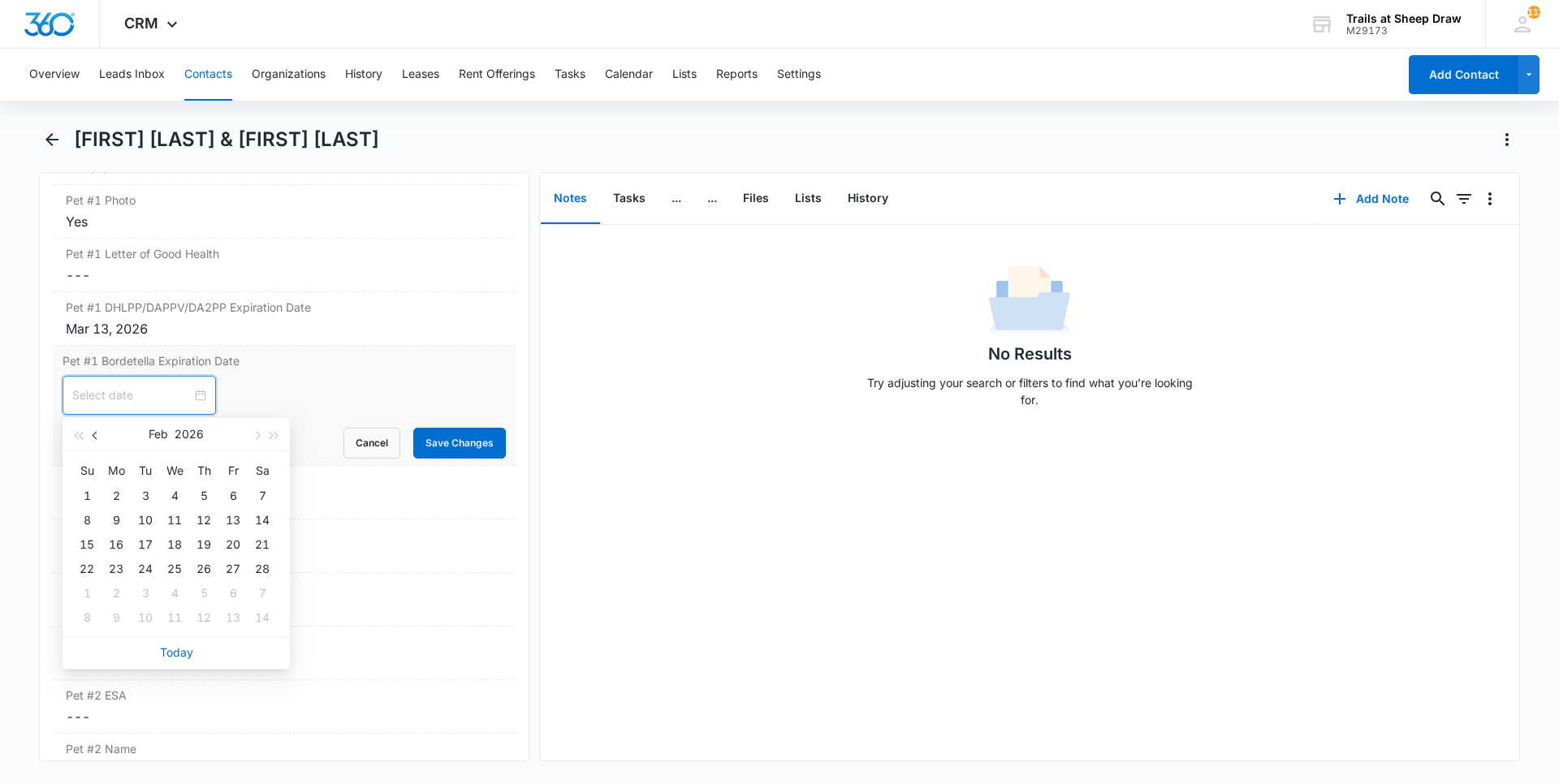 drag, startPoint x: 95, startPoint y: 434, endPoint x: 103, endPoint y: 437, distance: 8.544004 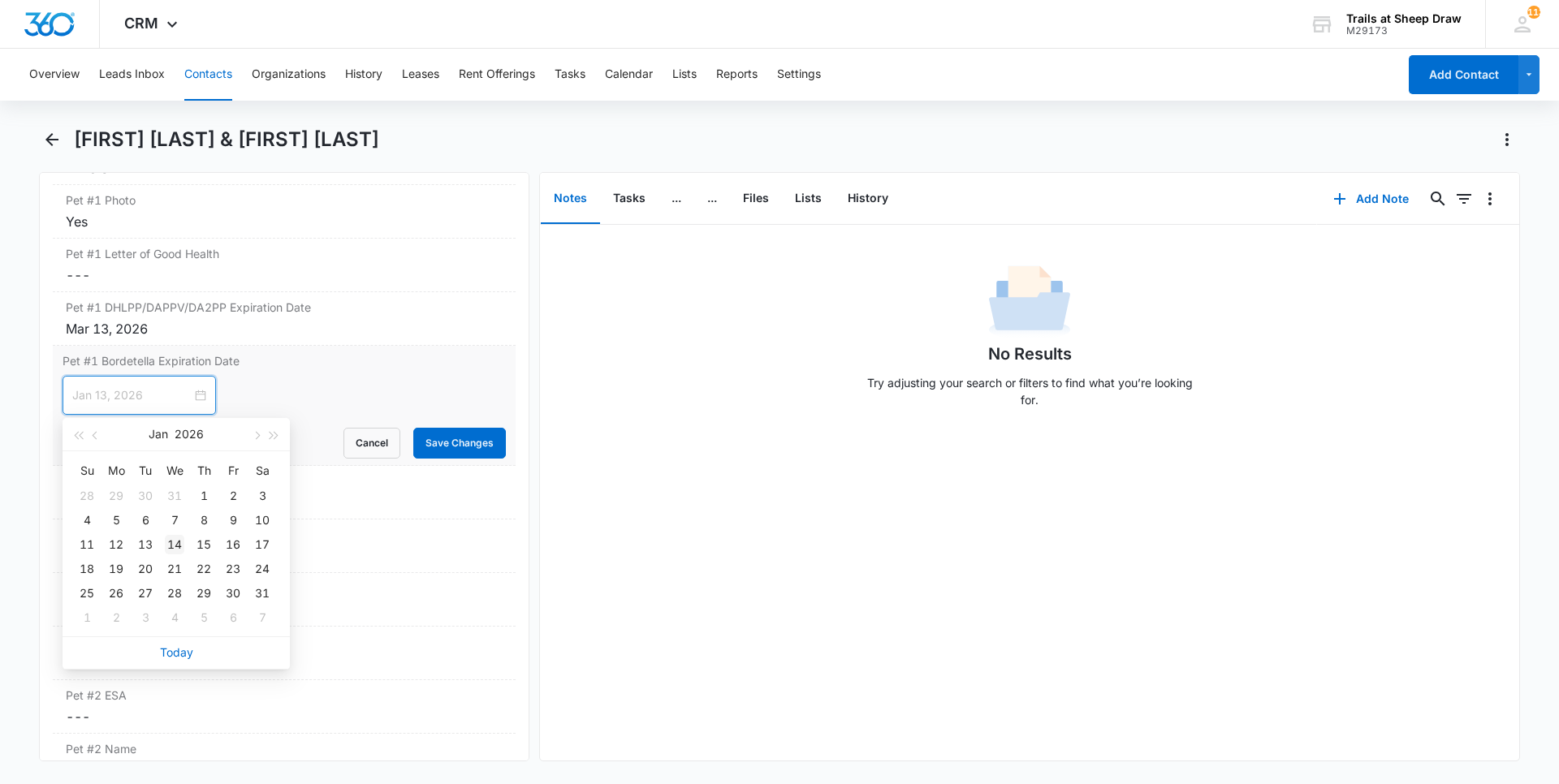 type on "Jan 14, 2026" 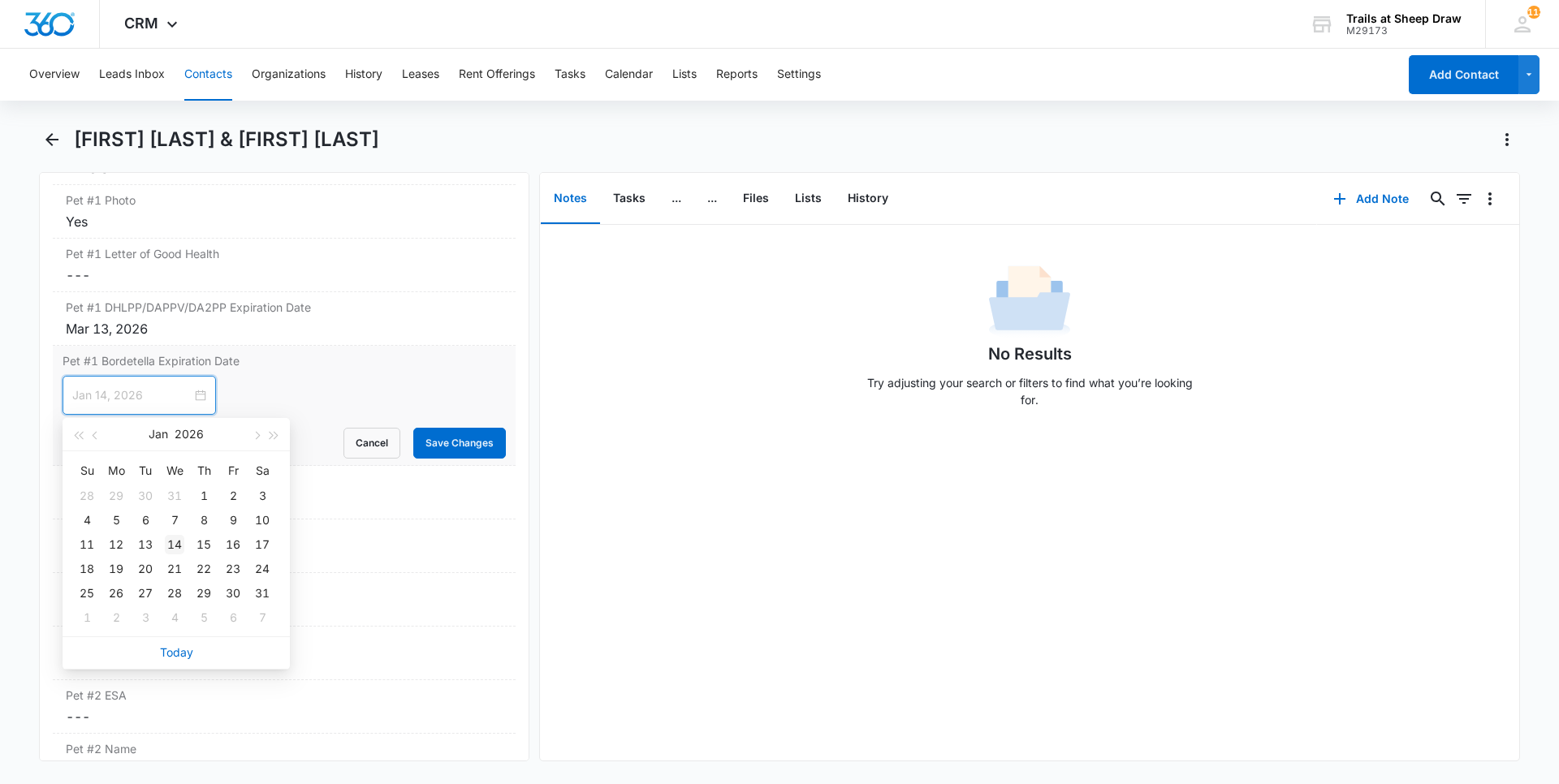 click on "14" at bounding box center [175, 545] 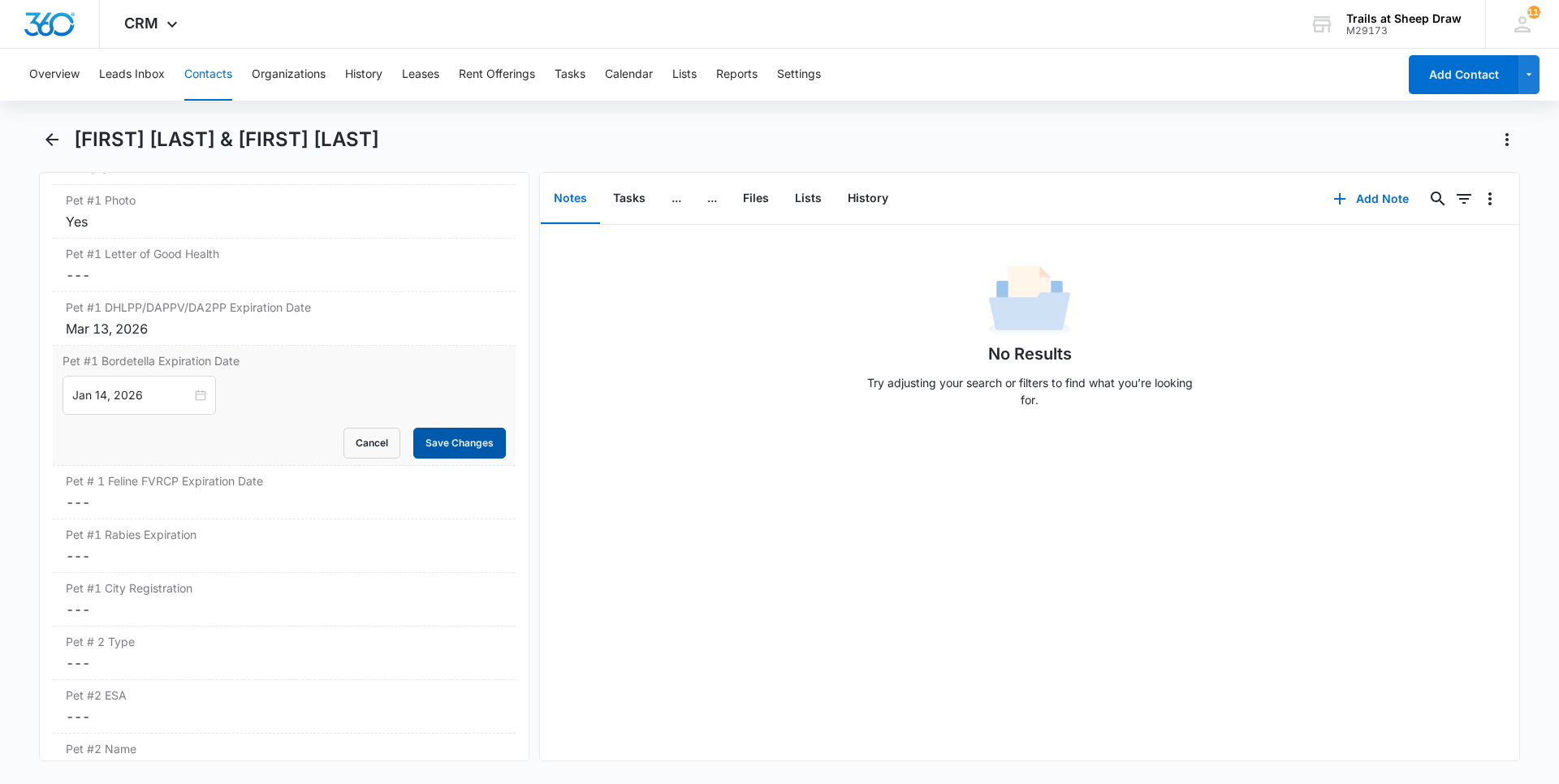click on "Save Changes" at bounding box center (460, 443) 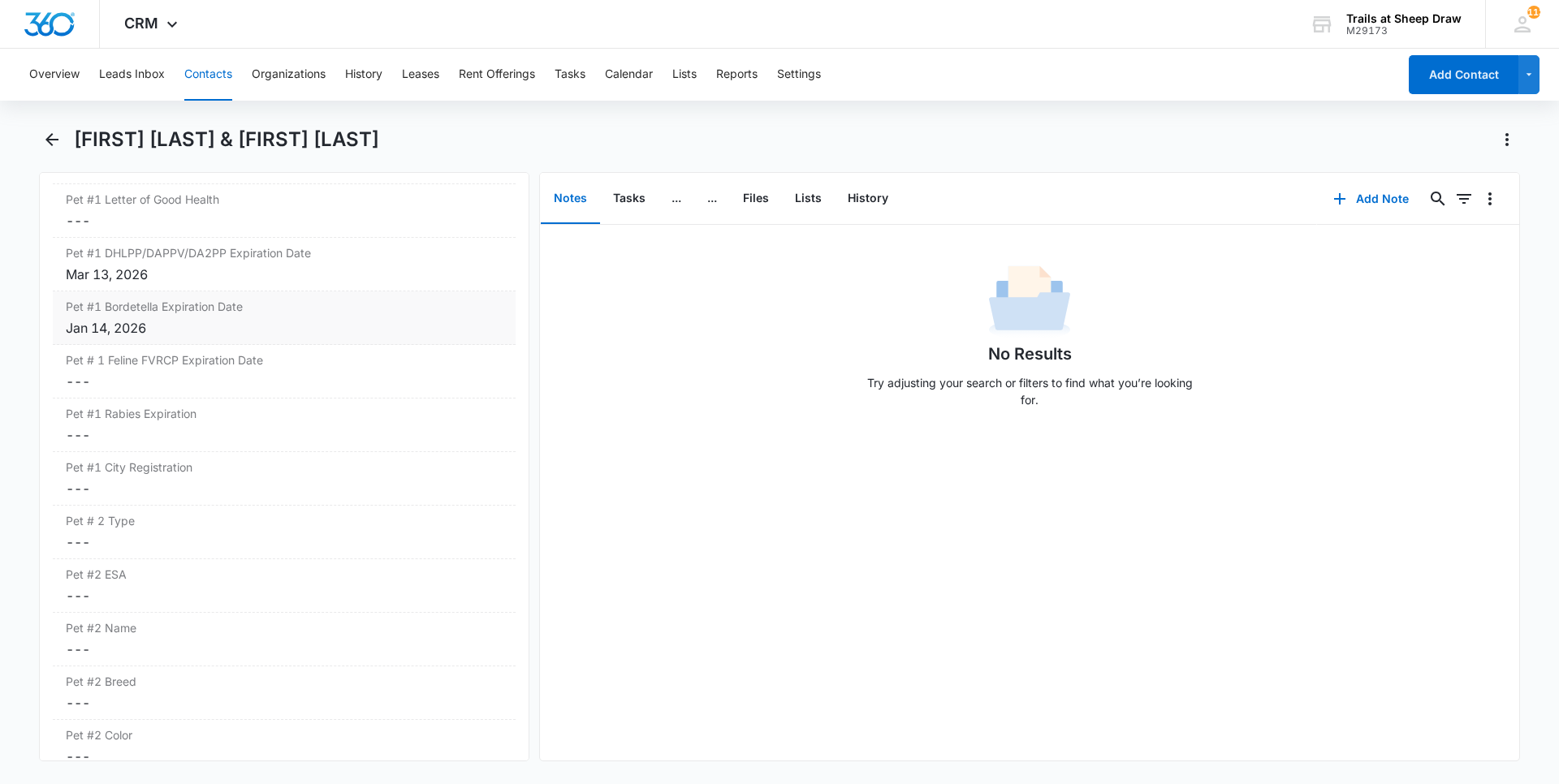 scroll, scrollTop: 2539, scrollLeft: 0, axis: vertical 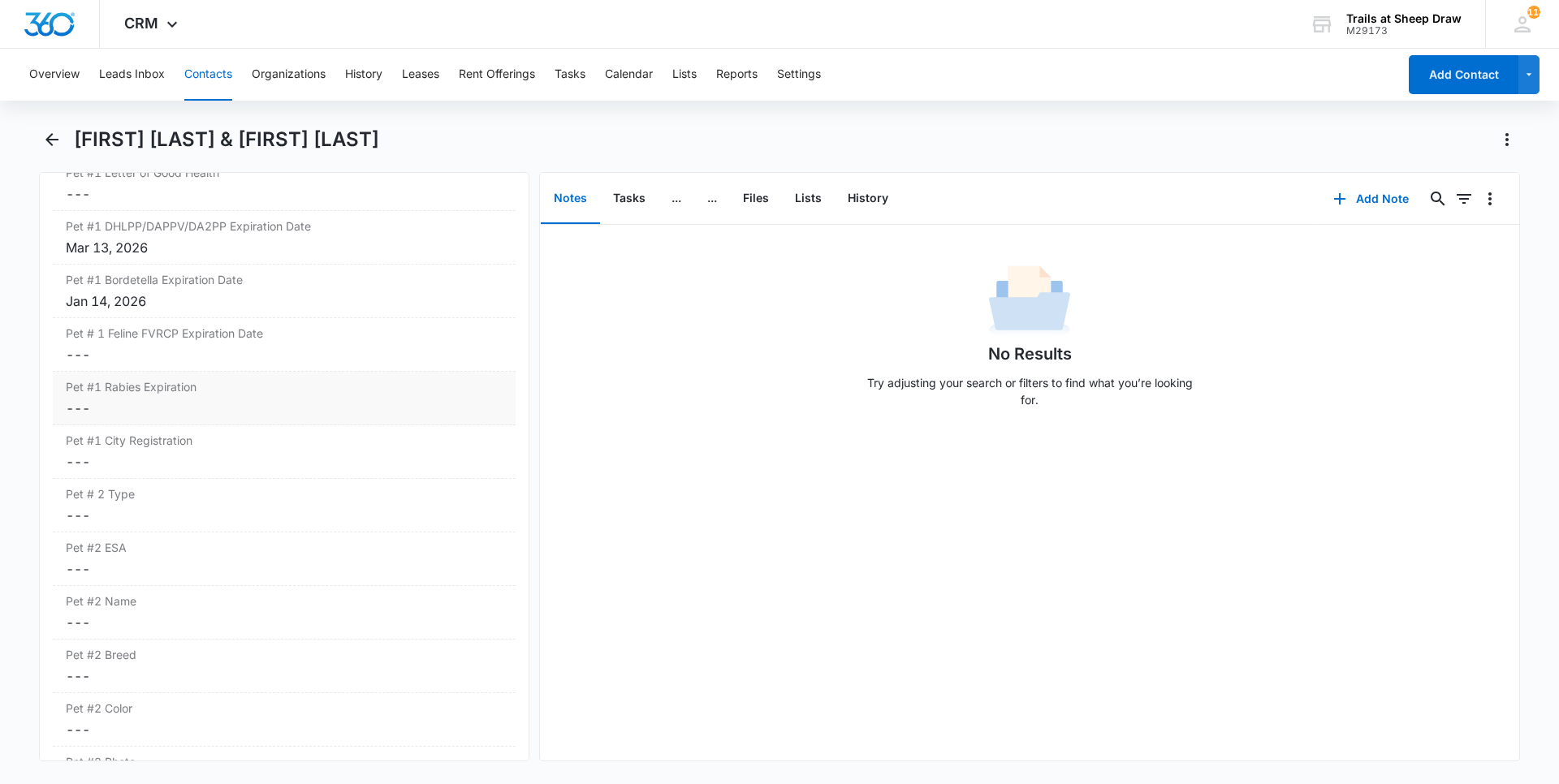 click on "Cancel Save Changes ---" at bounding box center [284, 408] 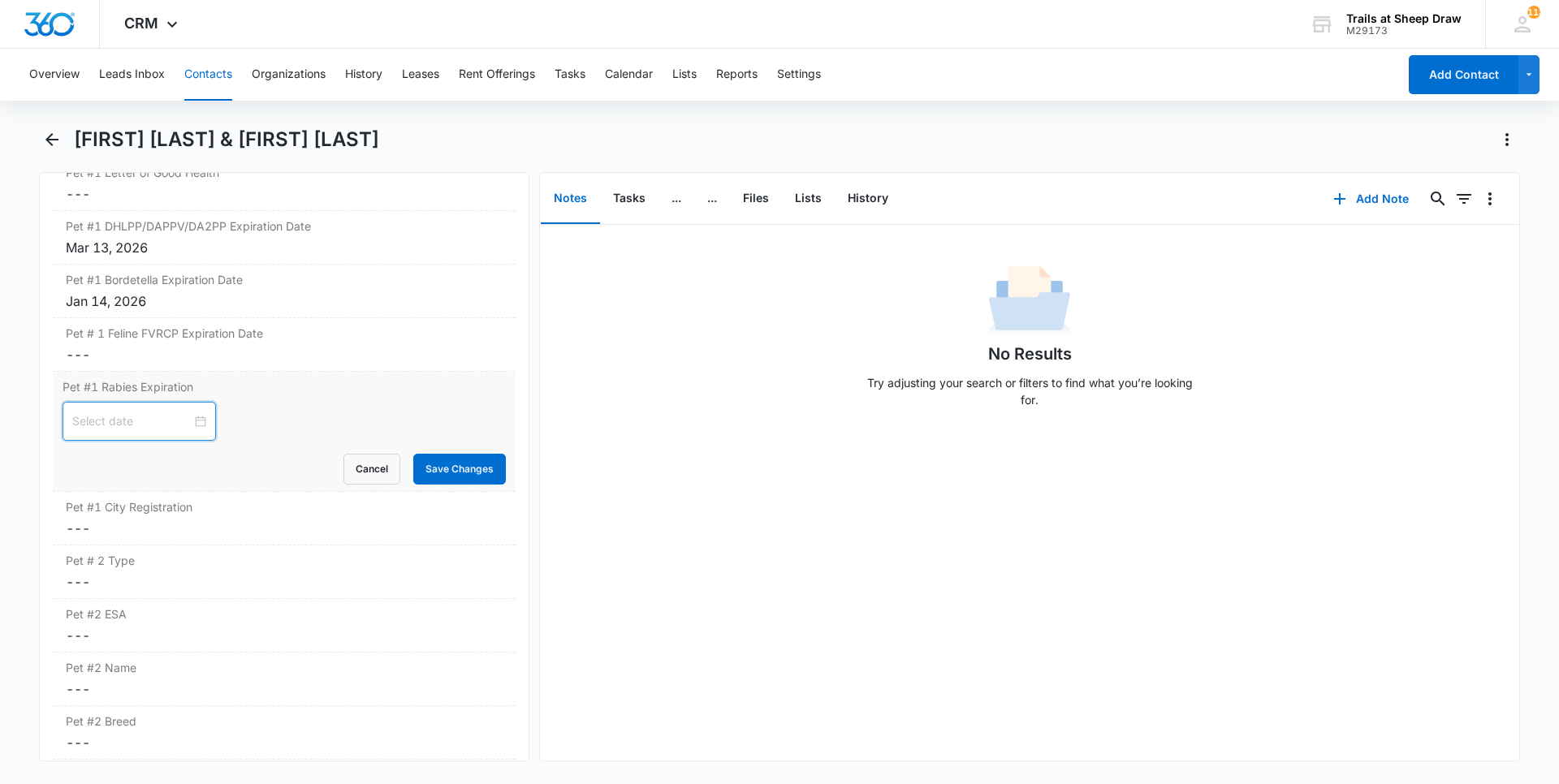 click at bounding box center (132, 421) 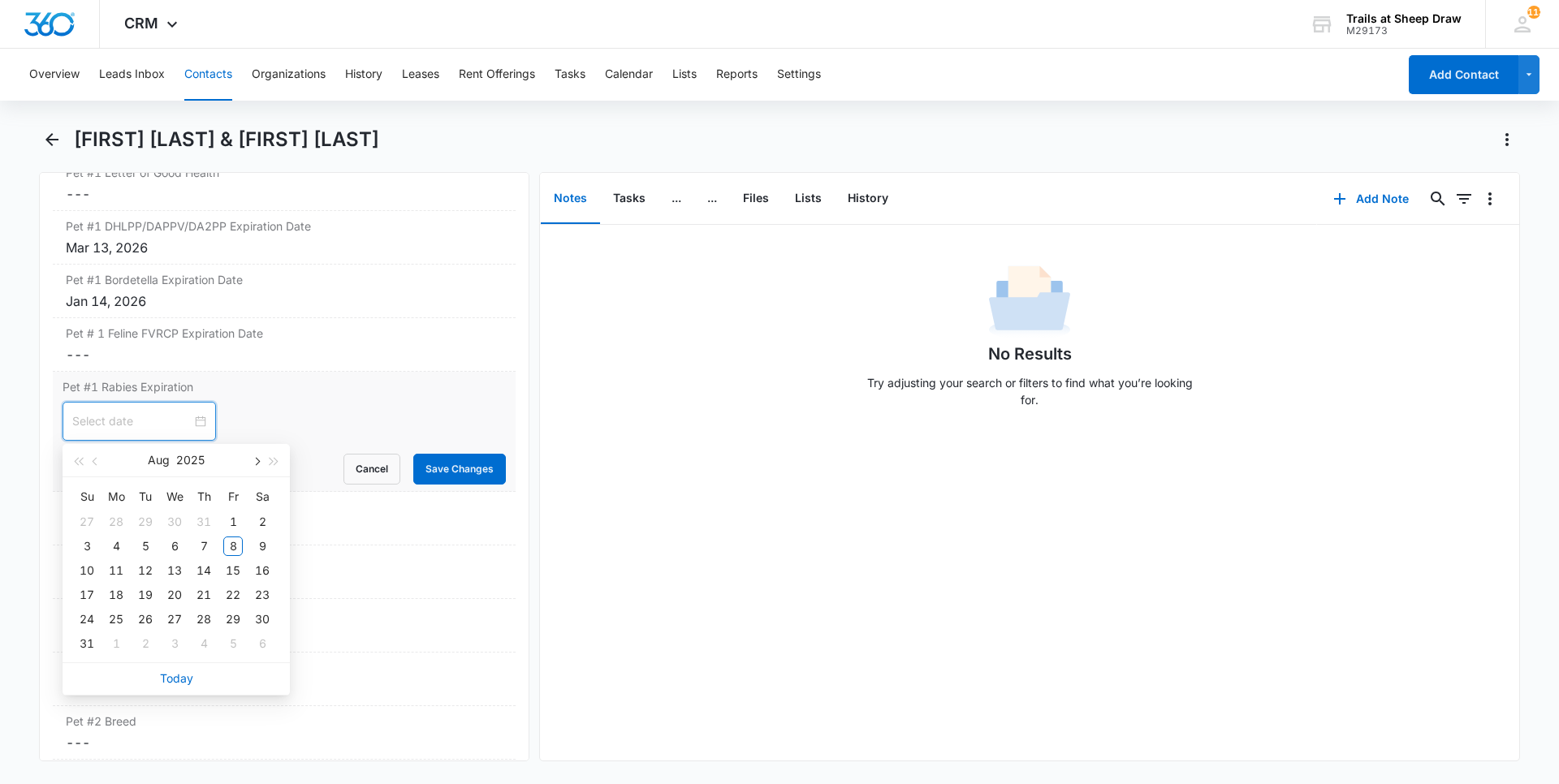 click at bounding box center [256, 462] 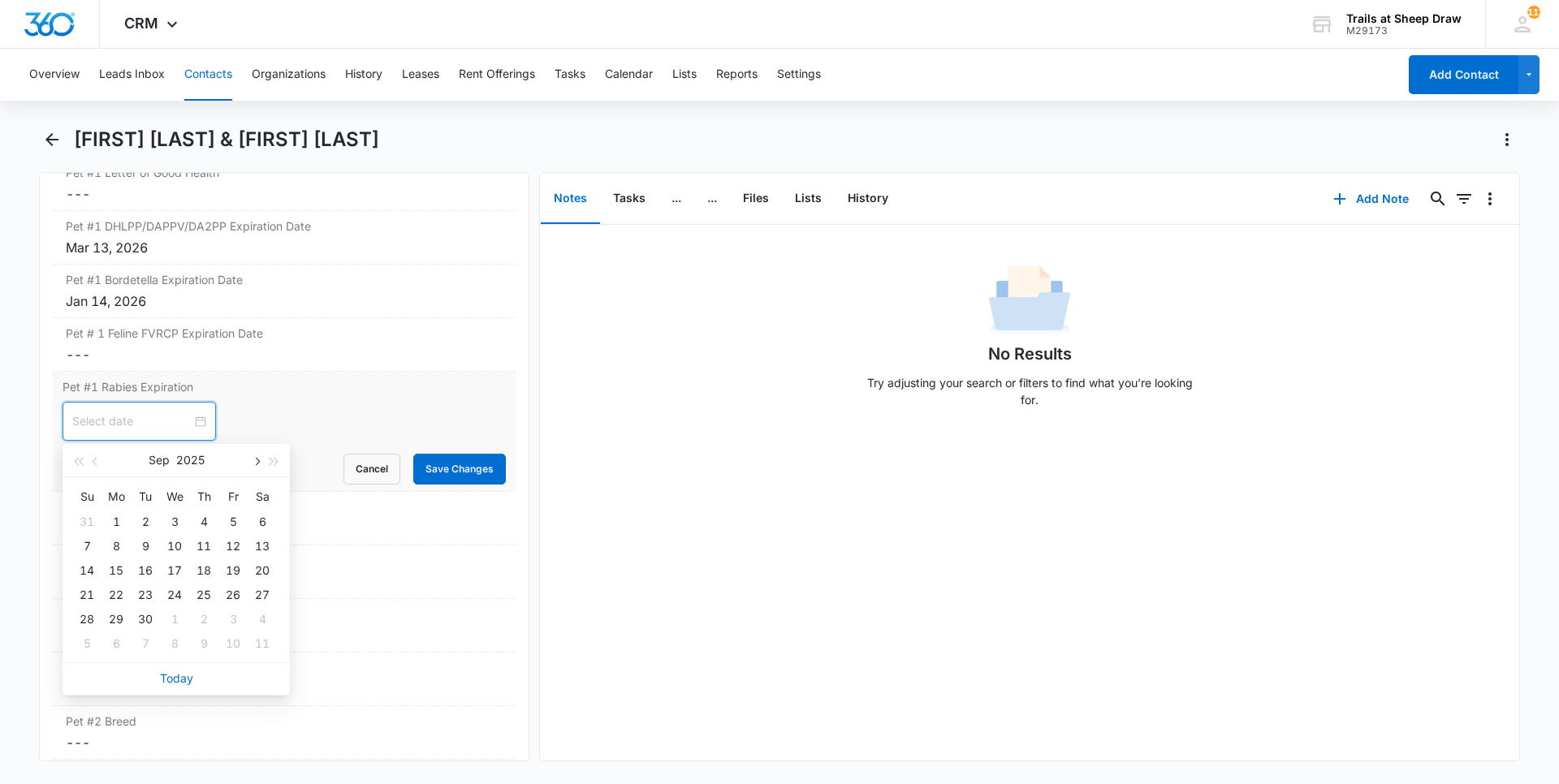 click at bounding box center [256, 462] 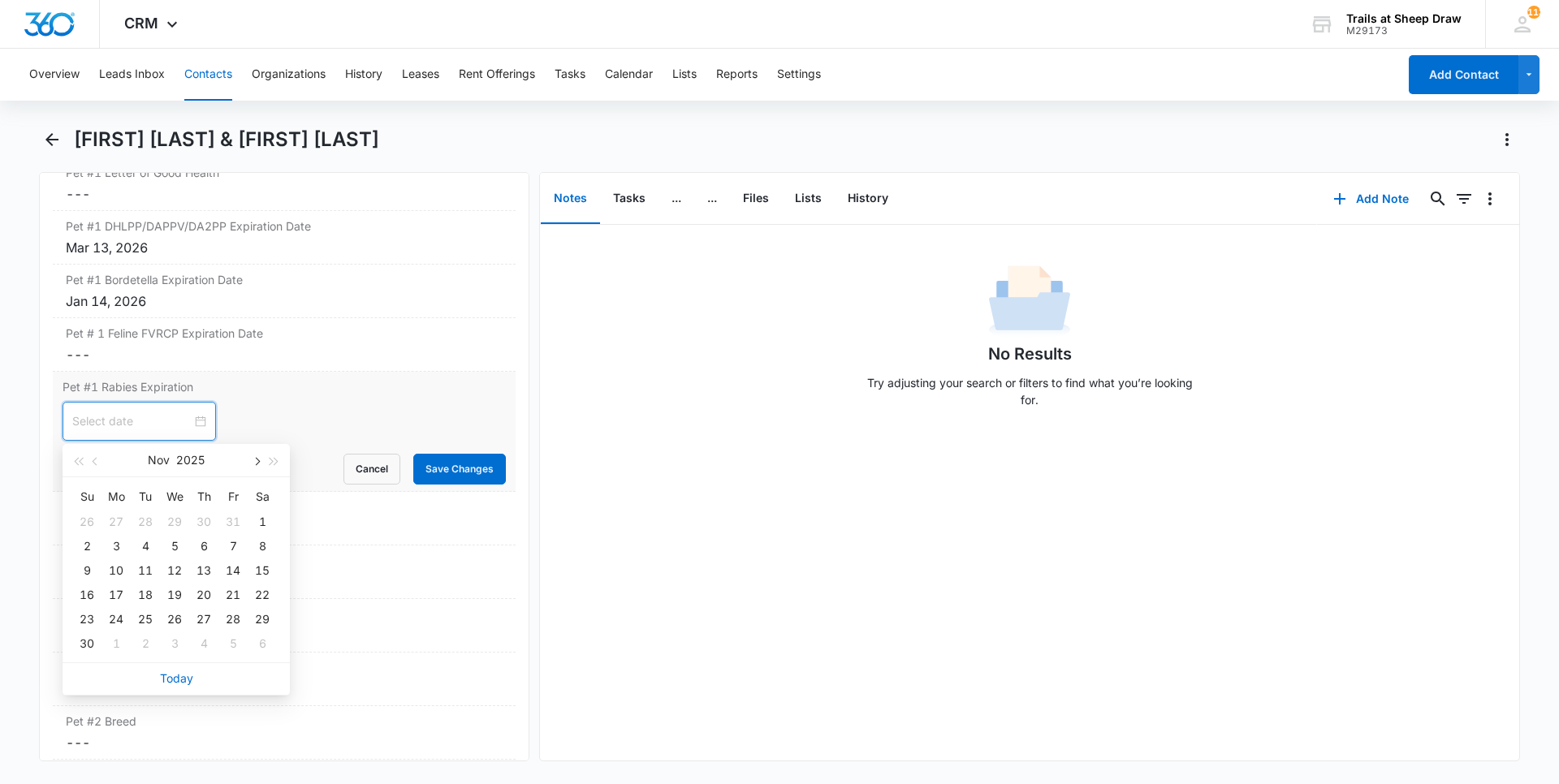 click at bounding box center (256, 462) 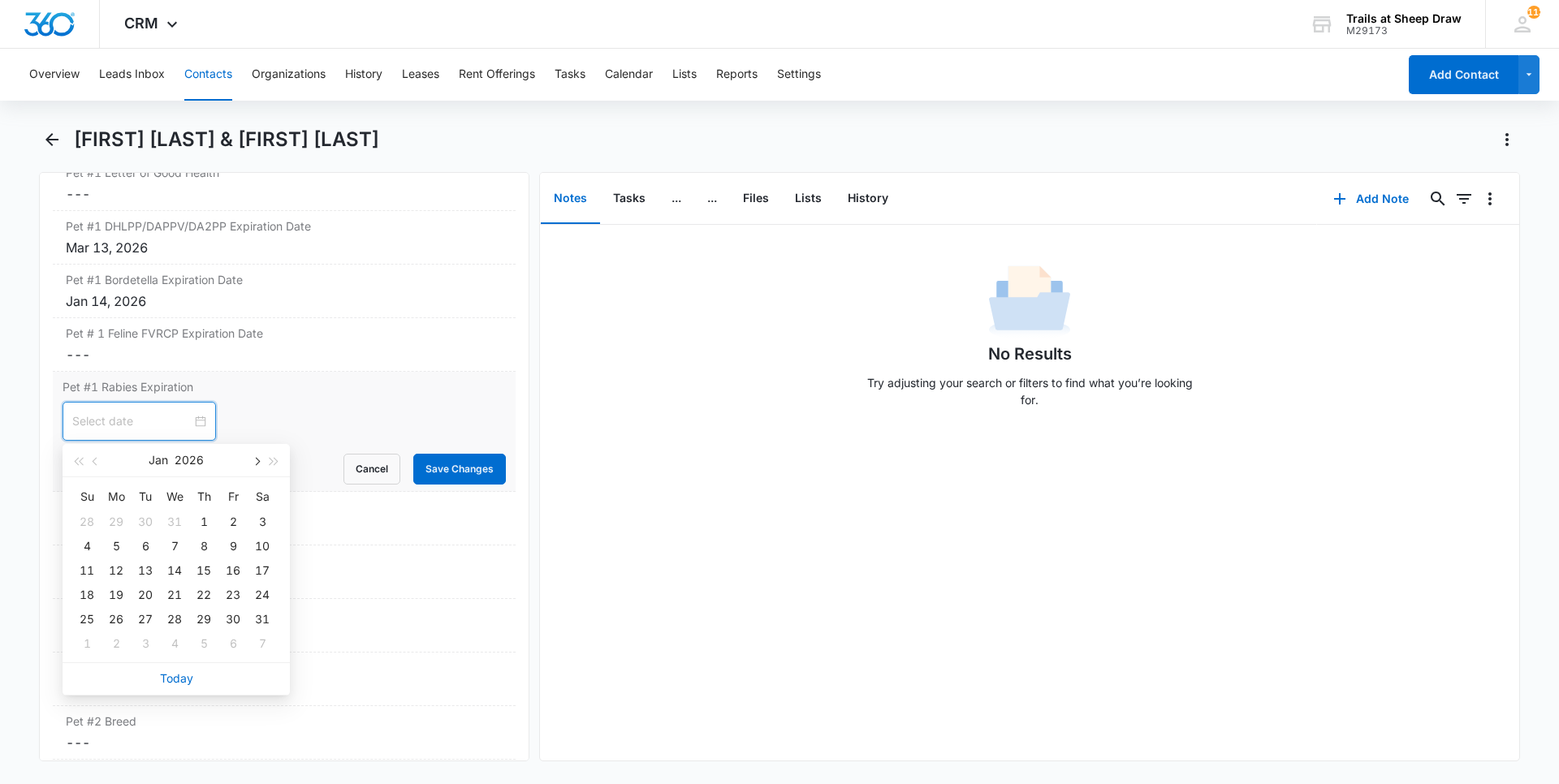 click at bounding box center [256, 462] 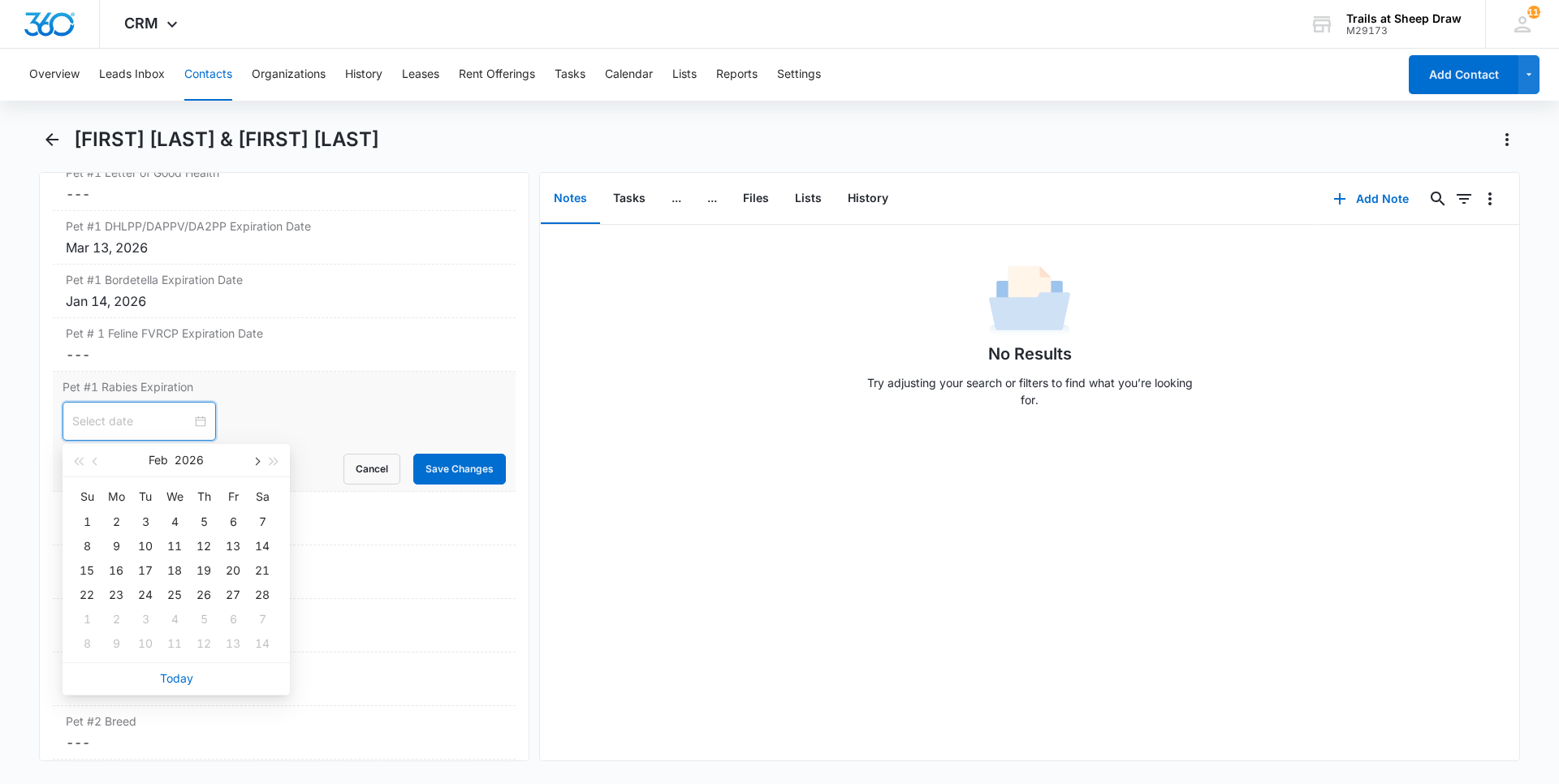 click at bounding box center [256, 462] 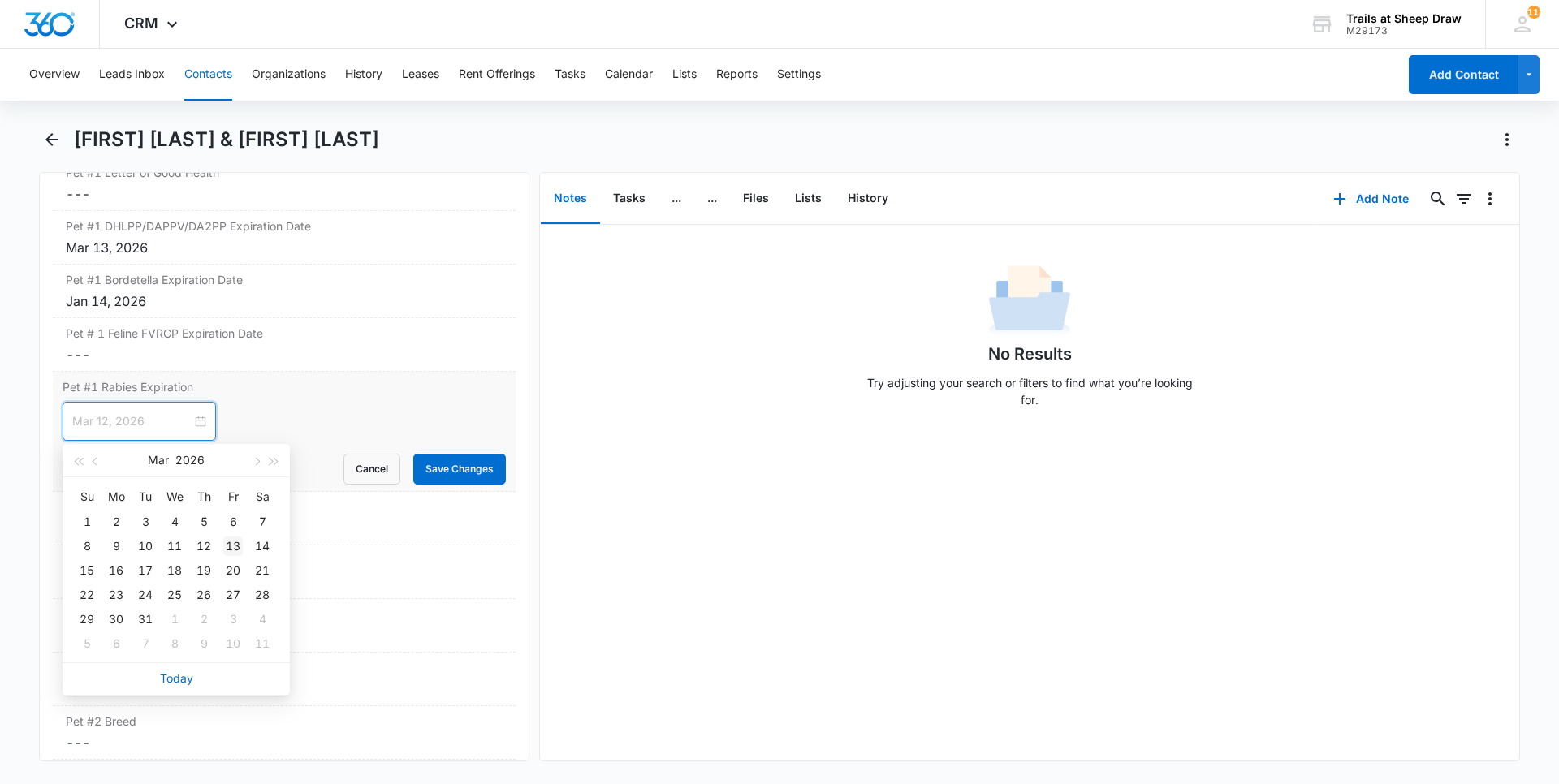 type on "Mar 13, 2026" 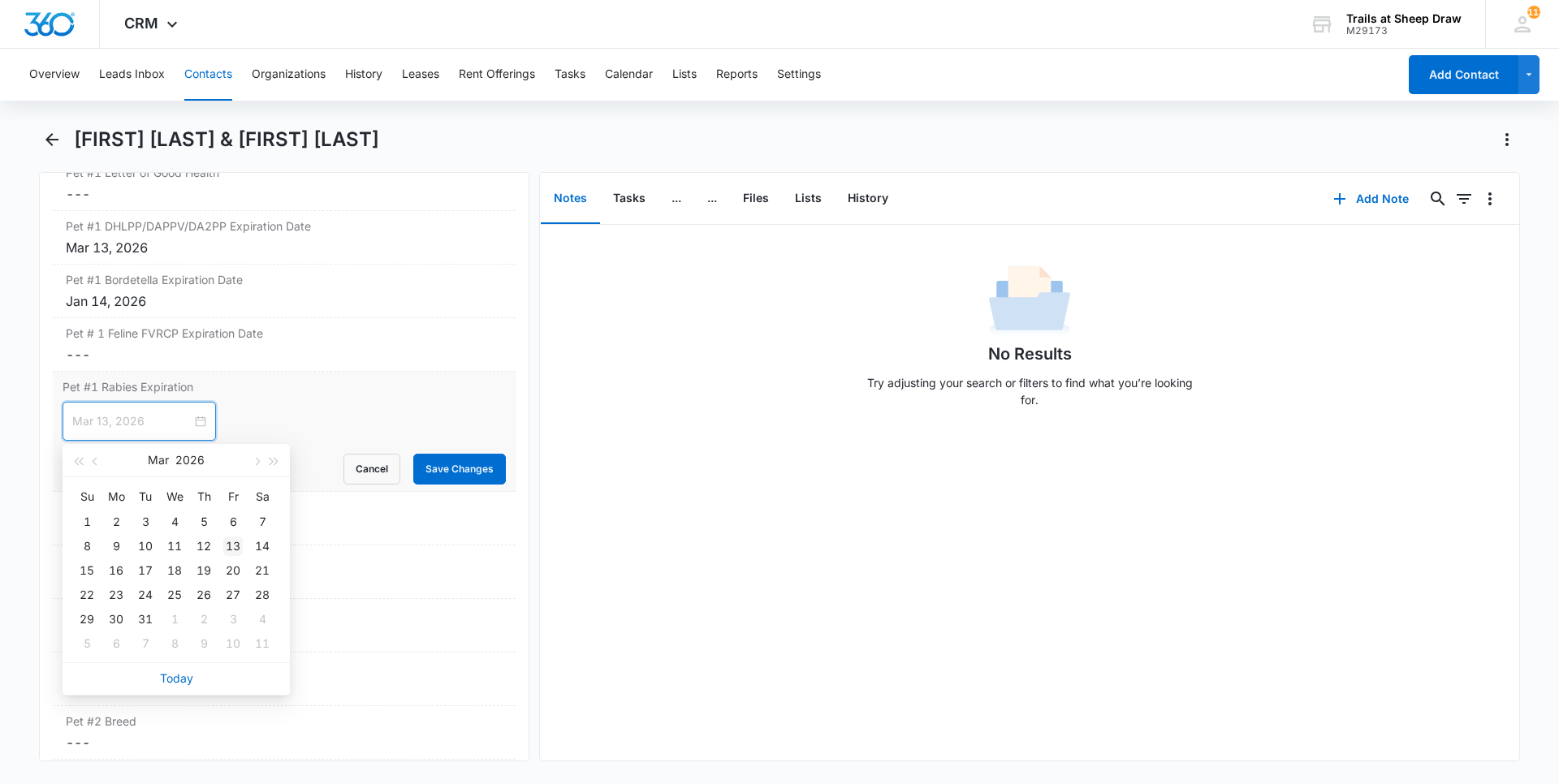 click on "13" at bounding box center [233, 546] 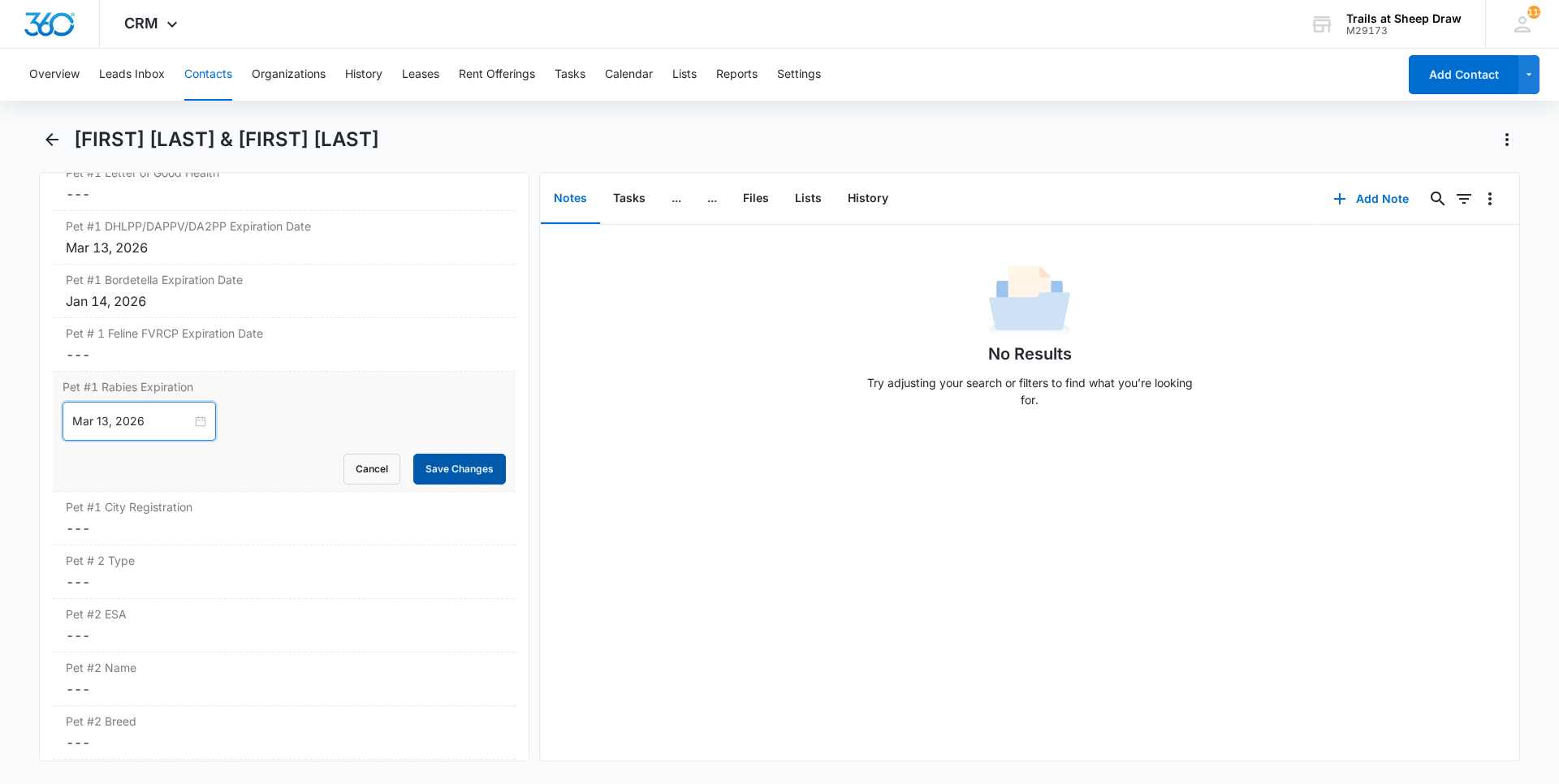 click on "Save Changes" at bounding box center (460, 469) 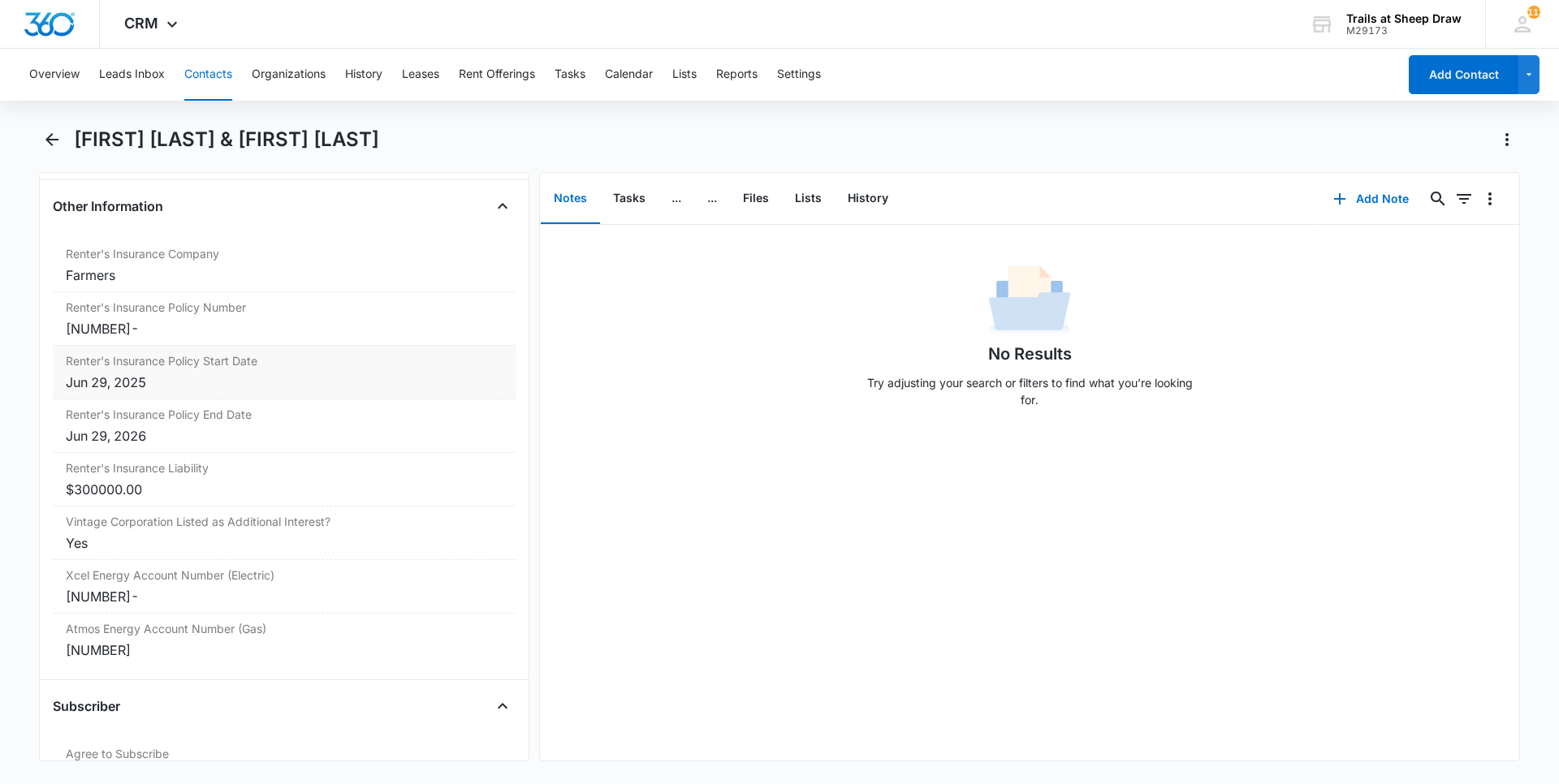 scroll, scrollTop: 3675, scrollLeft: 0, axis: vertical 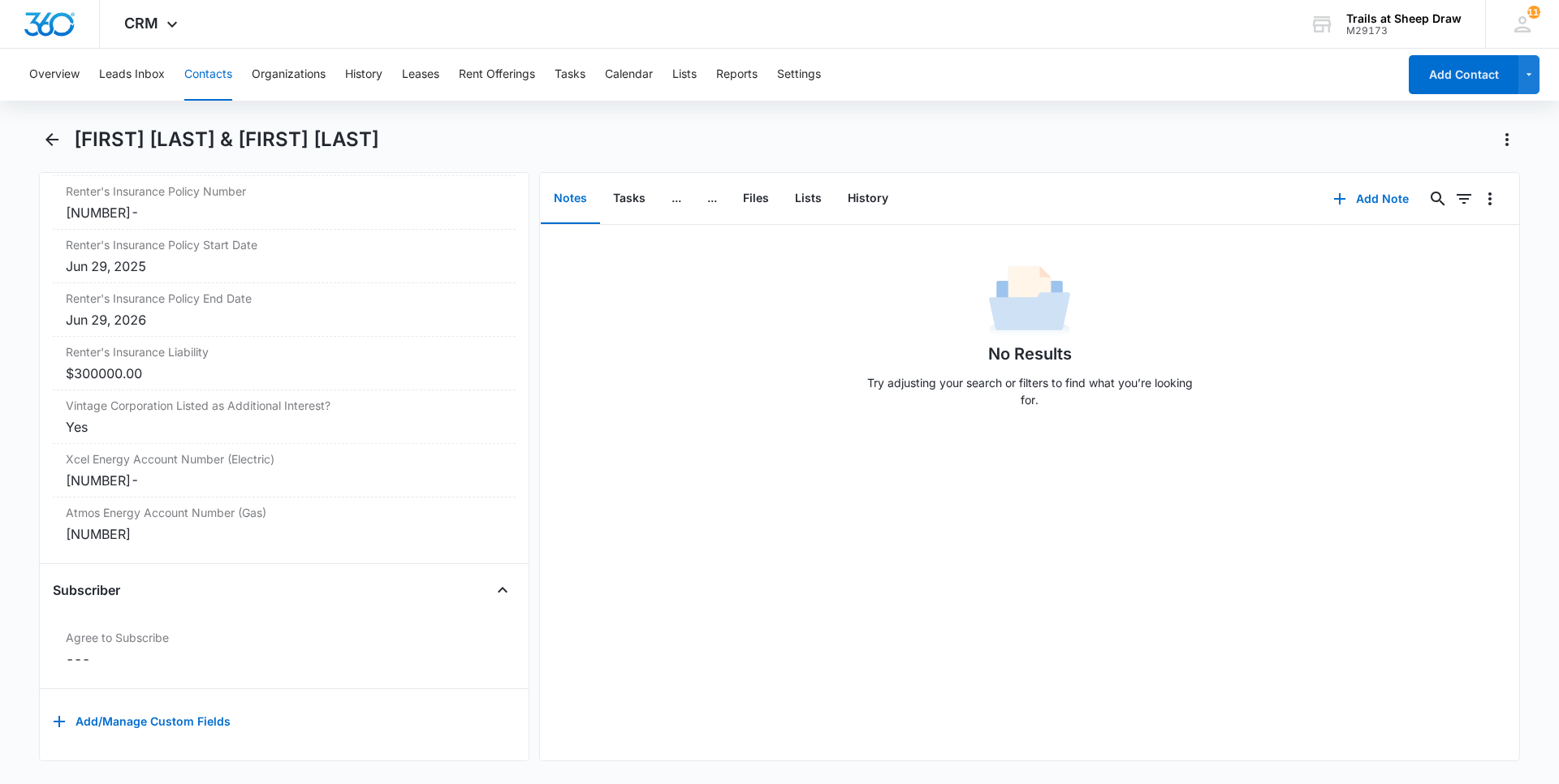 click on "Contacts" at bounding box center (208, 75) 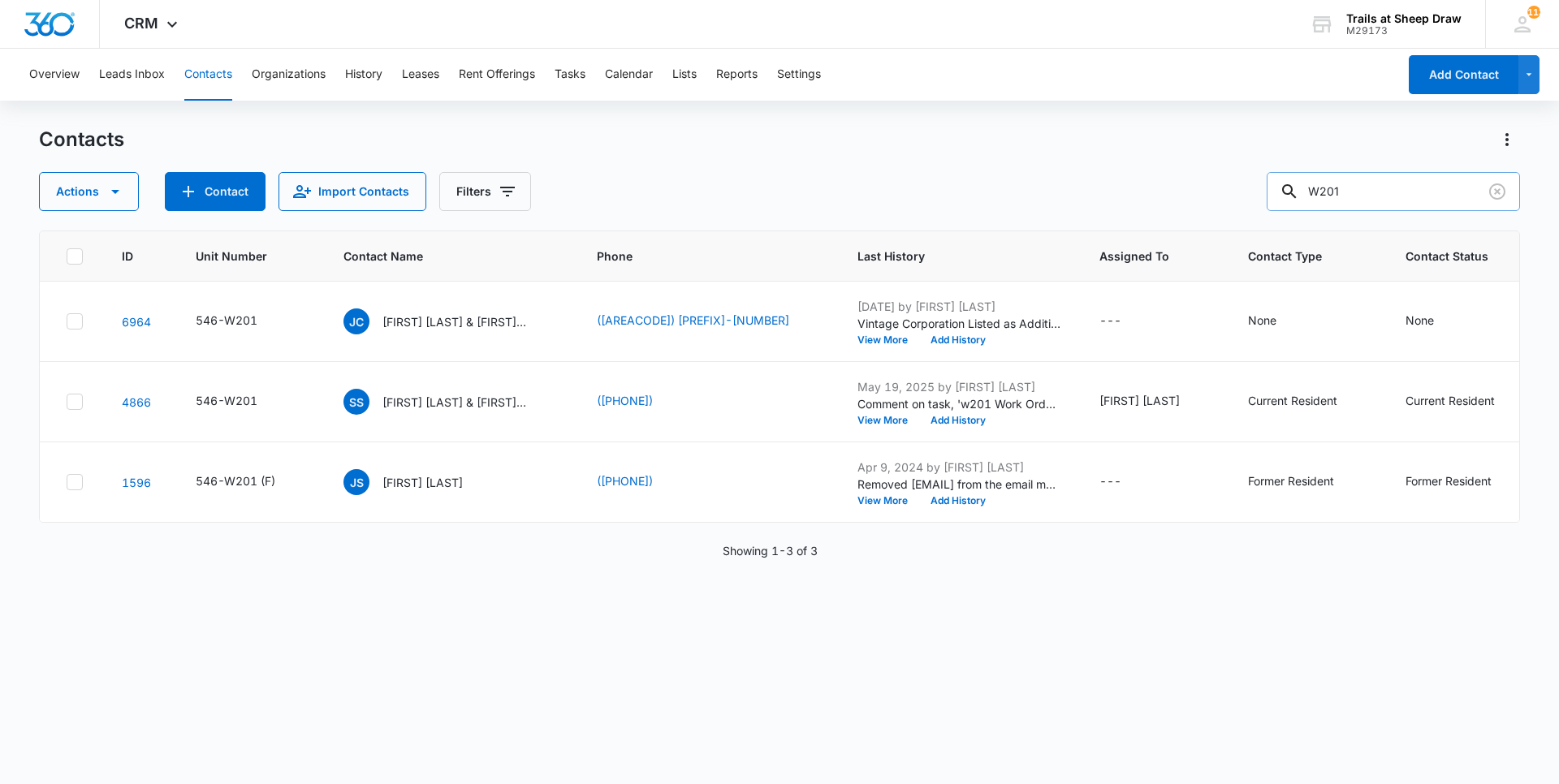 click on "W201" at bounding box center (1393, 192) 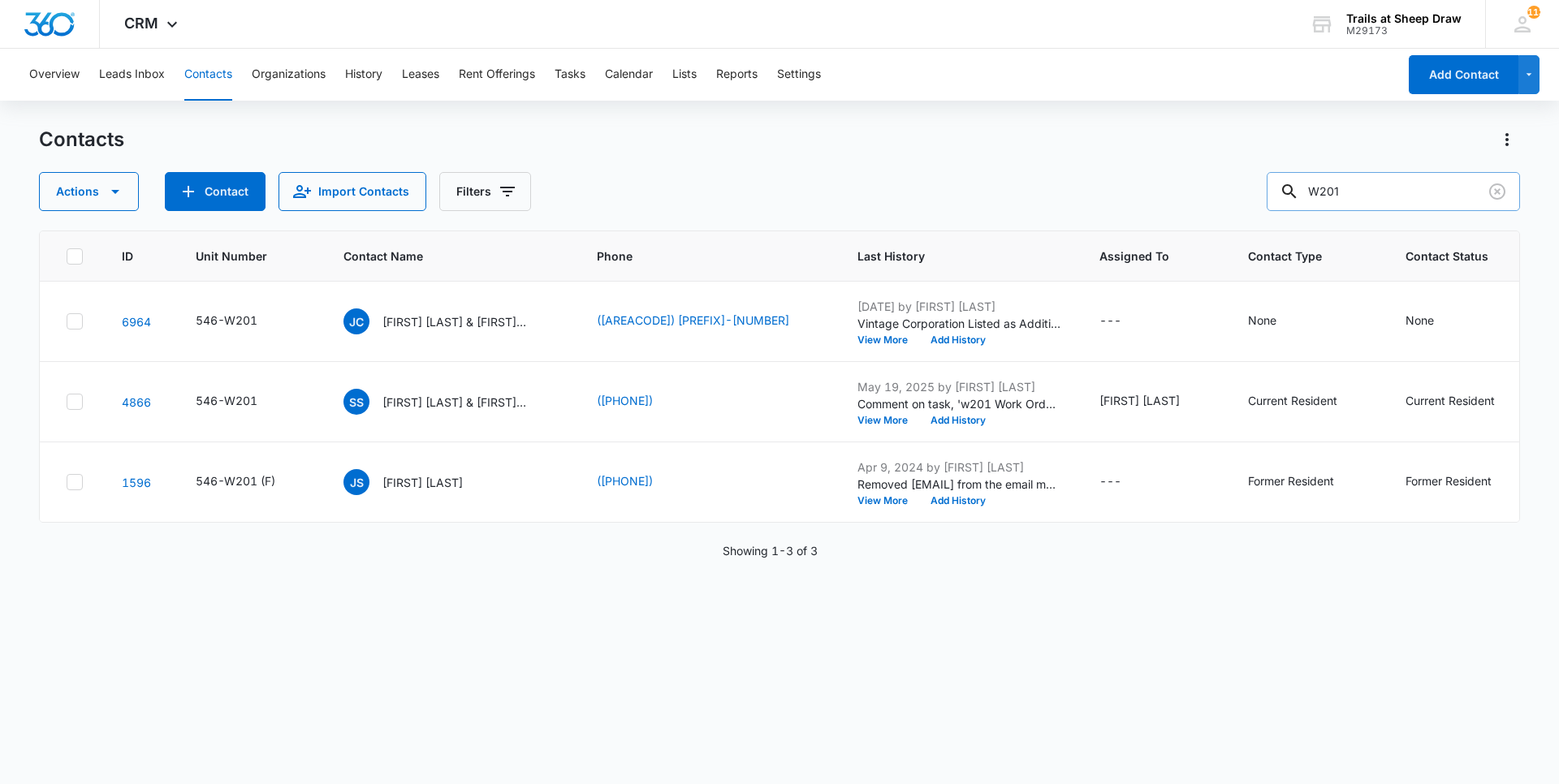 click on "W201" at bounding box center (1393, 192) 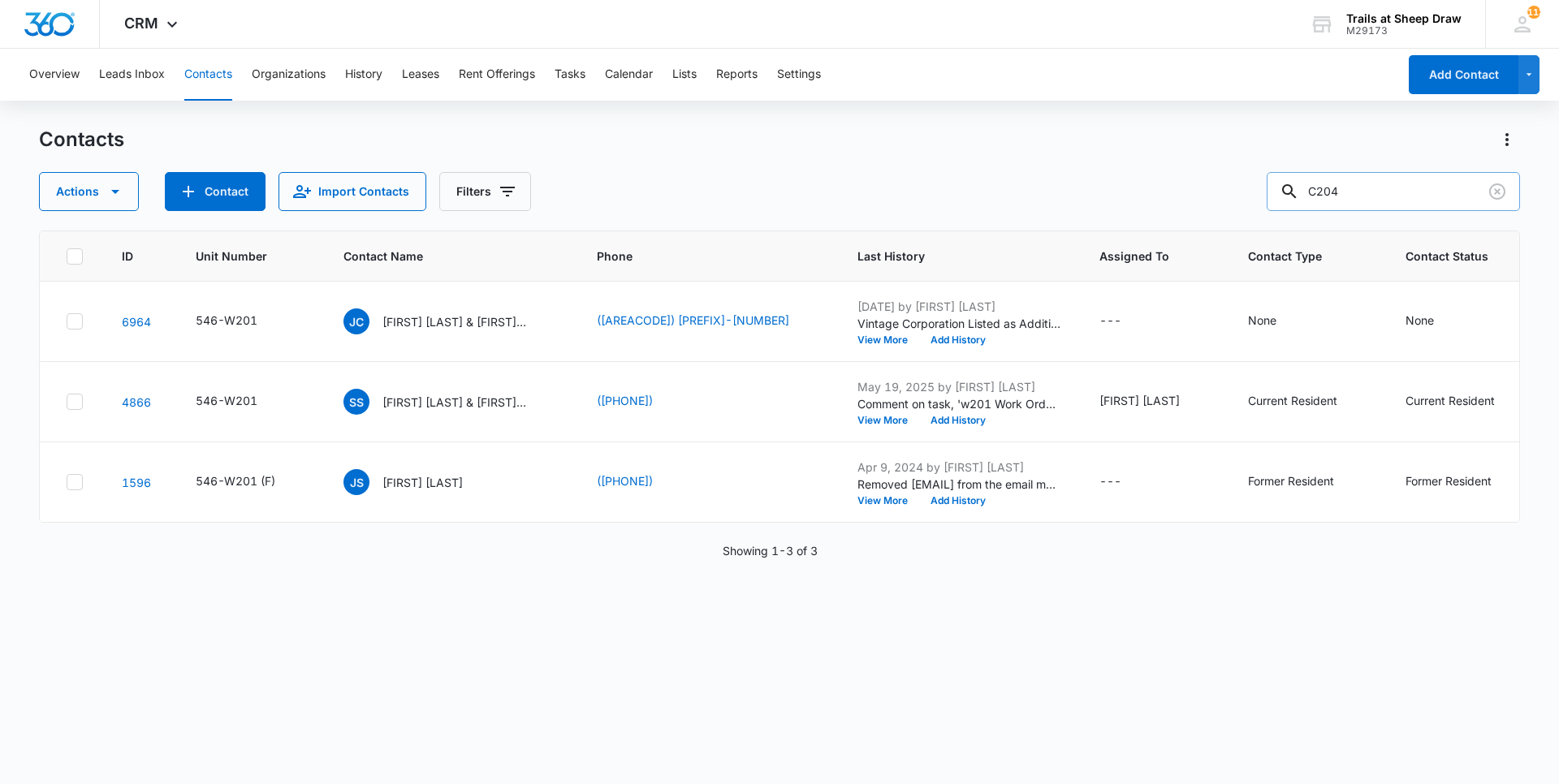 type on "C204" 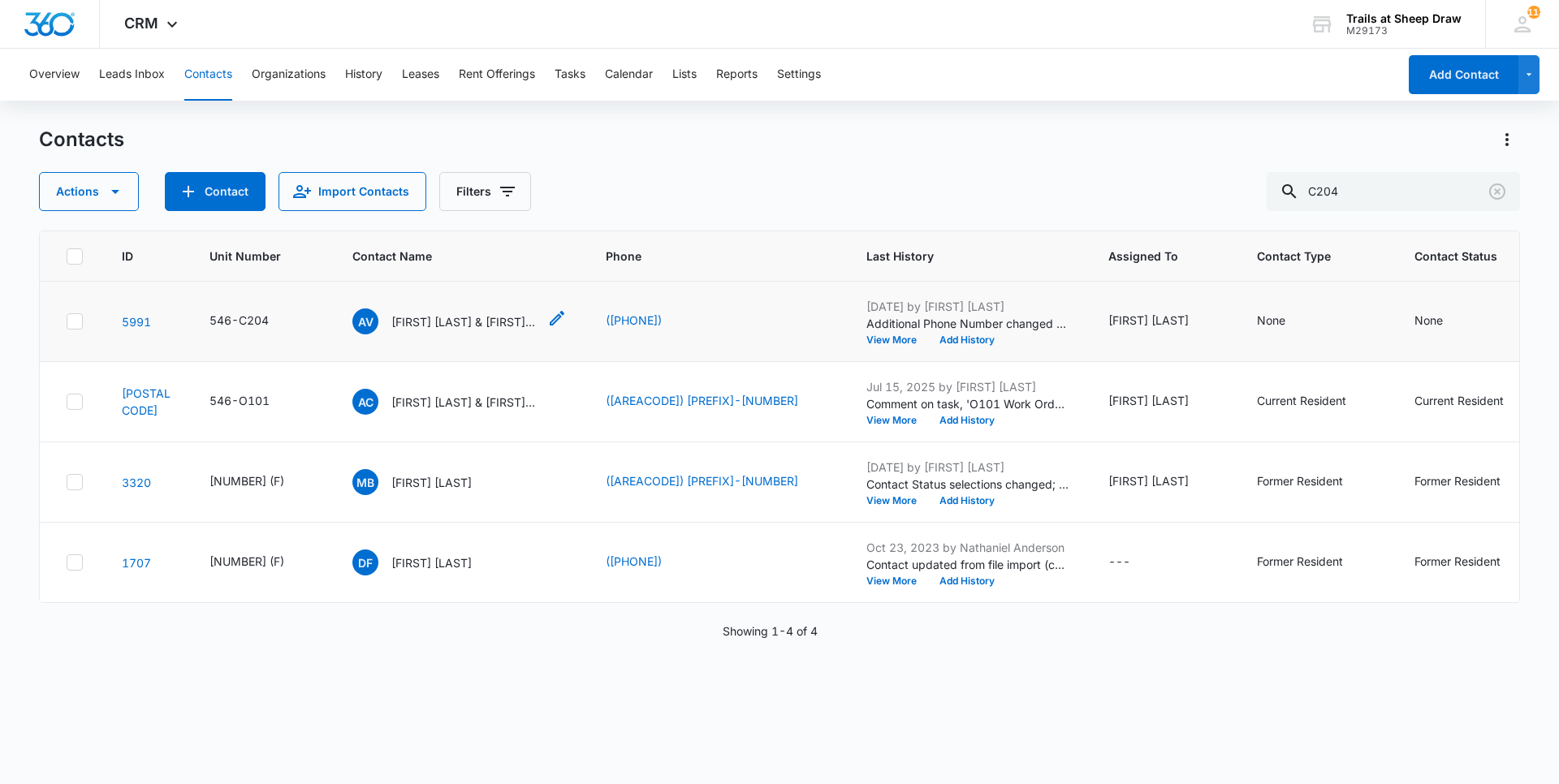 click on "[FIRST] [LAST] & [FIRST] [LAST]" at bounding box center (464, 321) 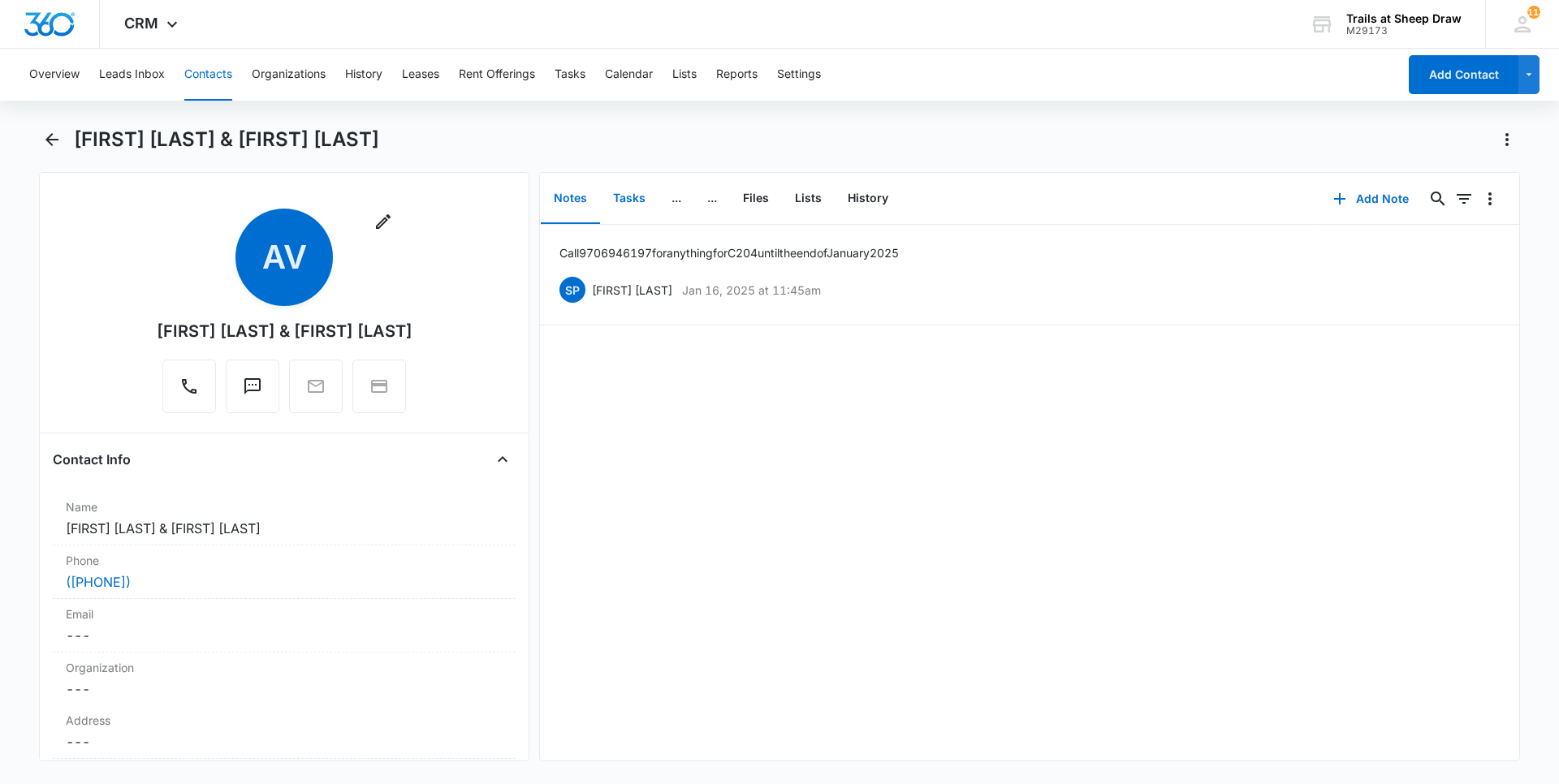 click on "Tasks" at bounding box center (629, 199) 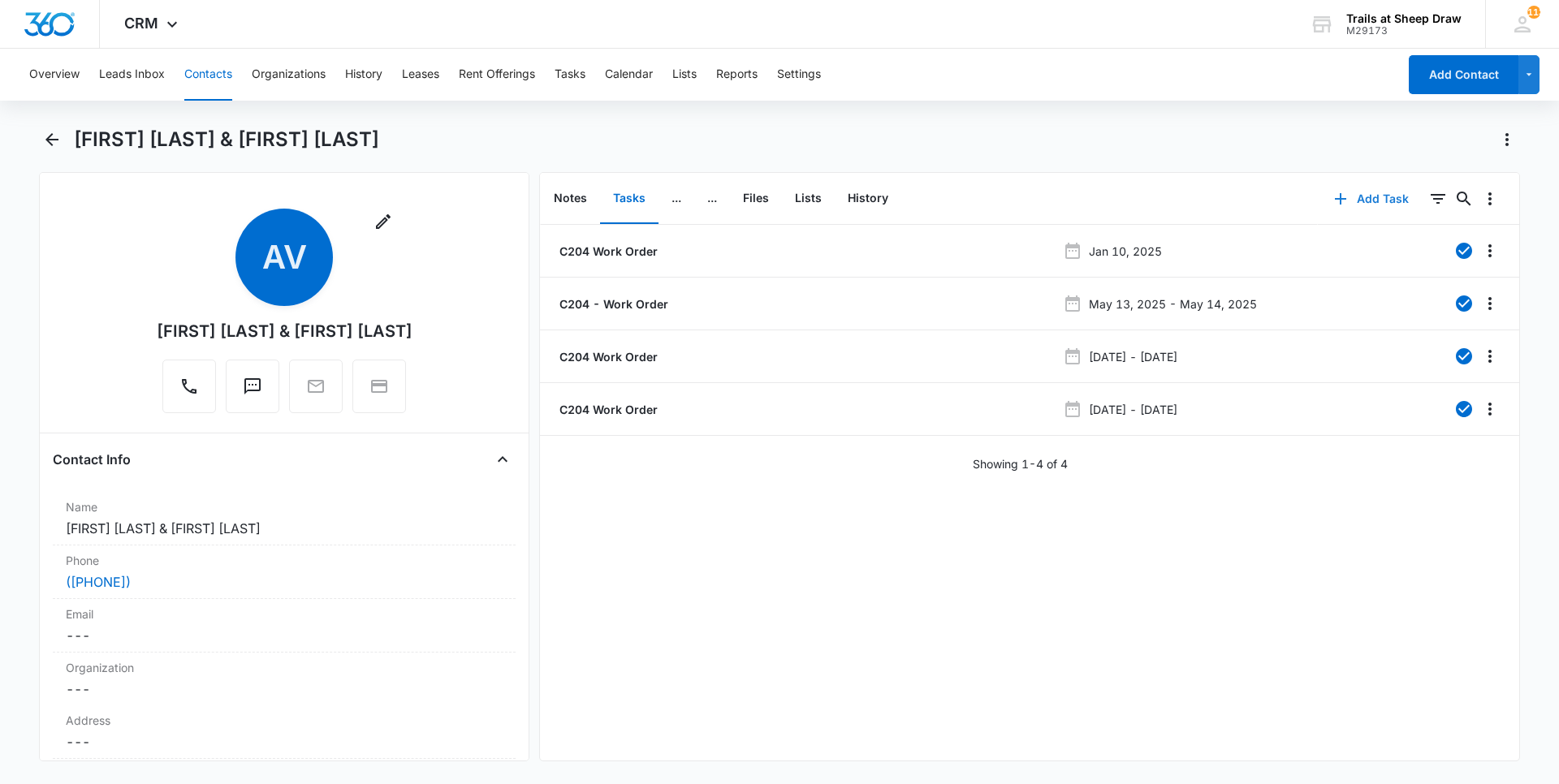 click on "Add Task" at bounding box center [1371, 199] 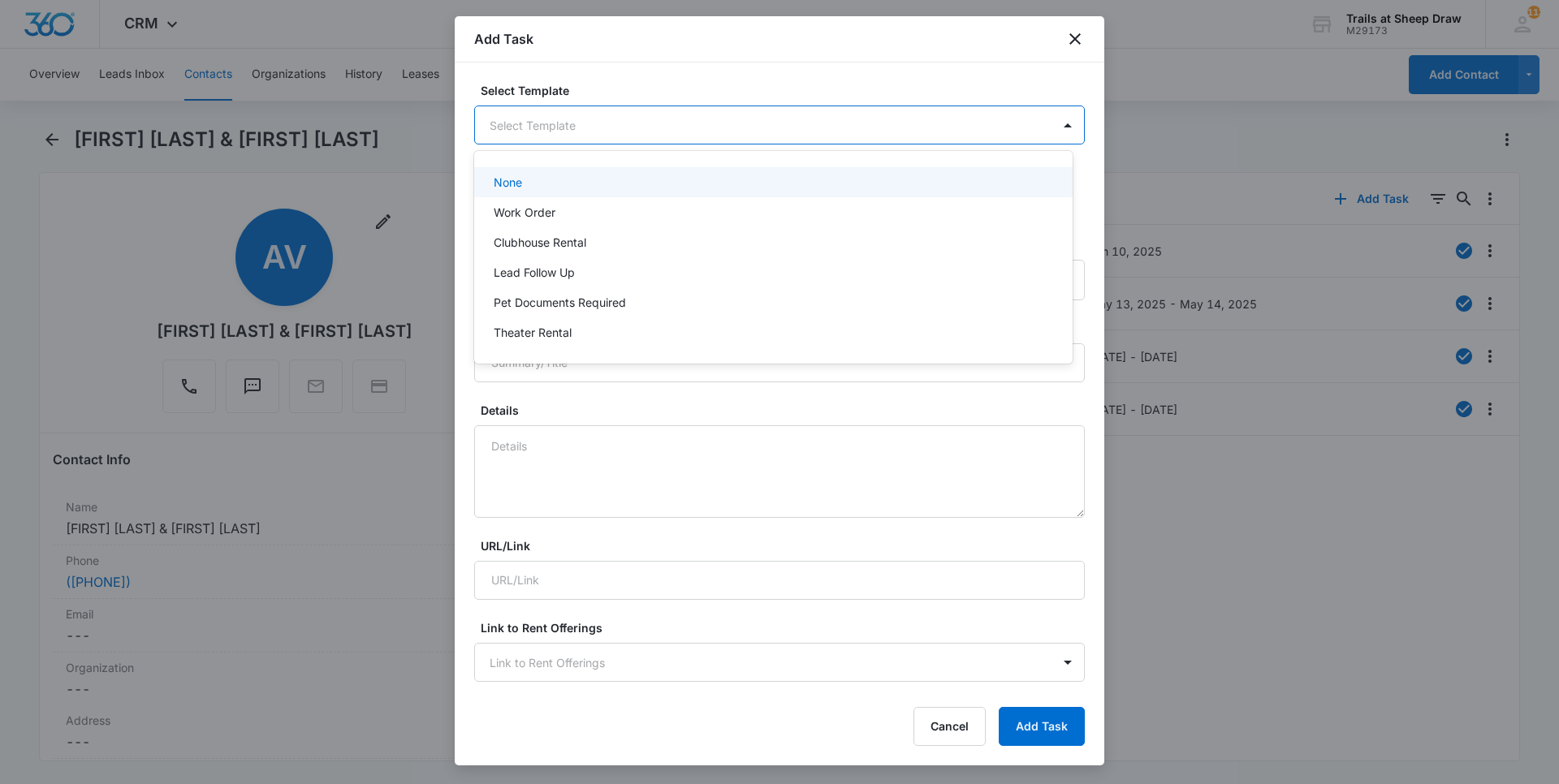 click on "CRM Apps Reputation Websites Forms CRM Email Social Content Ads Intelligence Files Brand Settings Trails at Sheep Draw M29173 Your Accounts View All 113 TM [FIRST] [LAST] trailslease2@vintage-corp.com My Profile 113 Notifications Support Logout Terms & Conditions   •   Privacy Policy Overview Leads Inbox Contacts Organizations History Leases Rent Offerings Tasks Calendar Lists Reports Settings Add Contact [FIRST] [LAST] & [FIRST] [LAST] Remove AV [FIRST] [LAST] & [FIRST] [LAST] Contact Info Name Cancel Save Changes [FIRST] [LAST] & [FIRST] [LAST] Phone Cancel Save Changes ([PHONE]) Email Cancel Save Changes --- Organization Cancel Save Changes --- Address Cancel Save Changes --- Details Source Cancel Save Changes Other Contact Type Cancel Save Changes None Contact Status Cancel Save Changes None Assigned To Cancel Save Changes [FIRST] [LAST] Tags Cancel Save Changes --- Next Contact Date Cancel Save Changes --- Color Tag Current Color: Cancel Save Changes Payments ID ID 5991 Created Notes 0" at bounding box center [780, 392] 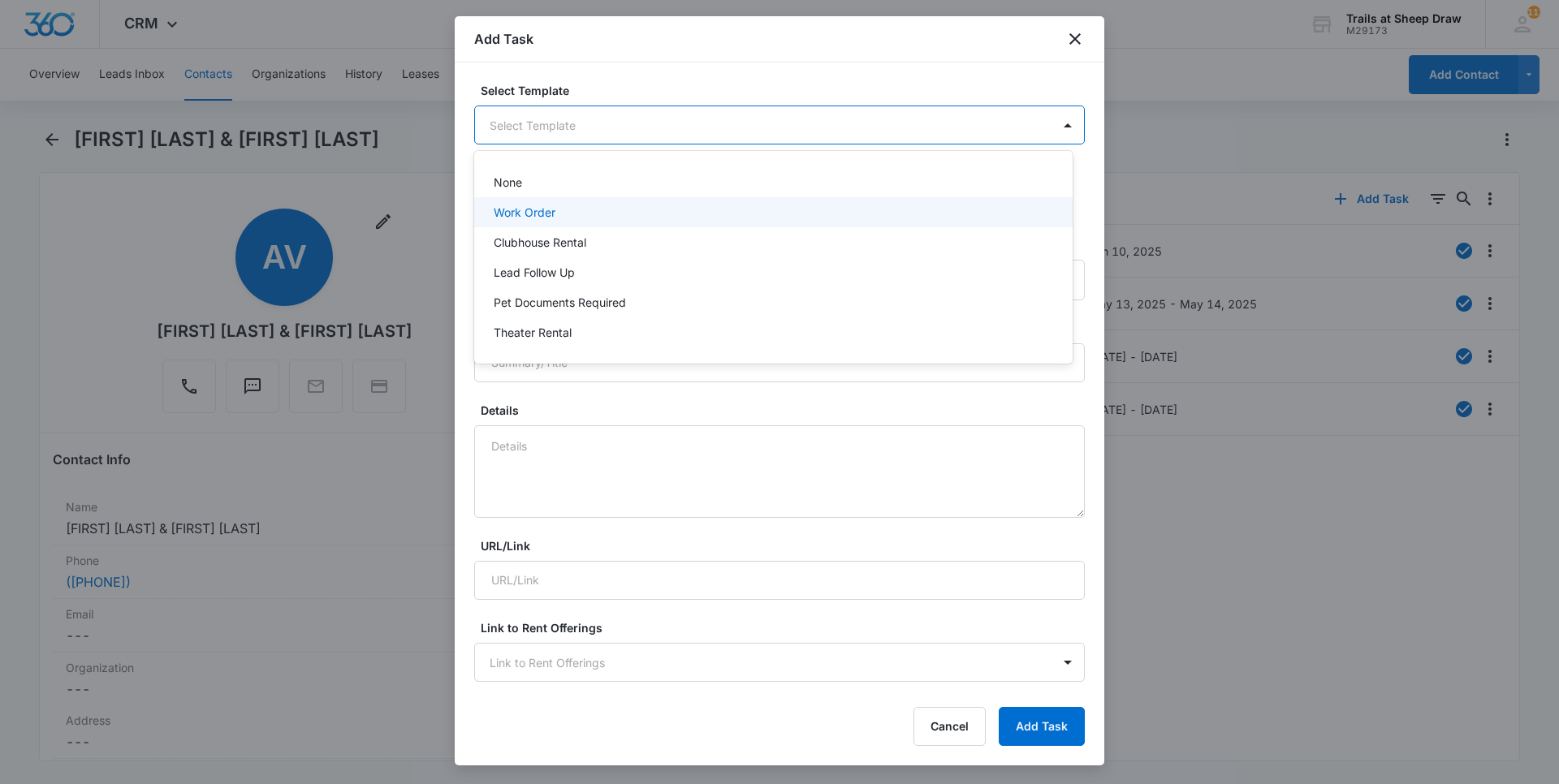 click on "Work Order" at bounding box center (771, 212) 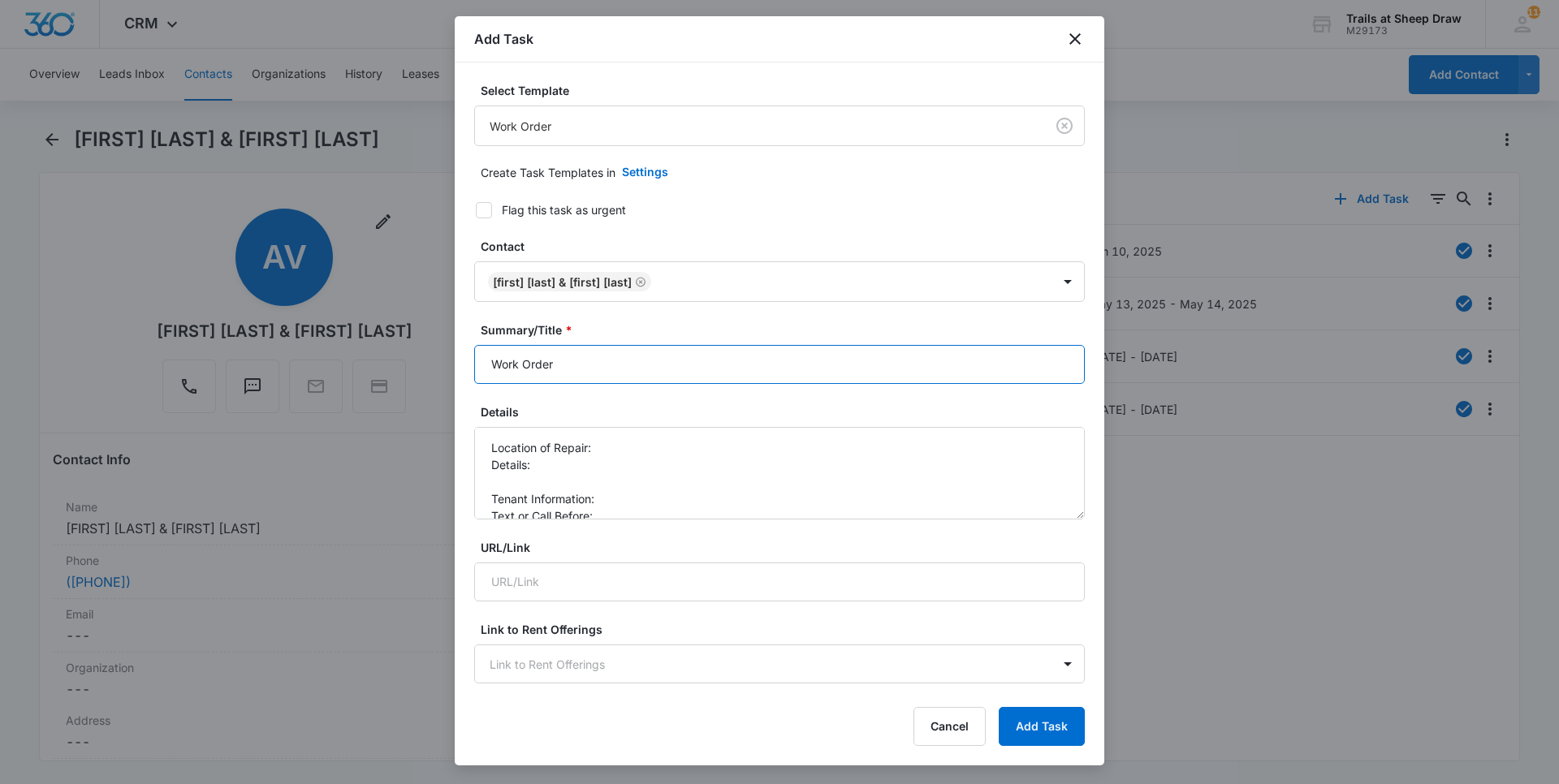 click on "Work Order" at bounding box center (780, 364) 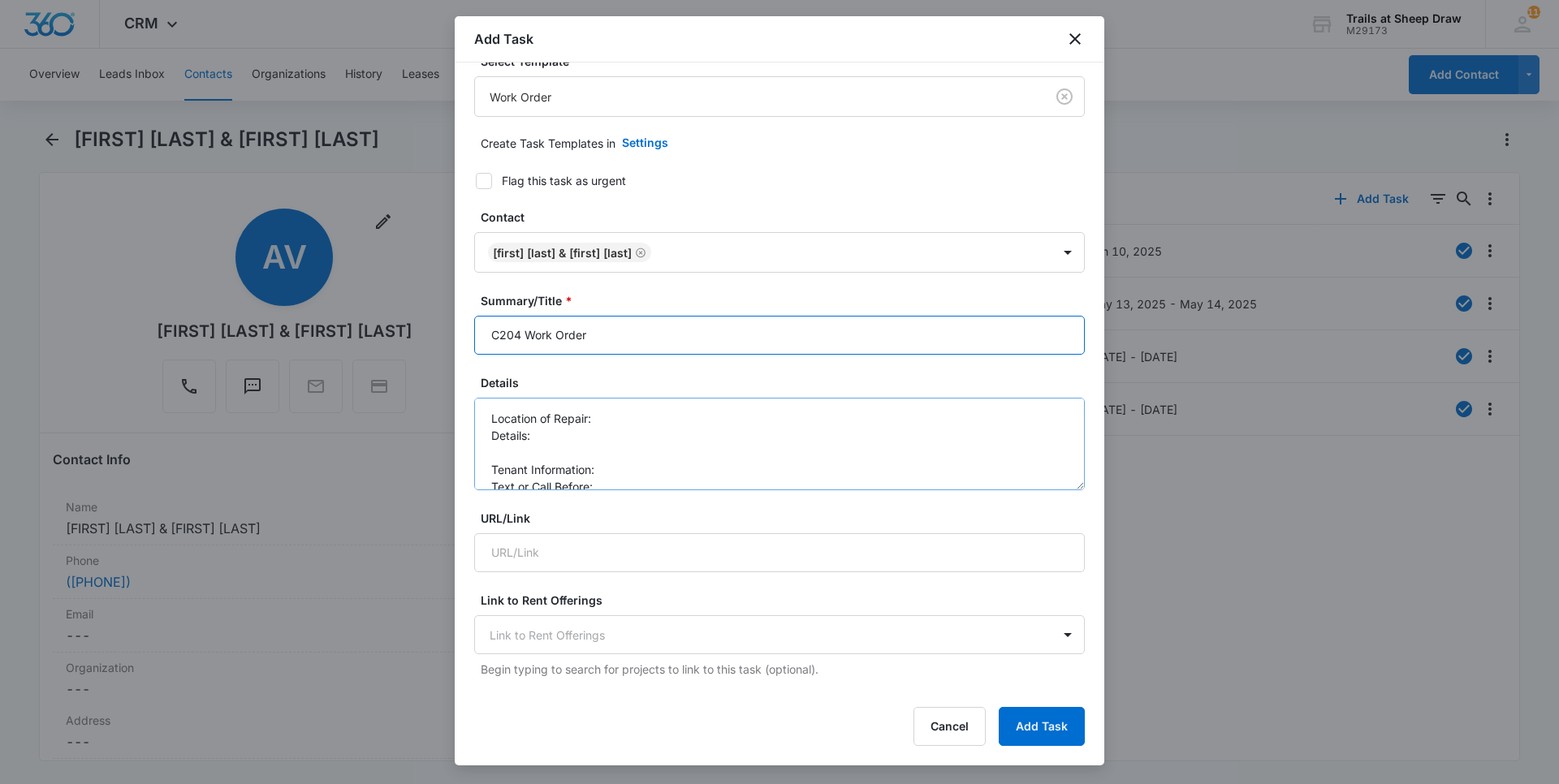 scroll, scrollTop: 81, scrollLeft: 0, axis: vertical 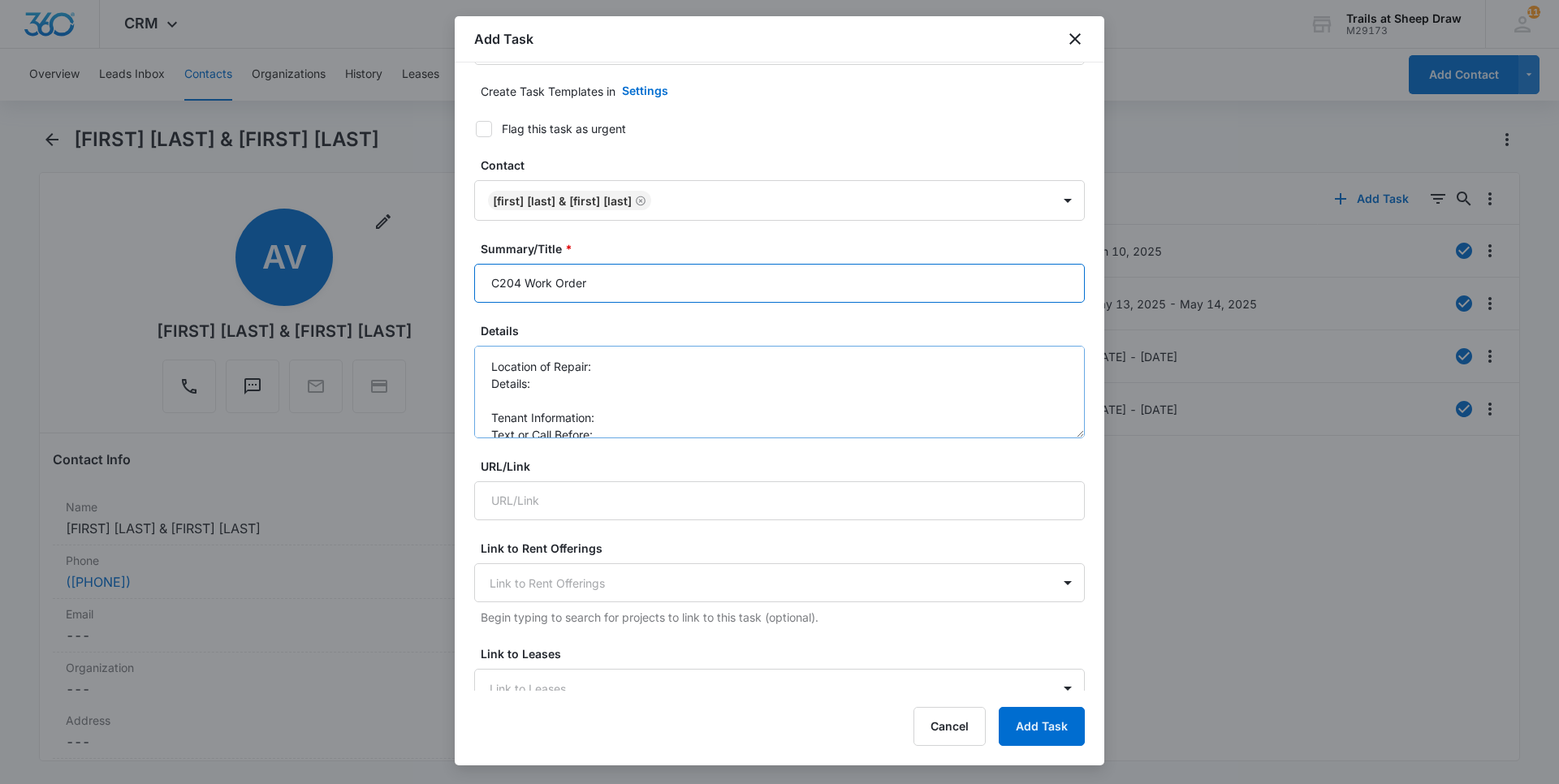 type on "C204 Work Order" 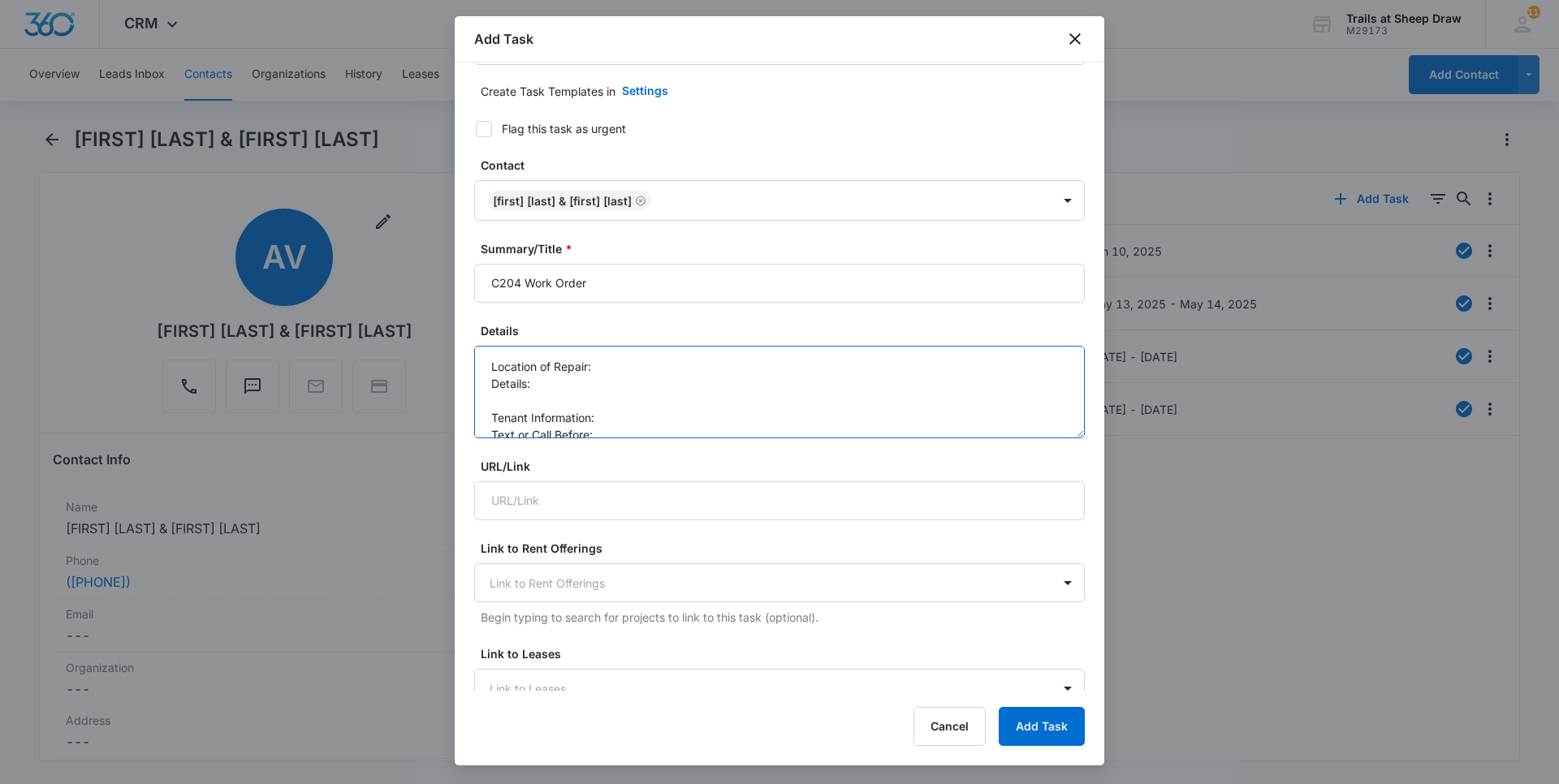 click on "Location of Repair:
Details:
Tenant Information:
Text or Call Before:" at bounding box center (780, 392) 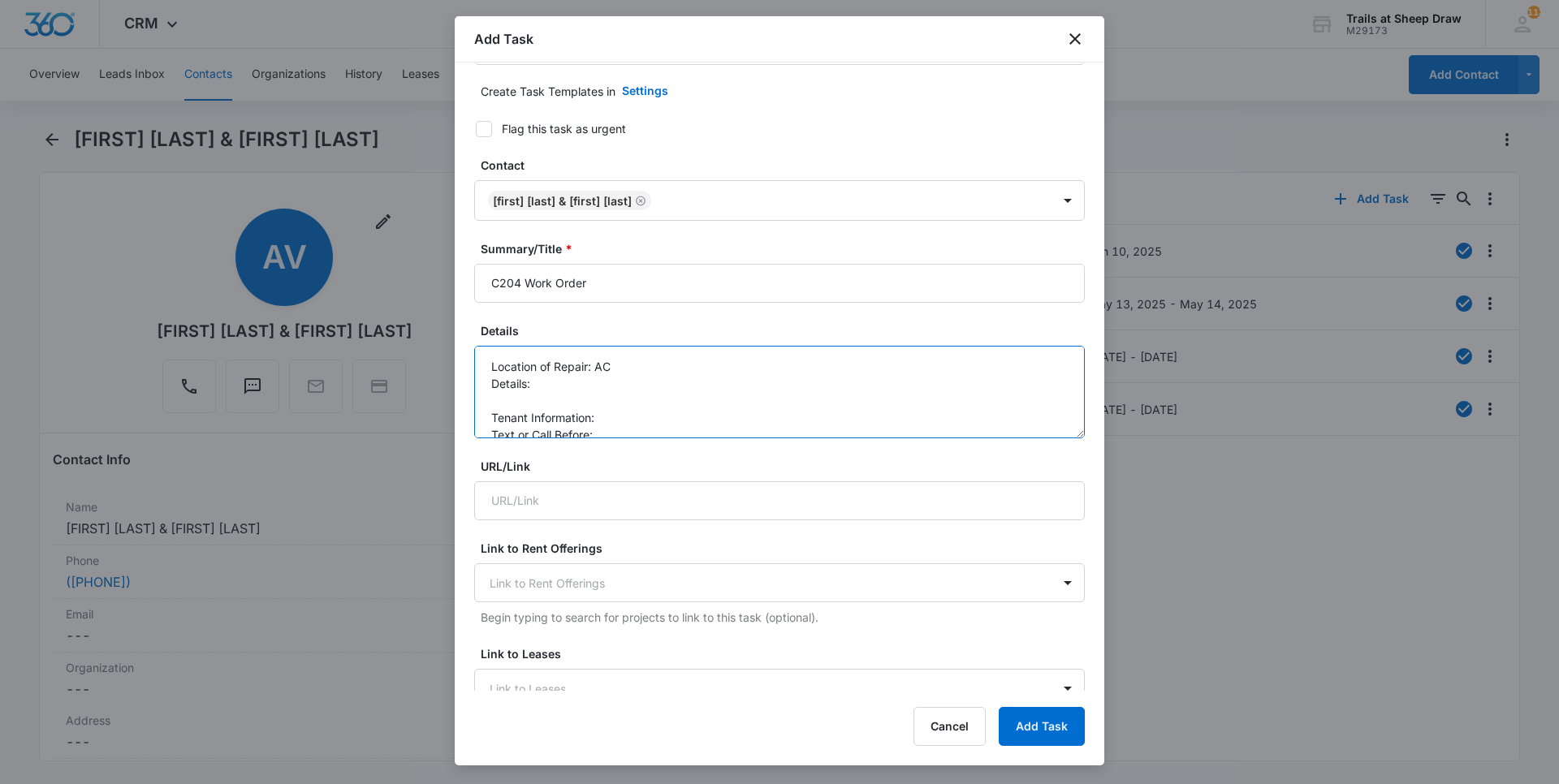 click on "Location of Repair: AC
Details:
Tenant Information:
Text or Call Before:" at bounding box center [780, 392] 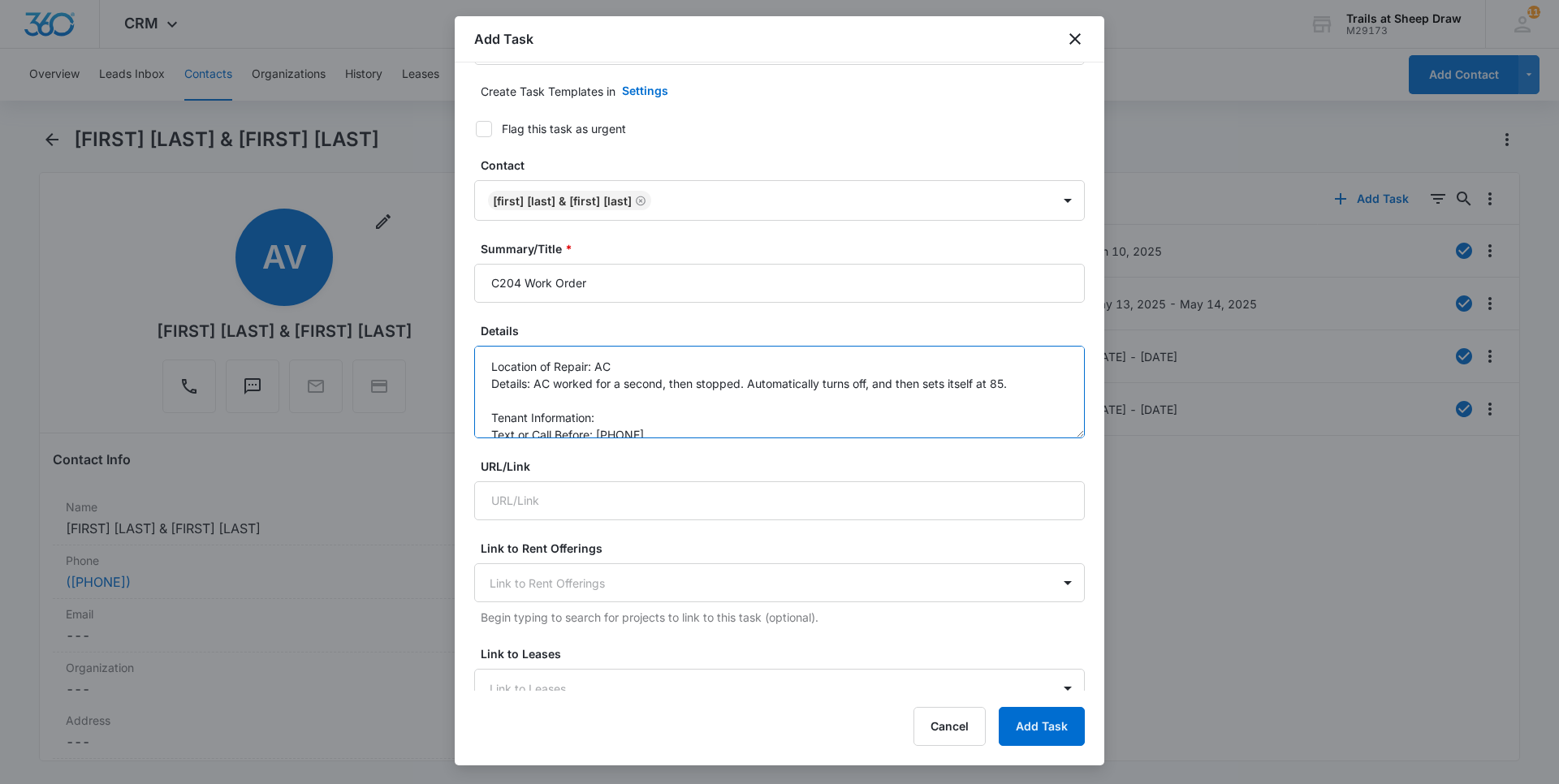 click on "Location of Repair: AC
Details: AC worked for a second, then stopped. Automatically turns off, and then sets itself at 85.
Tenant Information:
Text or Call Before: [PHONE]" at bounding box center (780, 392) 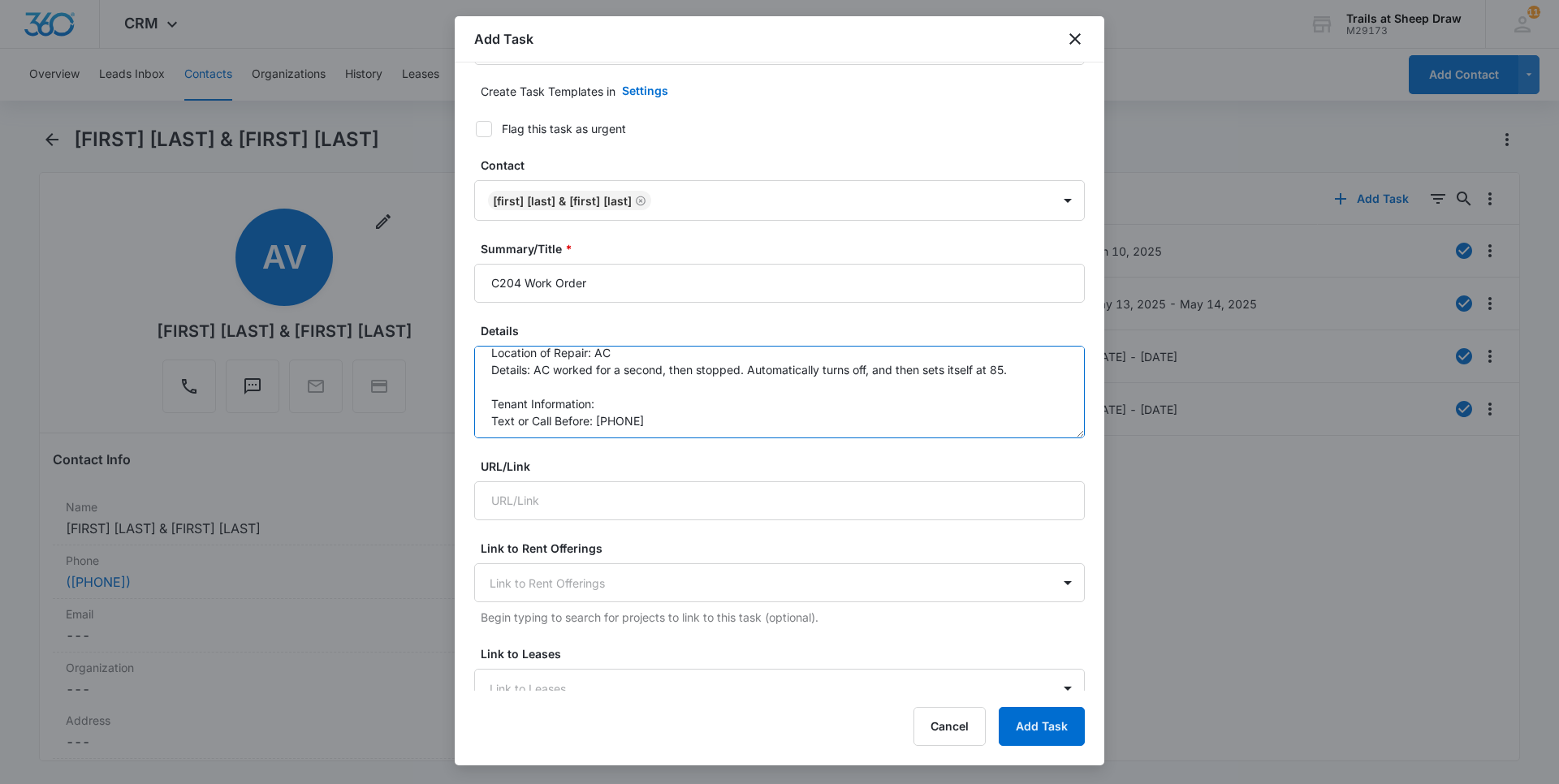 scroll, scrollTop: 17, scrollLeft: 0, axis: vertical 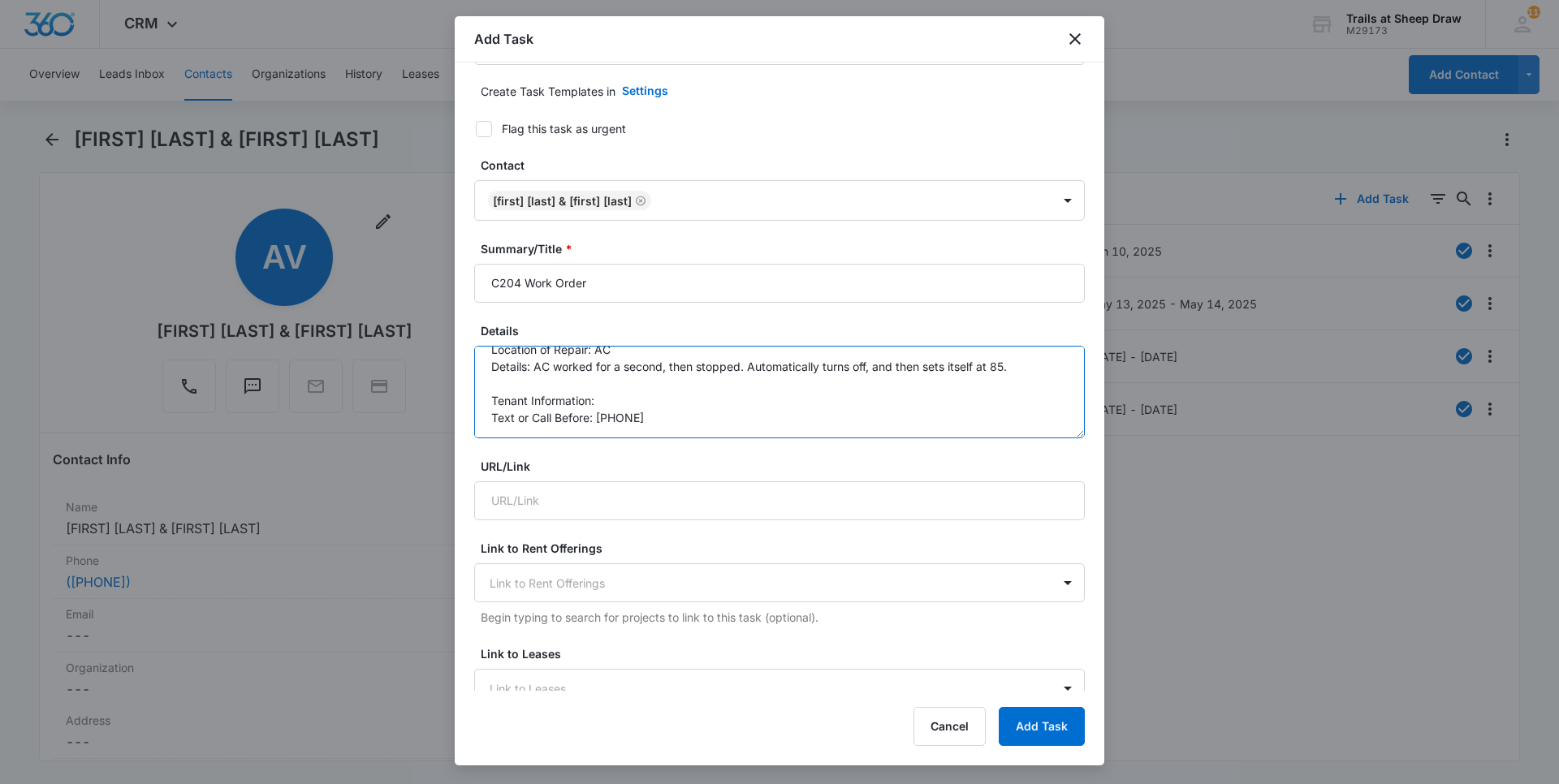 click on "Location of Repair: AC
Details: AC worked for a second, then stopped. Automatically turns off, and then sets itself at 85.
Tenant Information:
Text or Call Before: [PHONE]" at bounding box center [780, 392] 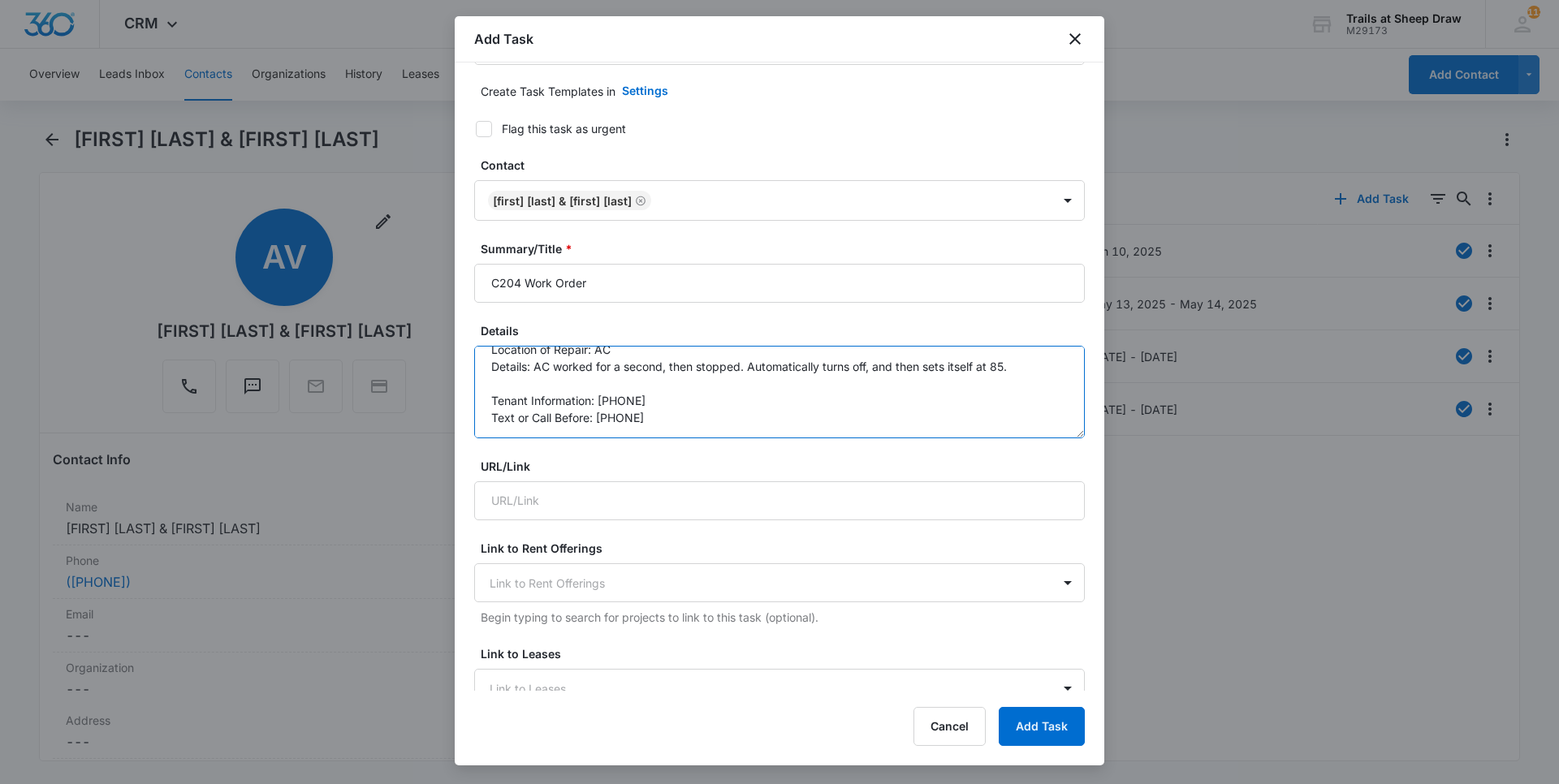 click on "Location of Repair: AC
Details: AC worked for a second, then stopped. Automatically turns off, and then sets itself at 85.
Tenant Information: [PHONE]
Text or Call Before: [PHONE]" at bounding box center [780, 392] 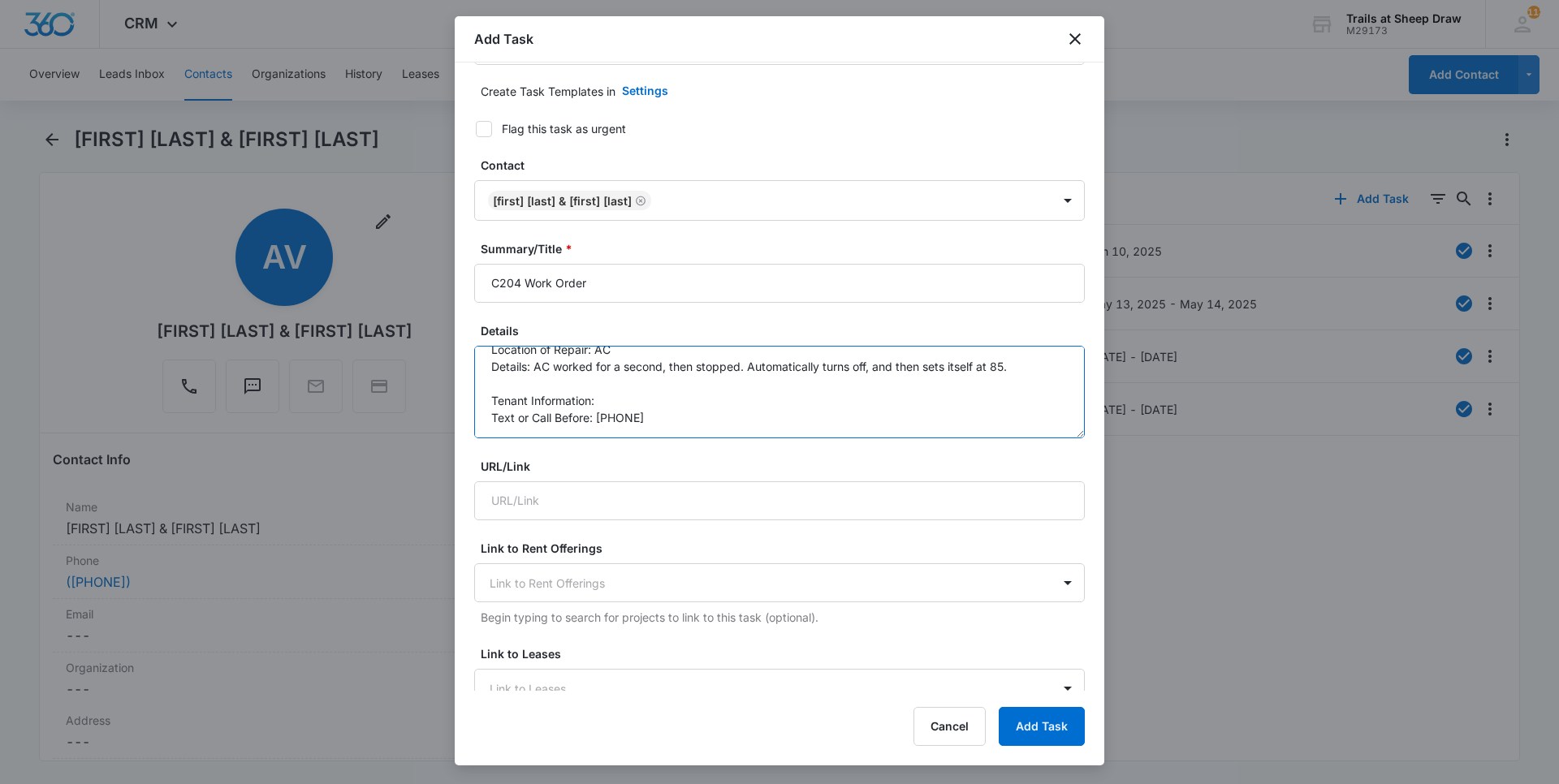 drag, startPoint x: 671, startPoint y: 416, endPoint x: 599, endPoint y: 420, distance: 72.11103 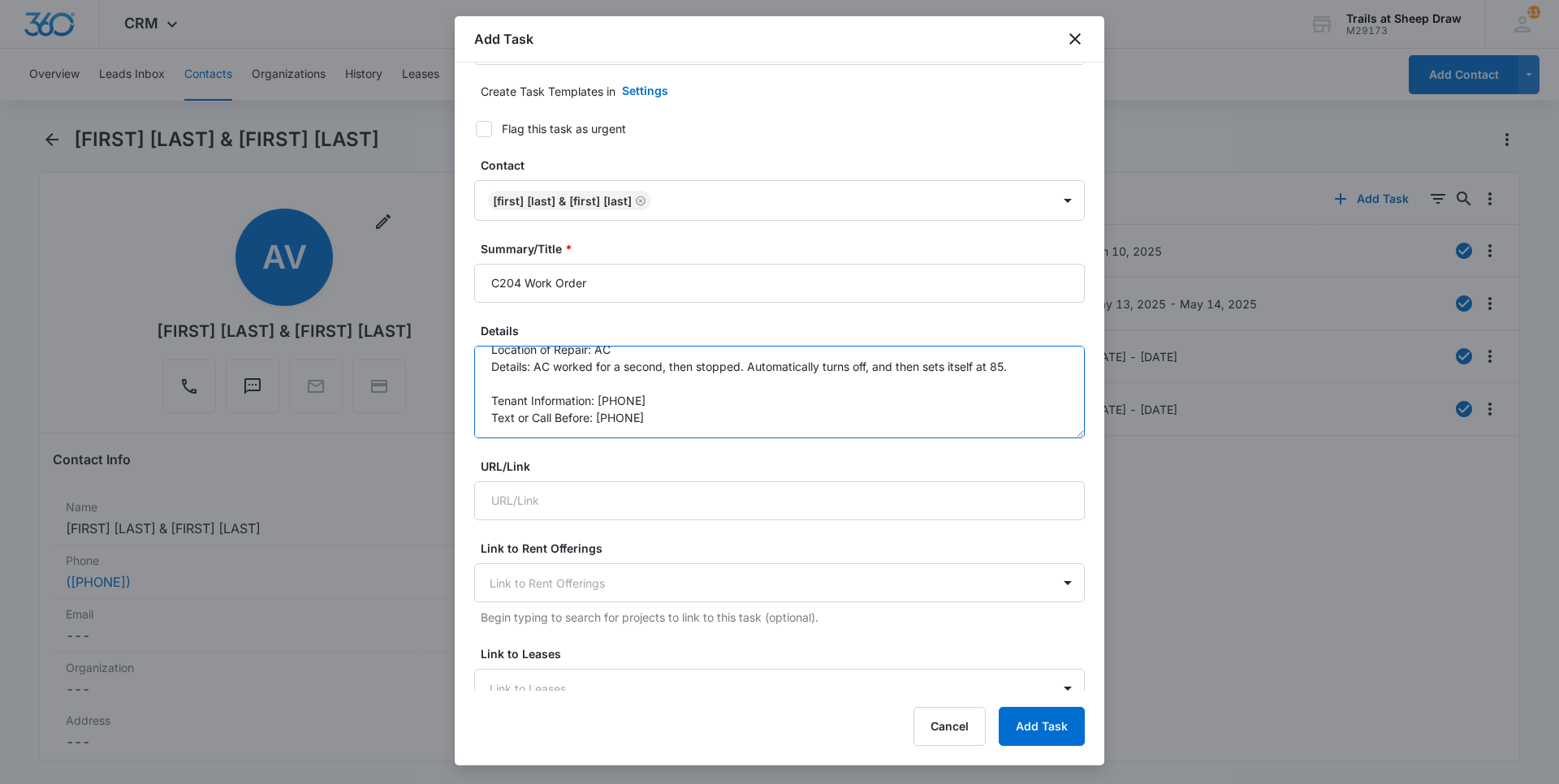 drag, startPoint x: 658, startPoint y: 417, endPoint x: 600, endPoint y: 424, distance: 58.420887 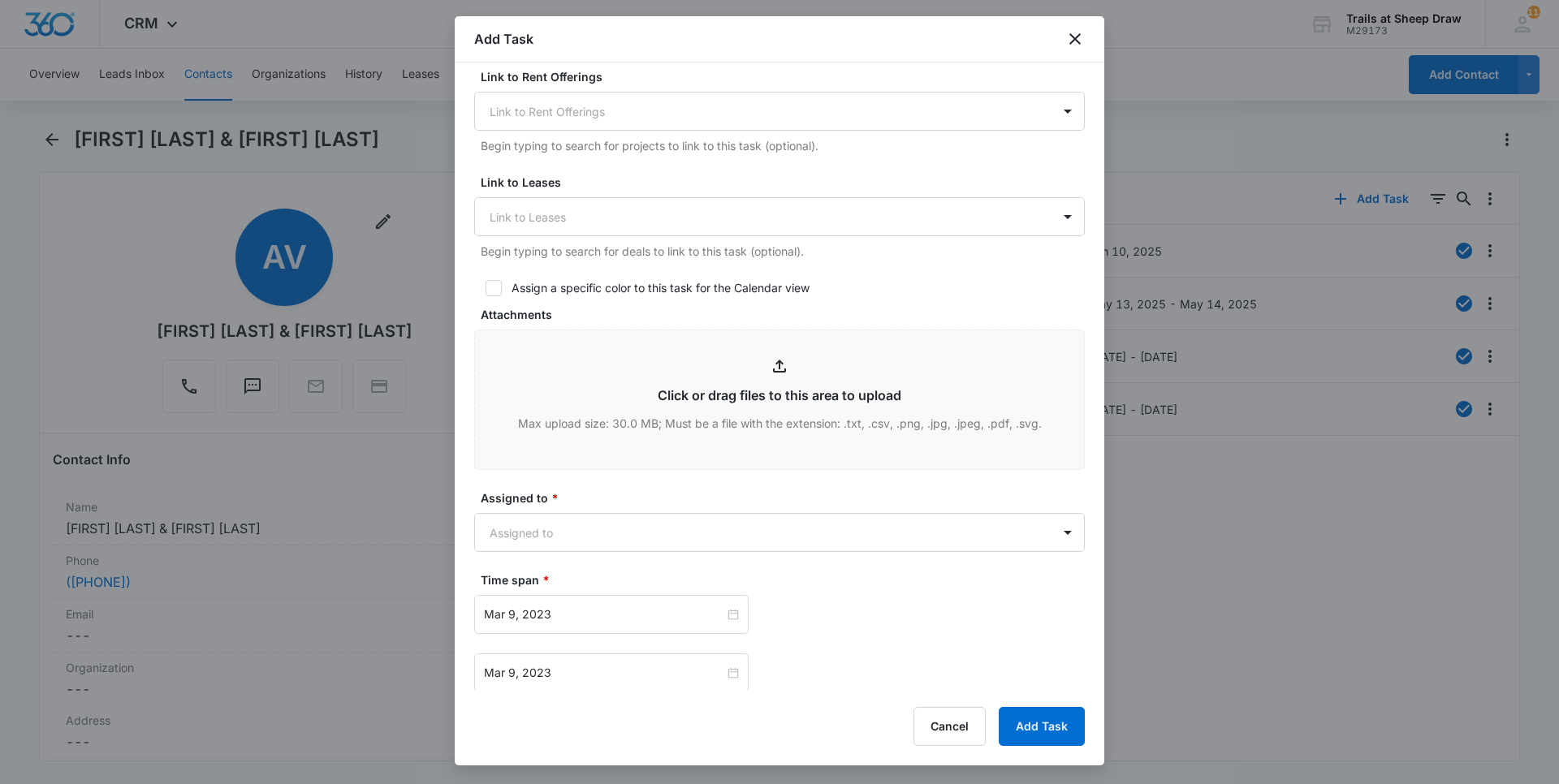 scroll, scrollTop: 568, scrollLeft: 0, axis: vertical 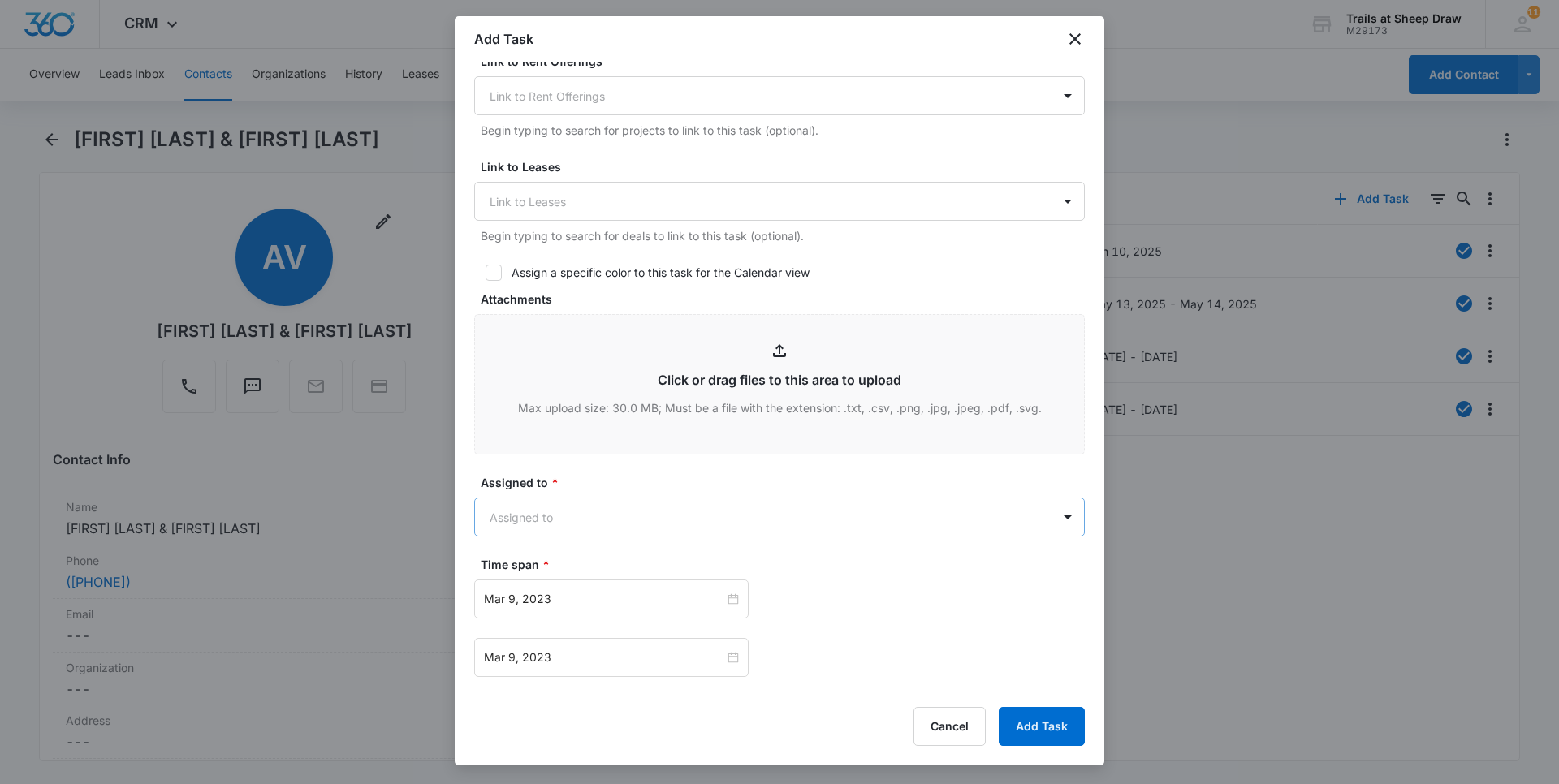 type on "Location of Repair: AC
Details: AC worked for a second, then stopped. Automatically turns off, and then sets itself at 85.
Tenant Information: [PHONE]
Text or Call Before: Either" 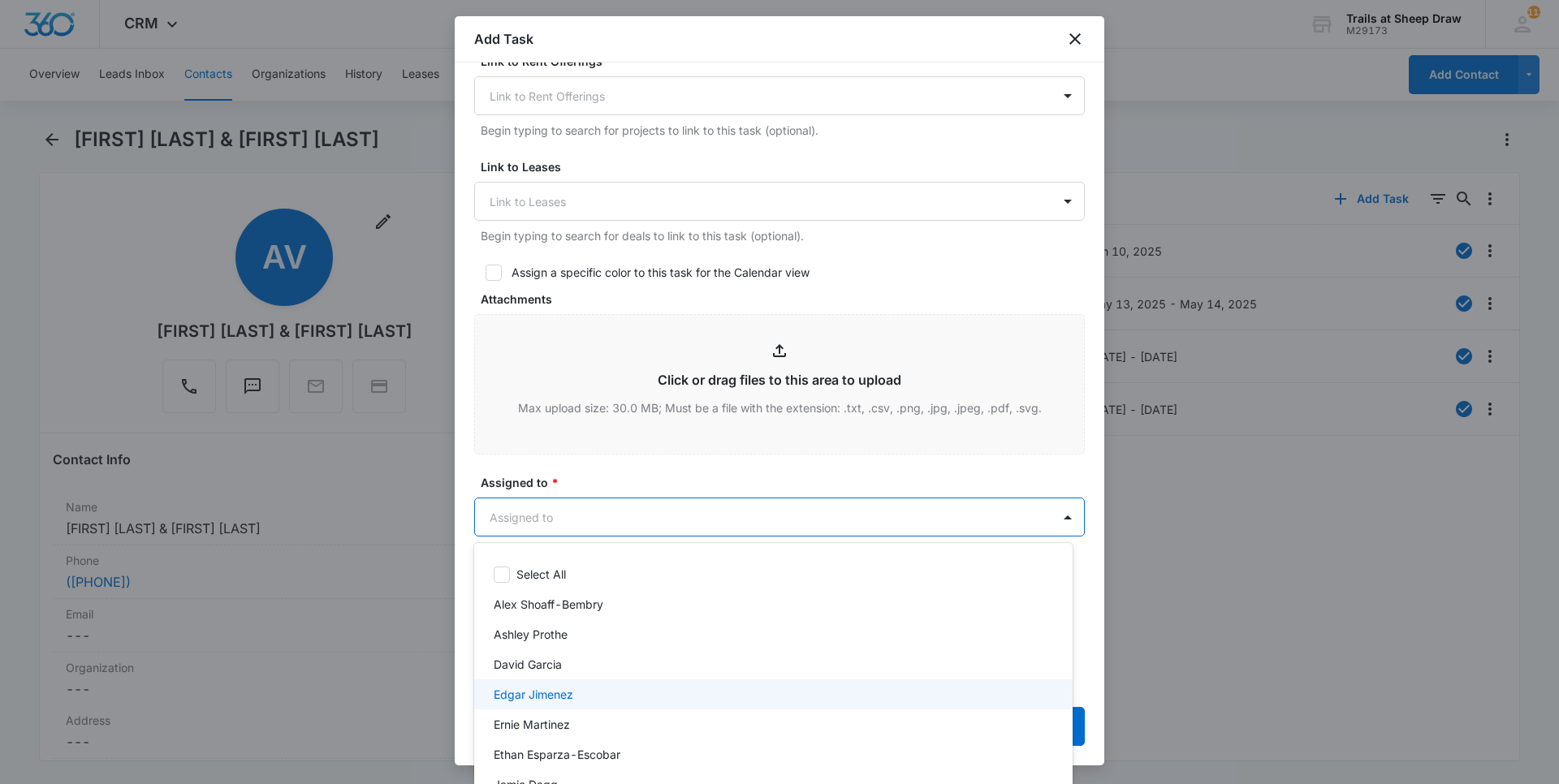 click on "Edgar Jimenez" at bounding box center (771, 694) 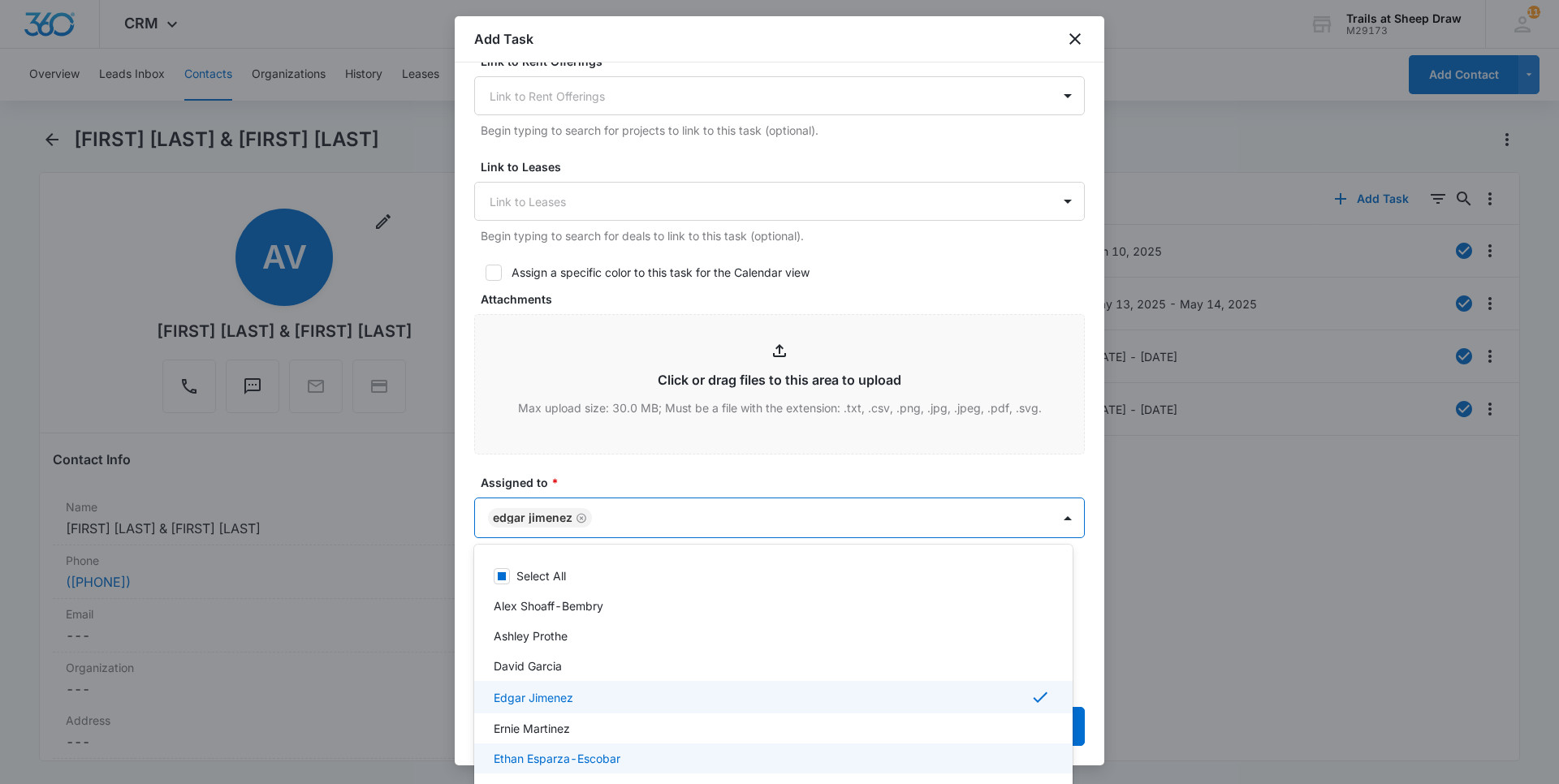 click on "Ethan Esparza-Escobar" at bounding box center [771, 758] 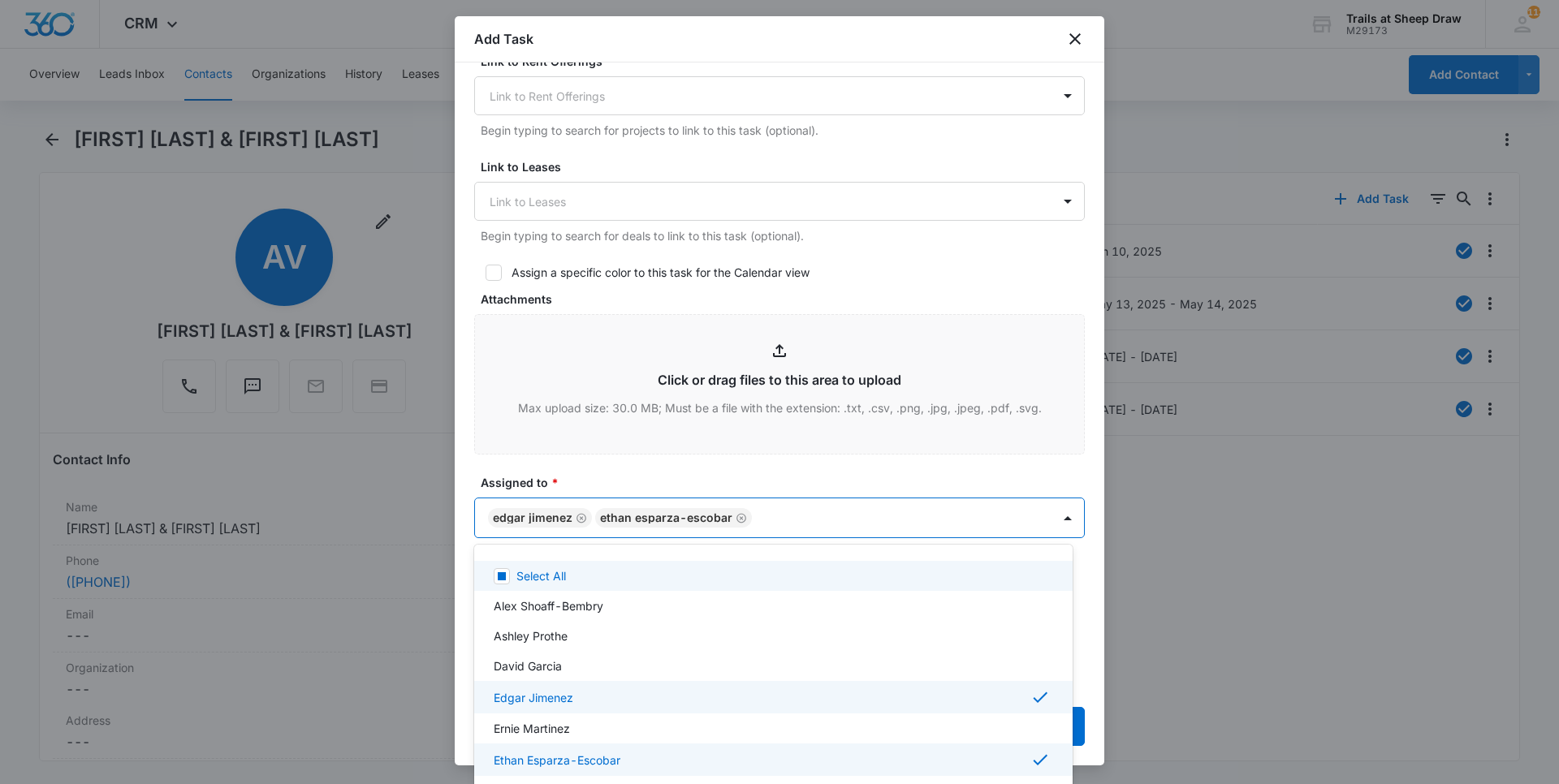 click at bounding box center (780, 392) 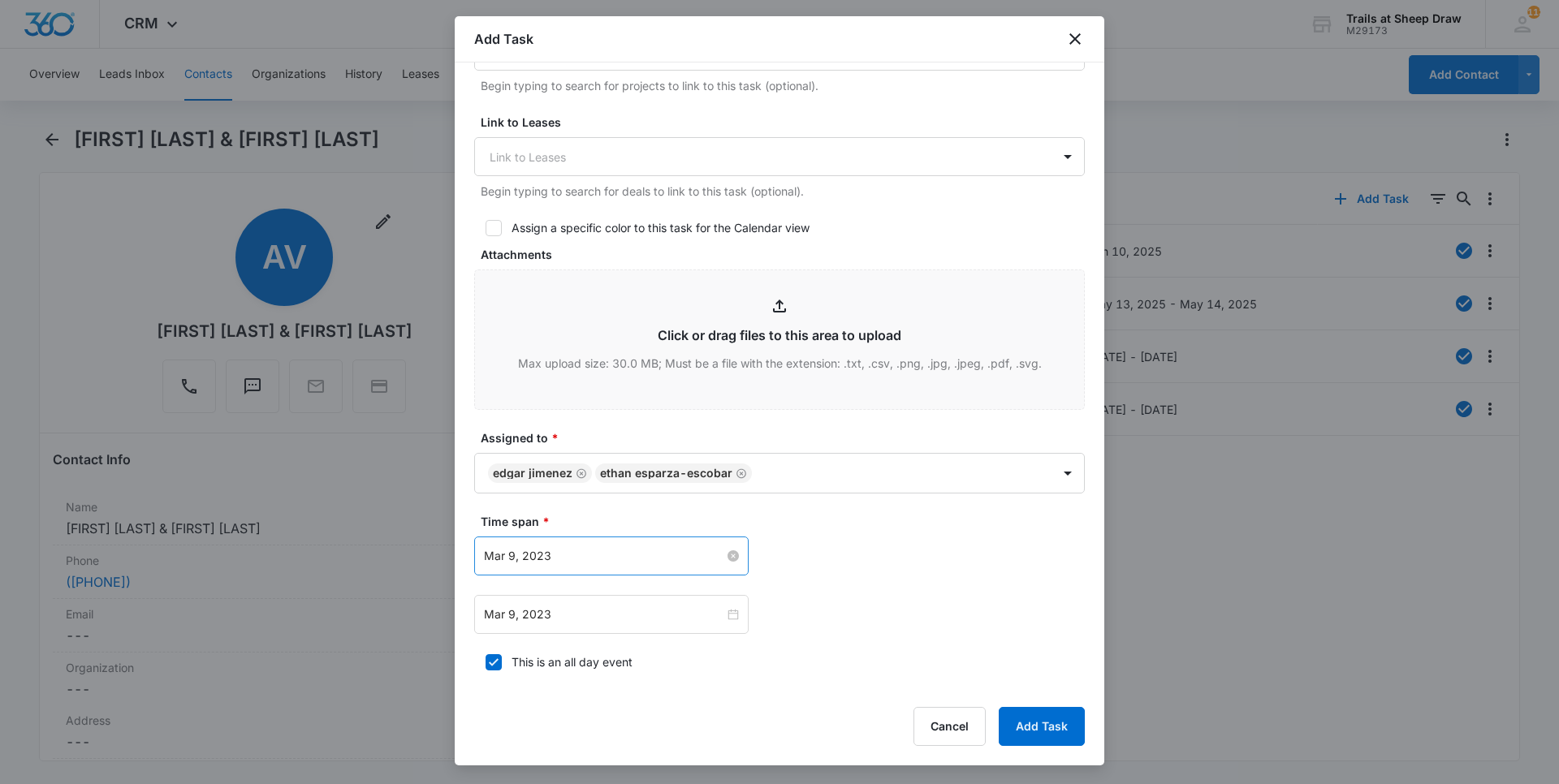 scroll, scrollTop: 812, scrollLeft: 0, axis: vertical 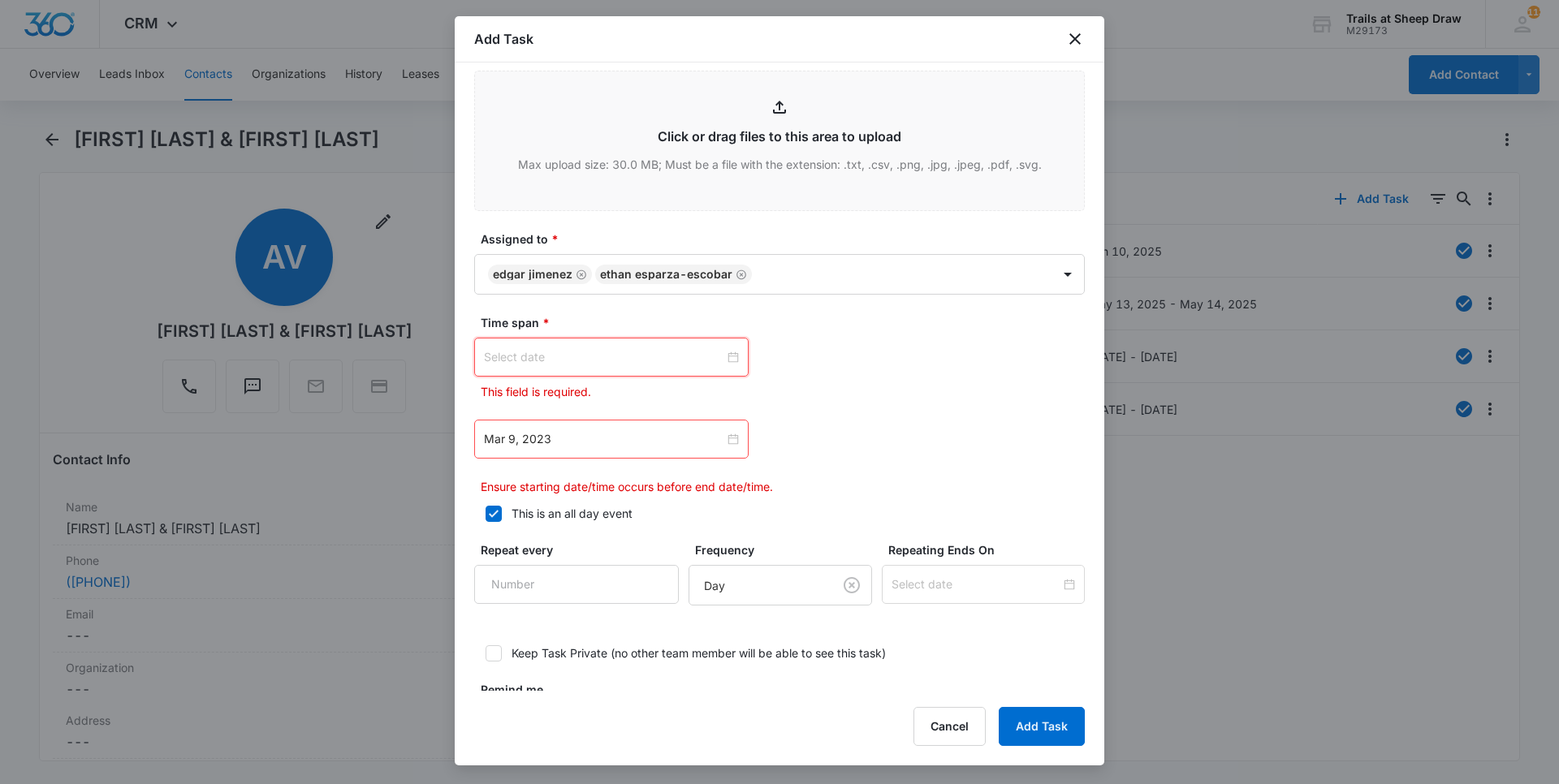click at bounding box center (604, 357) 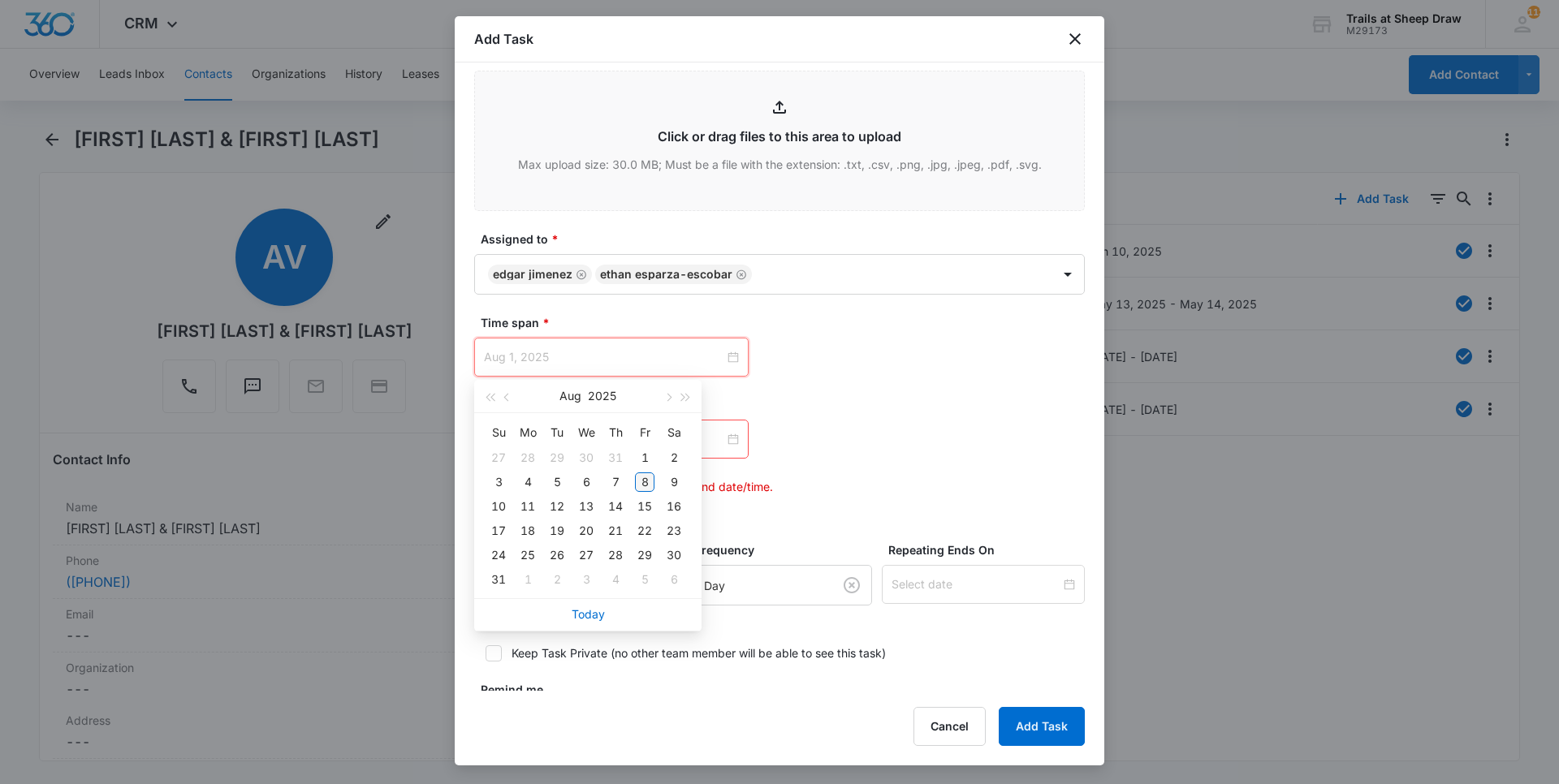 type on "Aug 8, 2025" 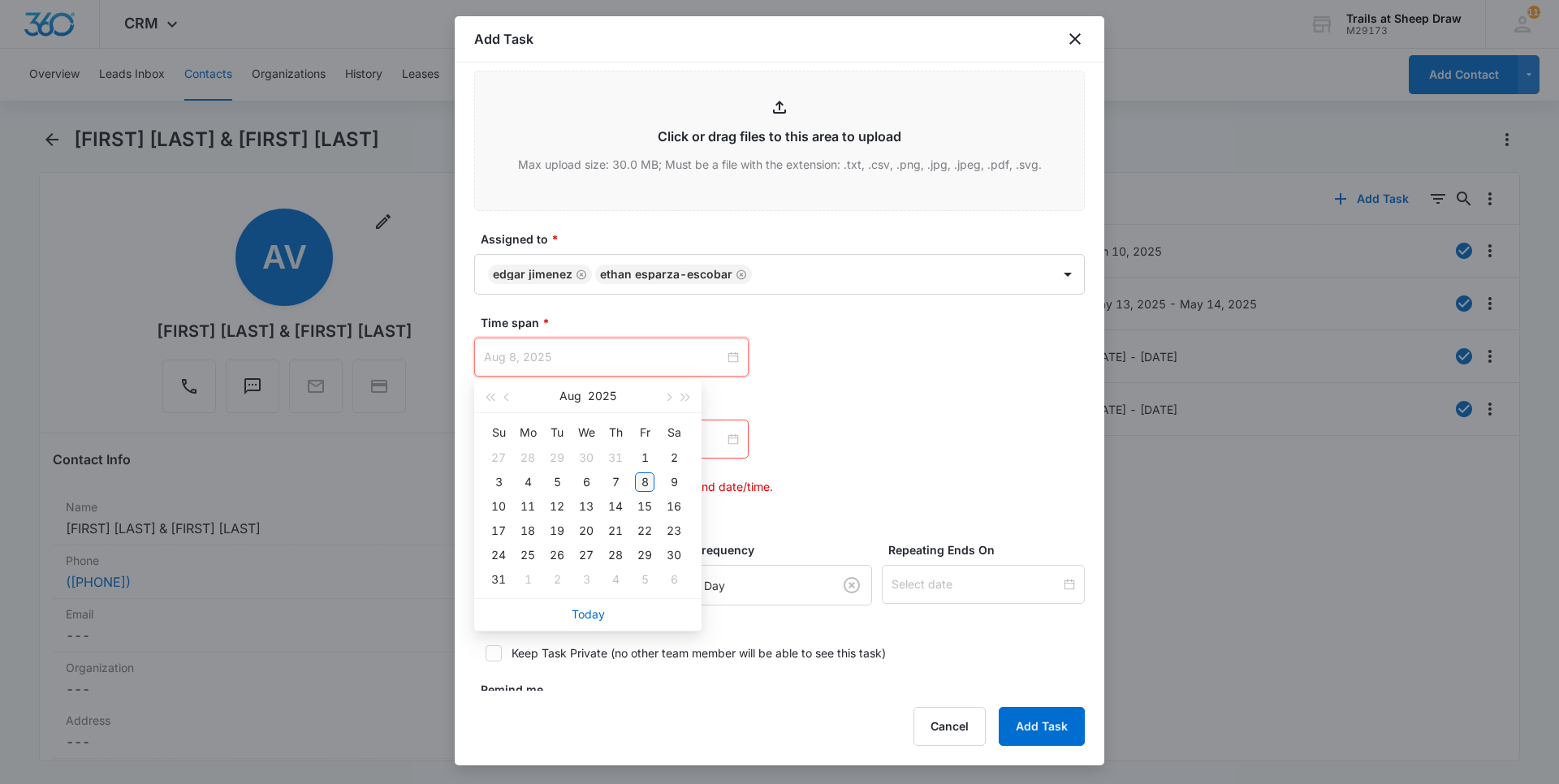 click on "8" at bounding box center (645, 482) 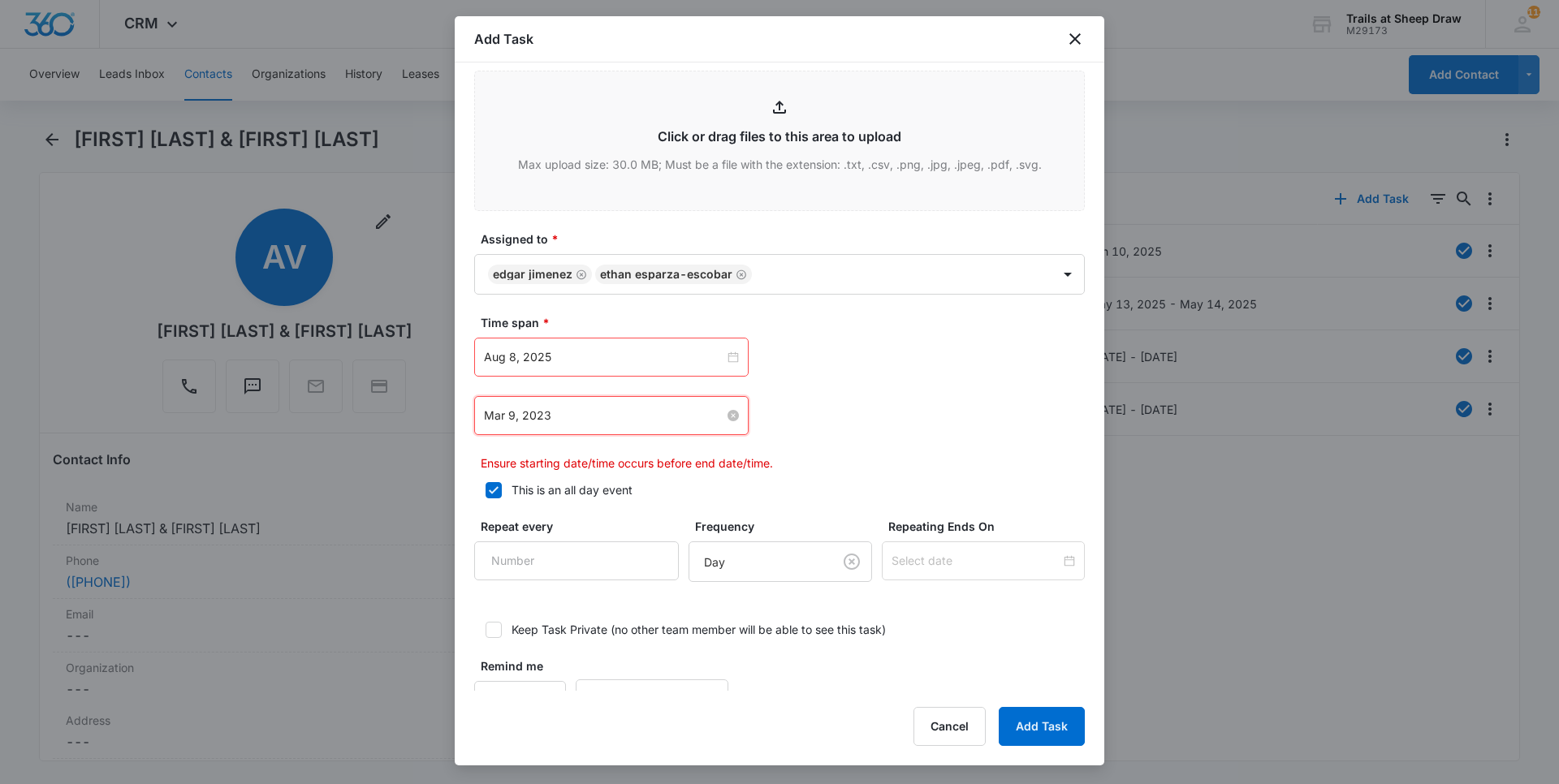 click on "Mar 9, 2023" at bounding box center (604, 416) 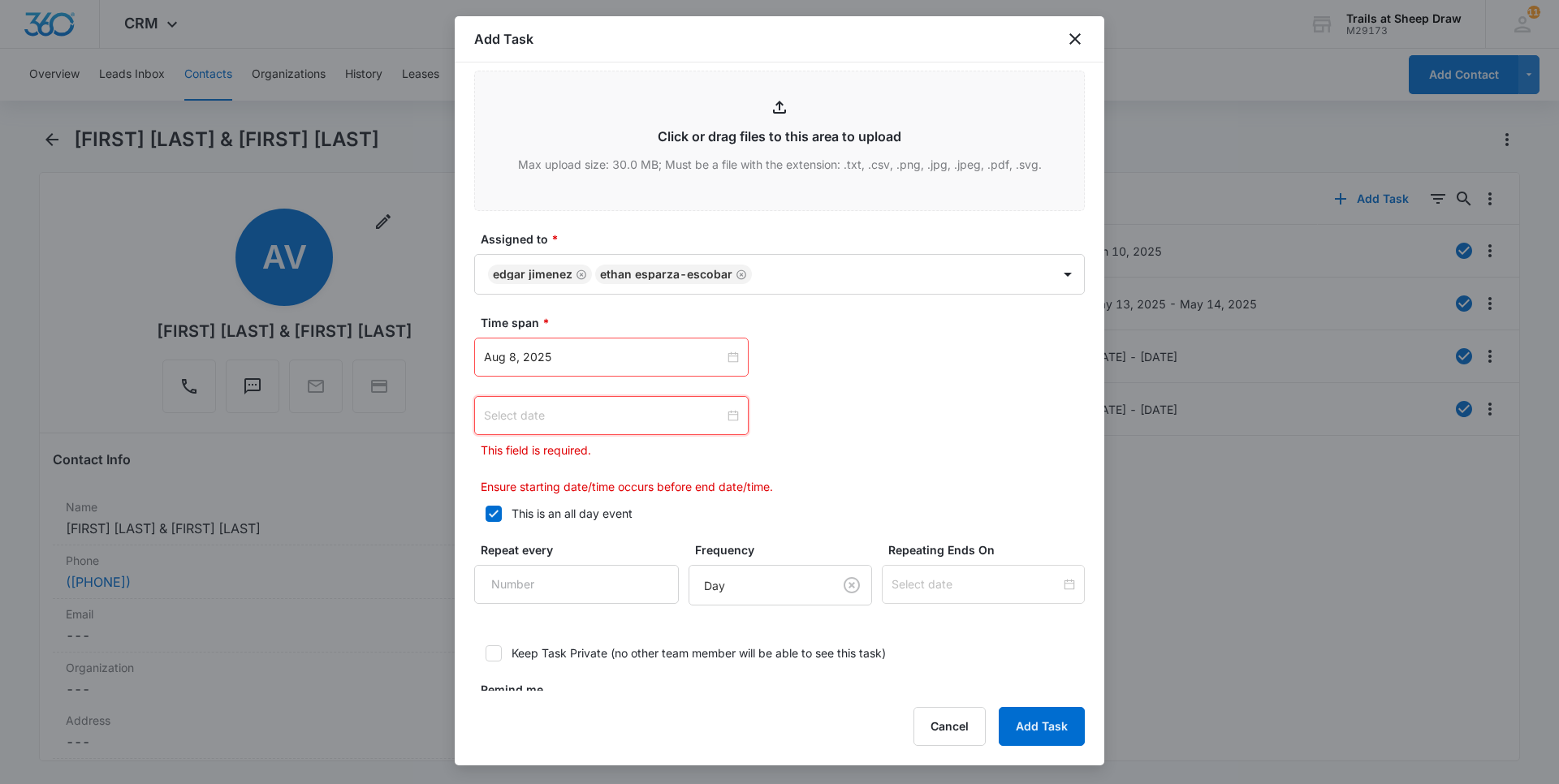 drag, startPoint x: 722, startPoint y: 414, endPoint x: 697, endPoint y: 423, distance: 26.57066 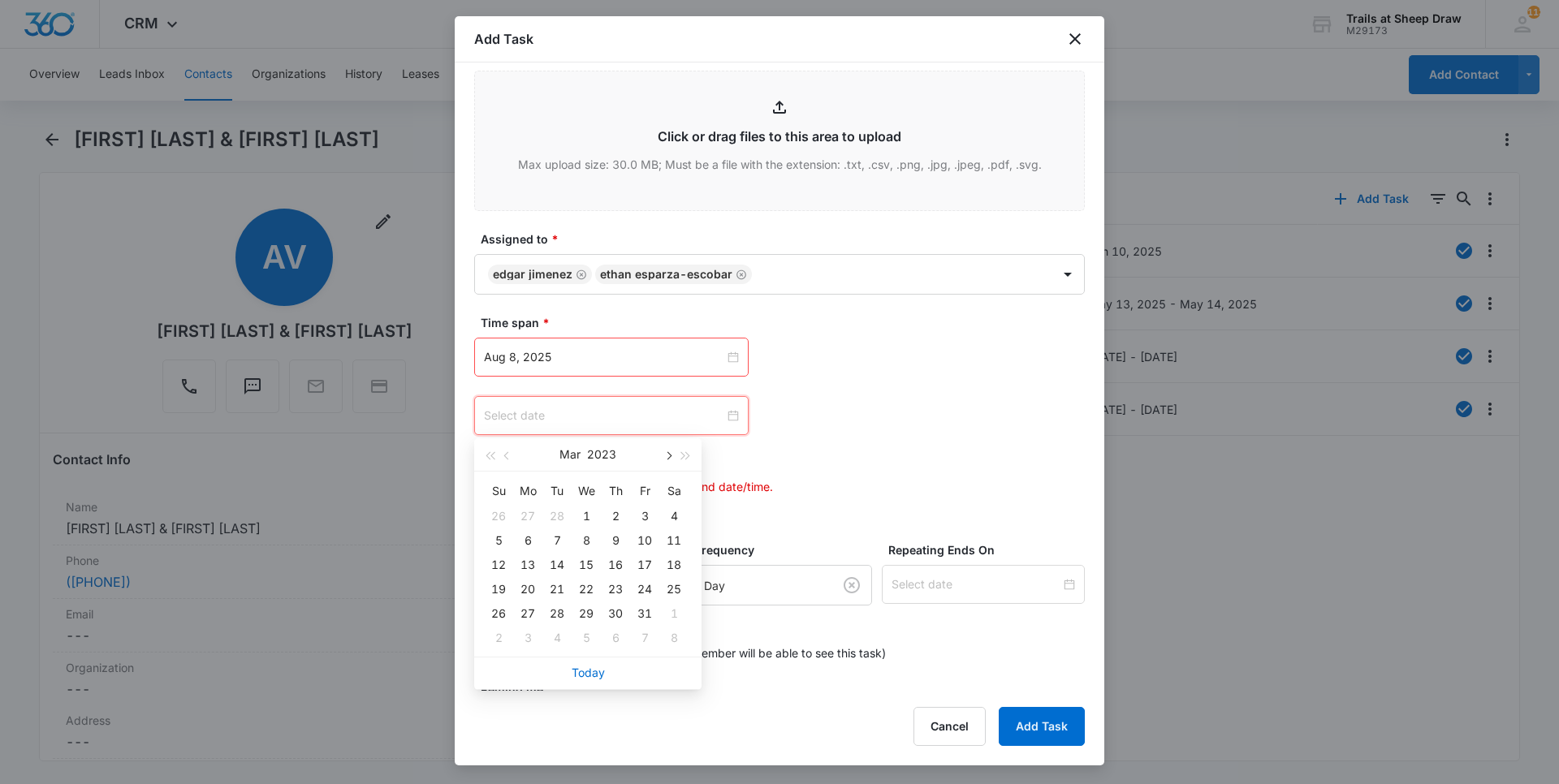 click at bounding box center (667, 456) 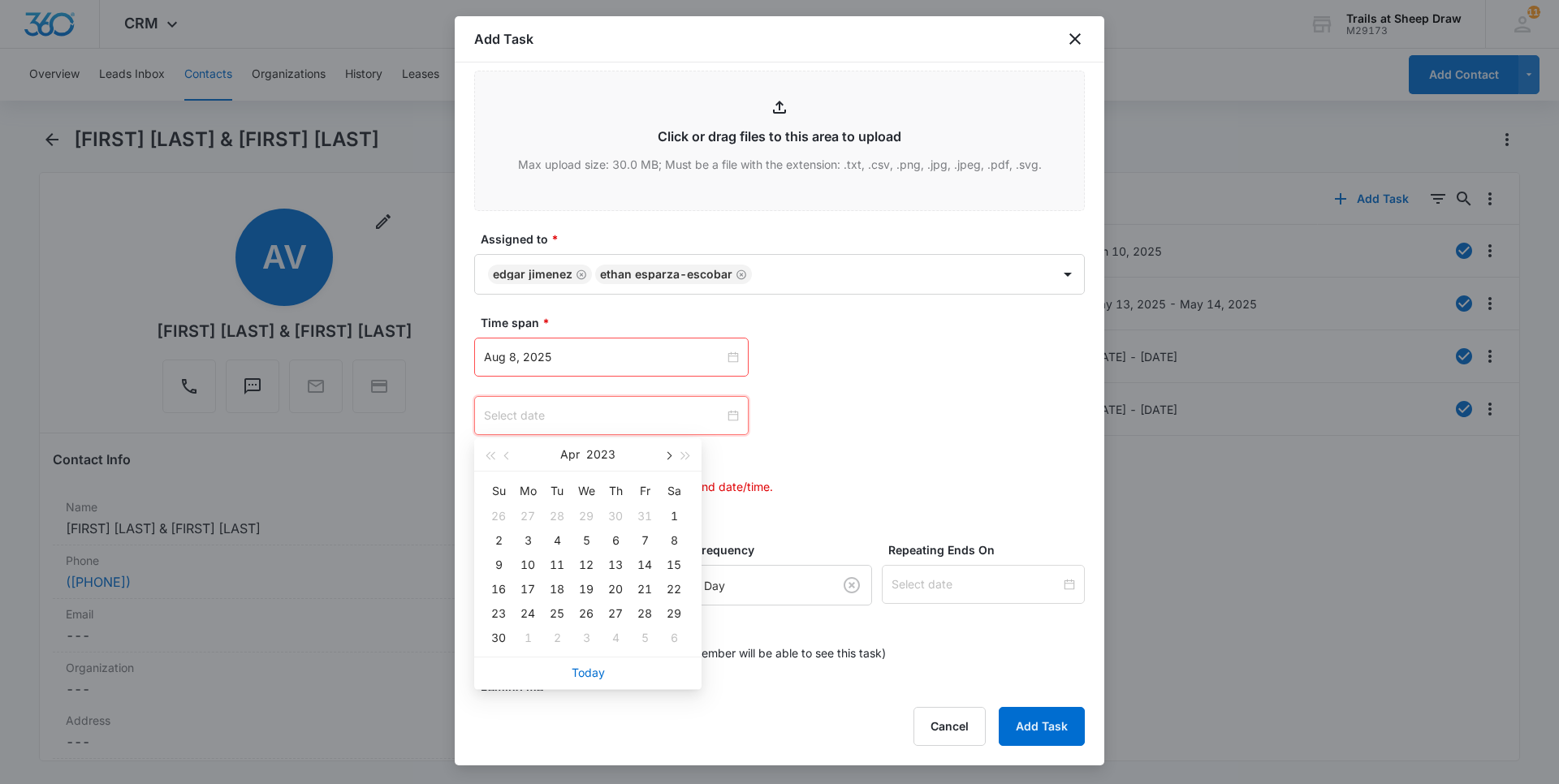 click at bounding box center [667, 456] 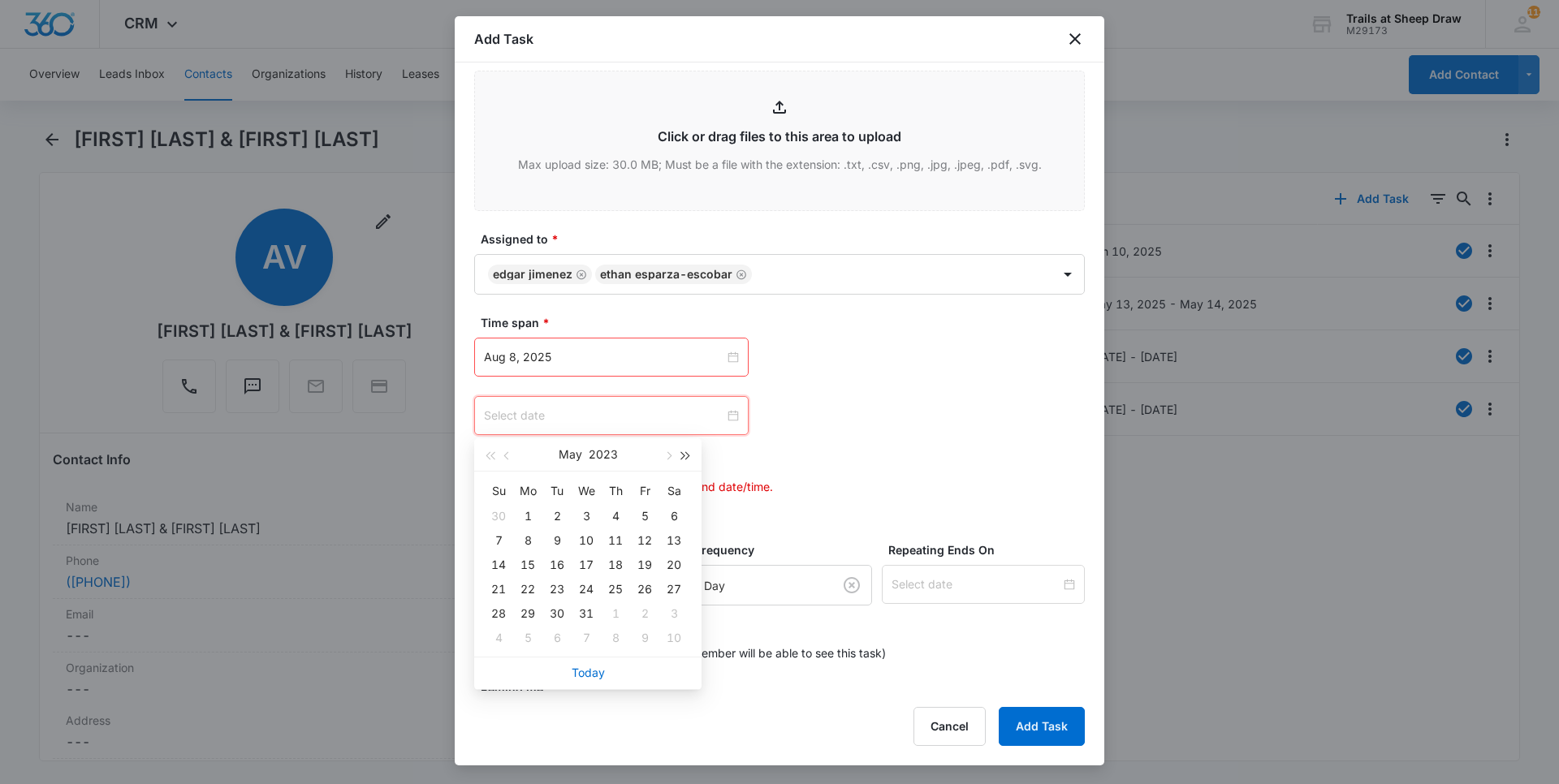 click at bounding box center [686, 456] 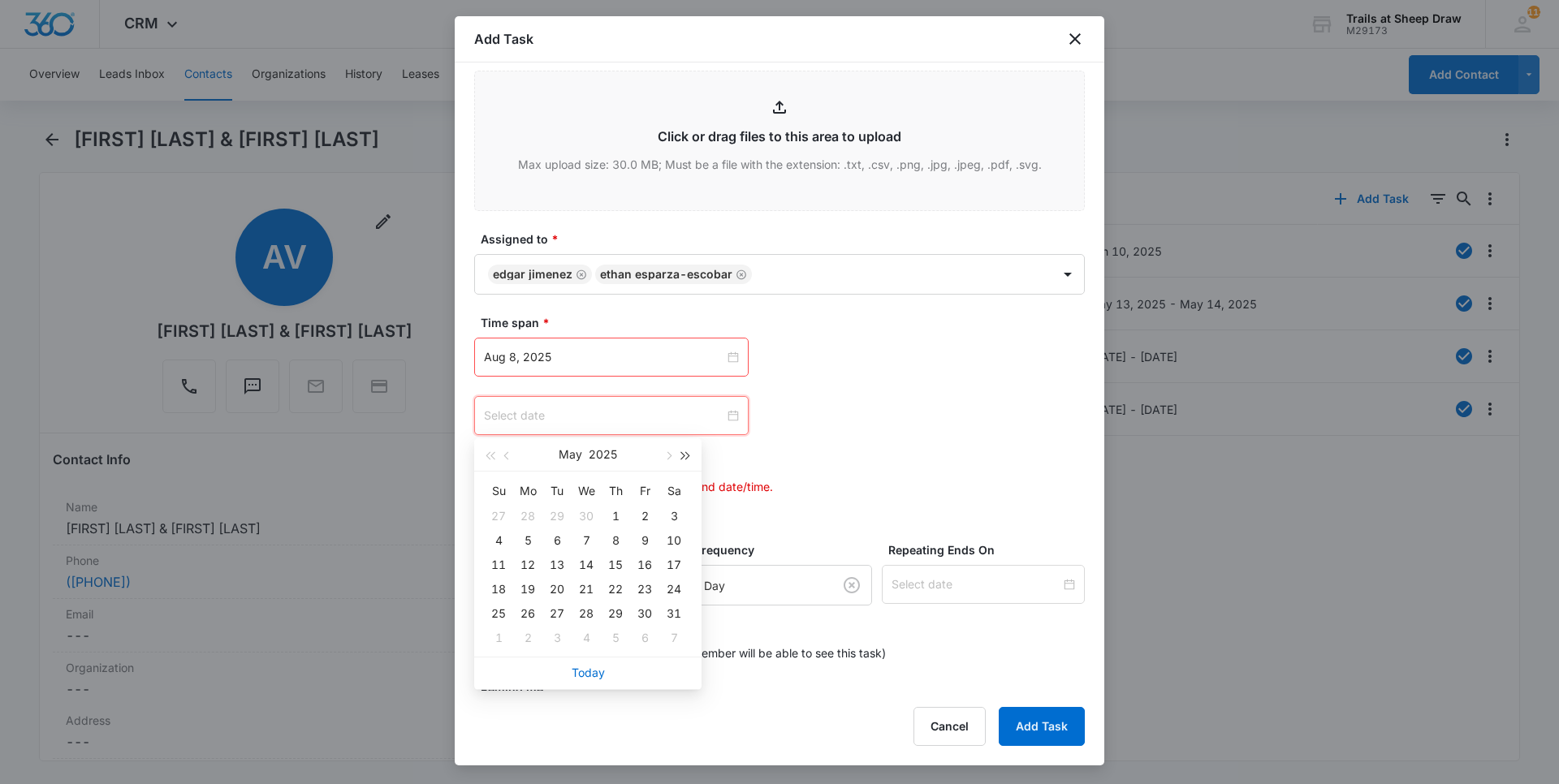 click at bounding box center (686, 456) 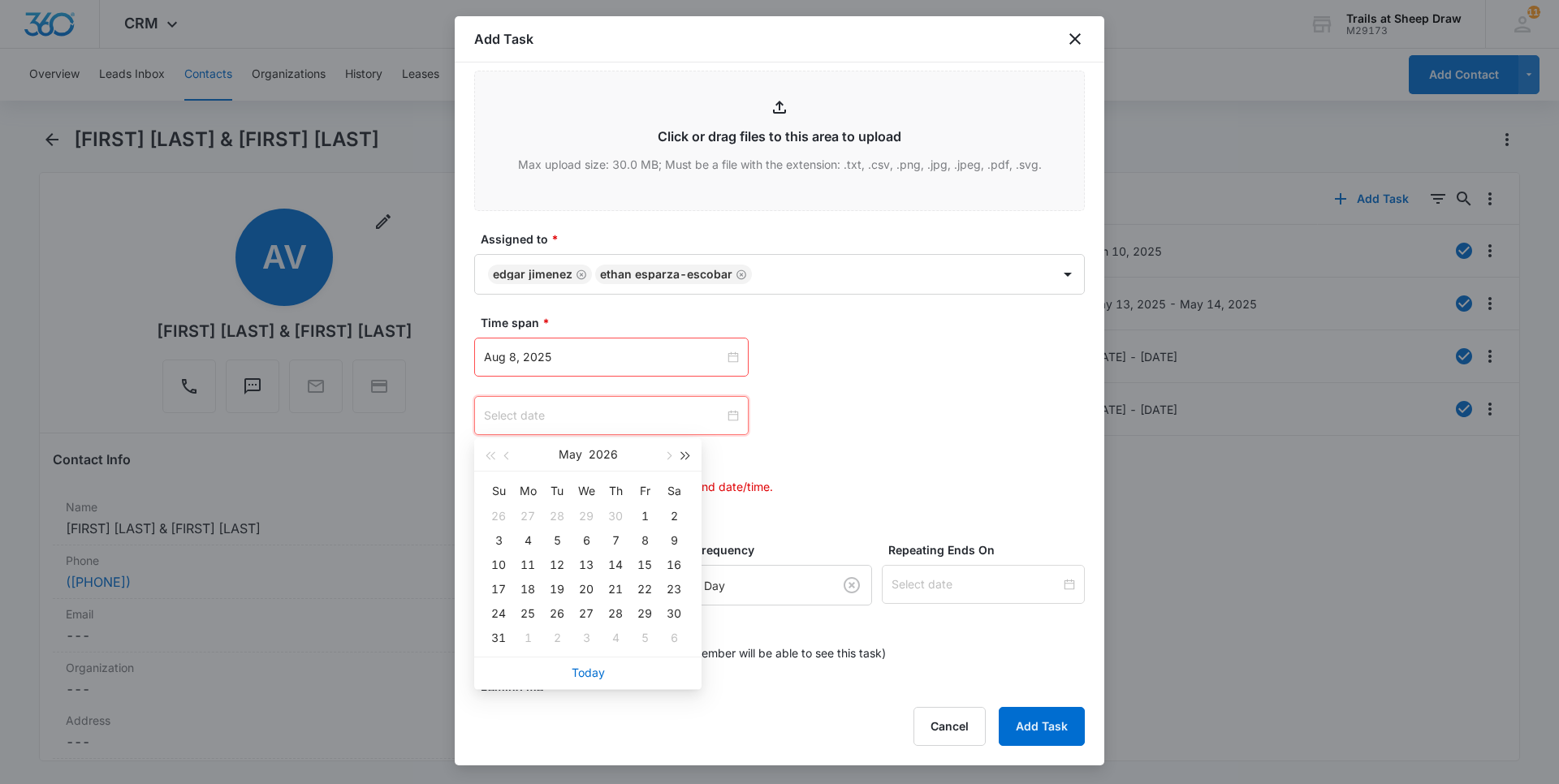 click at bounding box center (686, 456) 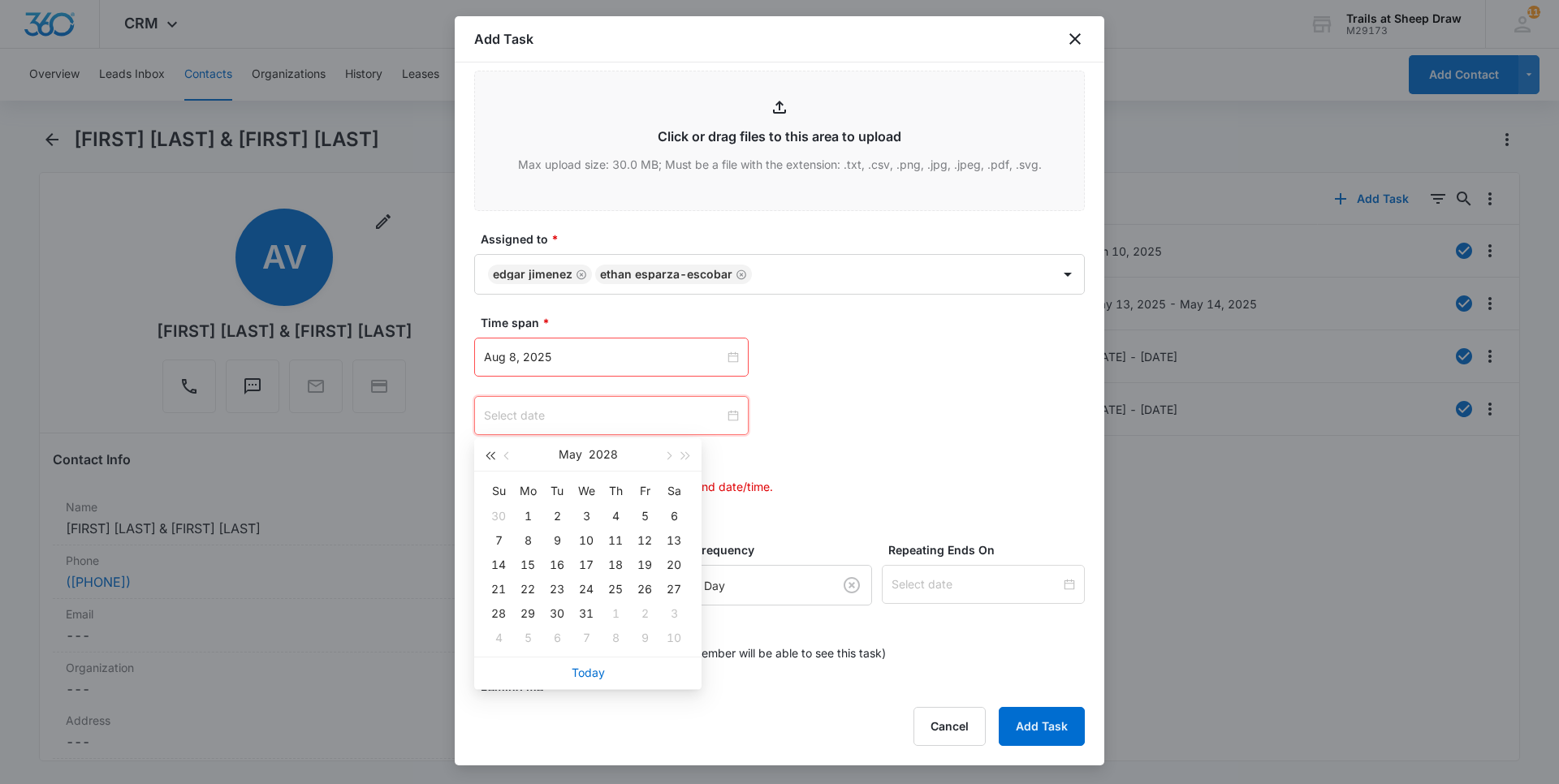 click at bounding box center [490, 456] 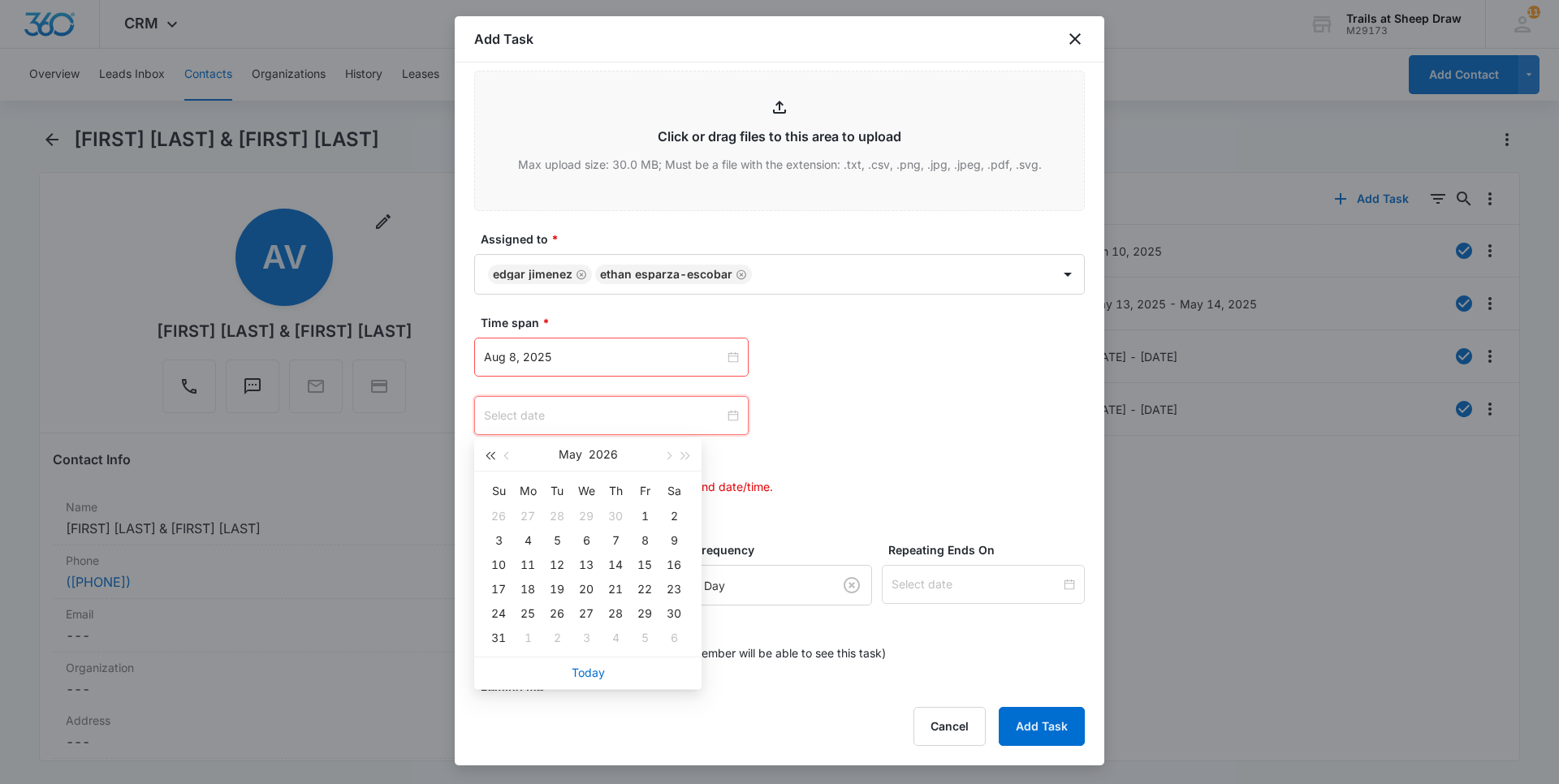 click at bounding box center (490, 456) 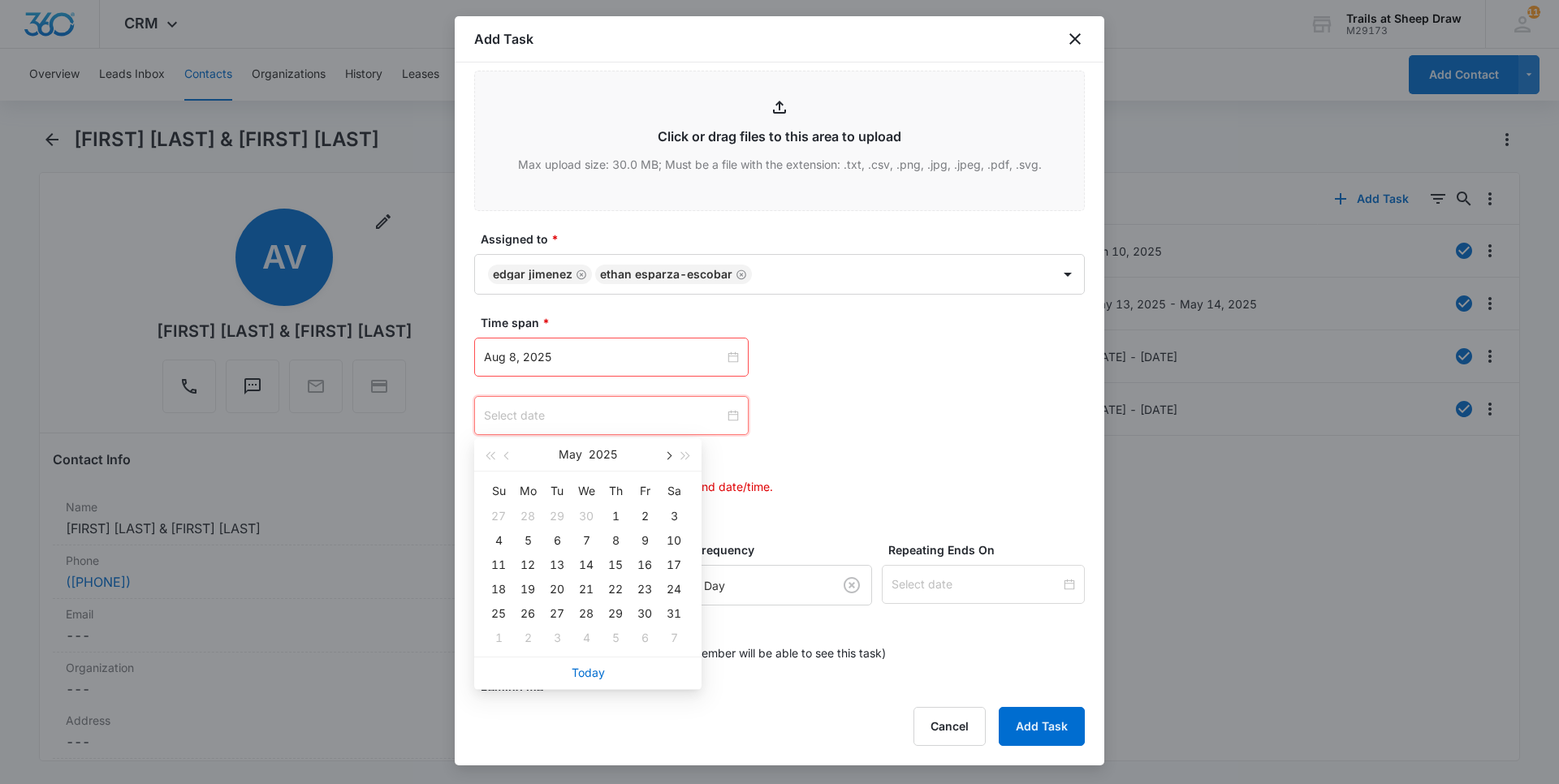 click at bounding box center (667, 454) 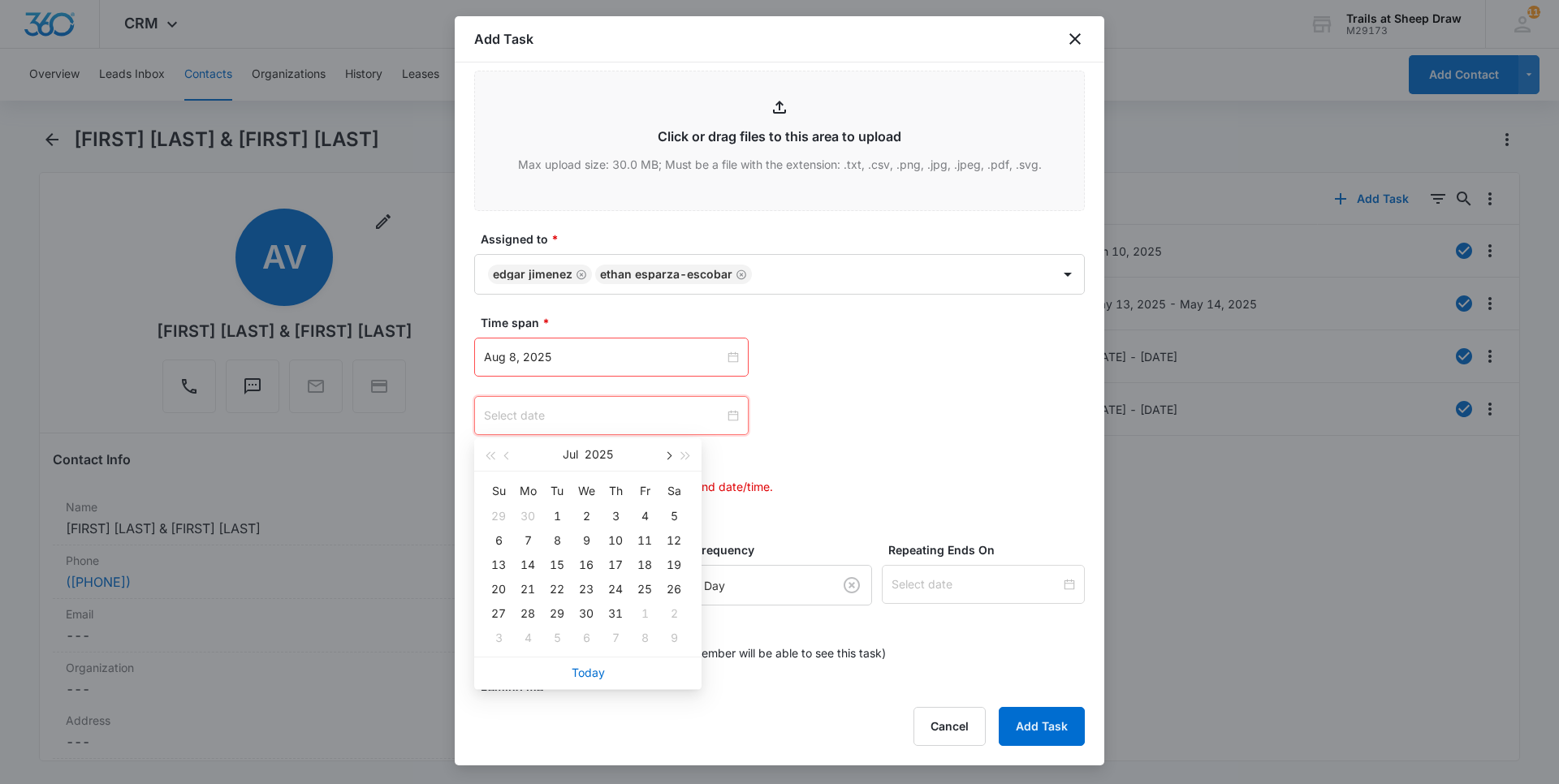 click at bounding box center (667, 454) 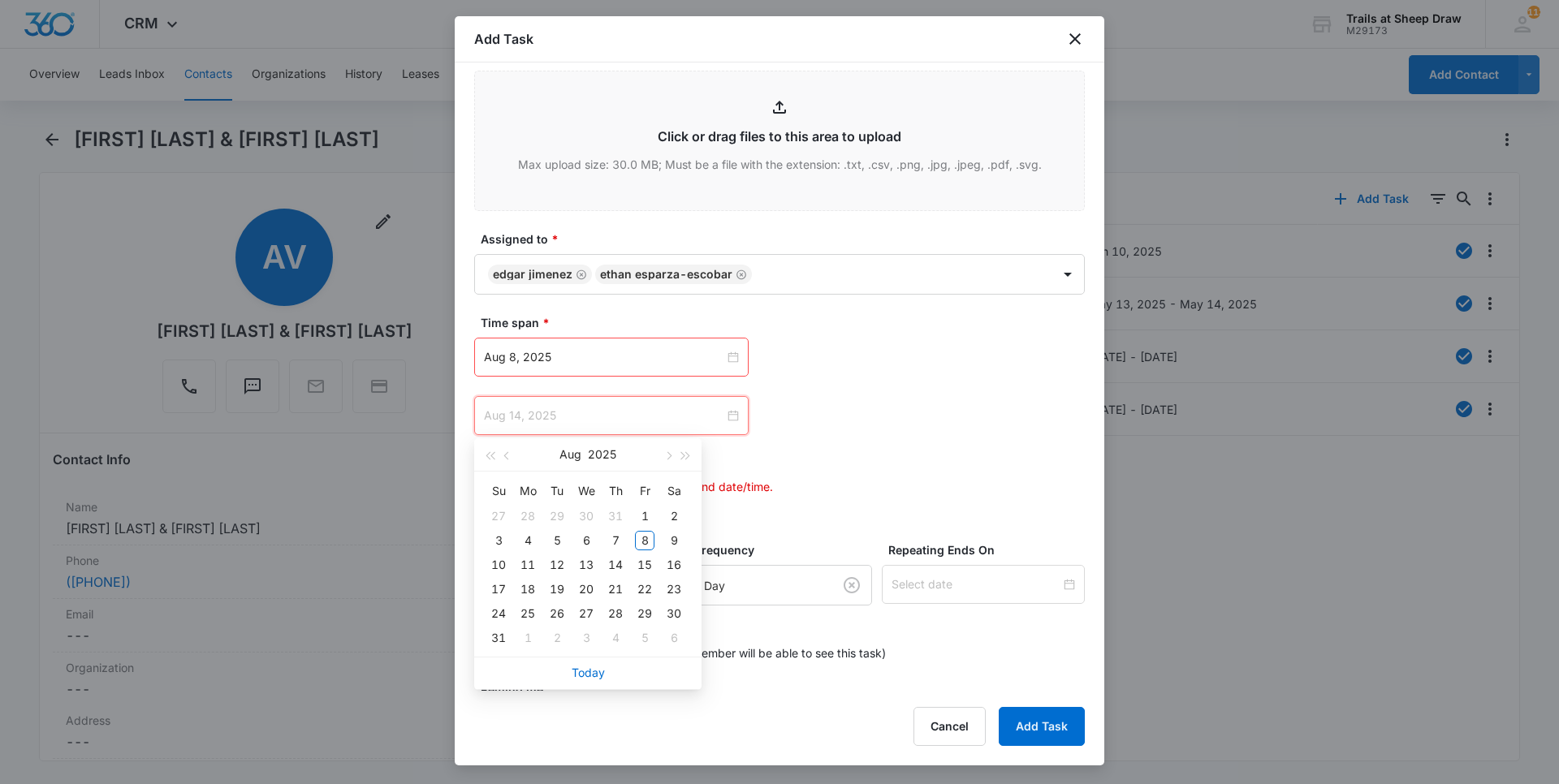 type on "Aug 9, 2025" 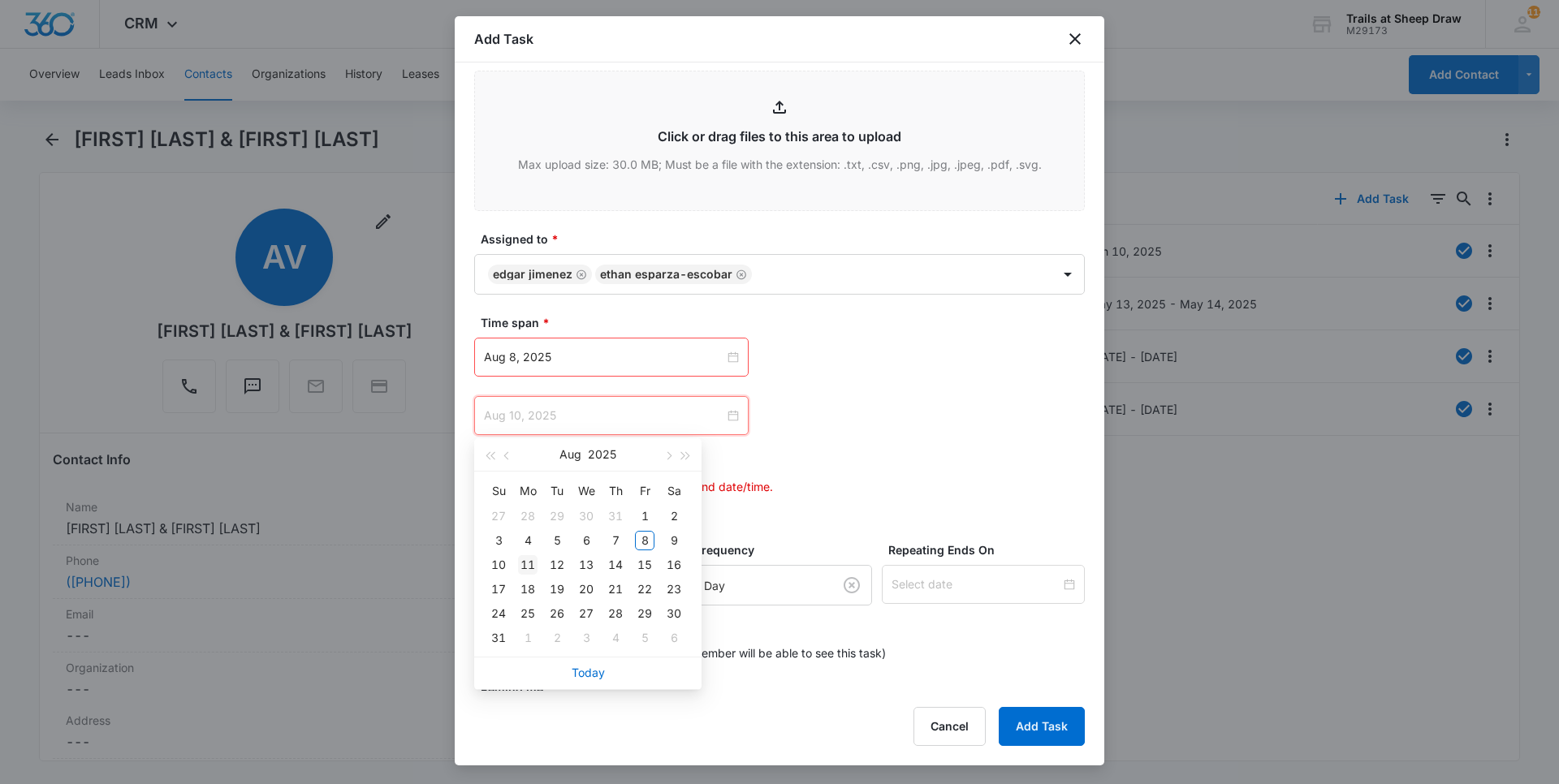type on "Aug 11, 2025" 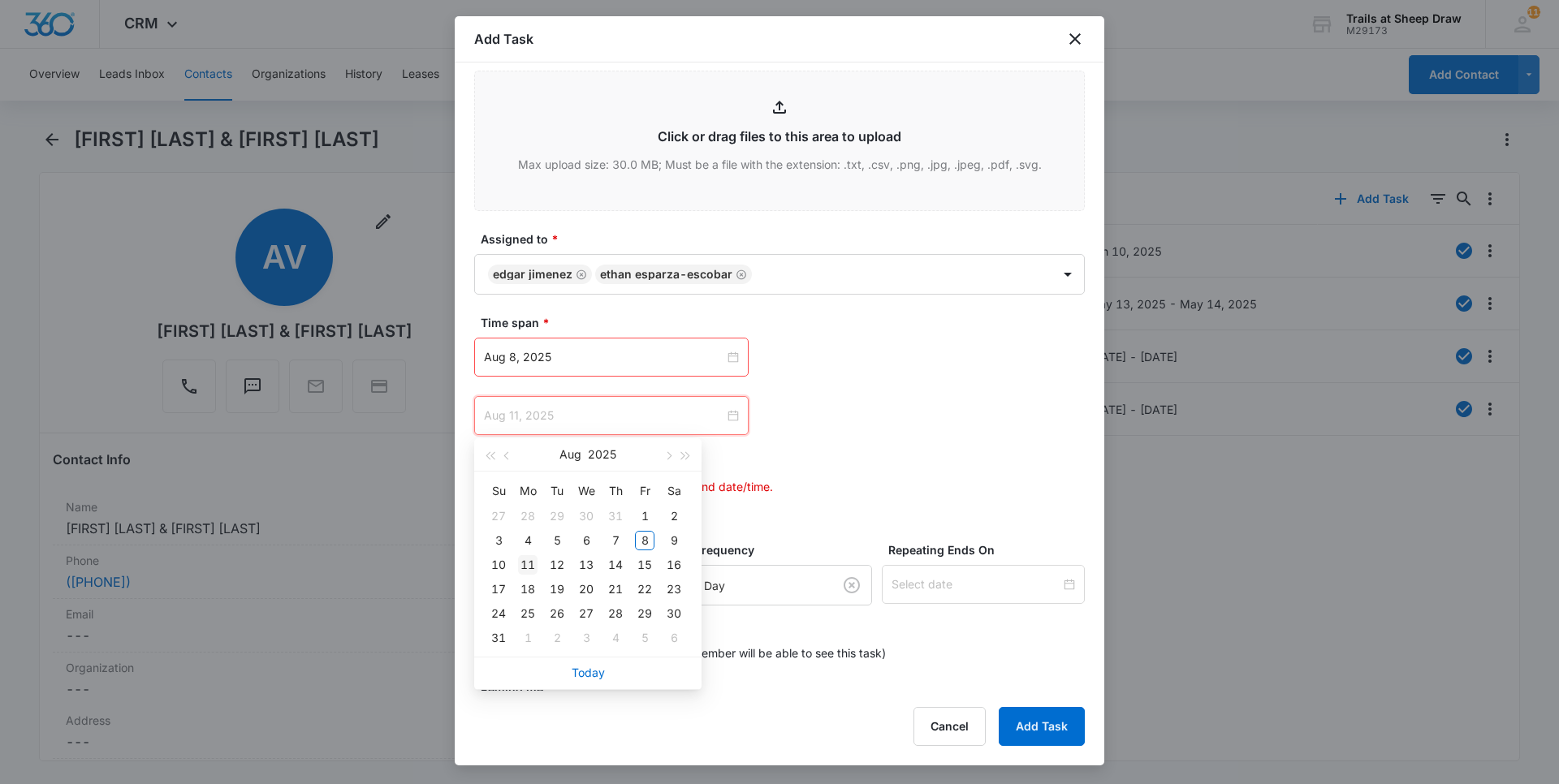 click on "11" at bounding box center [528, 565] 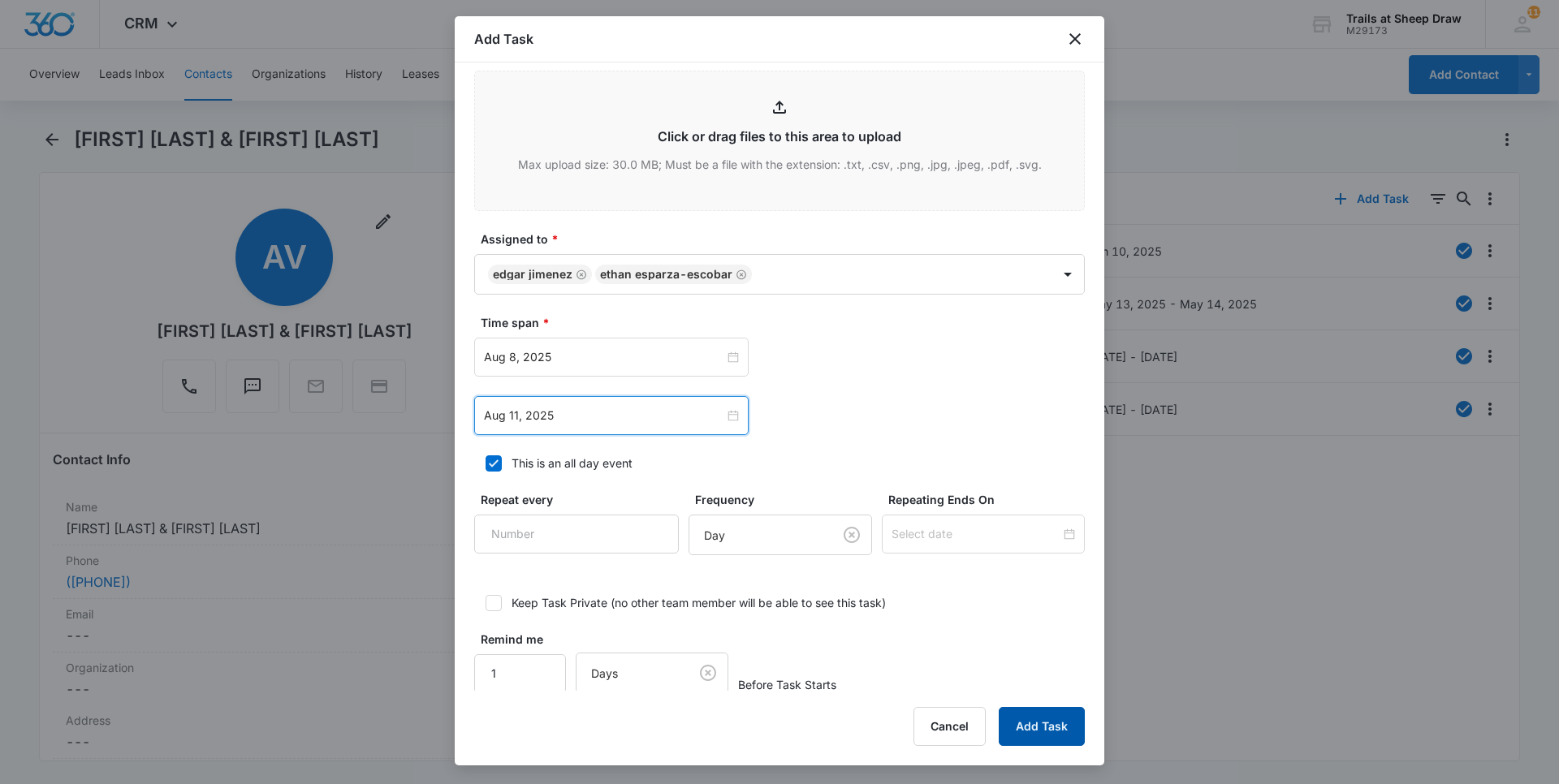 click on "Add Task" at bounding box center [1042, 726] 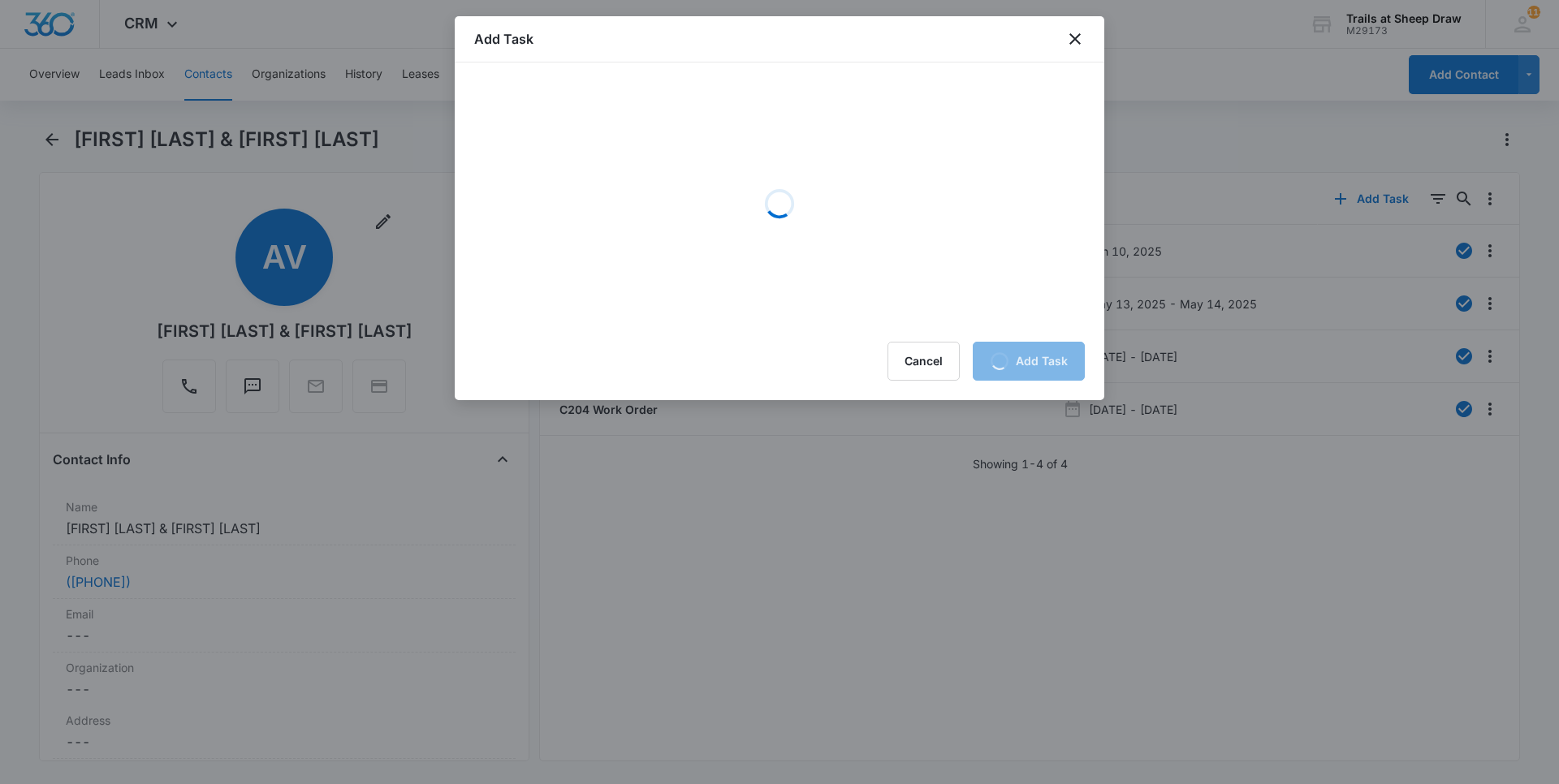scroll, scrollTop: 0, scrollLeft: 0, axis: both 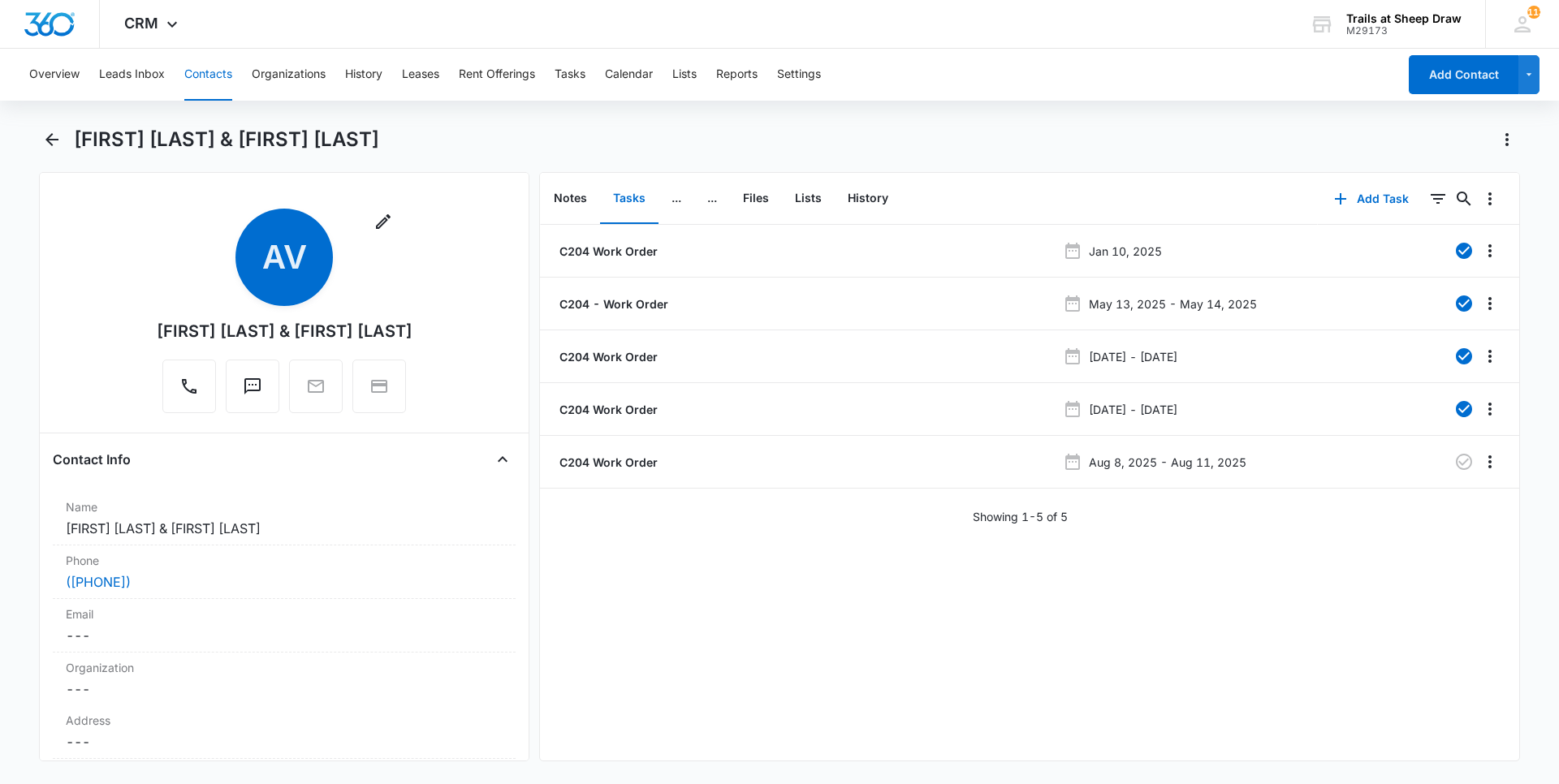 click on "Contacts" at bounding box center [208, 75] 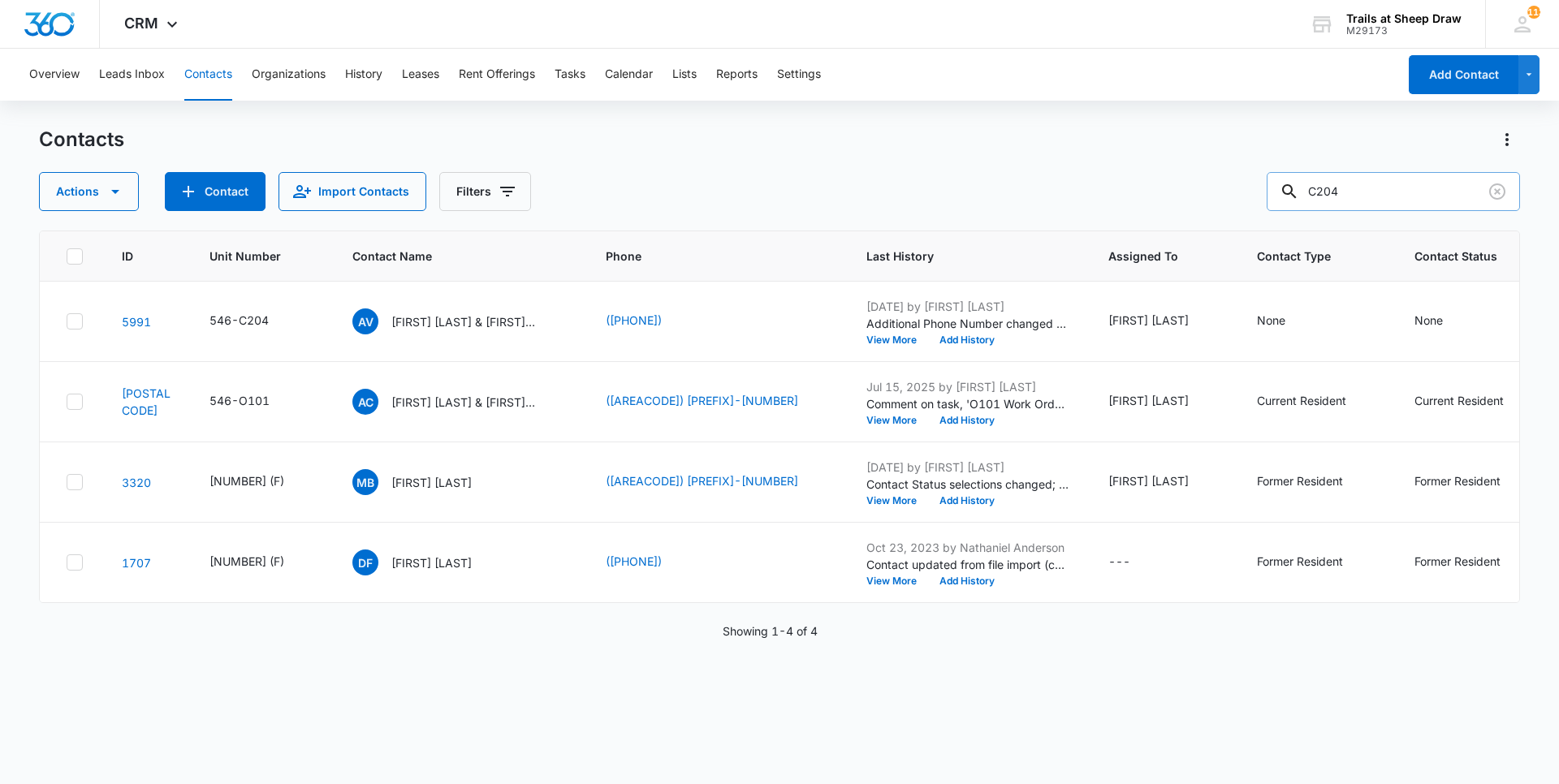 click on "C204" at bounding box center (1393, 192) 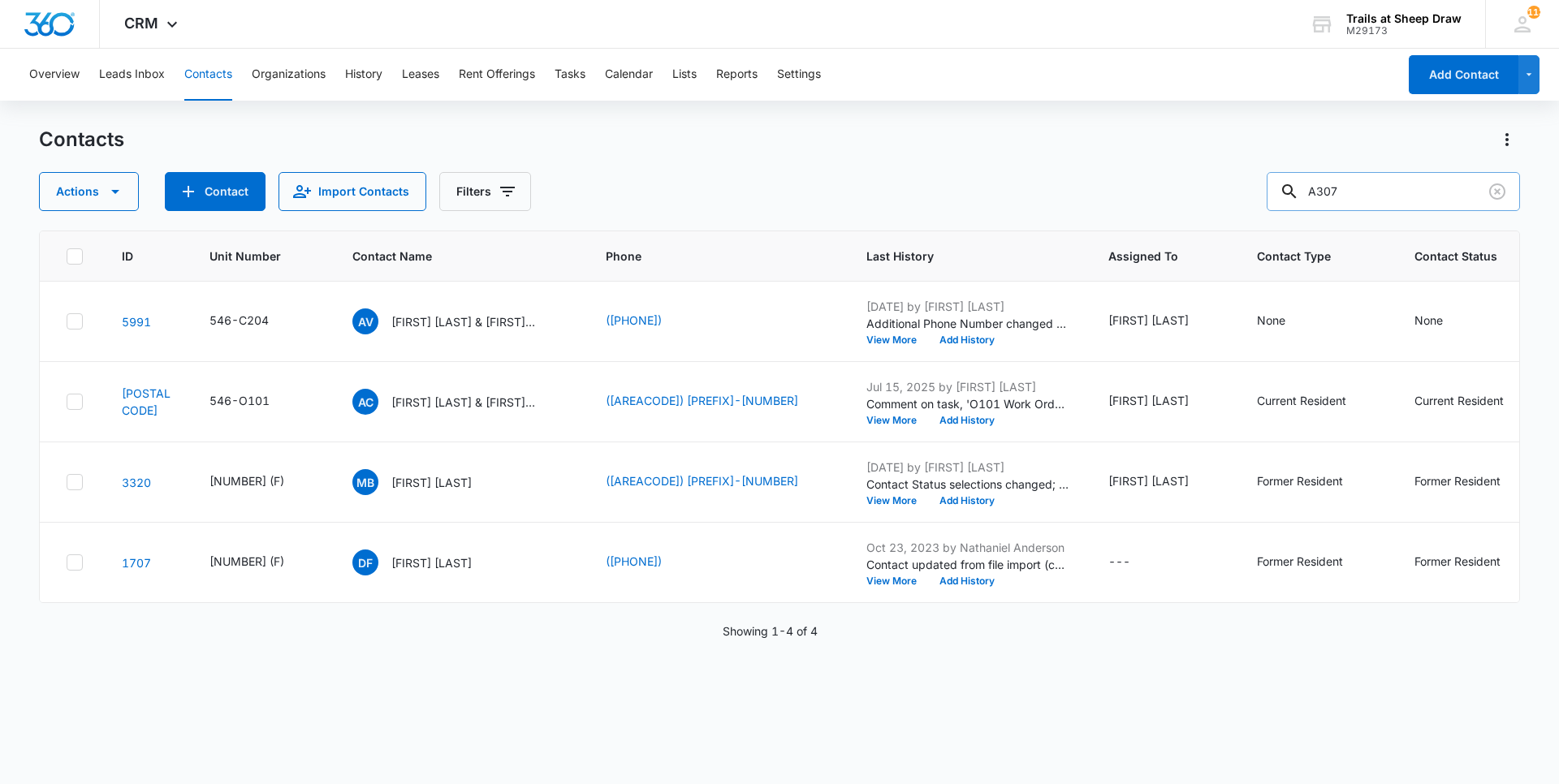 type on "A307" 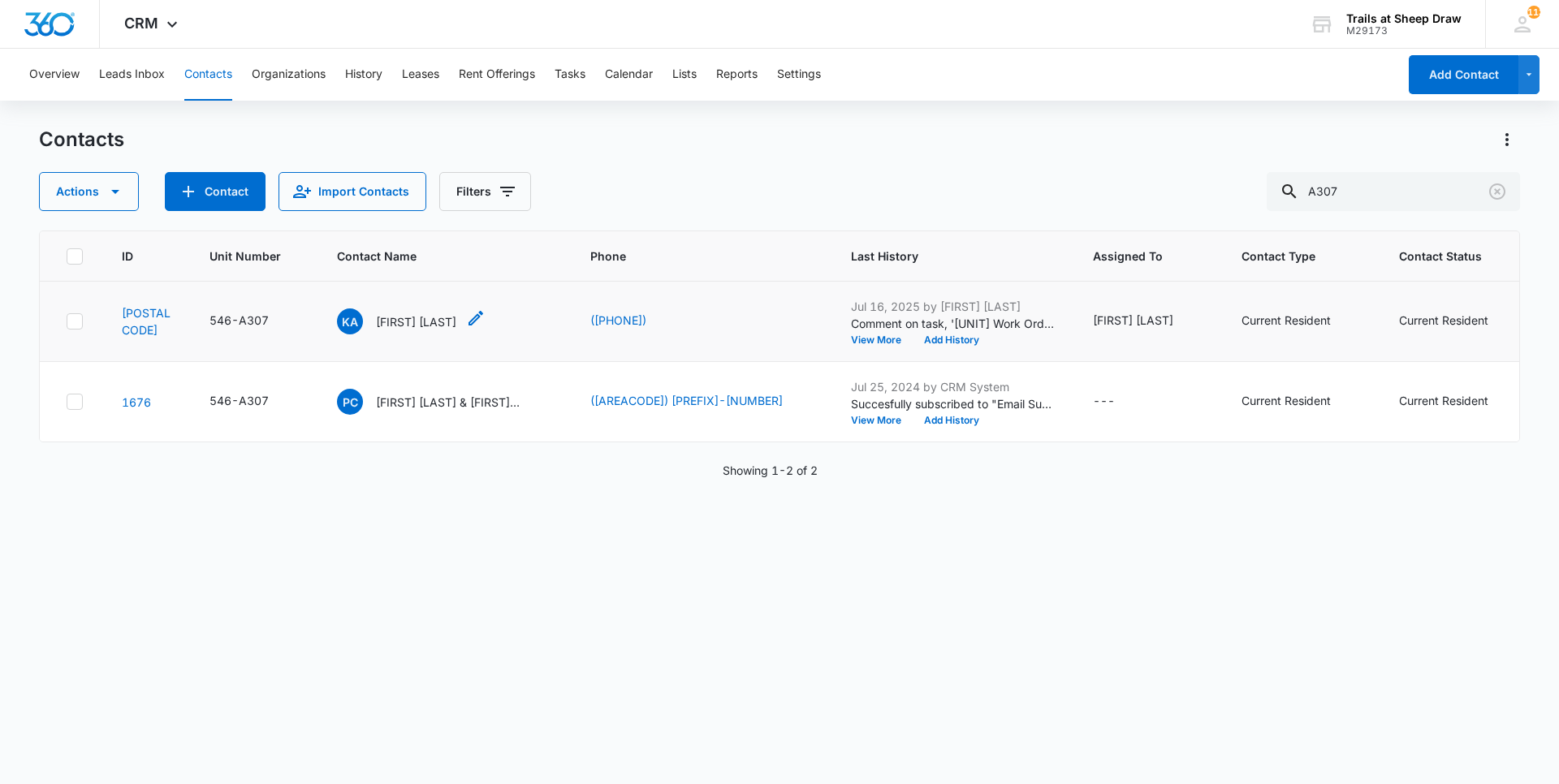 click on "[FIRST] [LAST]" at bounding box center [416, 321] 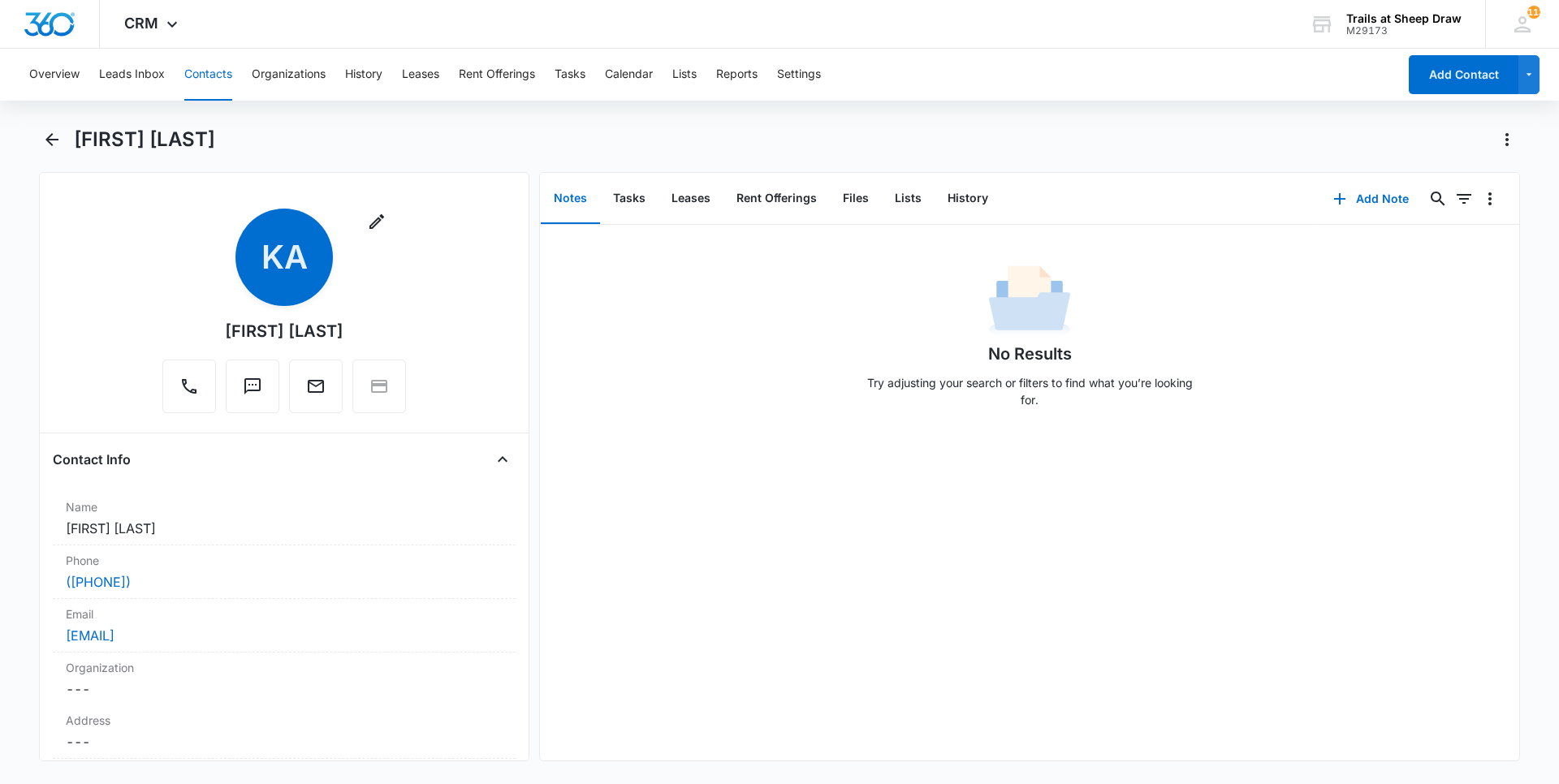 click on "[FIRST] [LAST]" at bounding box center [797, 140] 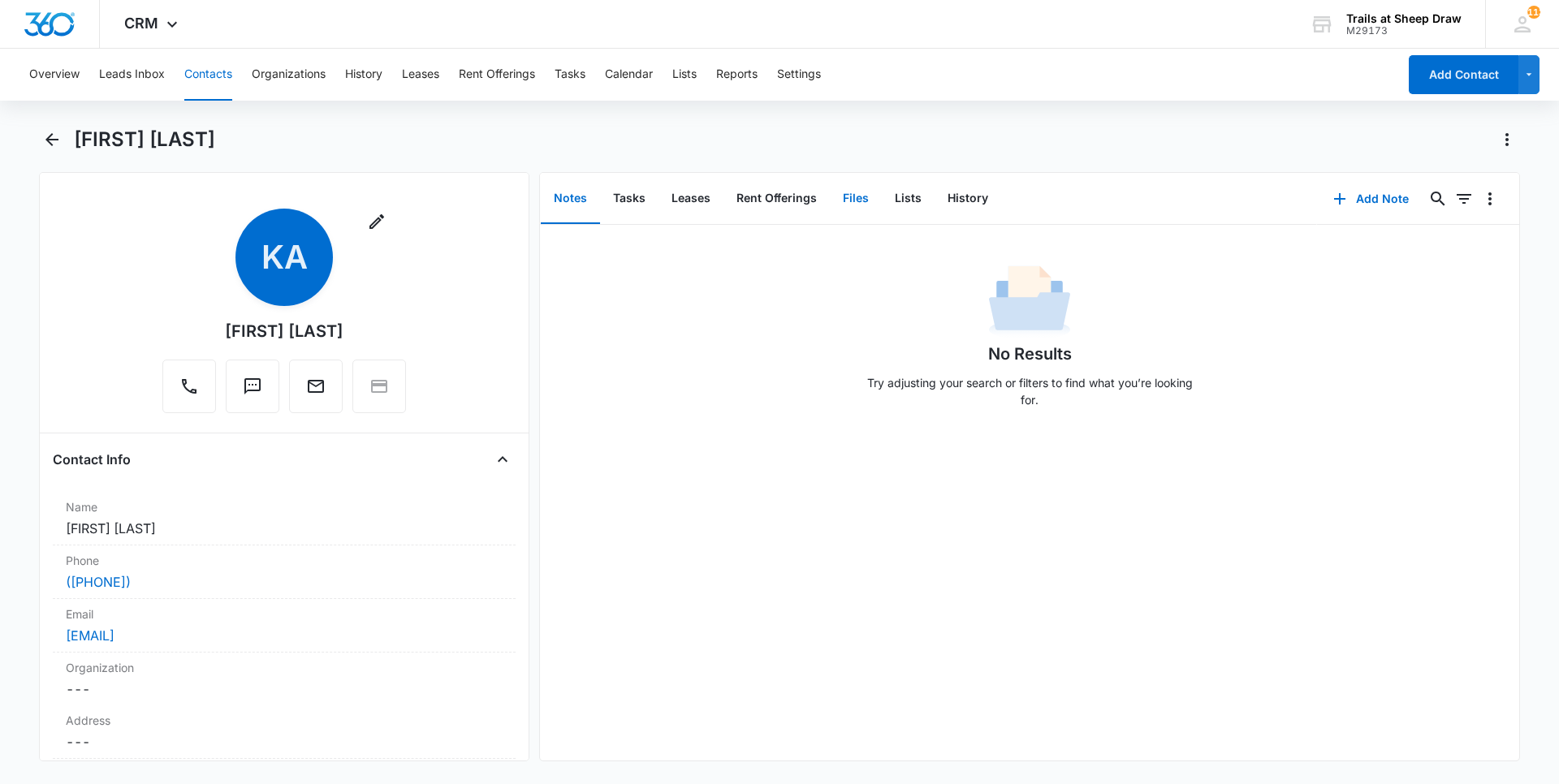 click on "Files" at bounding box center [856, 199] 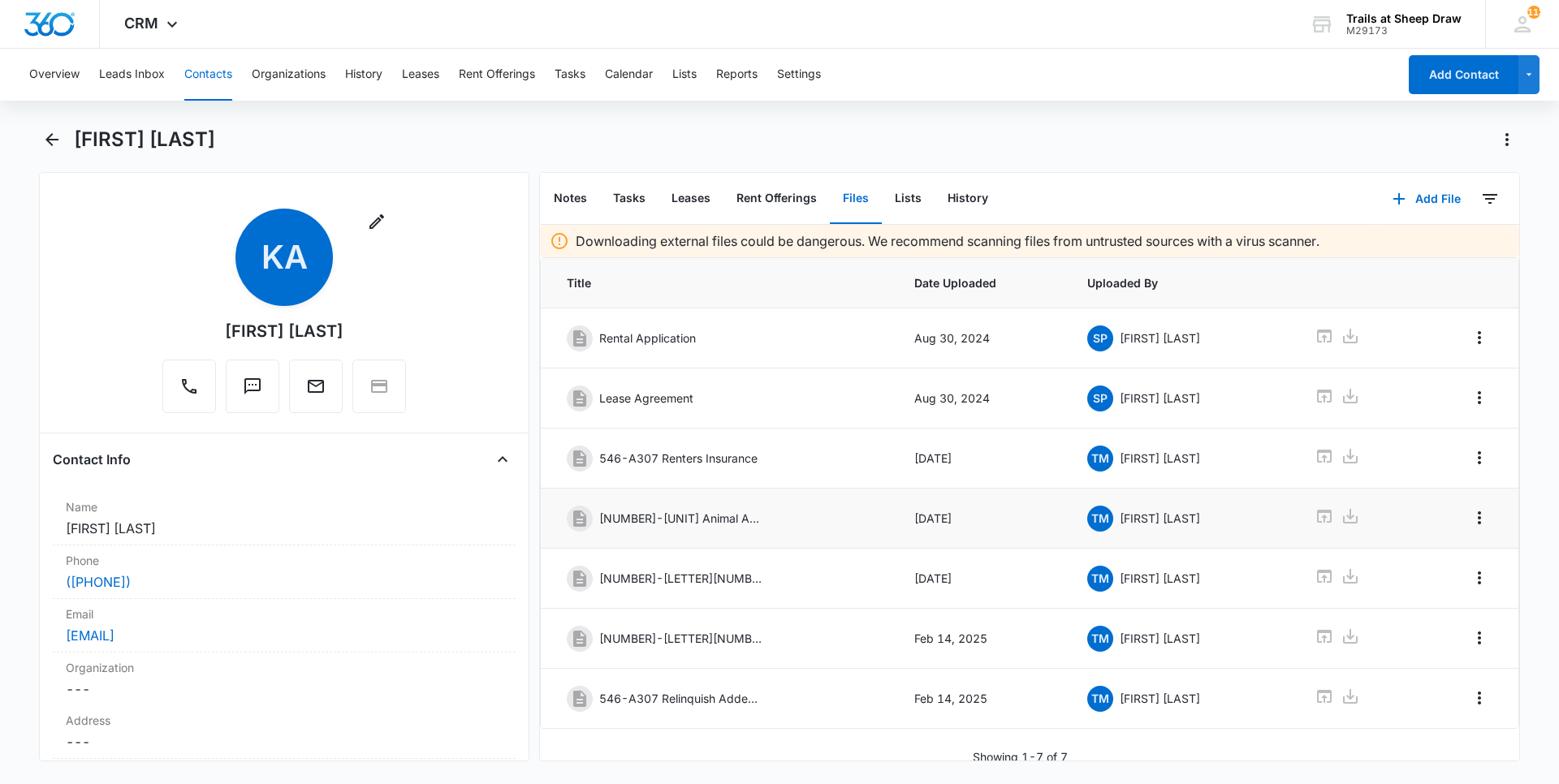 scroll, scrollTop: 17, scrollLeft: 0, axis: vertical 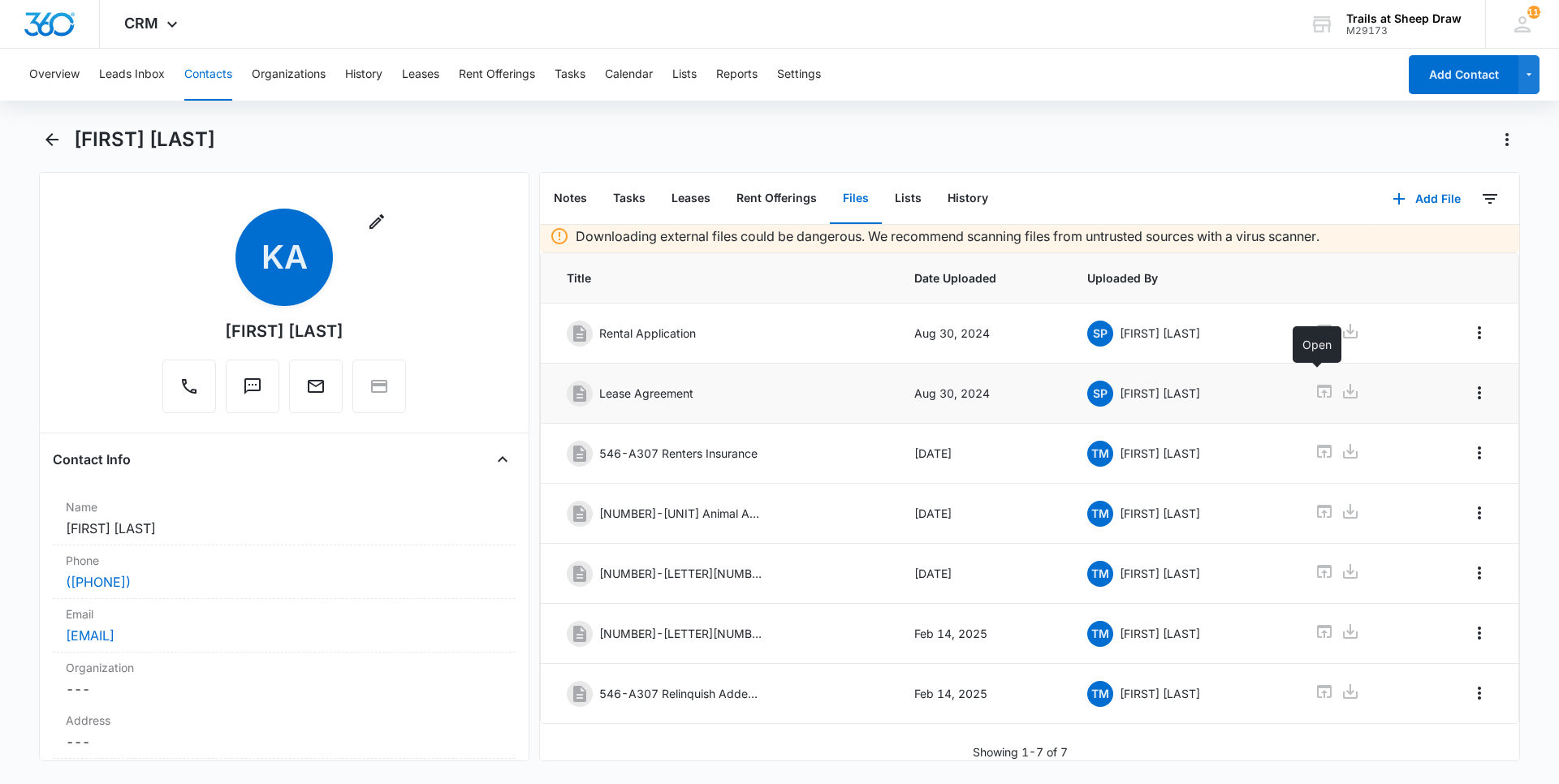 click 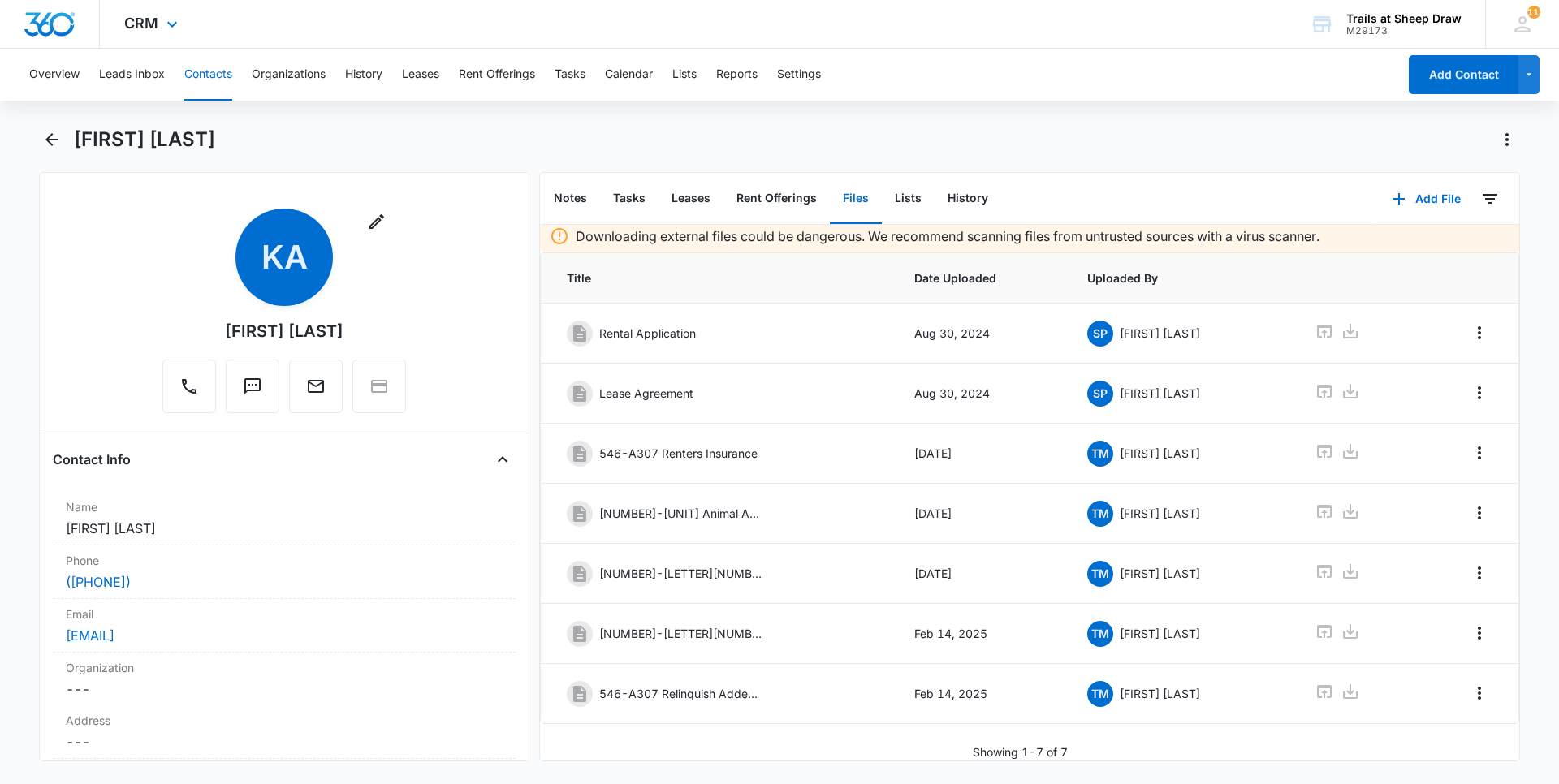 click on "CRM Apps Reputation Websites Forms CRM Email Social Content Ads Intelligence Files Brand Settings Trails at Sheep Draw M29173 Your Accounts View All 113 TM [FIRST] [LAST] trailslease2@vintage-corp.com My Profile 113 Notifications Support Logout Terms & Conditions   •   Privacy Policy" at bounding box center (780, 24) 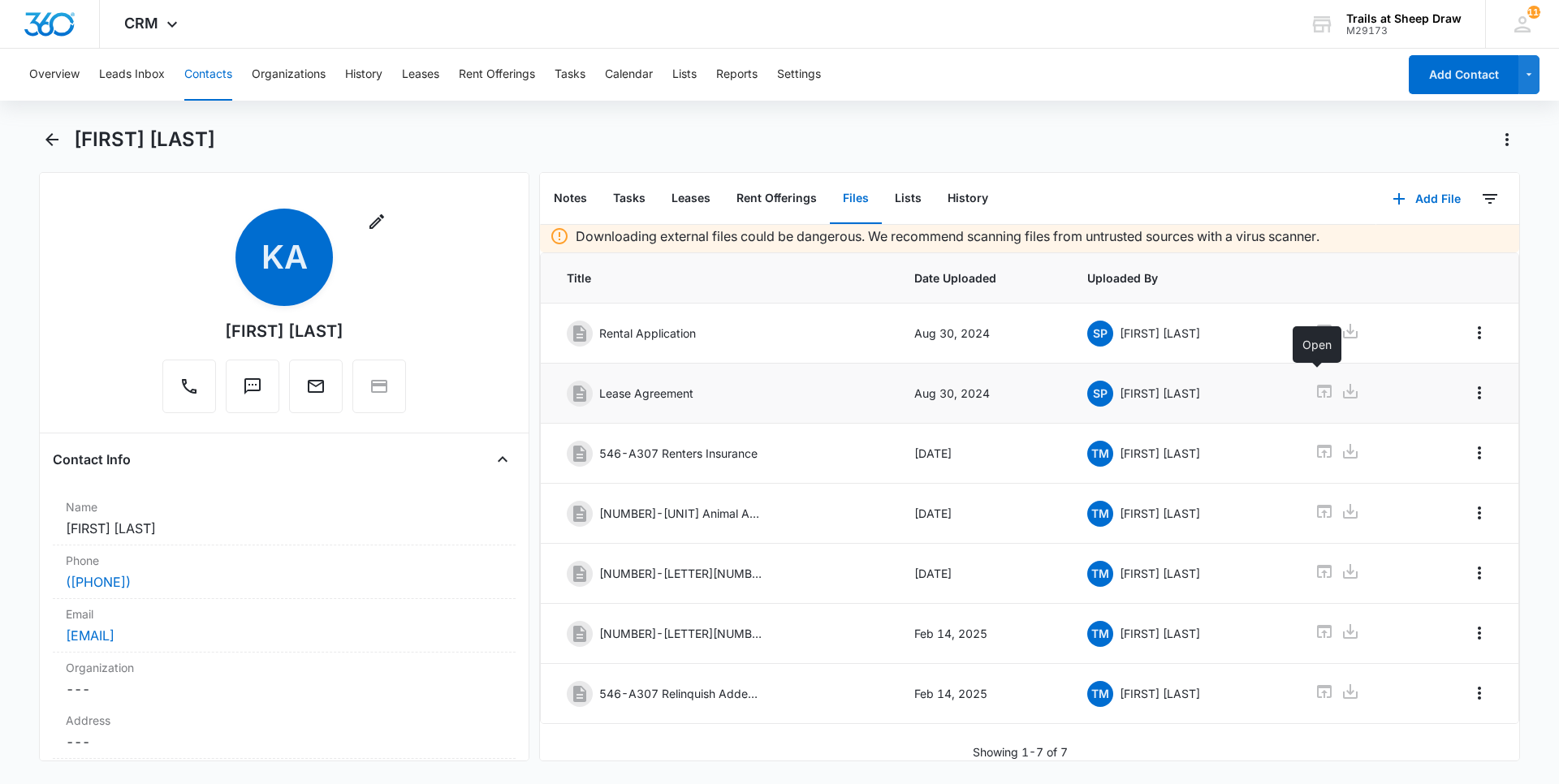 click 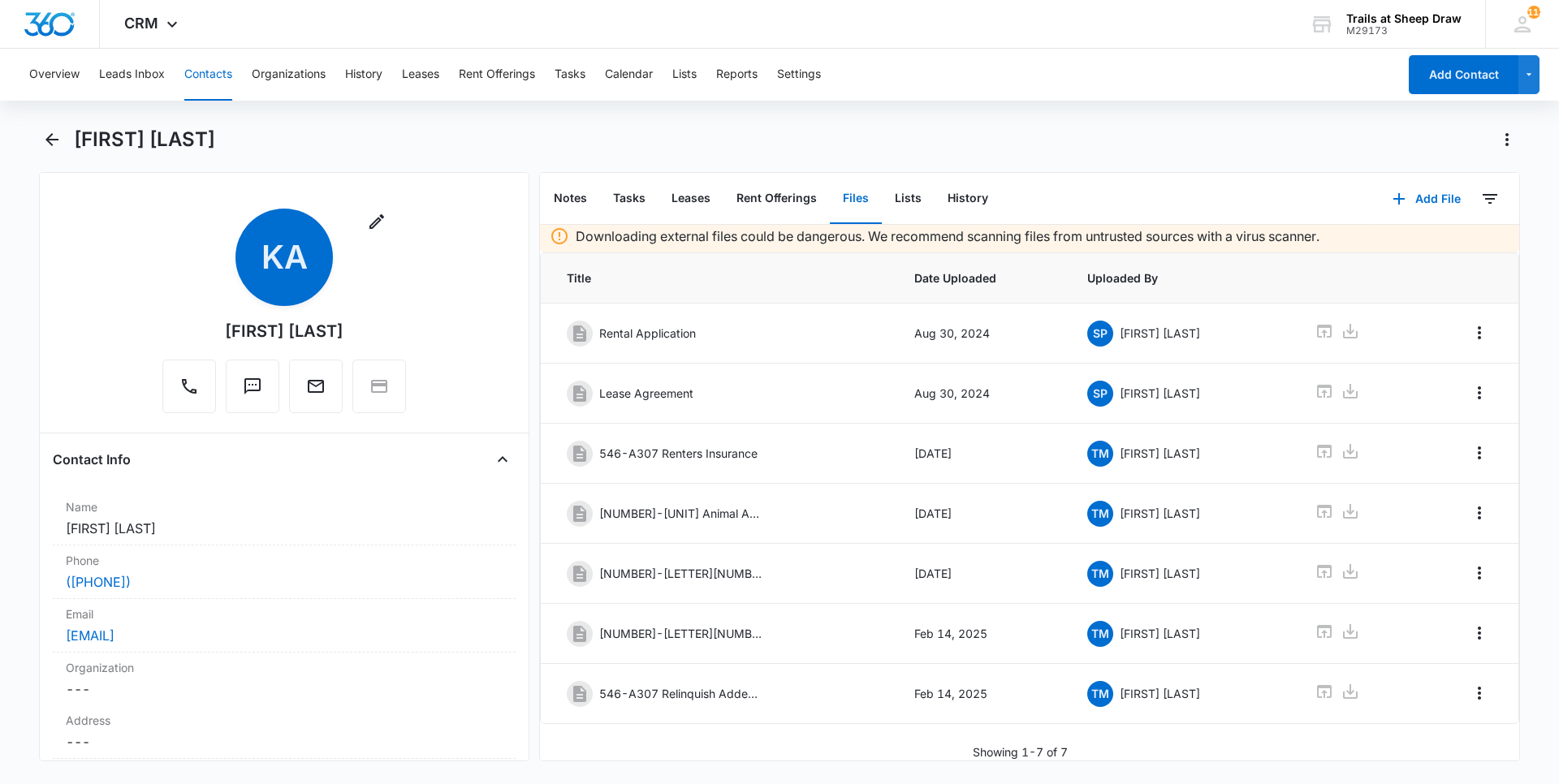 click on "Overview Leads Inbox Contacts Organizations History Leases Rent Offerings Tasks Calendar Lists Reports Settings" at bounding box center [708, 75] 